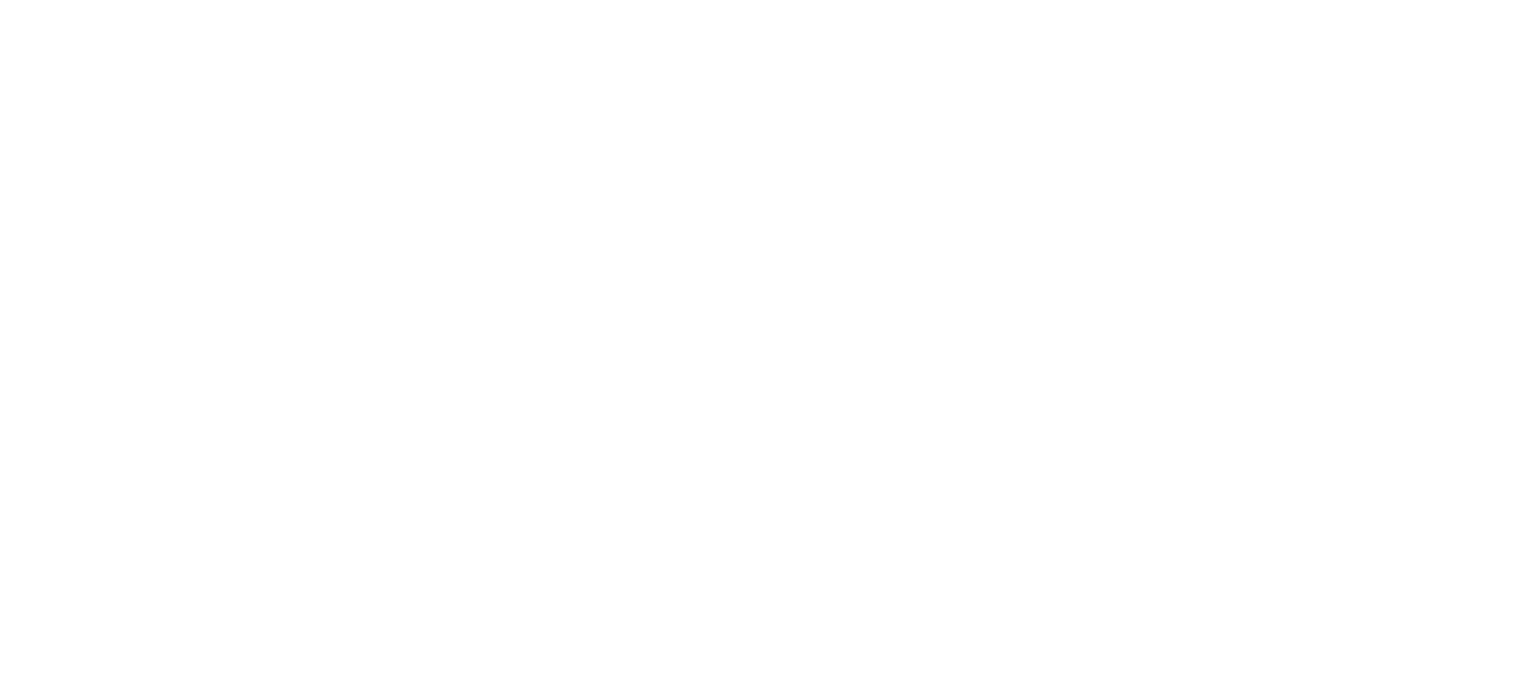 scroll, scrollTop: 0, scrollLeft: 0, axis: both 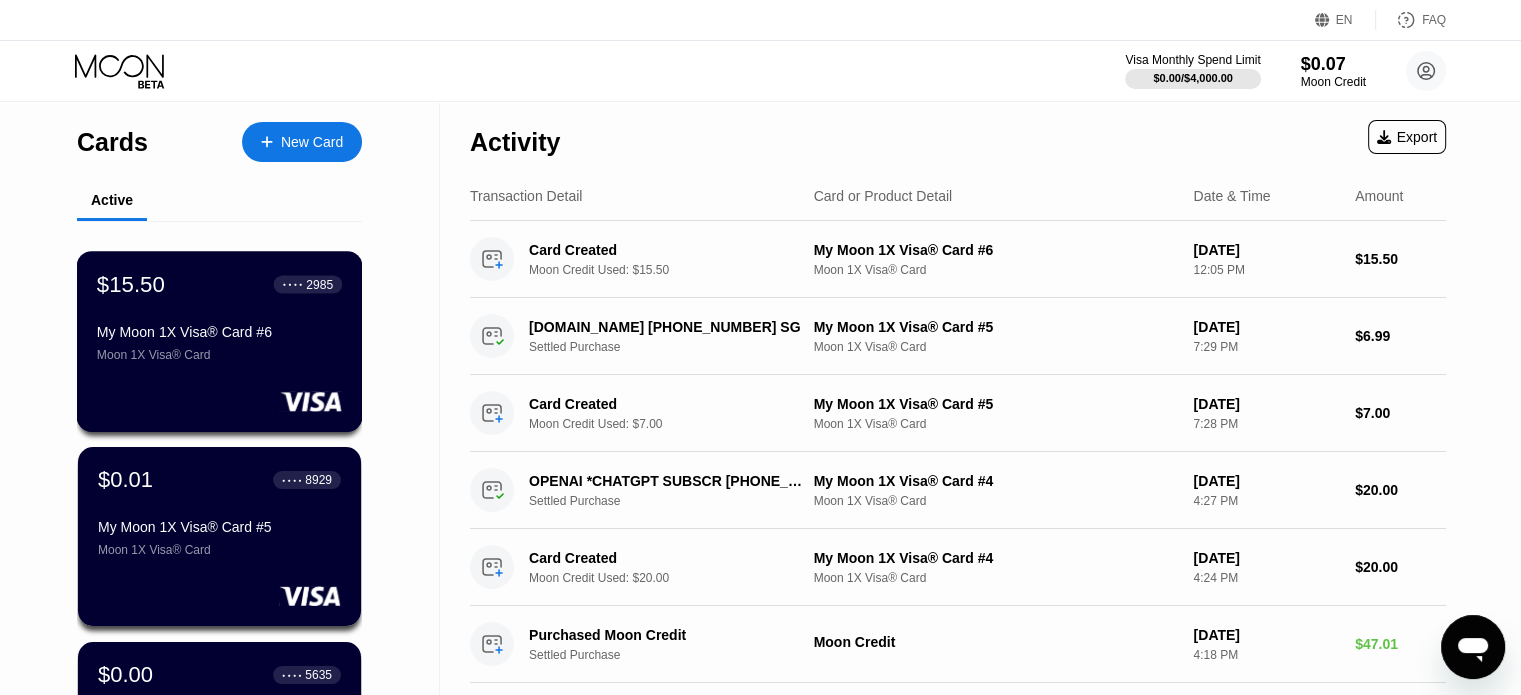 click on "My Moon 1X Visa® Card #6 Moon 1X Visa® Card" at bounding box center (219, 343) 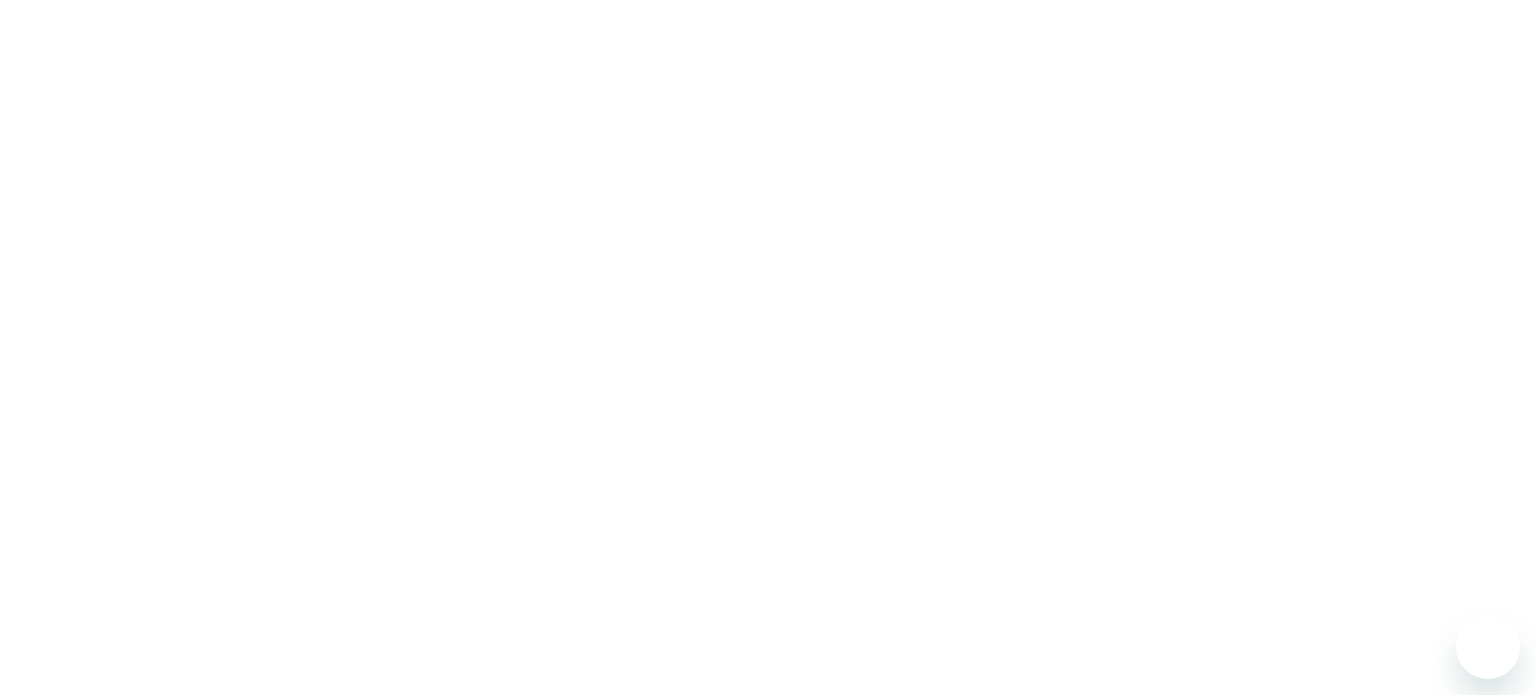 scroll, scrollTop: 0, scrollLeft: 0, axis: both 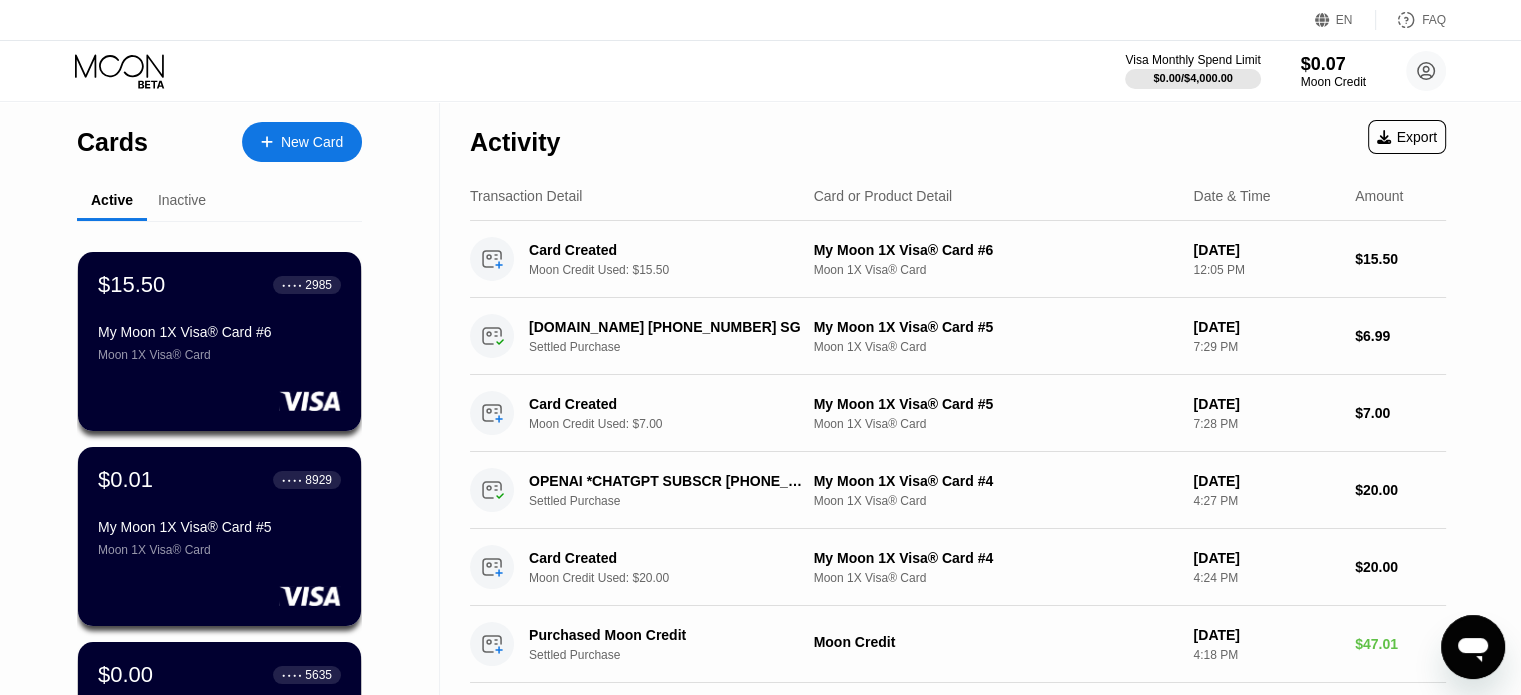 click on "Inactive" at bounding box center [182, 200] 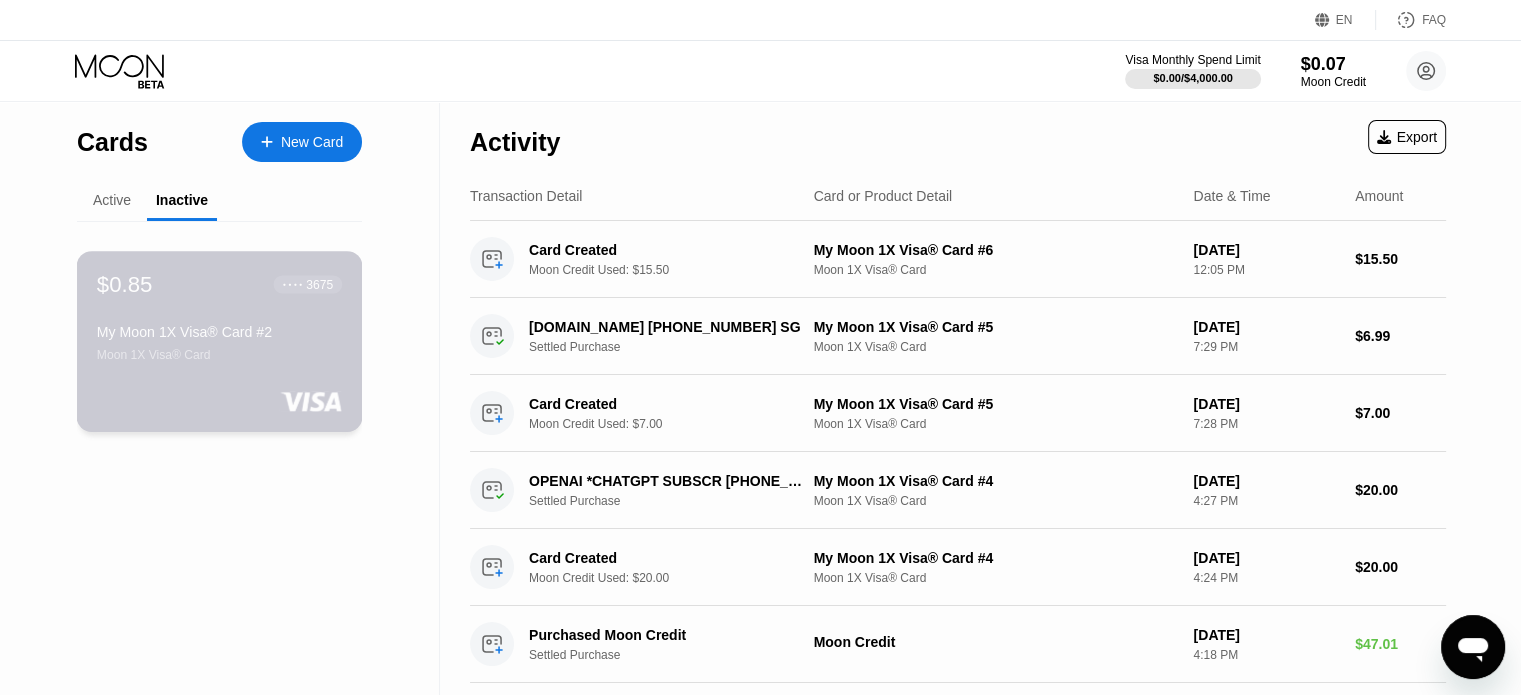 click on "My Moon 1X Visa® Card #2" at bounding box center (219, 332) 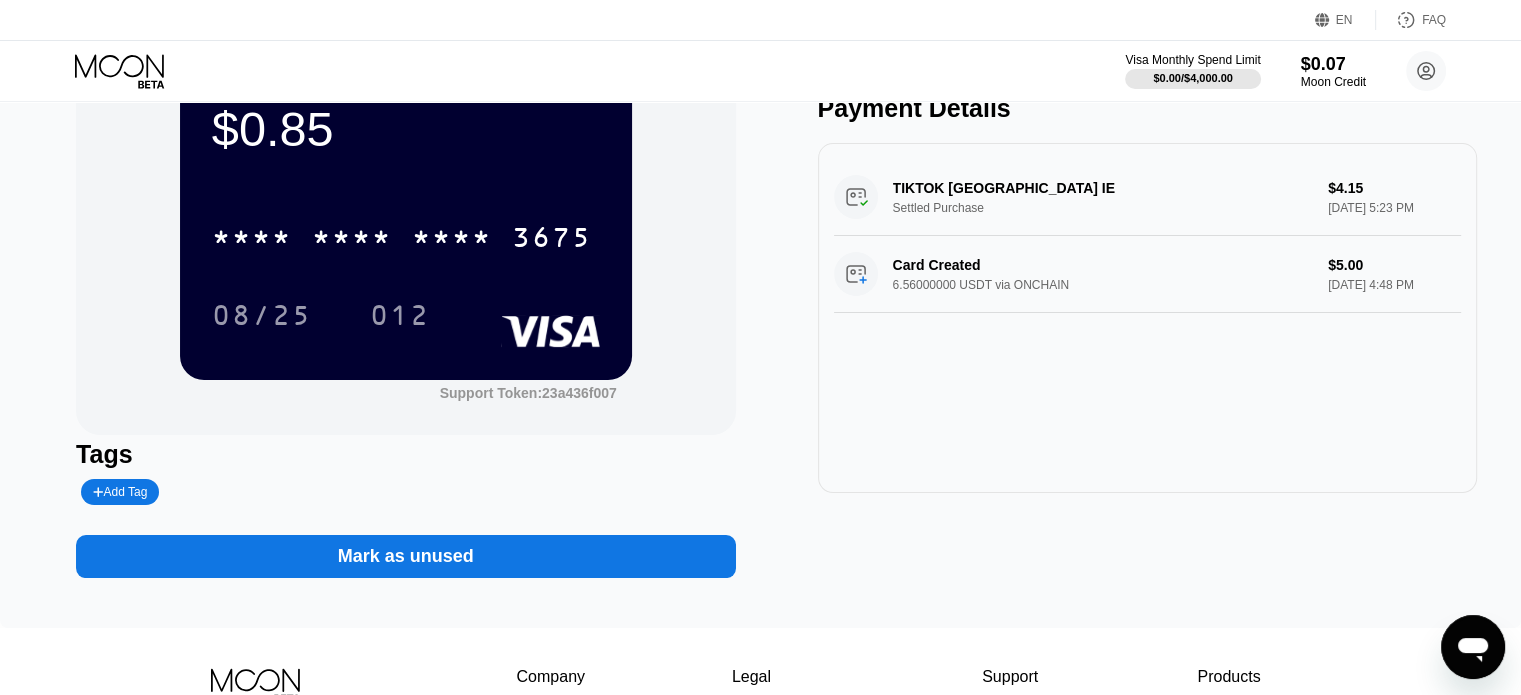 scroll, scrollTop: 0, scrollLeft: 0, axis: both 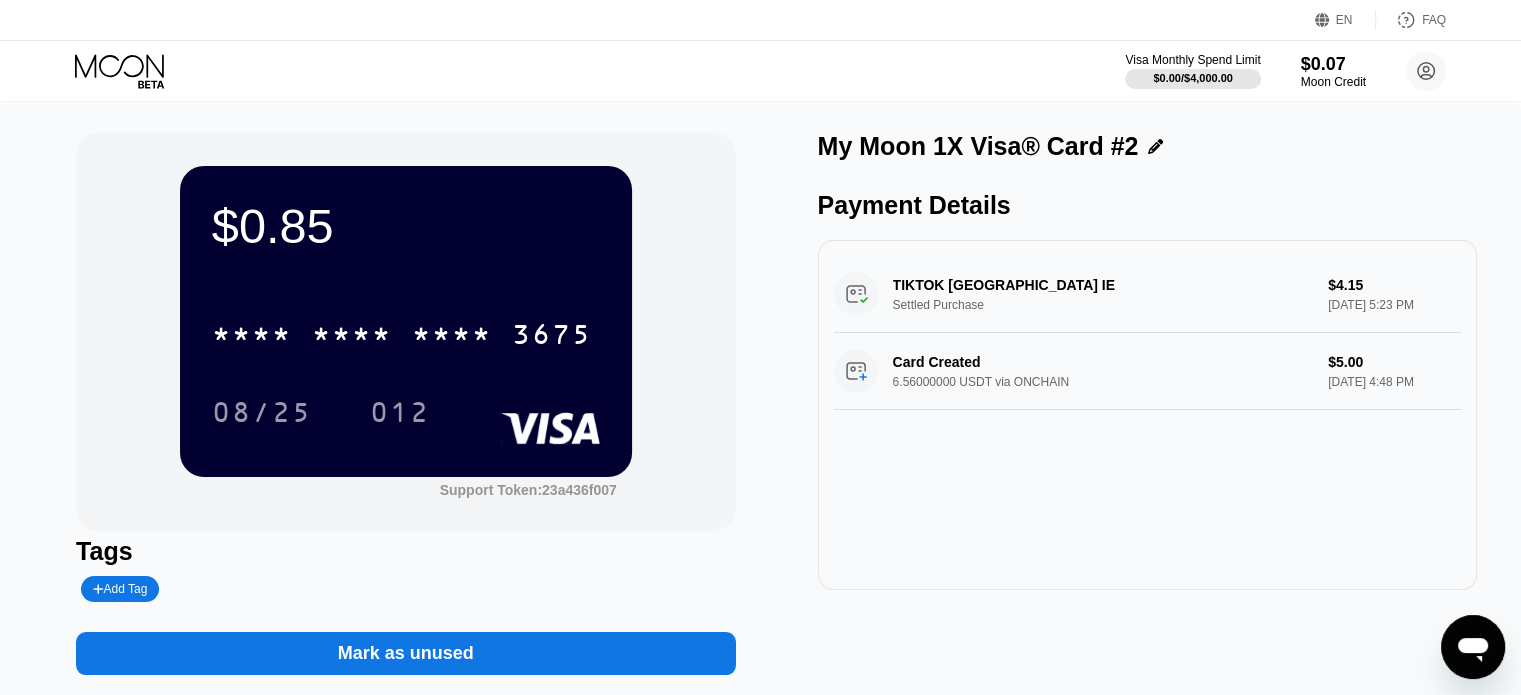 click on "Mark as unused" at bounding box center [405, 653] 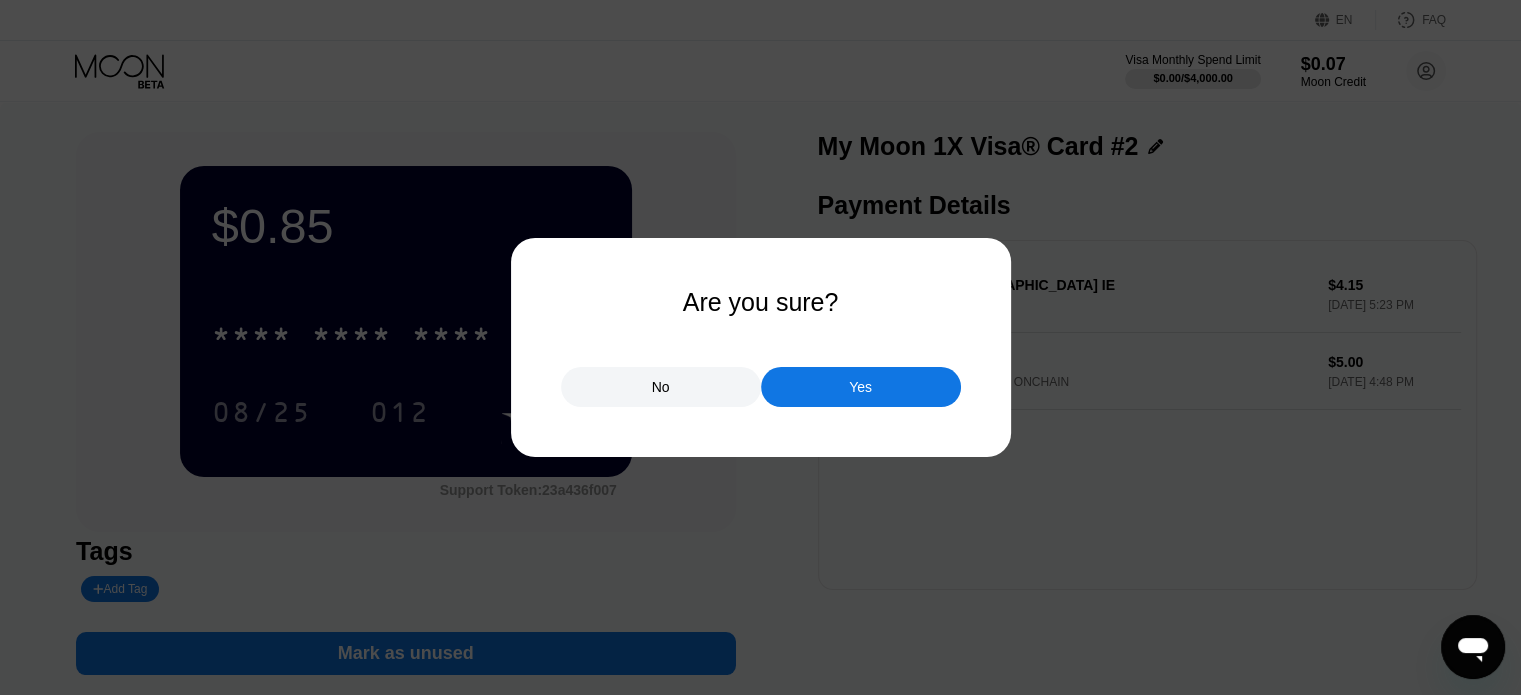 click on "No Yes" at bounding box center [761, 377] 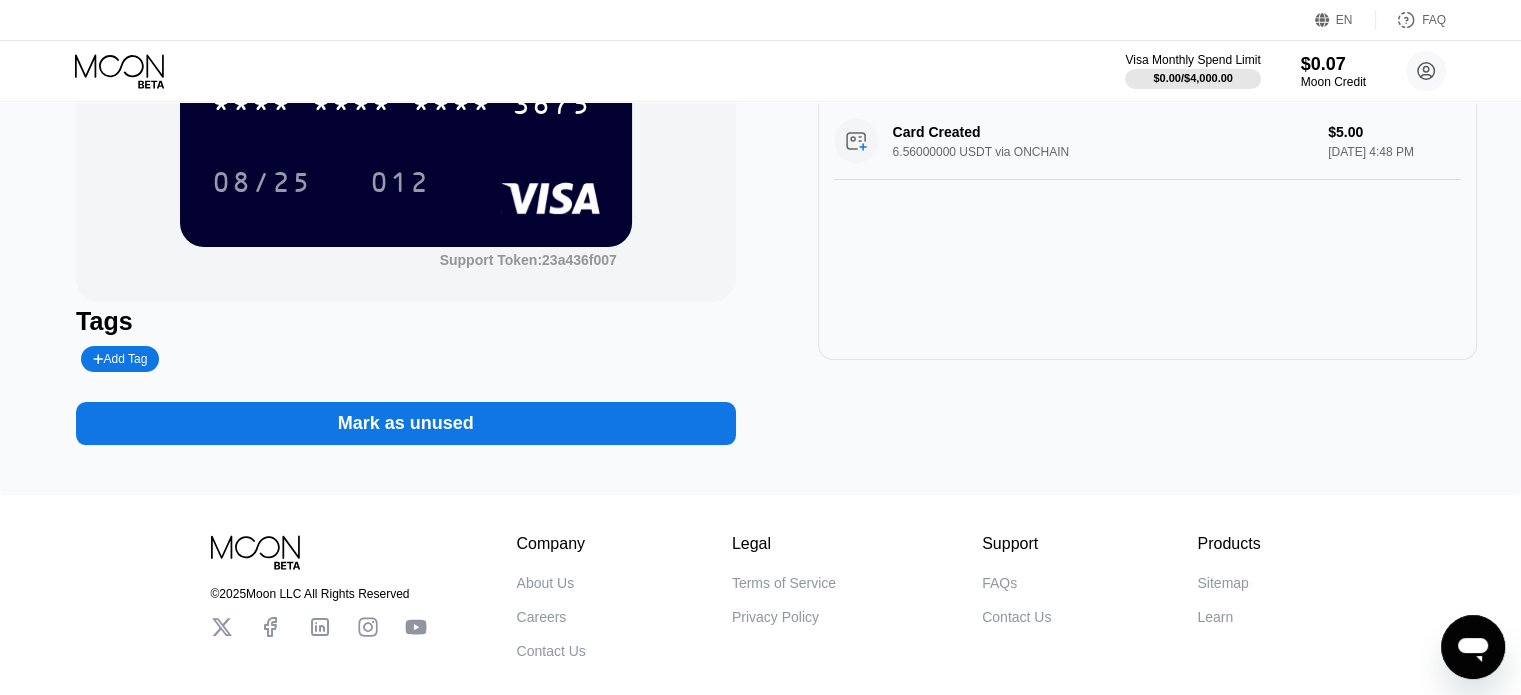 scroll, scrollTop: 300, scrollLeft: 0, axis: vertical 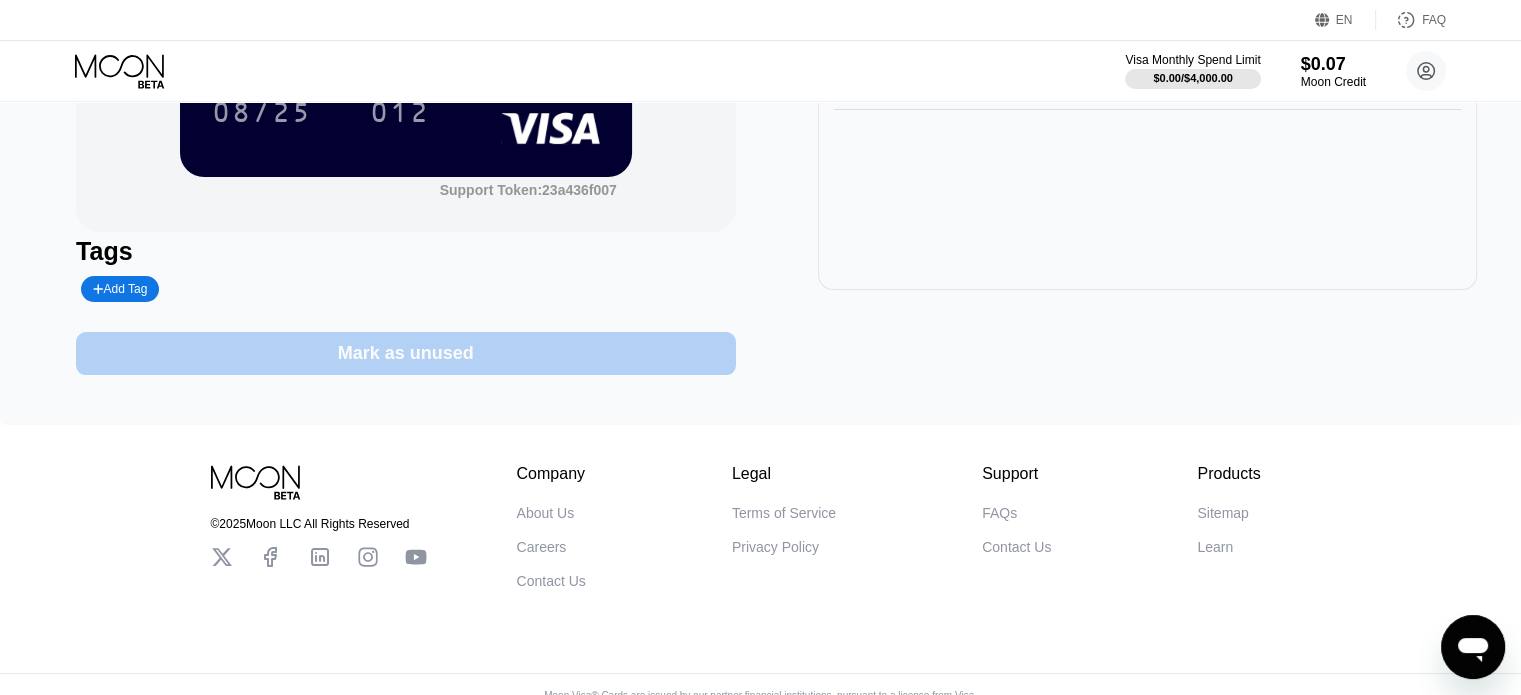 click on "Mark as unused" at bounding box center (405, 353) 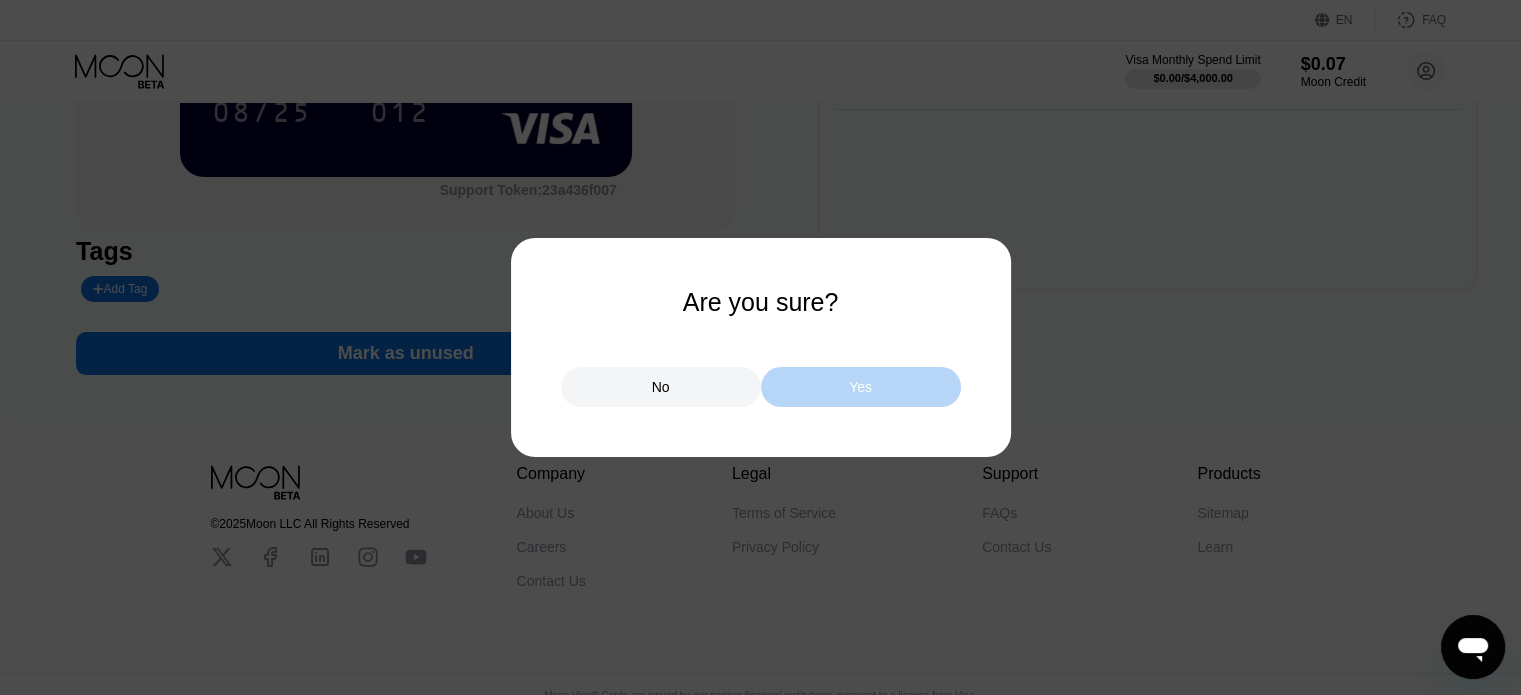 click on "Yes" at bounding box center [861, 387] 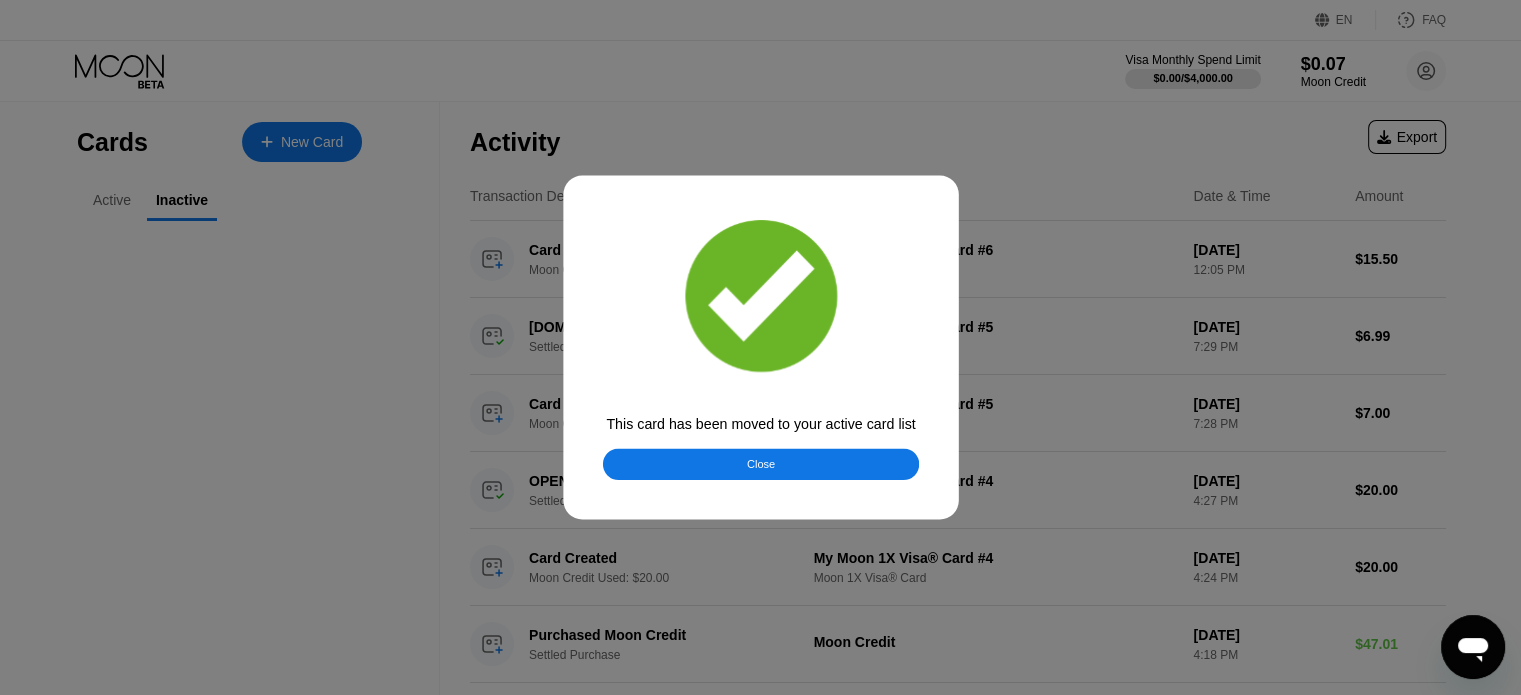 scroll, scrollTop: 0, scrollLeft: 0, axis: both 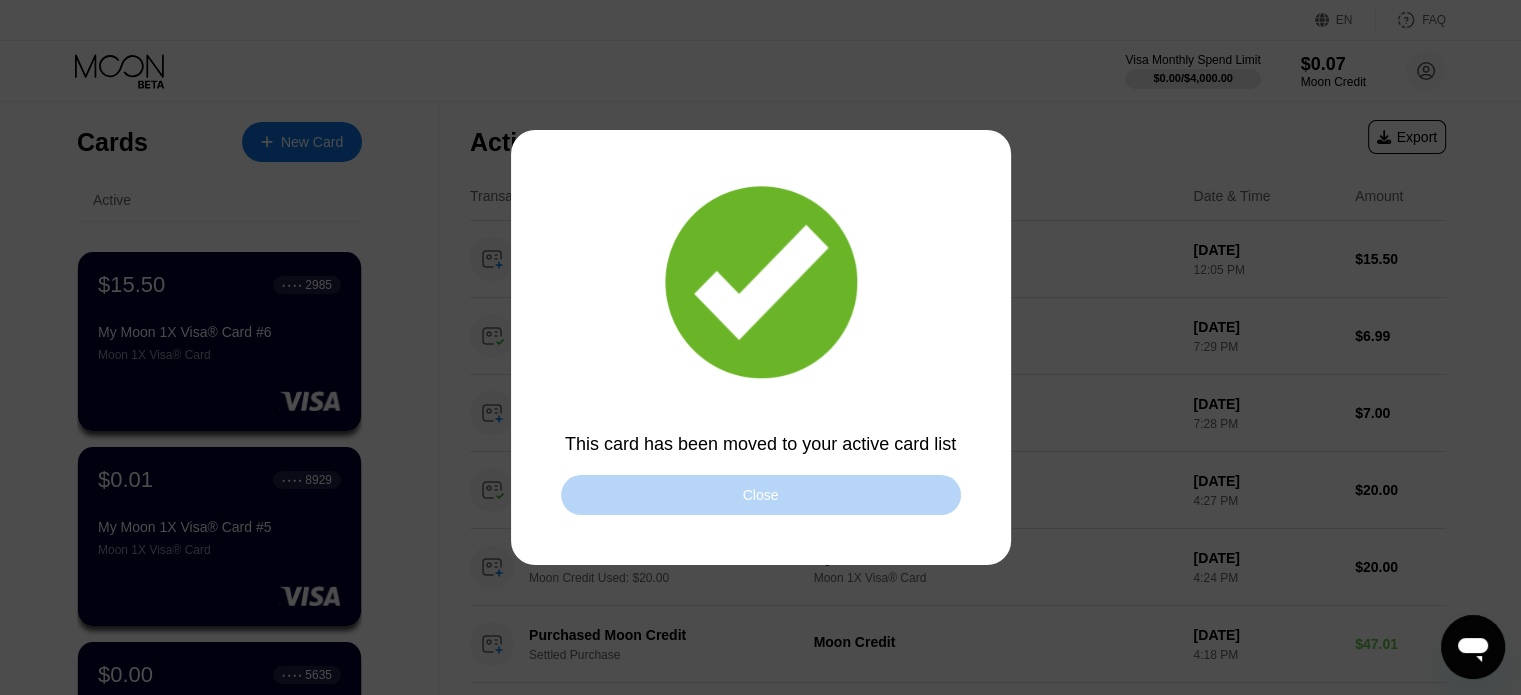 click on "Close" at bounding box center (761, 495) 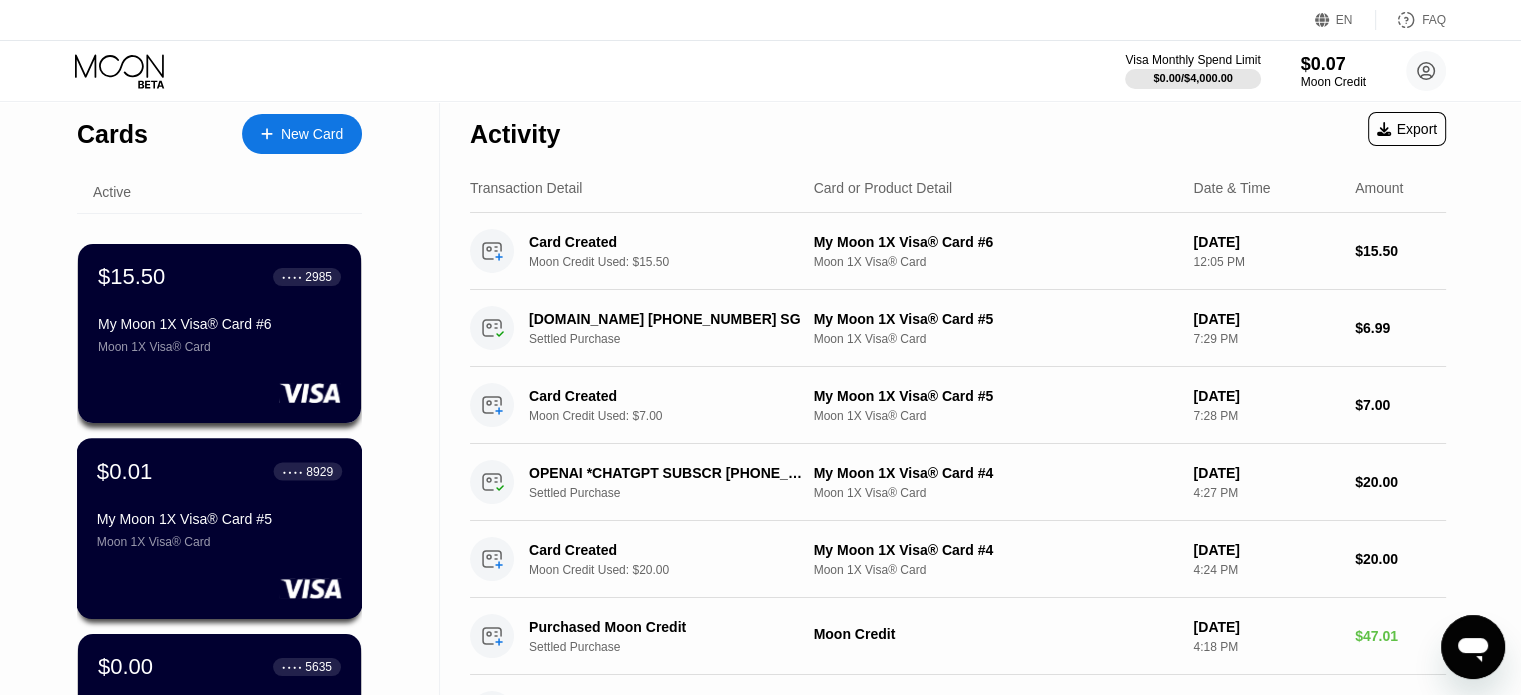 scroll, scrollTop: 0, scrollLeft: 0, axis: both 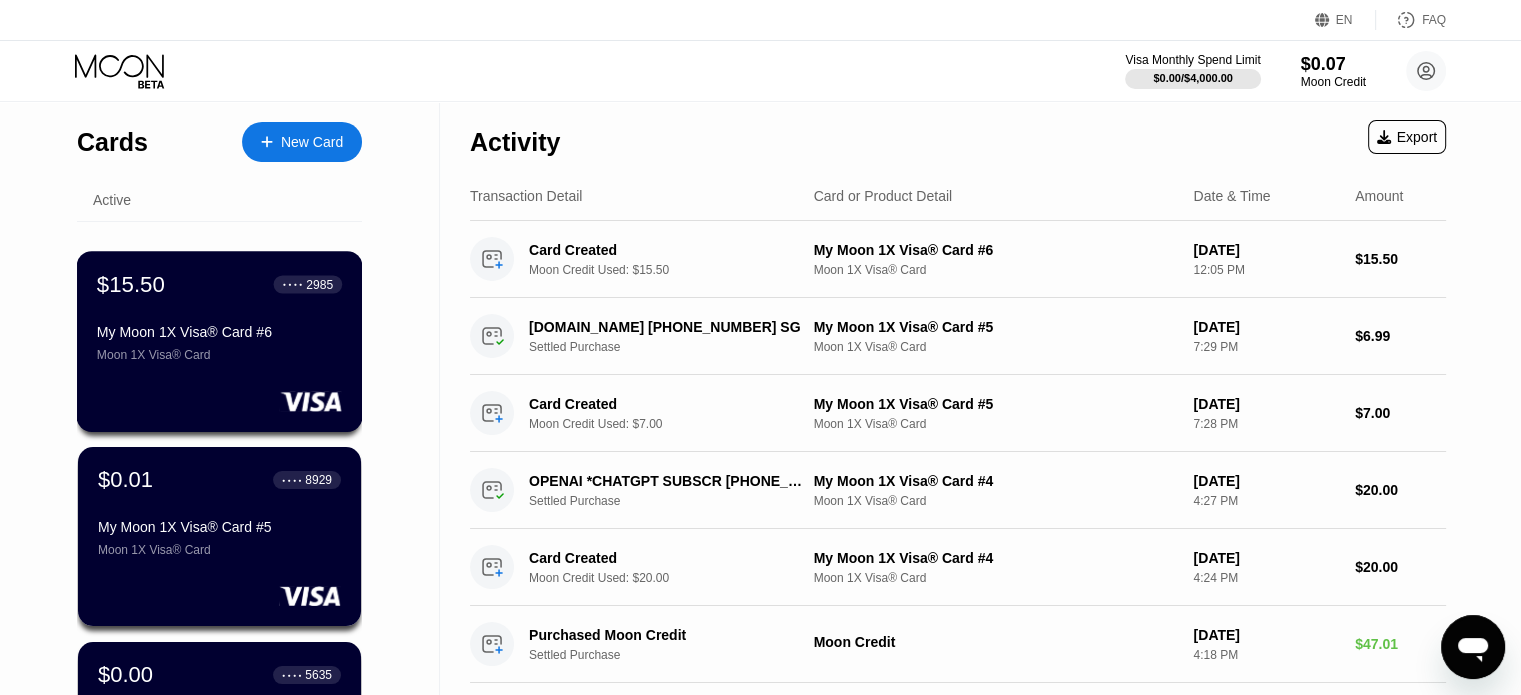 click on "$15.50 ● ● ● ● 2985 My Moon 1X Visa® Card #6 Moon 1X Visa® Card" at bounding box center [220, 341] 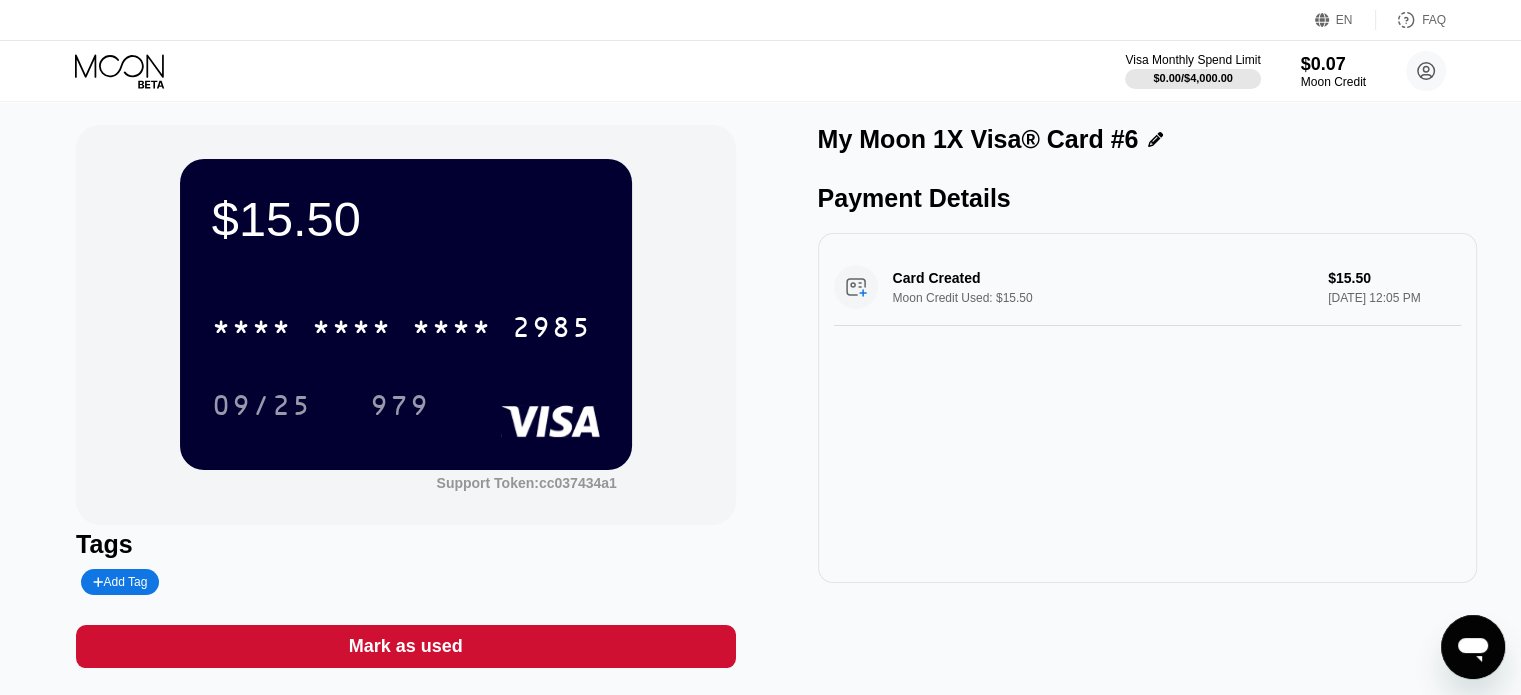 scroll, scrollTop: 0, scrollLeft: 0, axis: both 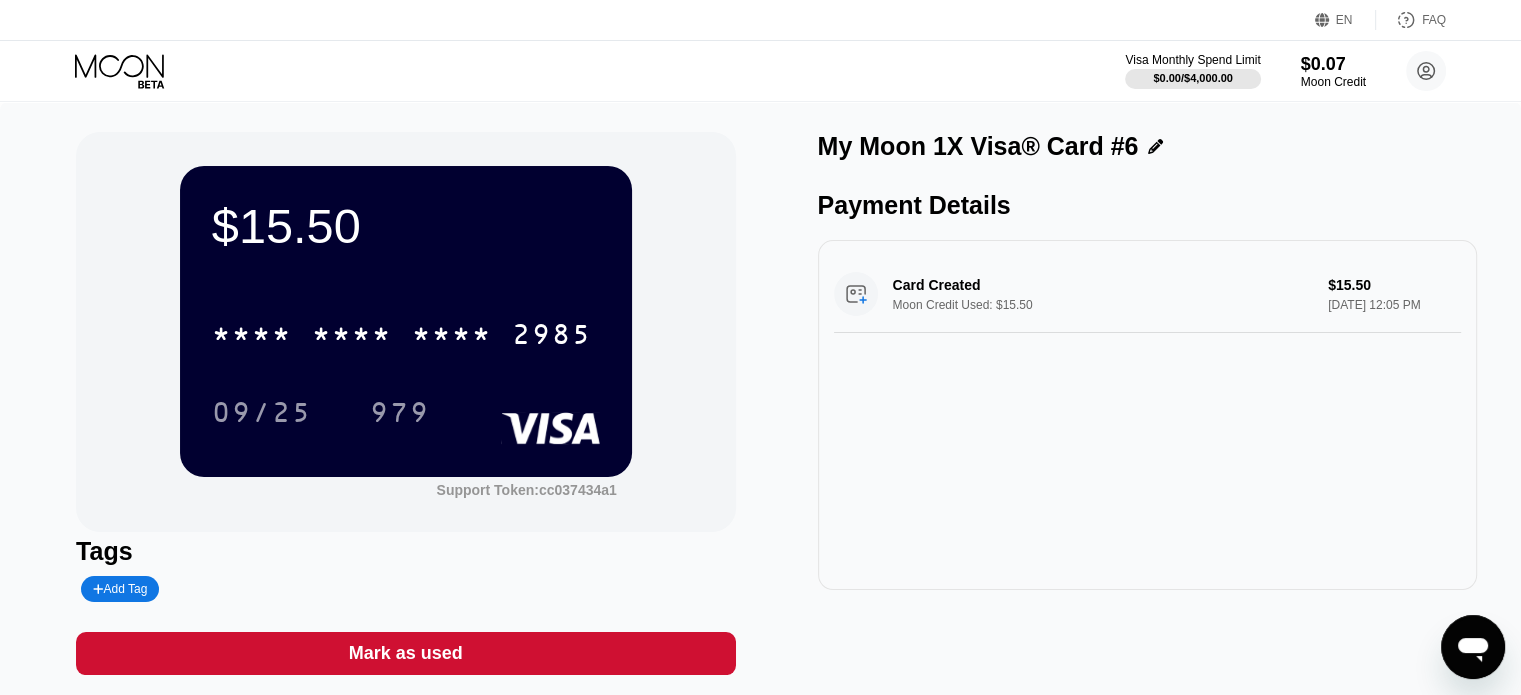 click 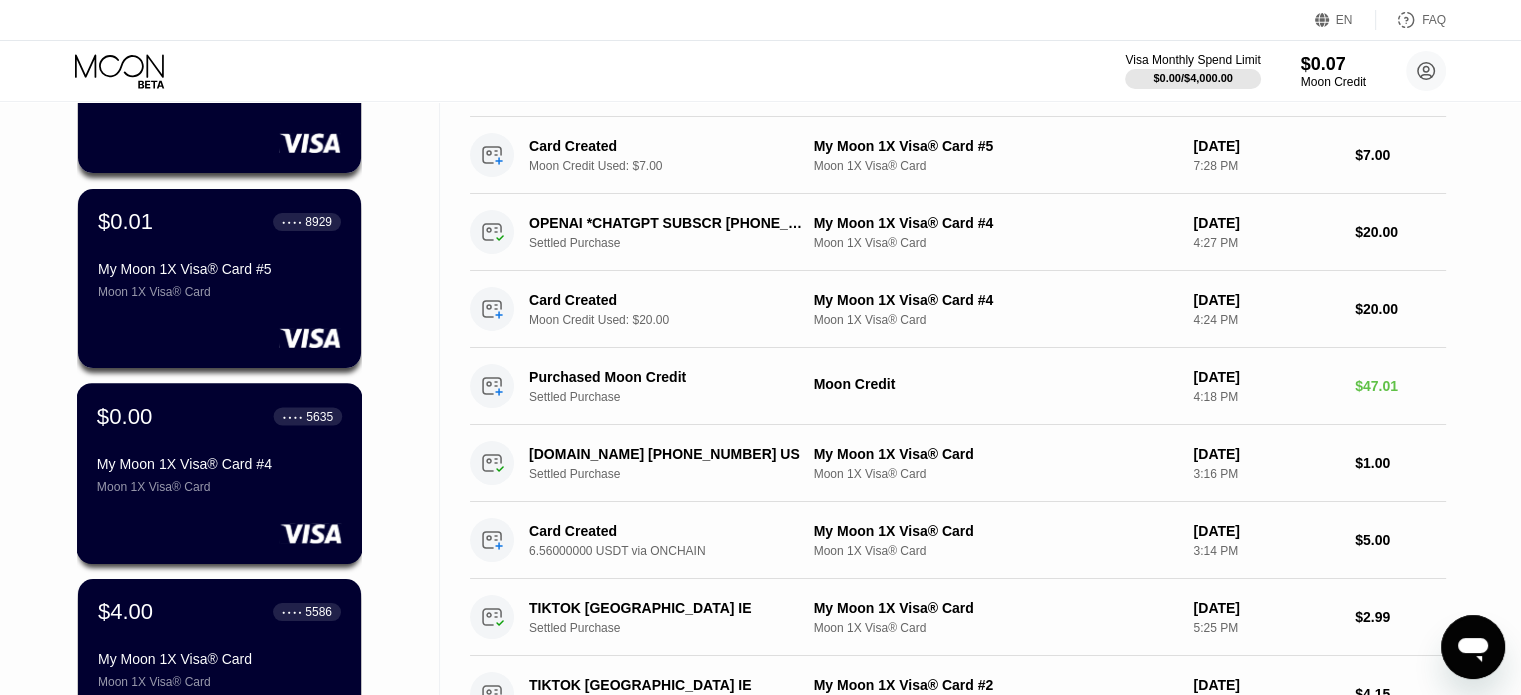 scroll, scrollTop: 0, scrollLeft: 0, axis: both 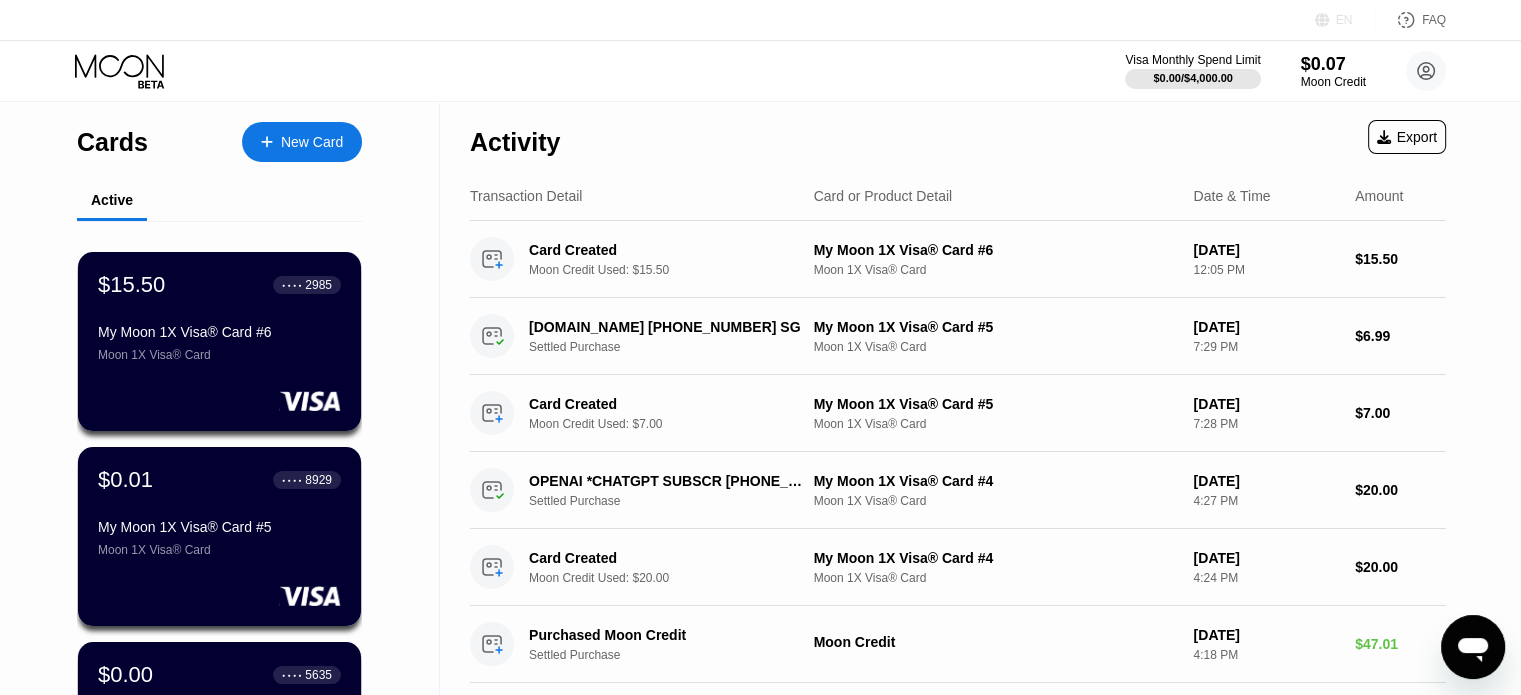 click on "EN" at bounding box center (1344, 20) 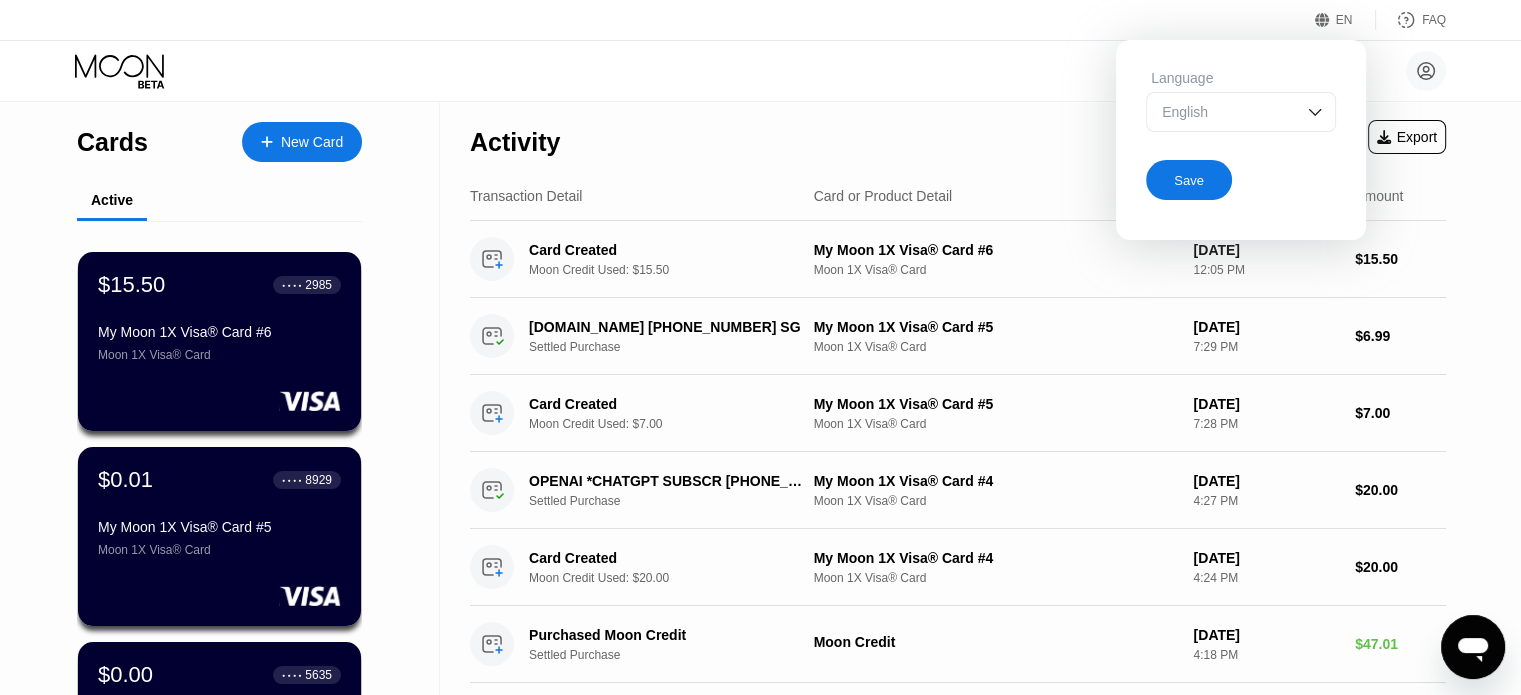 click on "EN" at bounding box center [1344, 20] 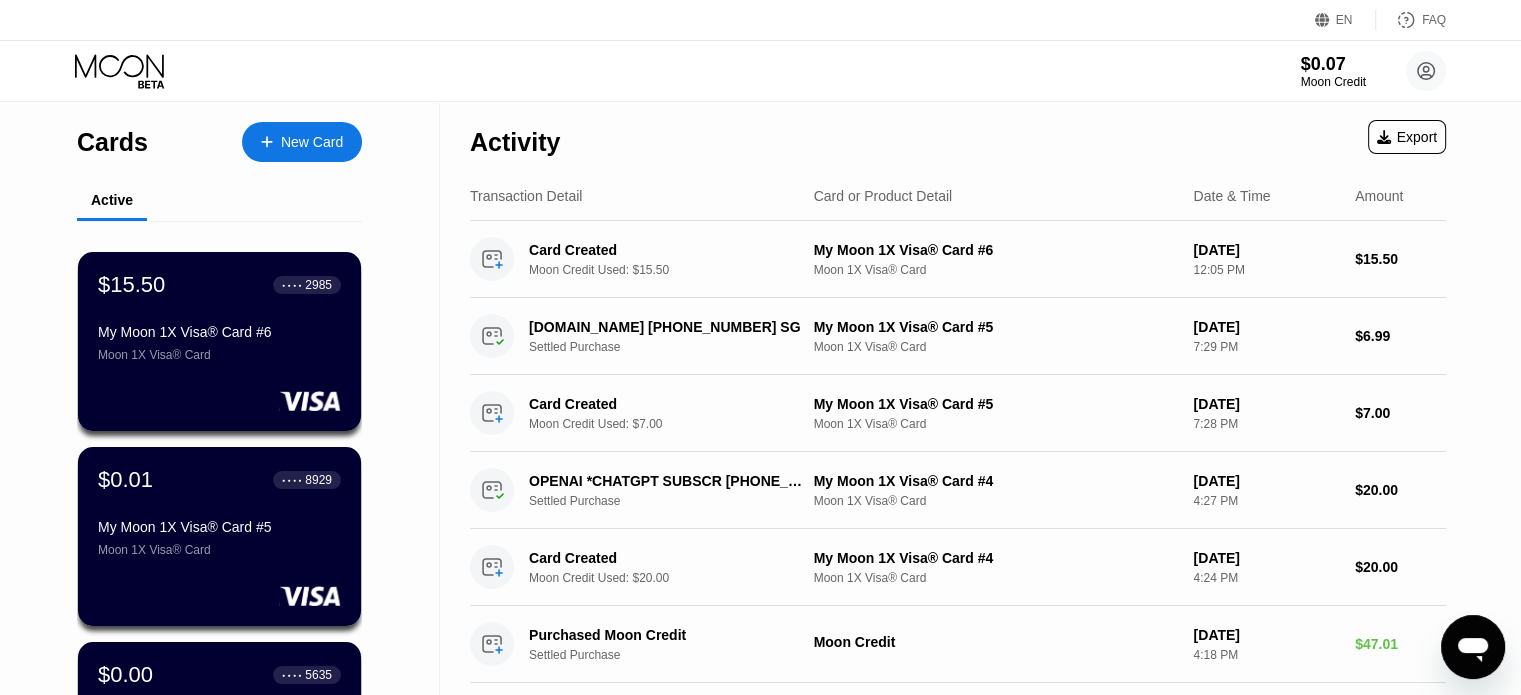 click 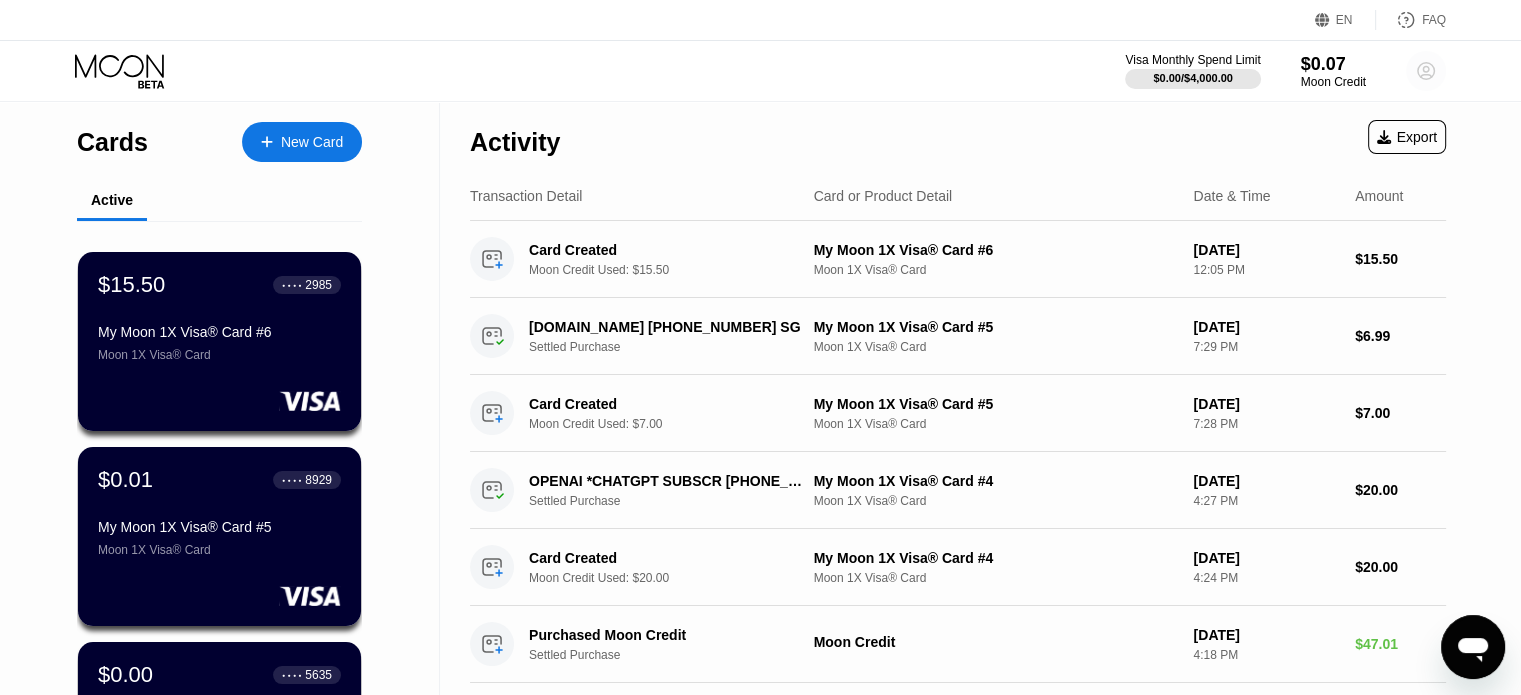 click 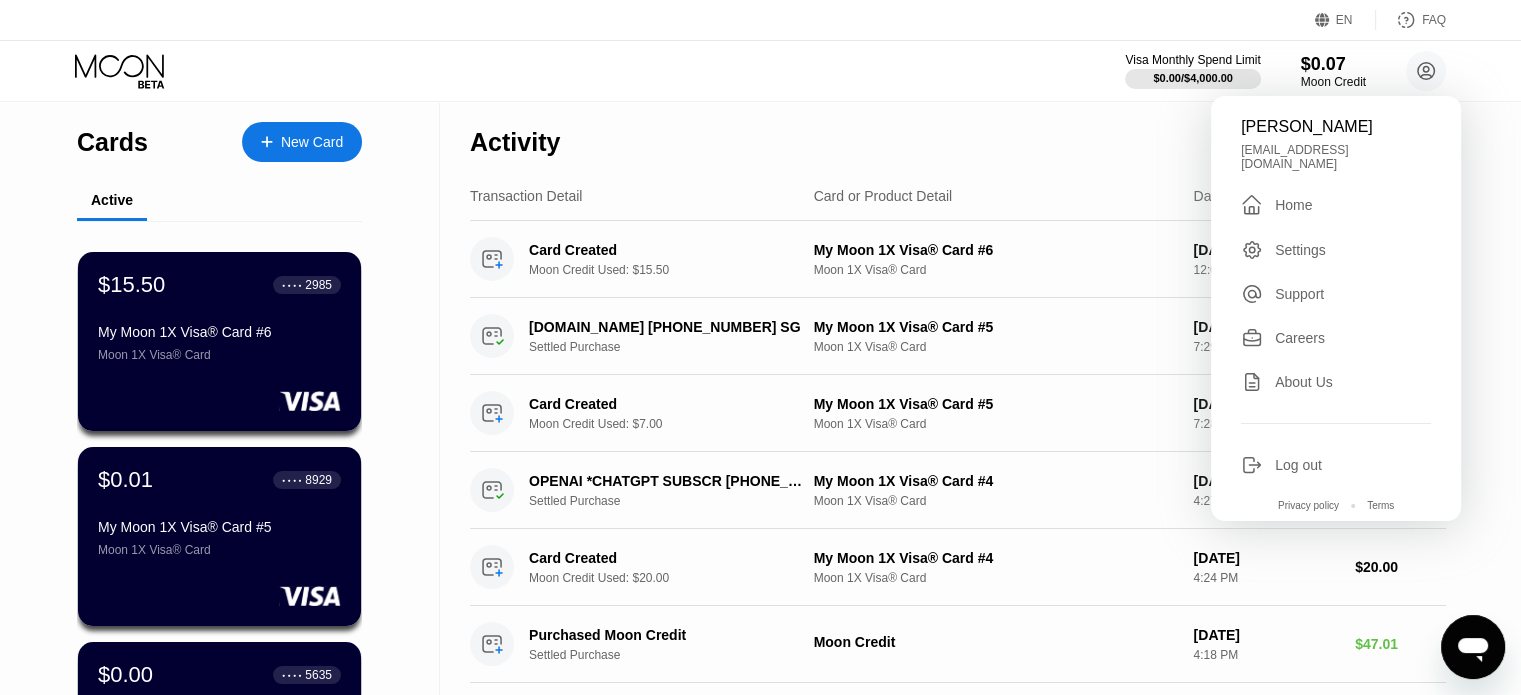 click on "Support" at bounding box center [1299, 294] 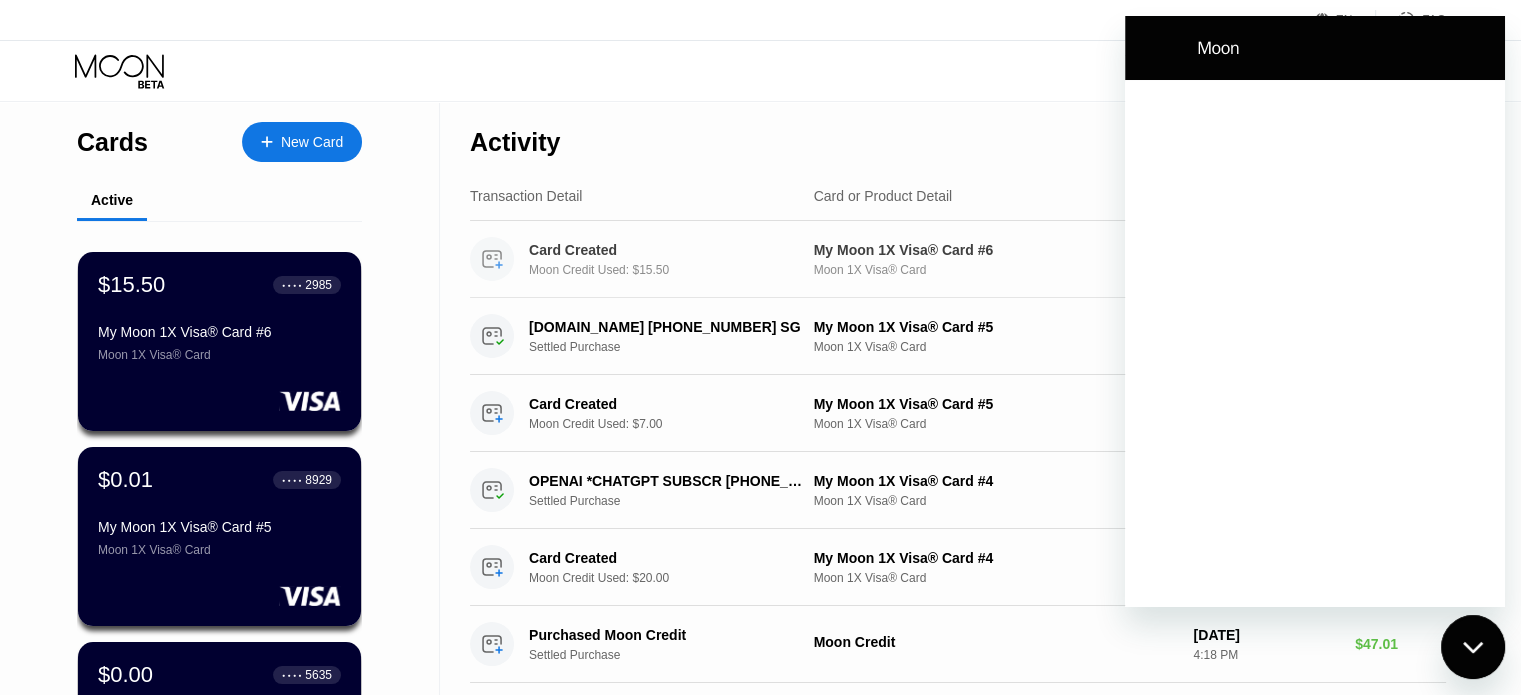 scroll, scrollTop: 0, scrollLeft: 0, axis: both 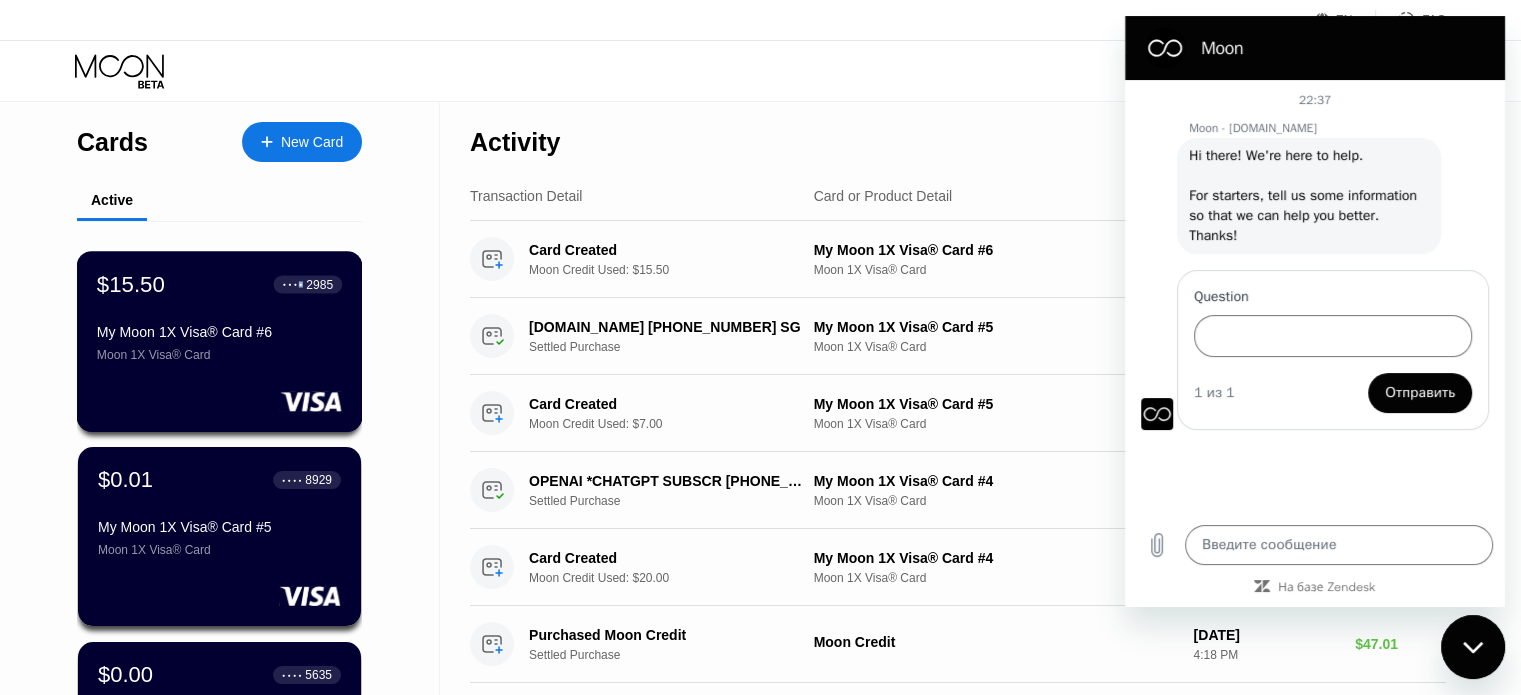 click on "● ● ● ●" at bounding box center (293, 284) 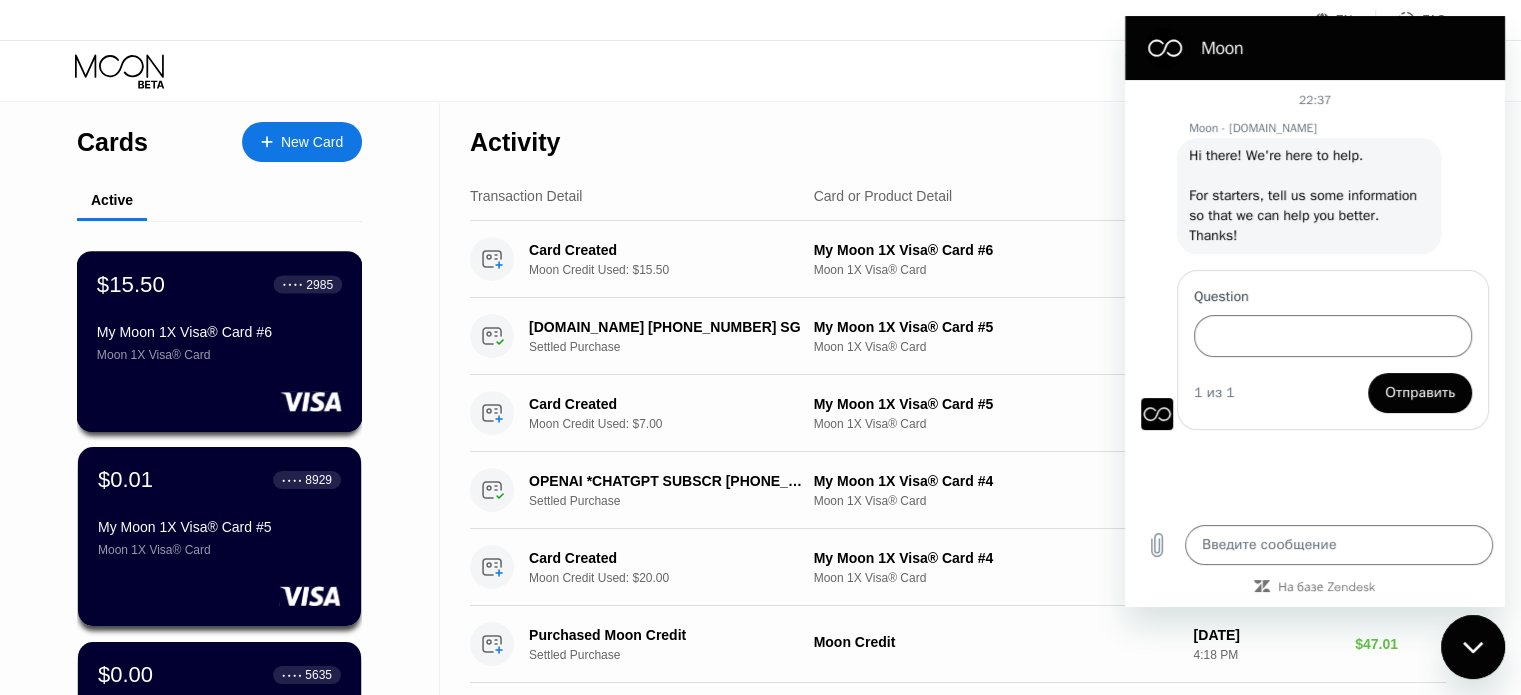 click on "My Moon 1X Visa® Card #6" at bounding box center (219, 332) 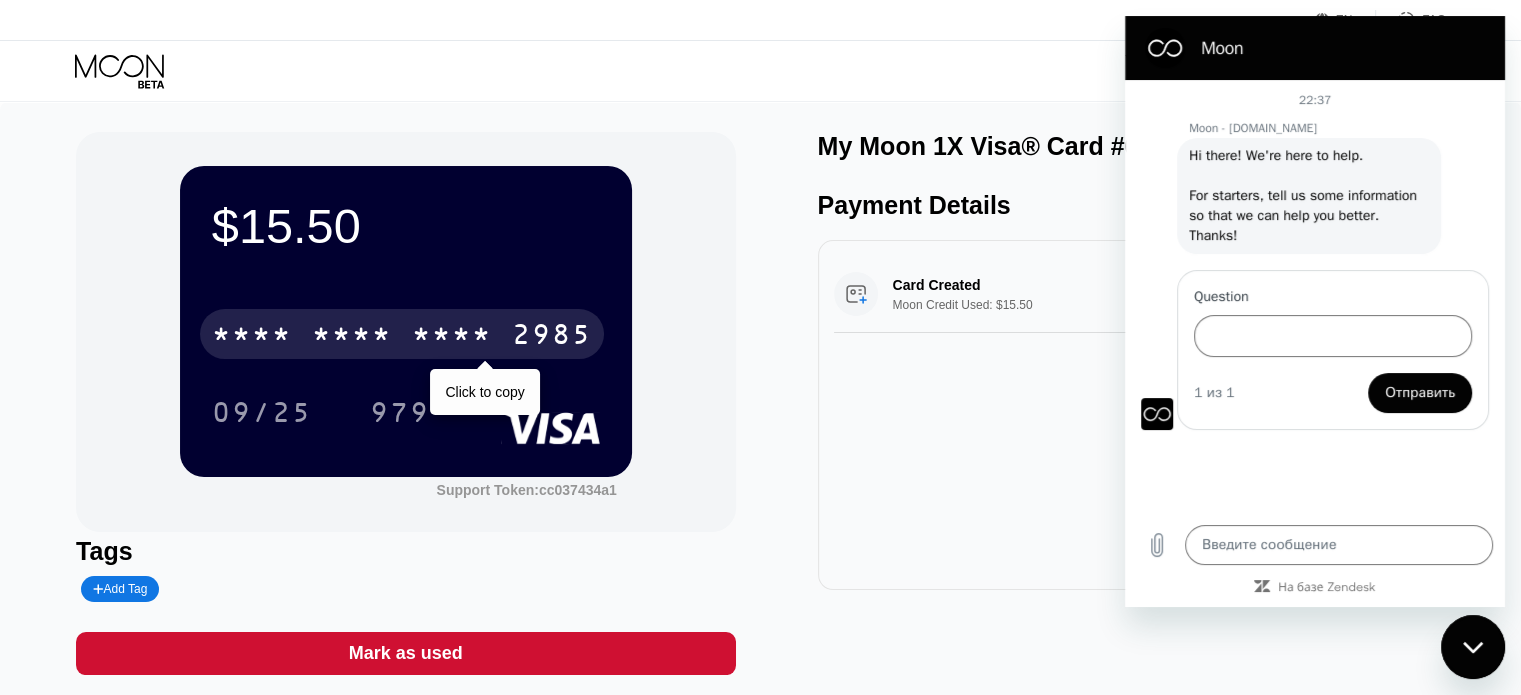 click on "* * * *" at bounding box center [352, 337] 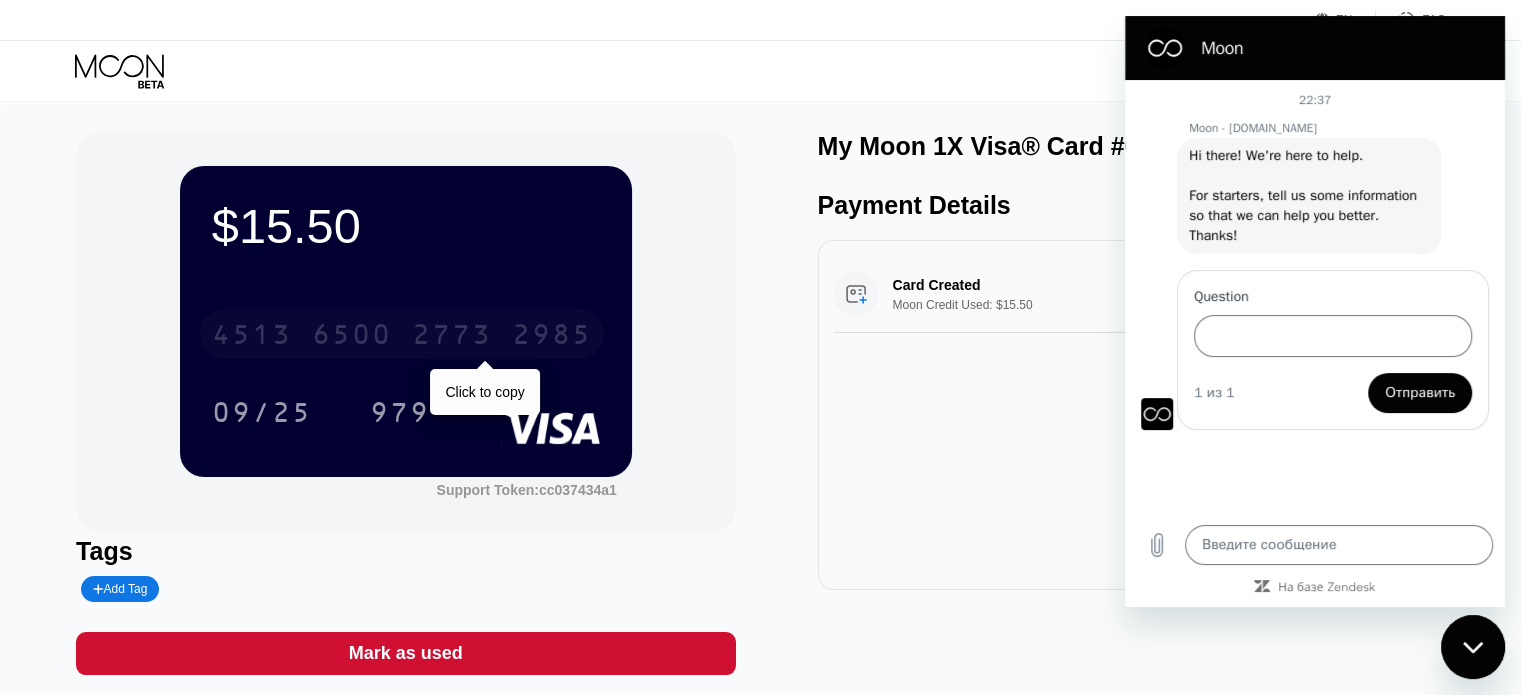 drag, startPoint x: 200, startPoint y: 332, endPoint x: 571, endPoint y: 342, distance: 371.13474 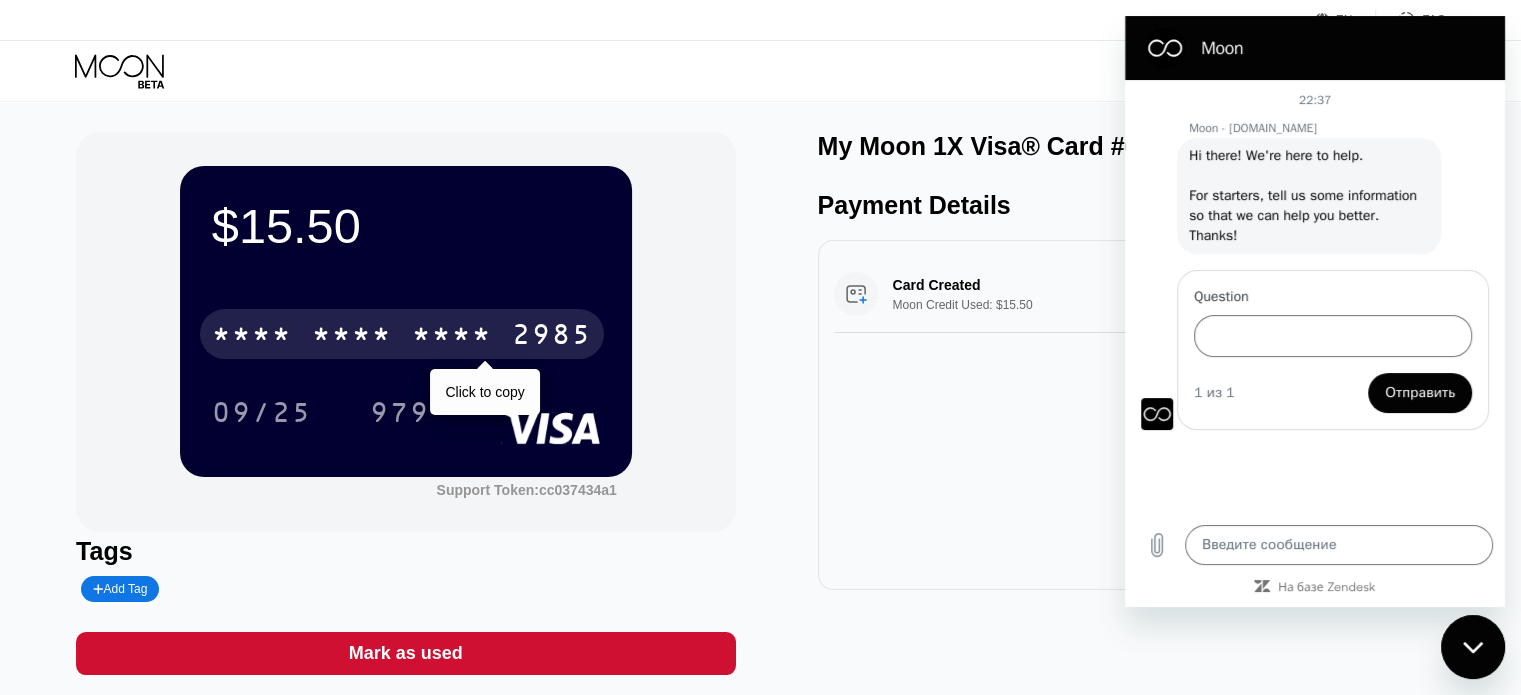 drag, startPoint x: 611, startPoint y: 335, endPoint x: 245, endPoint y: 331, distance: 366.02185 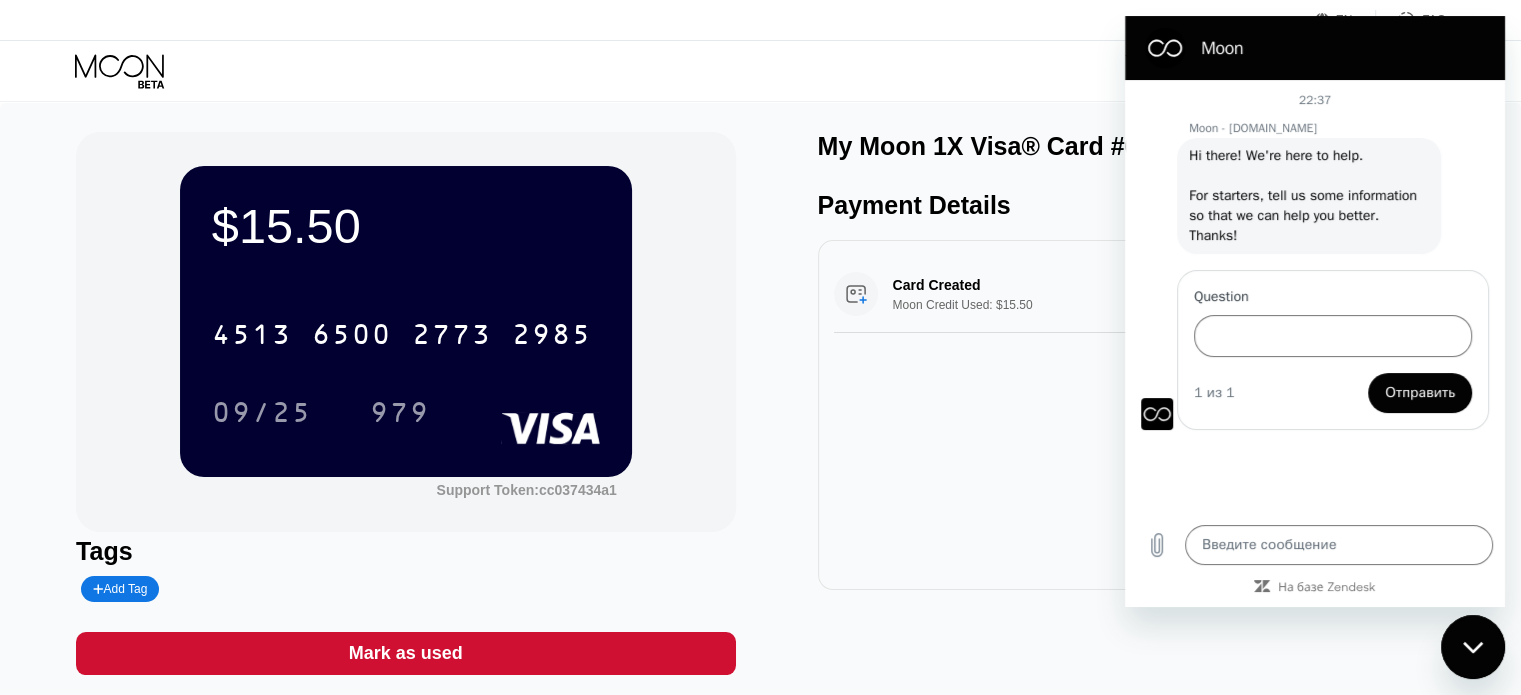 type on "x" 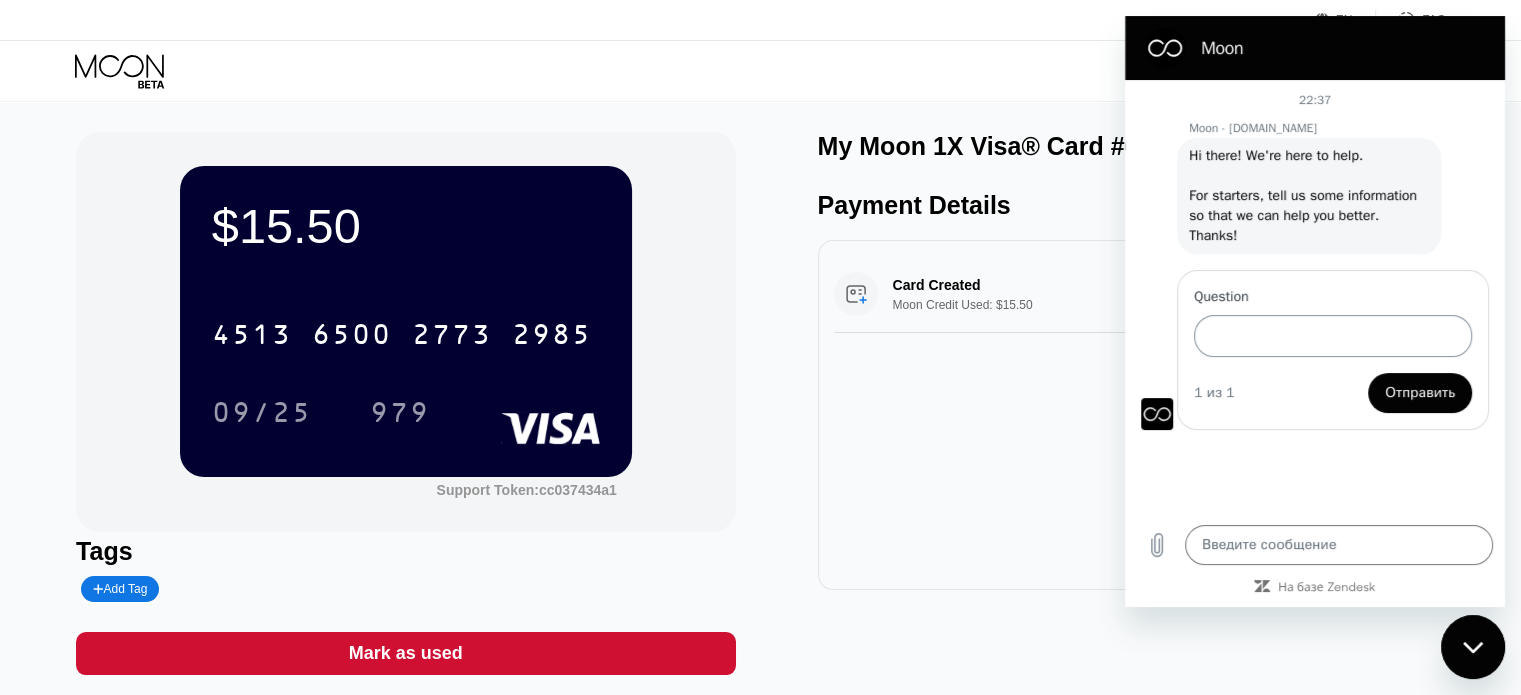click on "Question" at bounding box center [1333, 336] 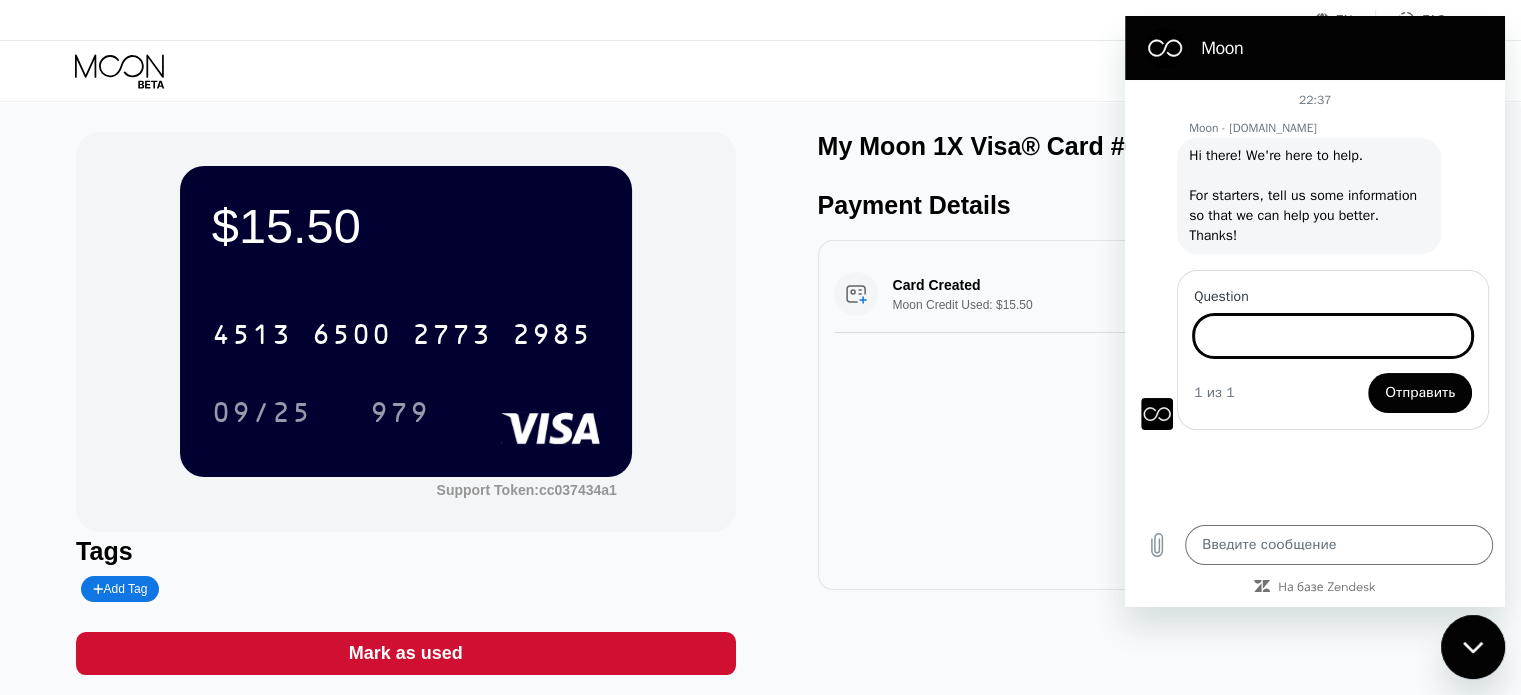 type on "Hello! I issued a card to pay for tiktok ads, but the service did not accept the payment. Can you return the funds from the prepaid card 4513650027732985 in the amount of $ 15.50 to the mooncredit balance? Another question, what will happen to the unspent funds on the card when the card expires? Does the unused balance burn out?" 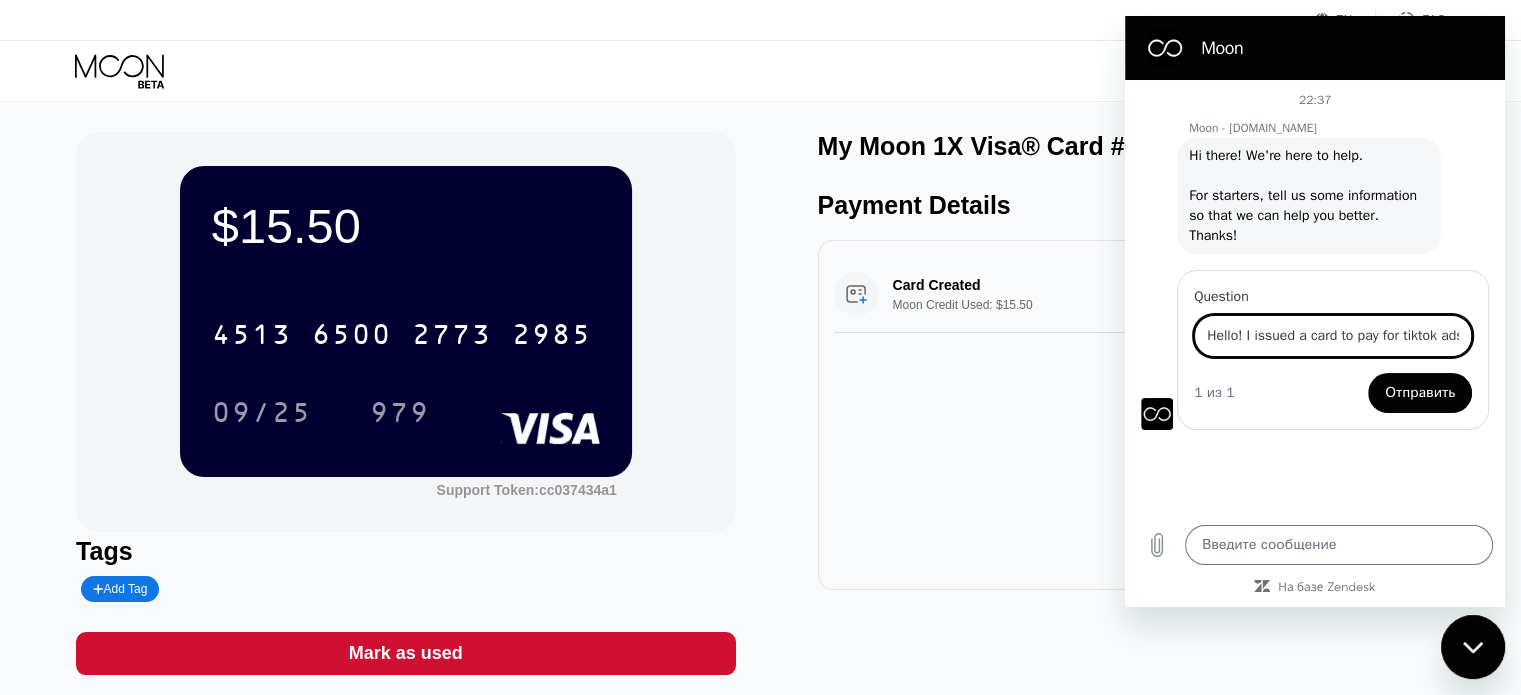 scroll, scrollTop: 0, scrollLeft: 1826, axis: horizontal 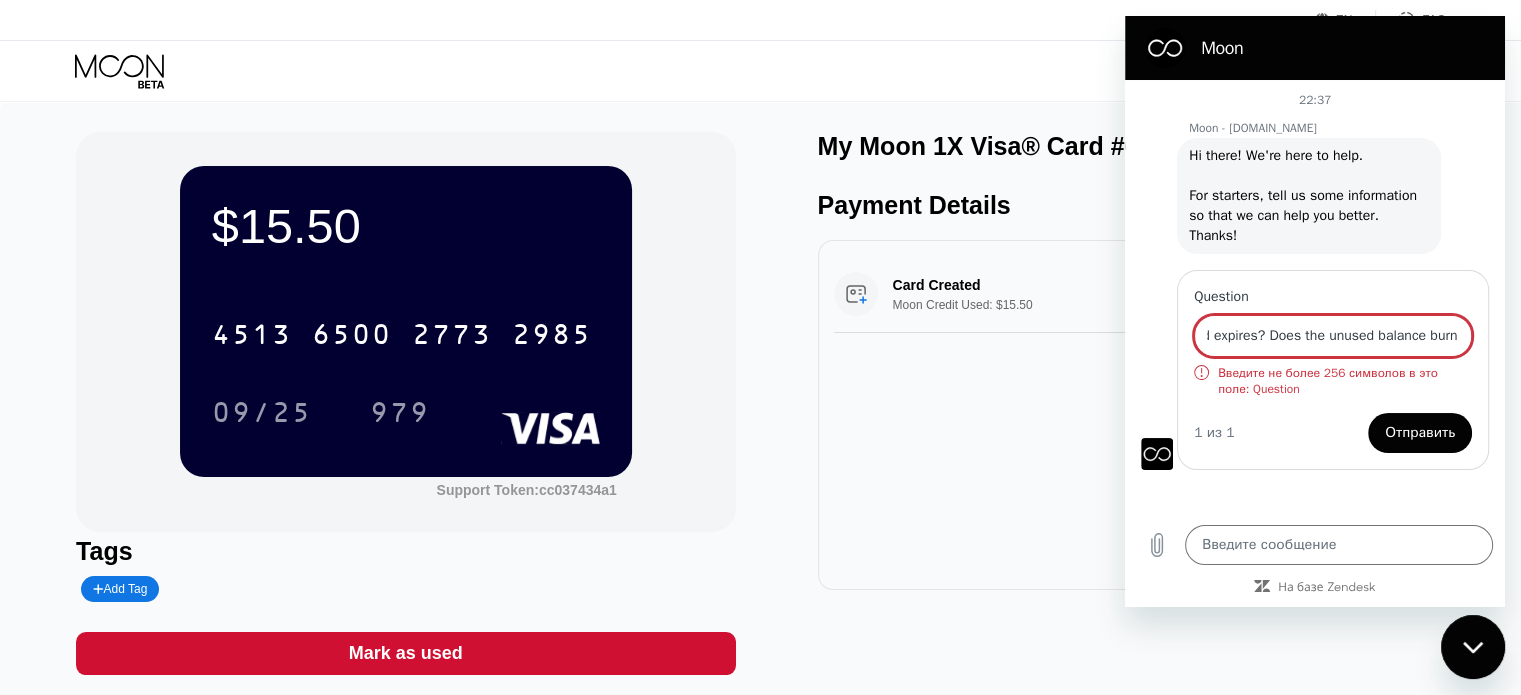 type on "x" 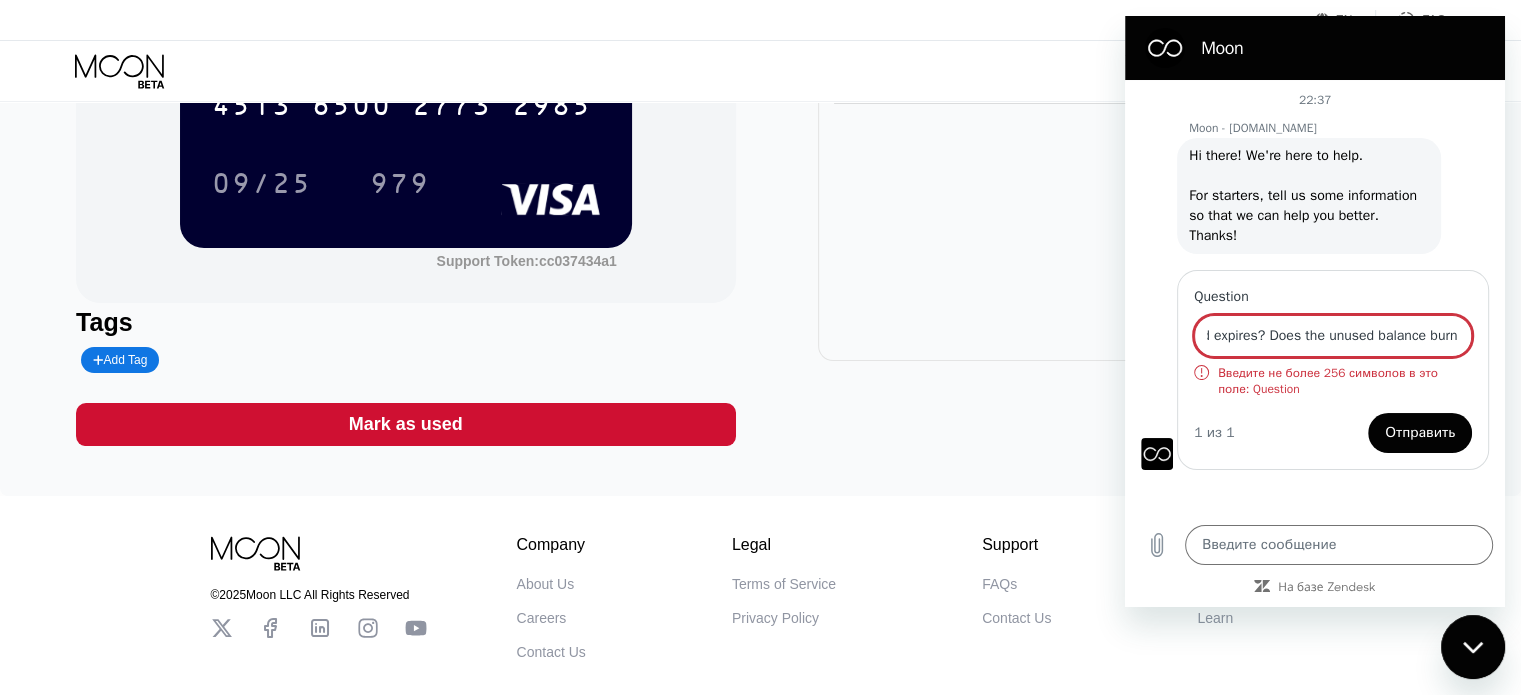 scroll, scrollTop: 300, scrollLeft: 0, axis: vertical 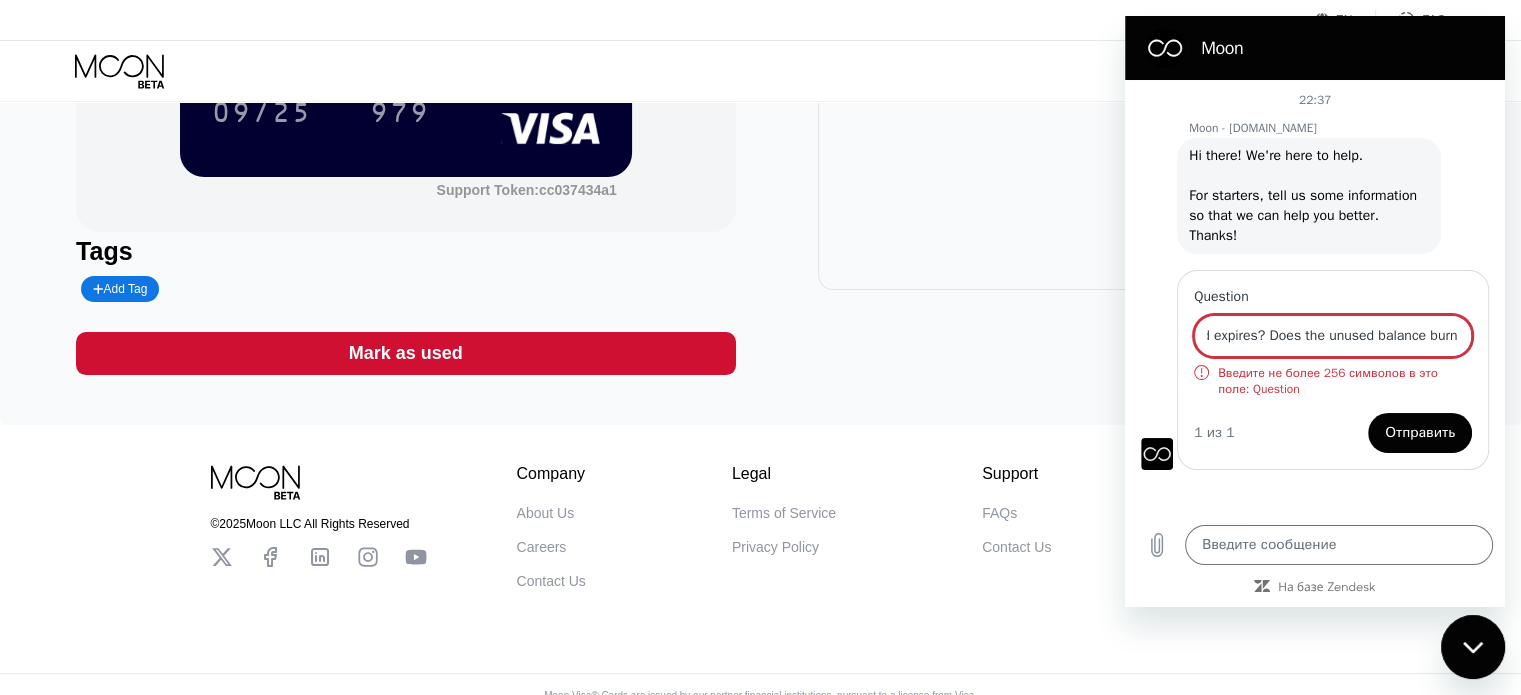type on "Hello! I issued a card to pay for tiktok ads, but the service did not accept the payment. Can you return the funds from the prepaid card 4513650027732985 in the amount of $ 15.50 to the mooncredit balance? Another question, what will happen to the unspent funds on the card when the card expires? Does the unused balance burn out?" 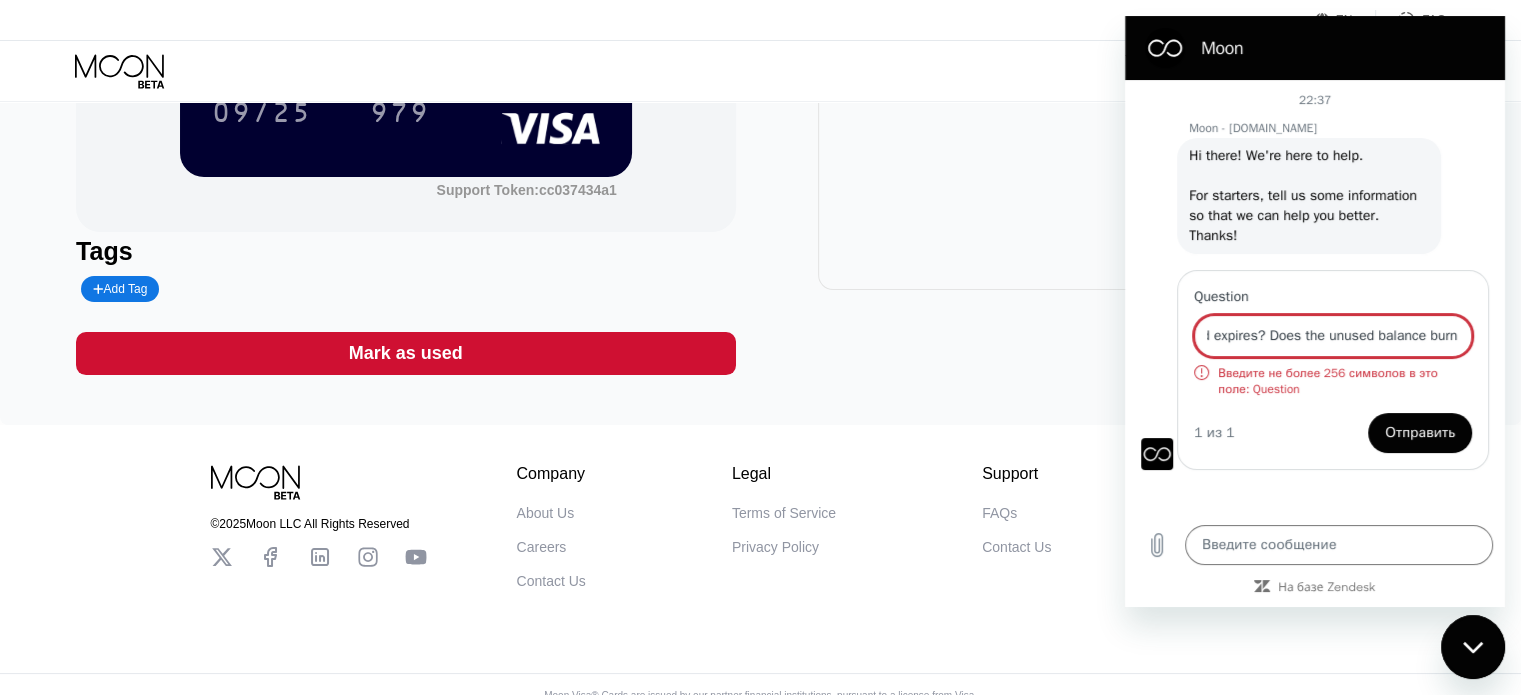 scroll, scrollTop: 0, scrollLeft: 0, axis: both 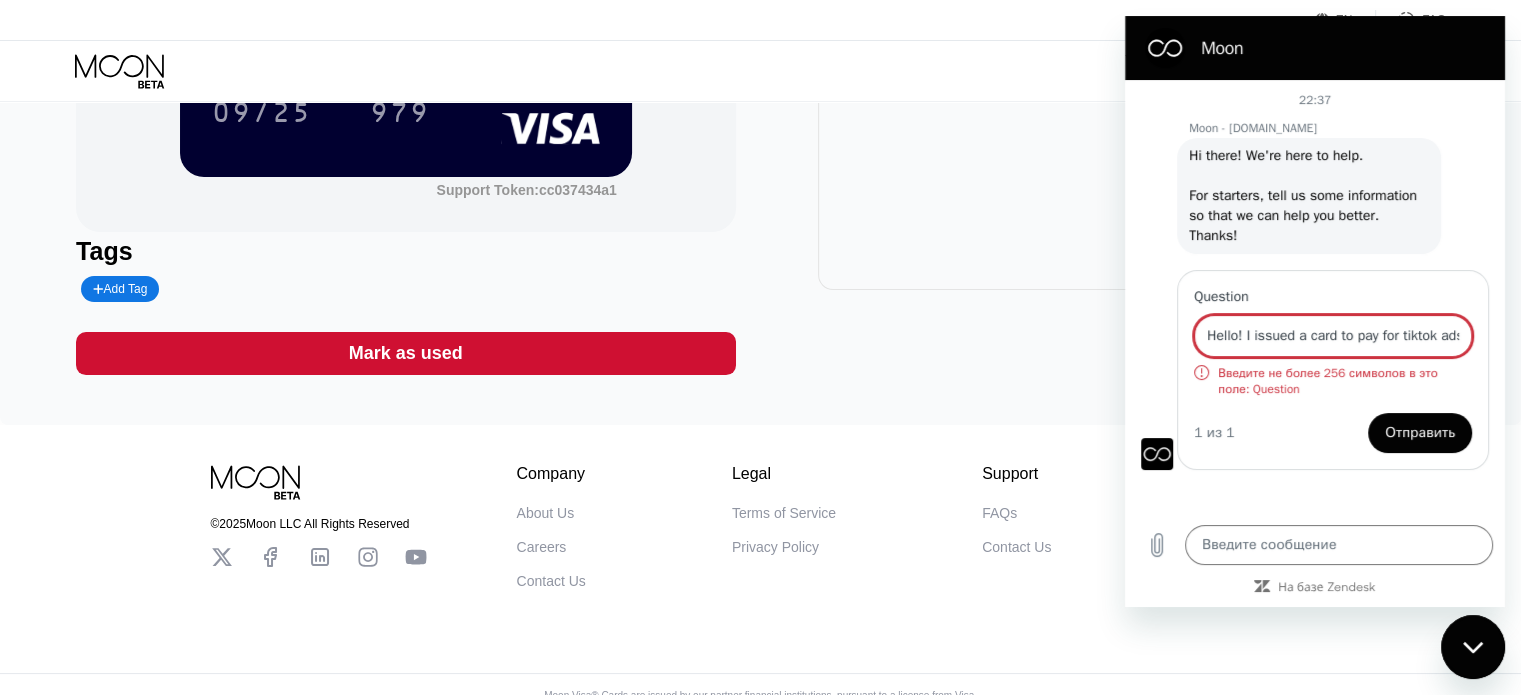 type on "x" 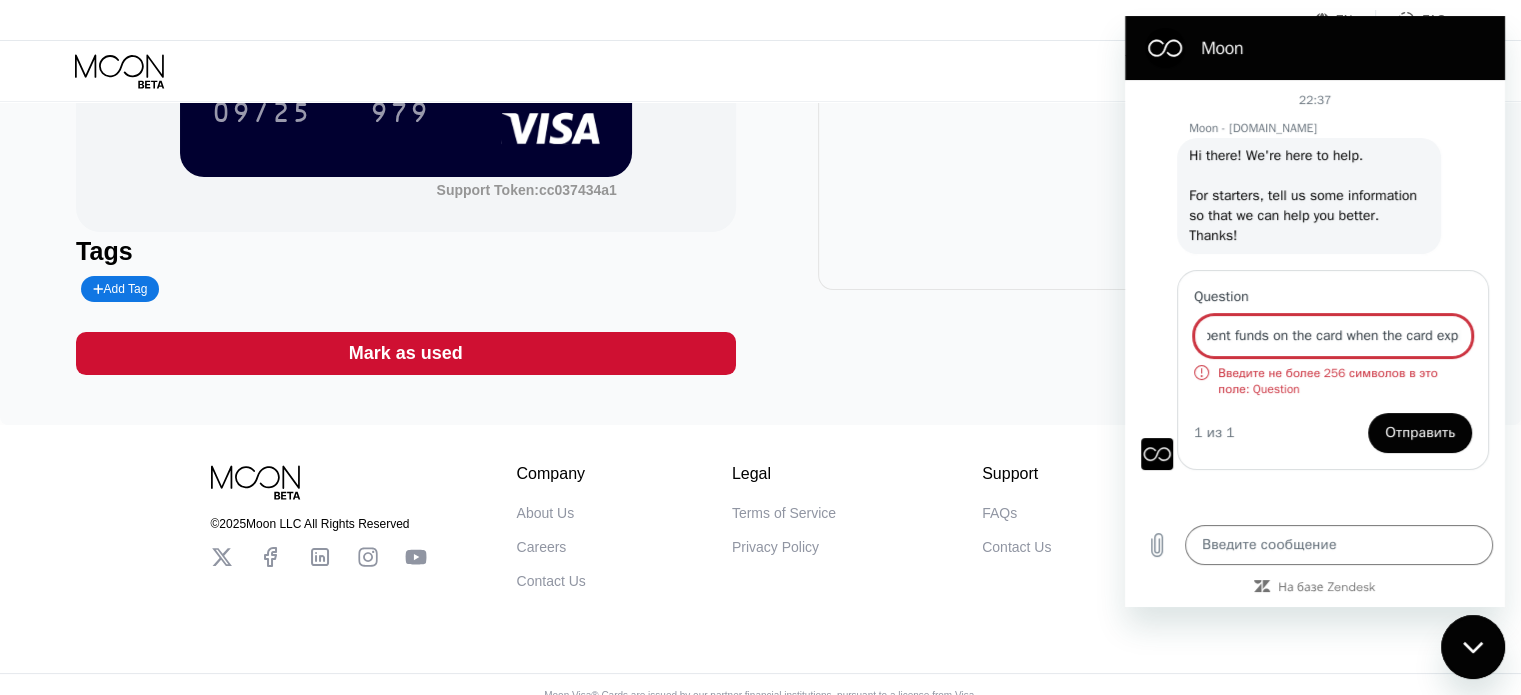 click on "Hello! I issued a card to pay for tiktok ads, but the service did not accept the payment. Can you return the funds from the prepaid card 4513650027732985 in the amount of $ 15.50 to the mooncredit balance? Another question, what will happen to the unspent funds on the card when the card expires?" at bounding box center [1333, 336] 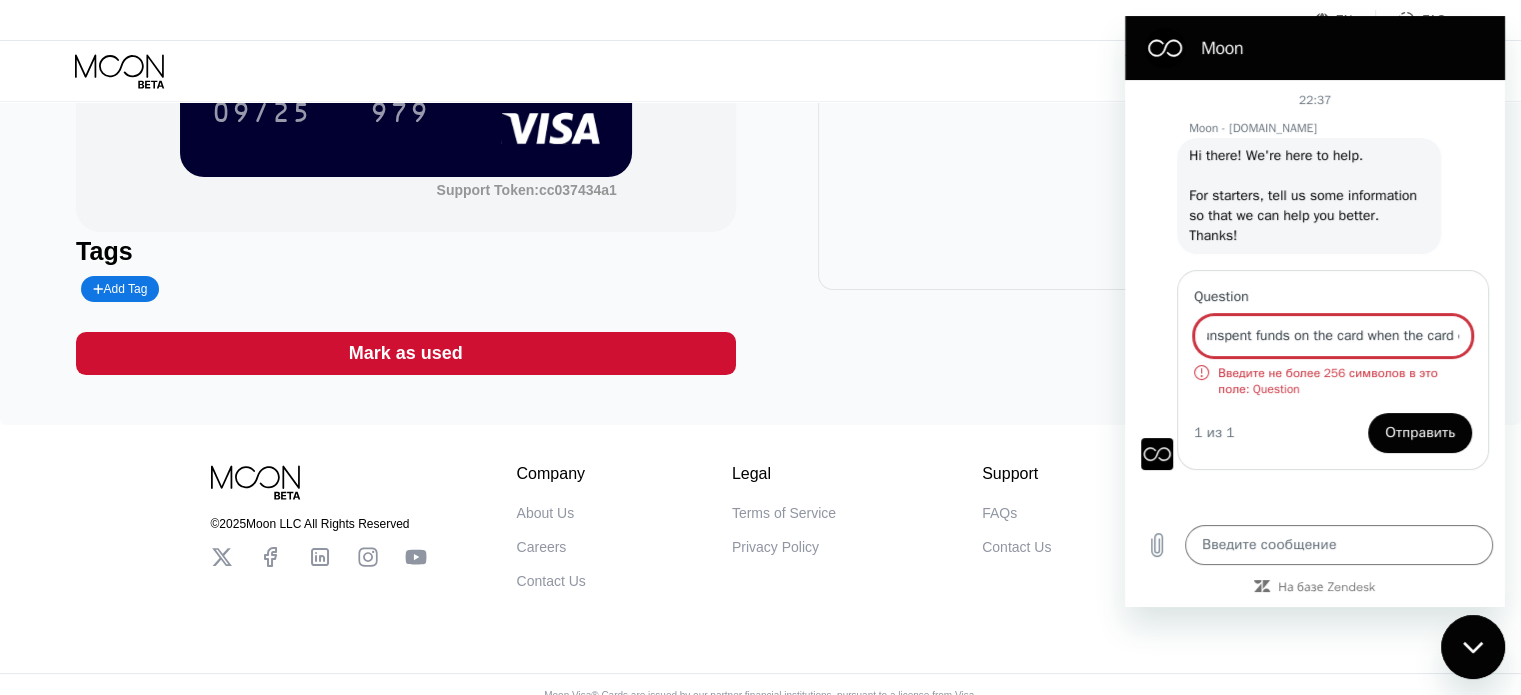 scroll, scrollTop: 0, scrollLeft: 1500, axis: horizontal 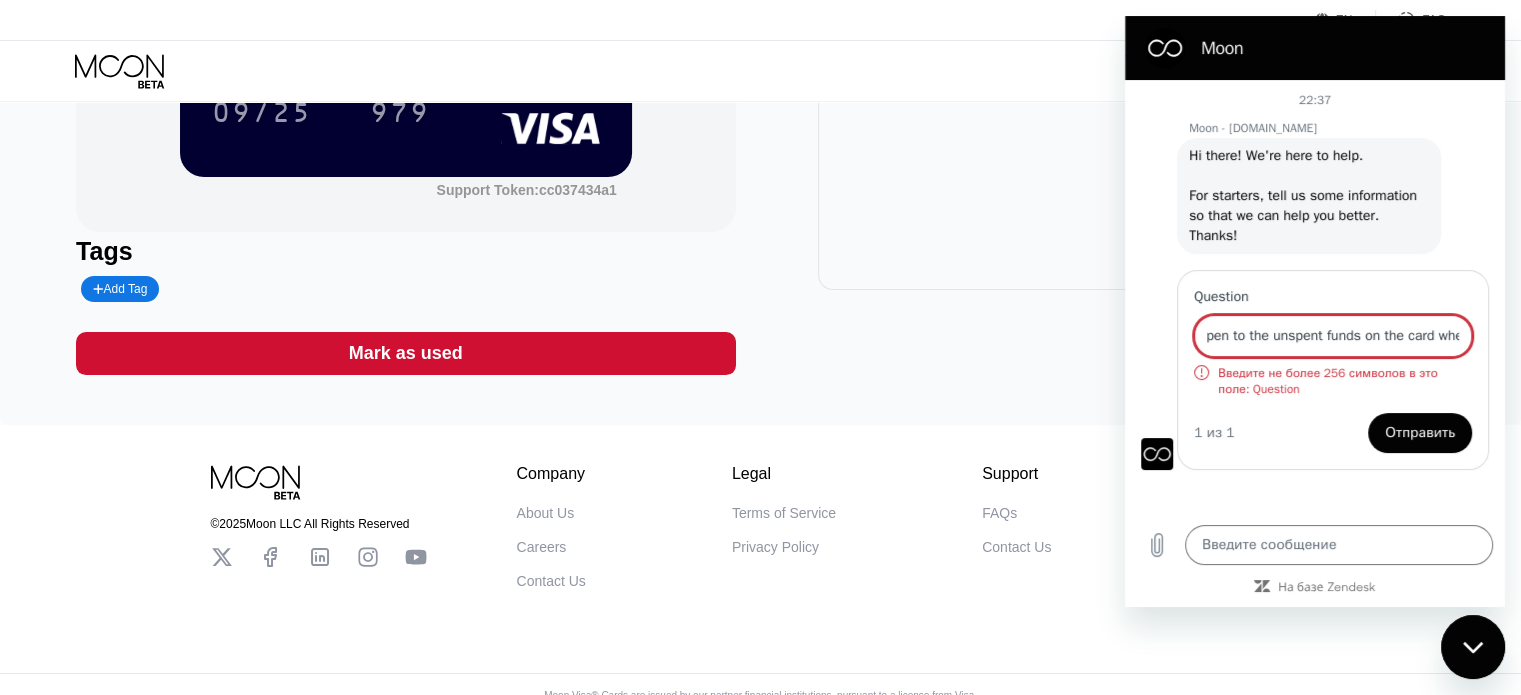 drag, startPoint x: 1448, startPoint y: 339, endPoint x: 1217, endPoint y: 332, distance: 231.10603 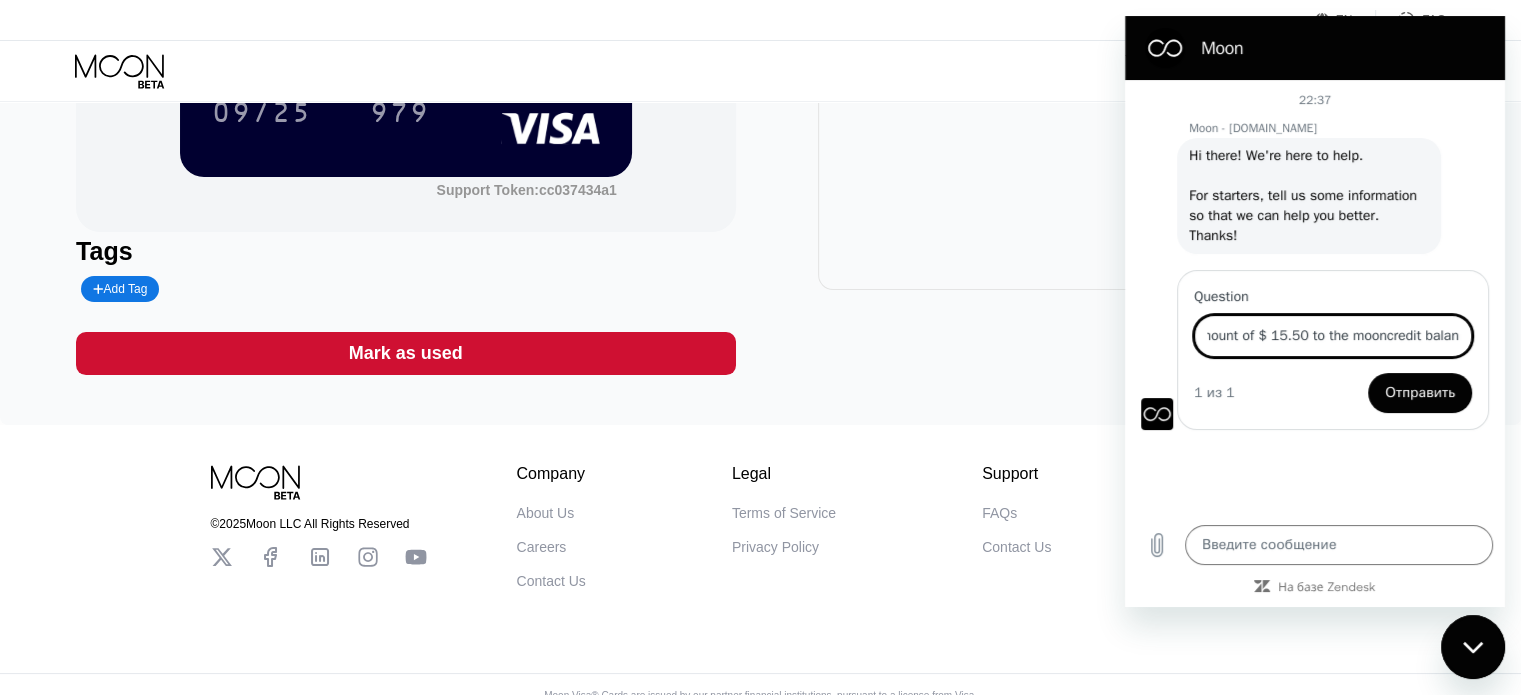 scroll, scrollTop: 0, scrollLeft: 1032, axis: horizontal 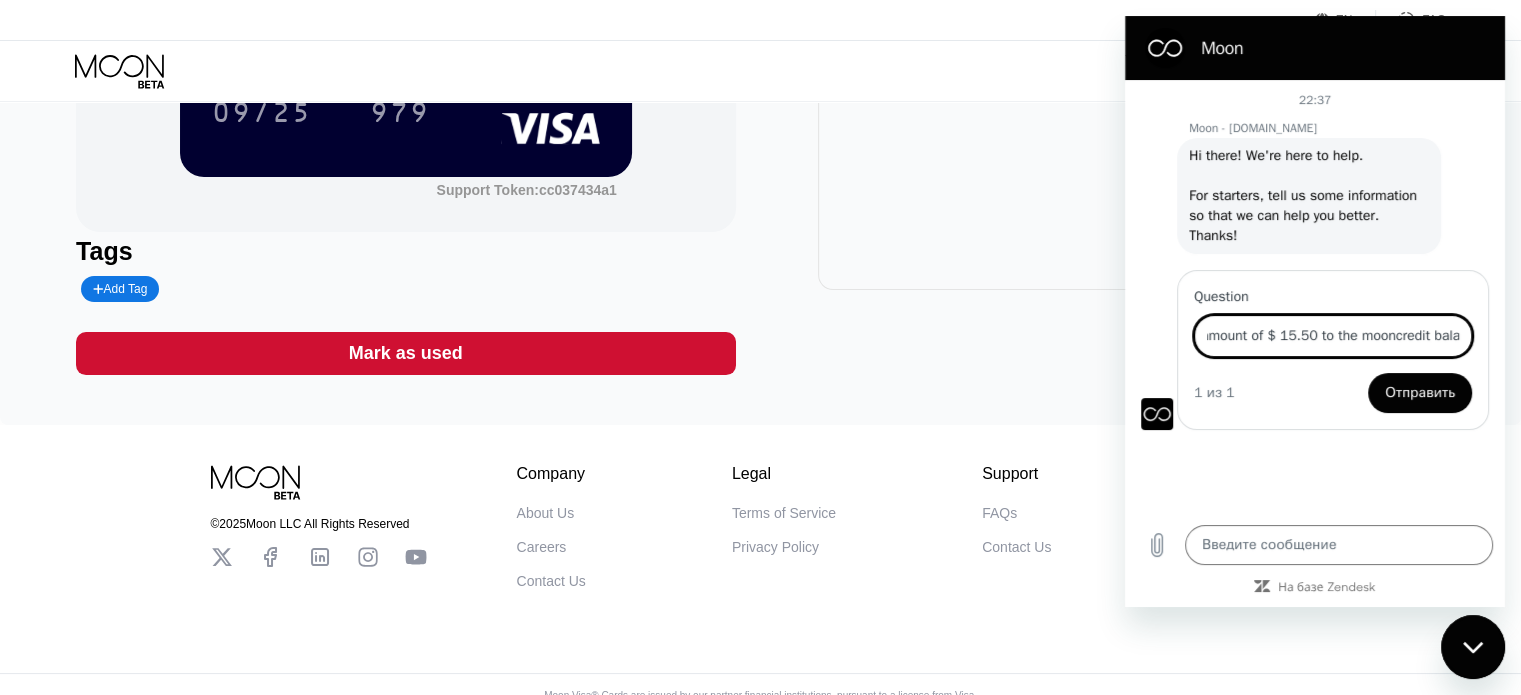 type on "Hello! I issued a card to pay for tiktok ads, but the service did not accept the payment. Can you return the funds from the prepaid card 4513650027732985 in the amount of $ 15.50 to the mooncredit balance?" 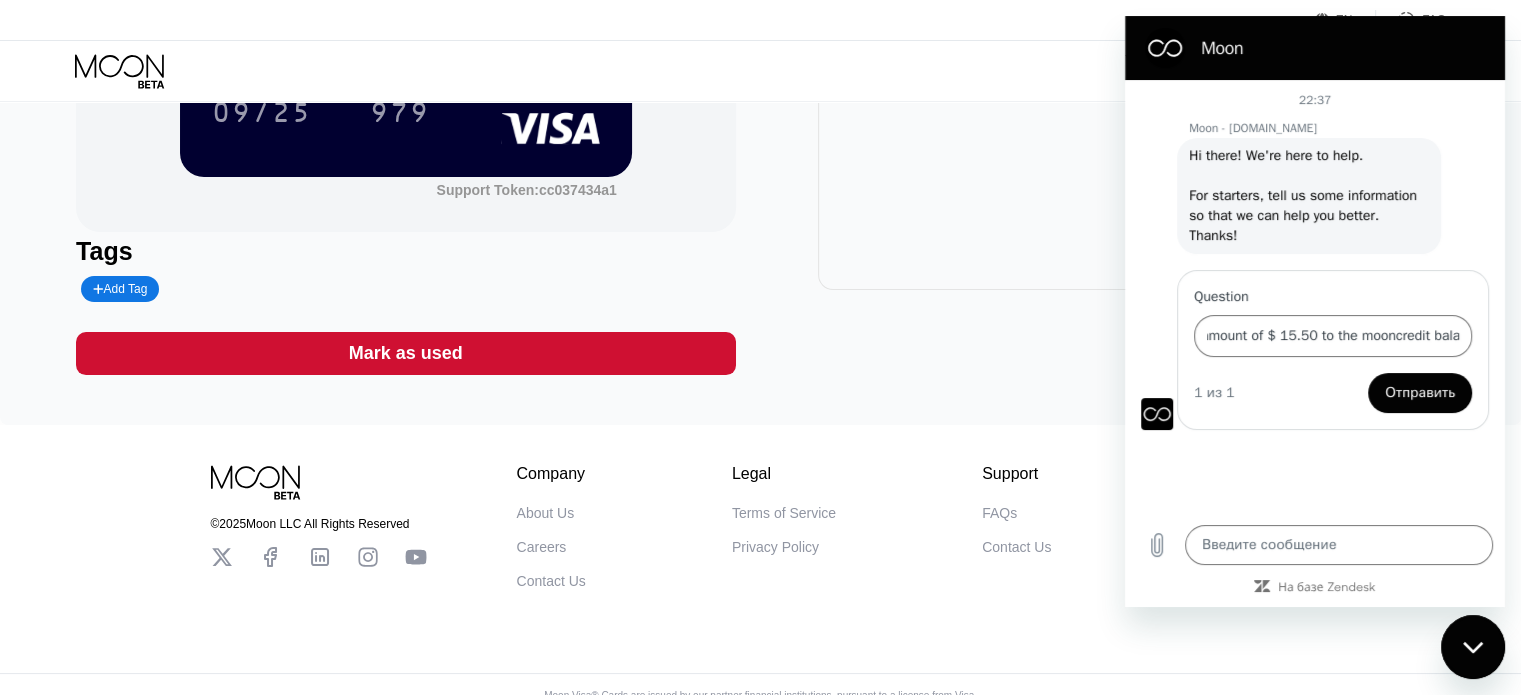 scroll, scrollTop: 0, scrollLeft: 0, axis: both 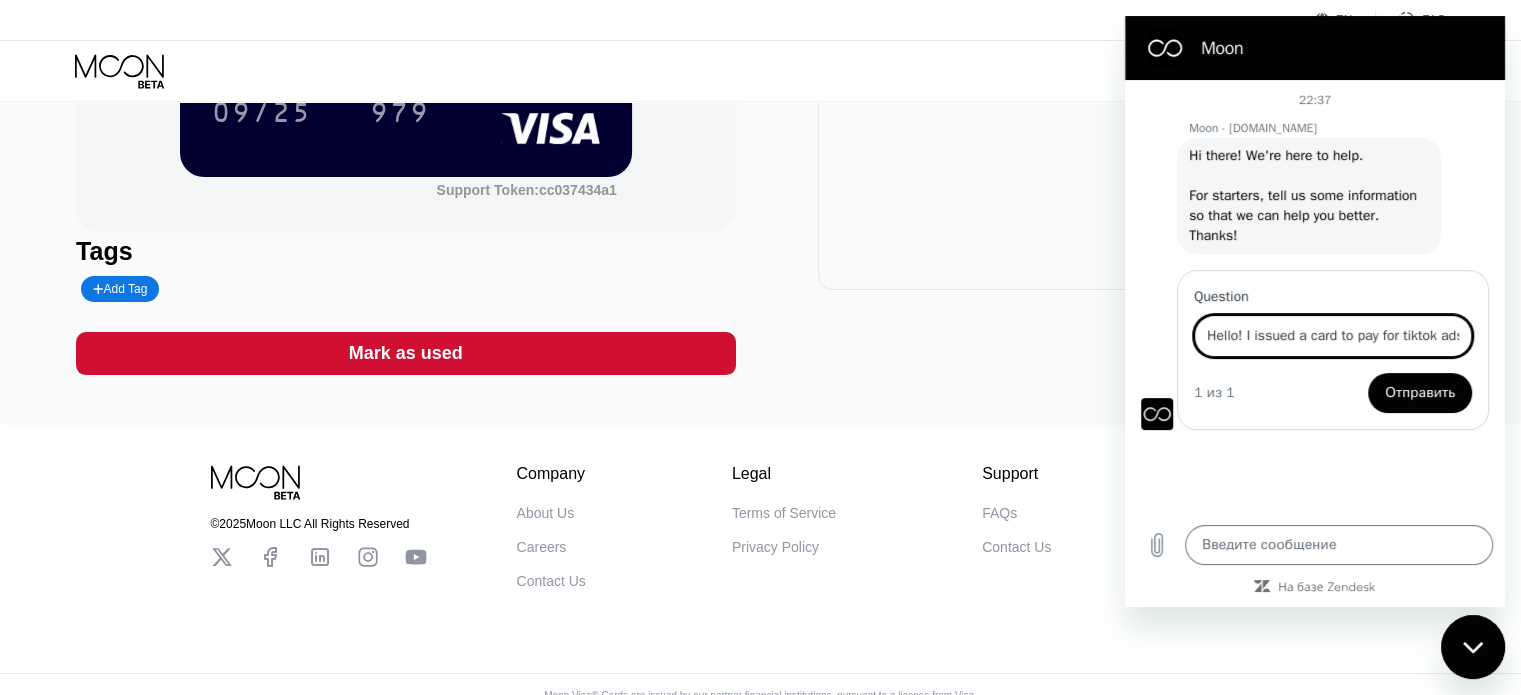 type on "x" 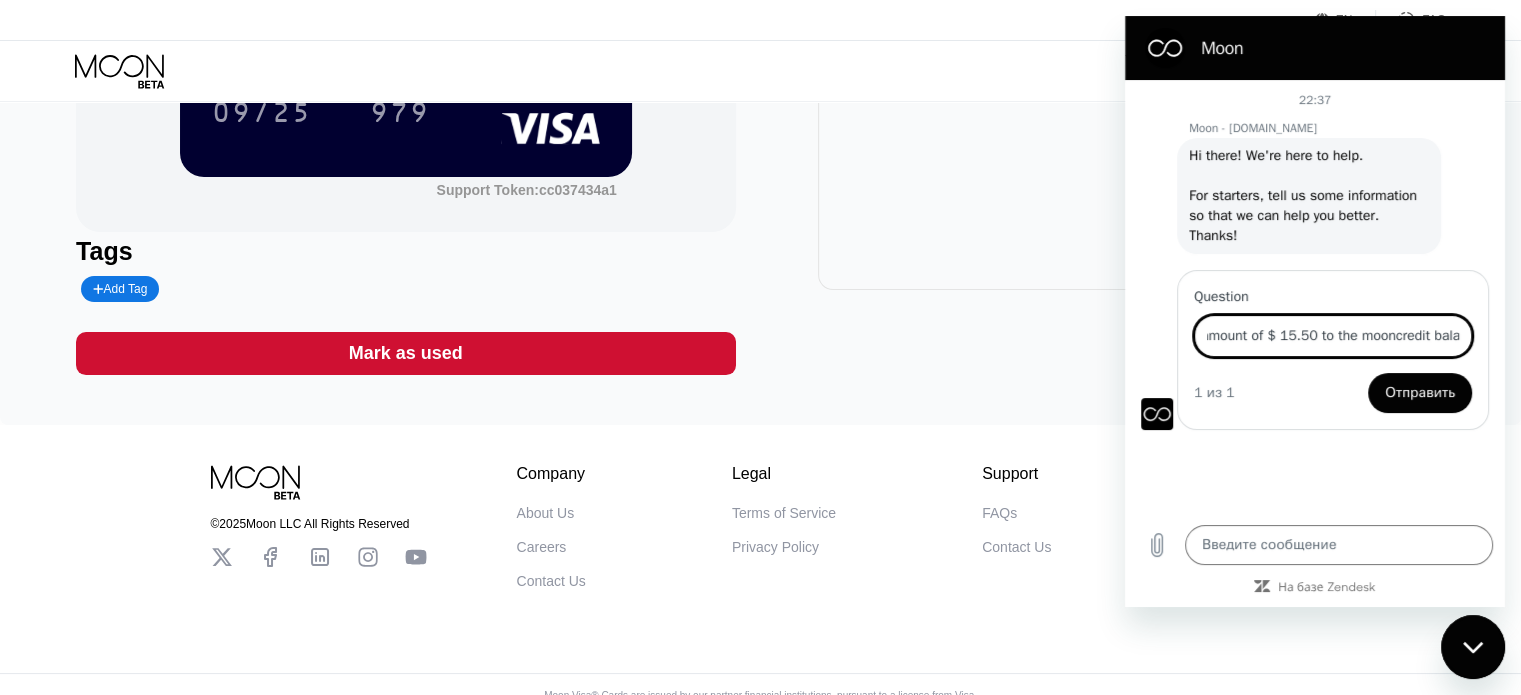 drag, startPoint x: 1440, startPoint y: 339, endPoint x: 1429, endPoint y: 328, distance: 15.556349 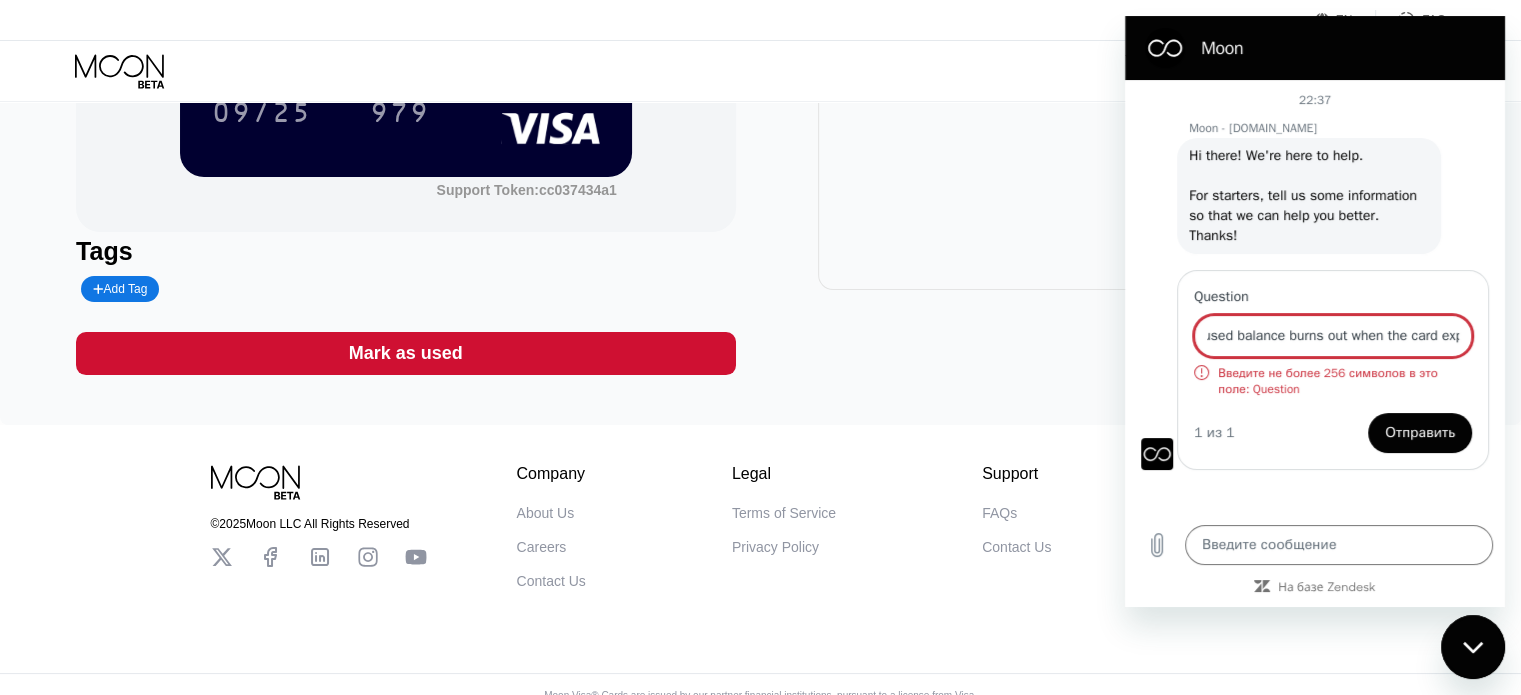 drag, startPoint x: 1405, startPoint y: 335, endPoint x: 1465, endPoint y: 339, distance: 60.133186 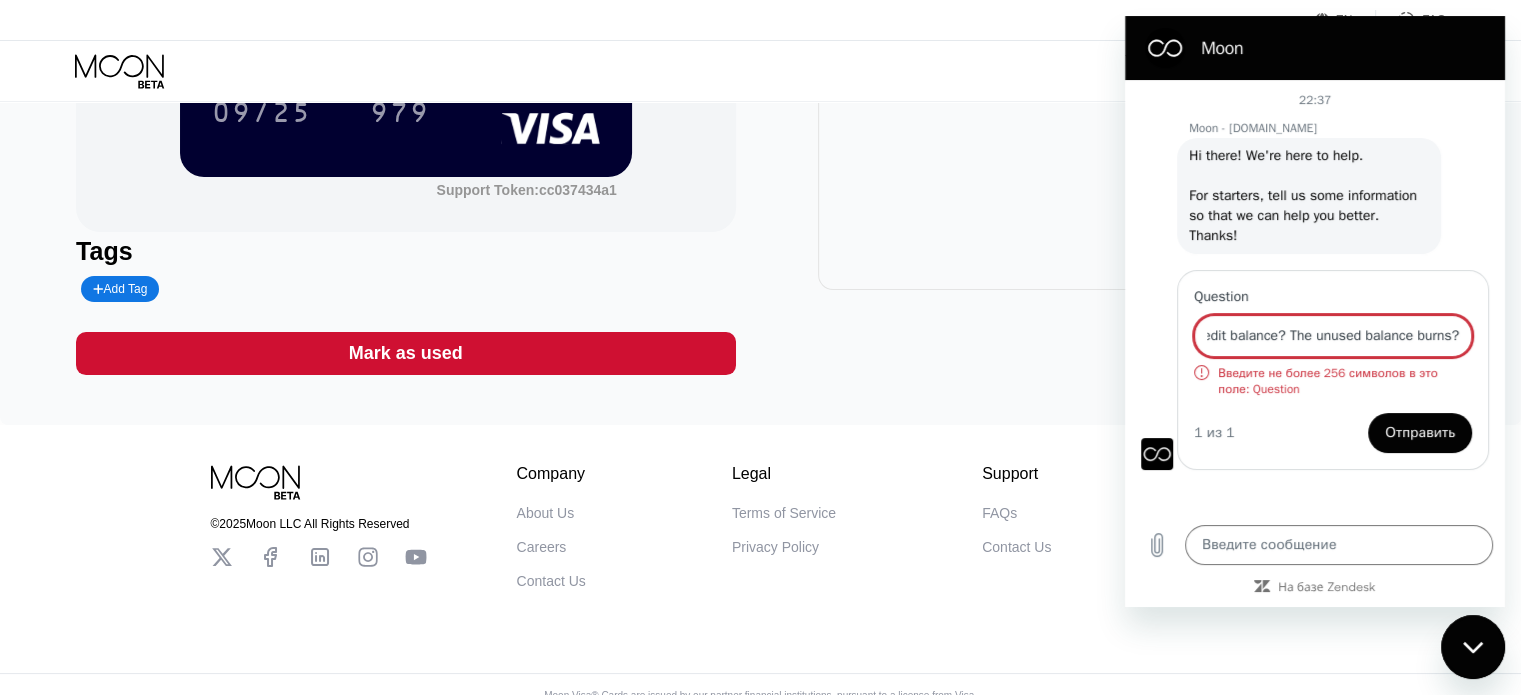 scroll, scrollTop: 0, scrollLeft: 1200, axis: horizontal 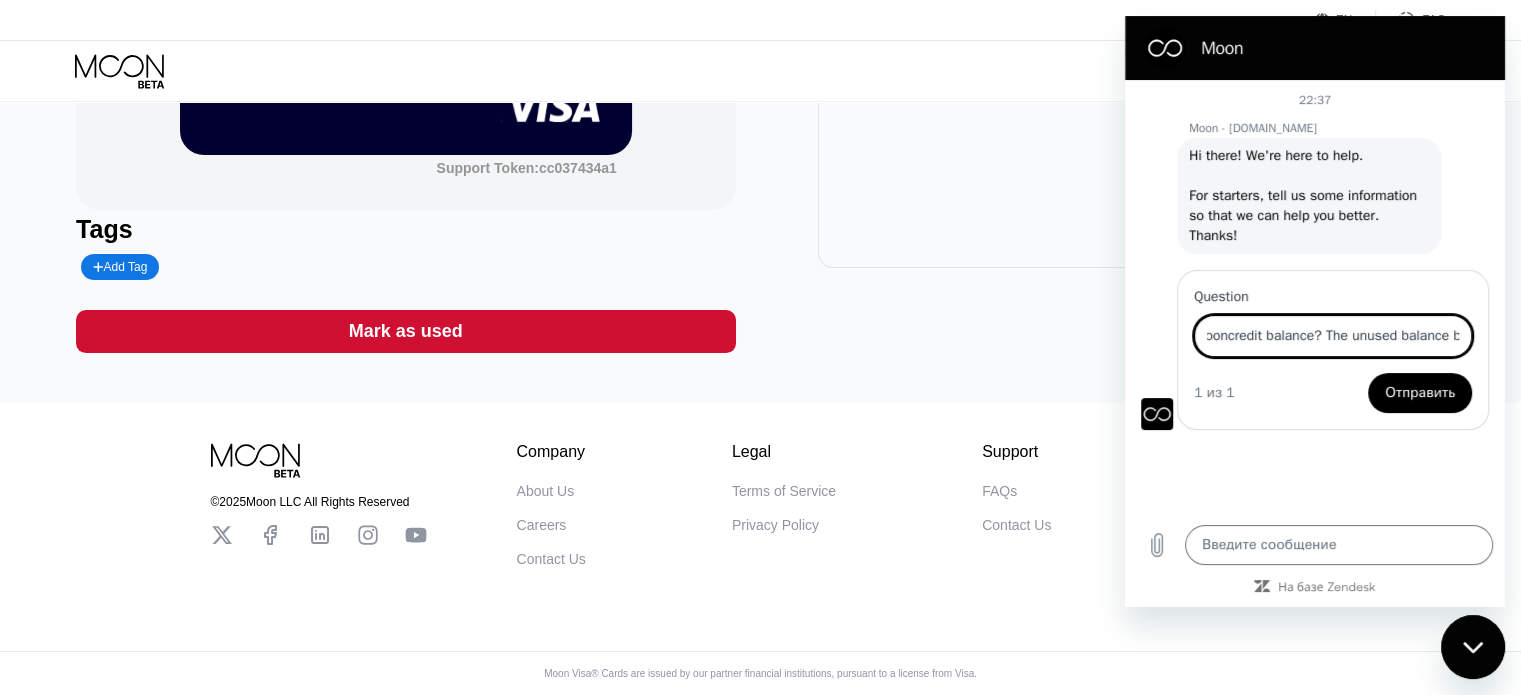 type on "Hello! I issued a card to pay for tiktok ads, but the service did not accept the payment. Can you return the funds from the prepaid card 4513650027732985 in the amount of $ 15.50 to the mooncredit balance? The unused balance burns?" 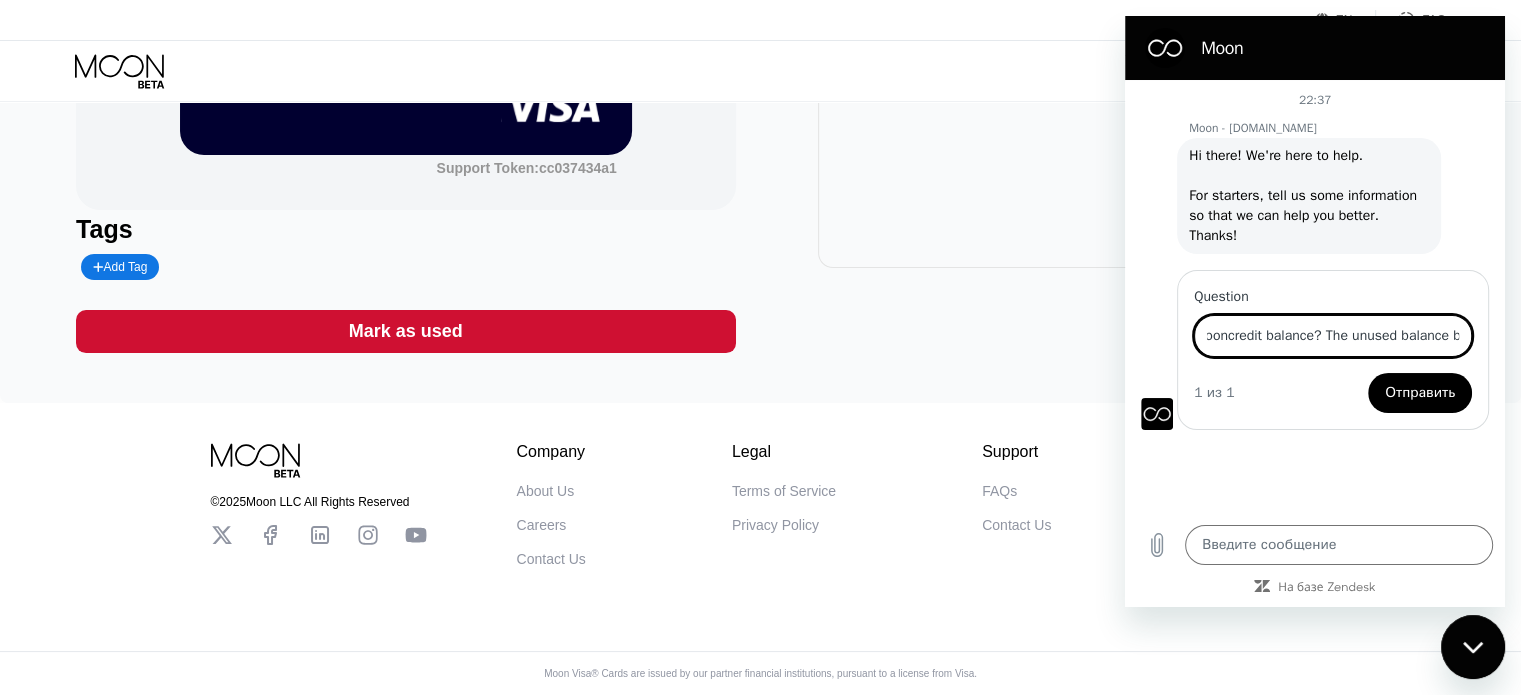 scroll, scrollTop: 0, scrollLeft: 0, axis: both 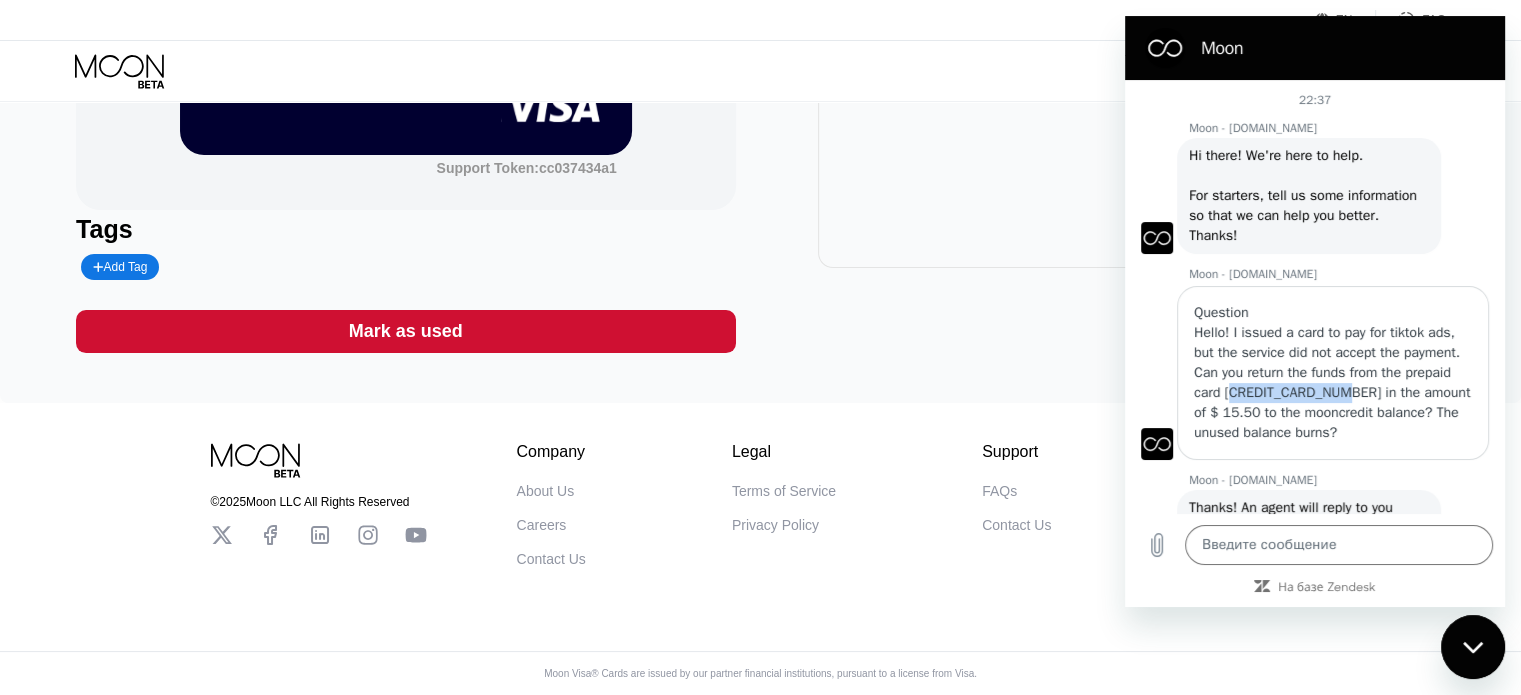 drag, startPoint x: 1304, startPoint y: 395, endPoint x: 1421, endPoint y: 398, distance: 117.03845 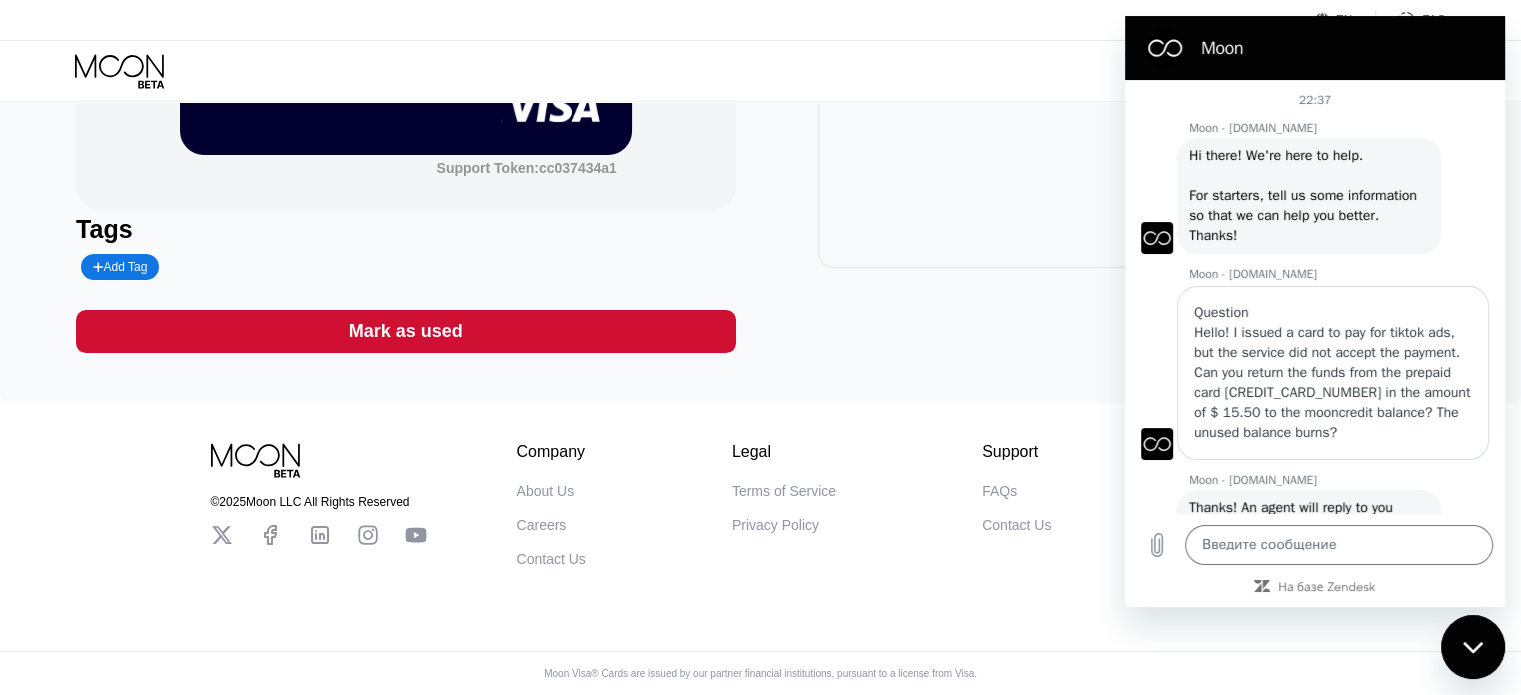 click on "Hello! I issued a card to pay for tiktok ads, but the service did not accept the payment. Can you return the funds from the prepaid card 4513650027732985 in the amount of $ 15.50 to the mooncredit balance? The unused balance burns?" at bounding box center (1333, 383) 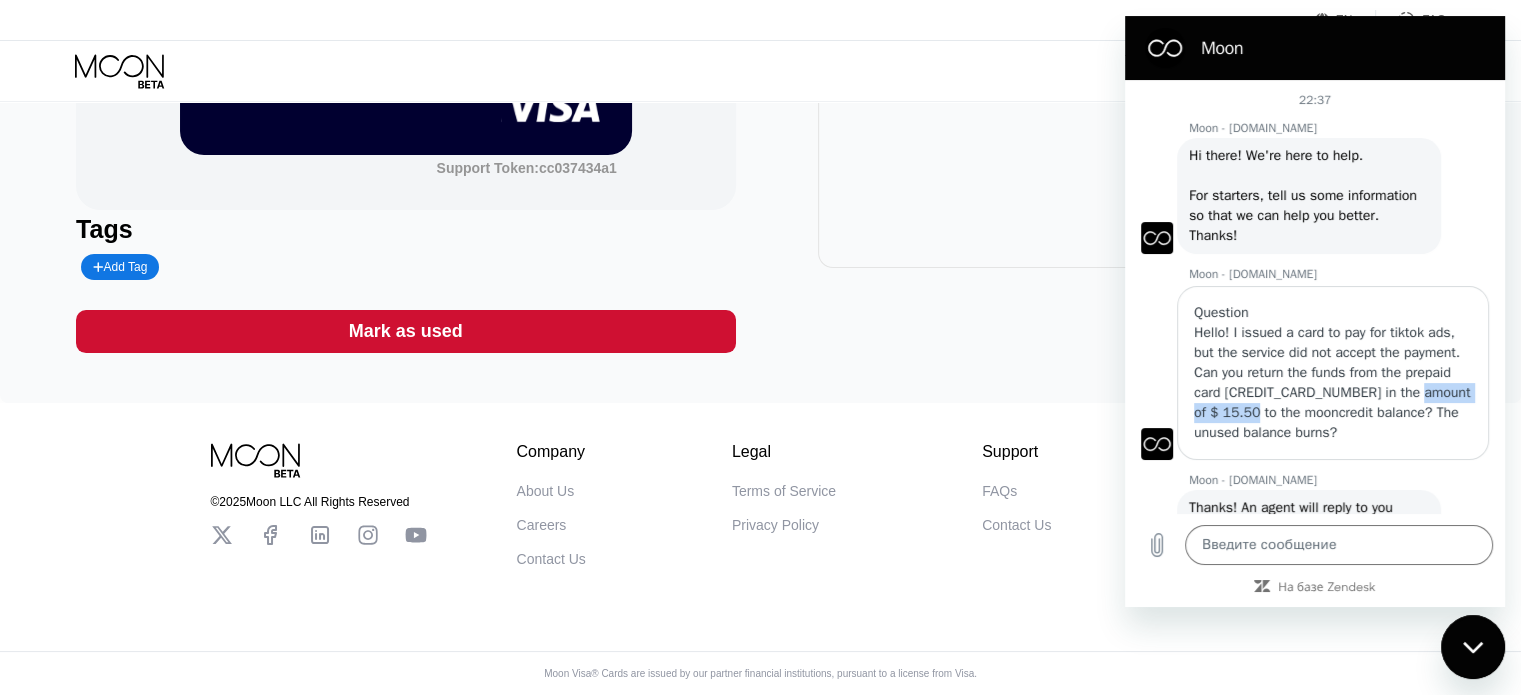 drag, startPoint x: 1308, startPoint y: 412, endPoint x: 1381, endPoint y: 413, distance: 73.00685 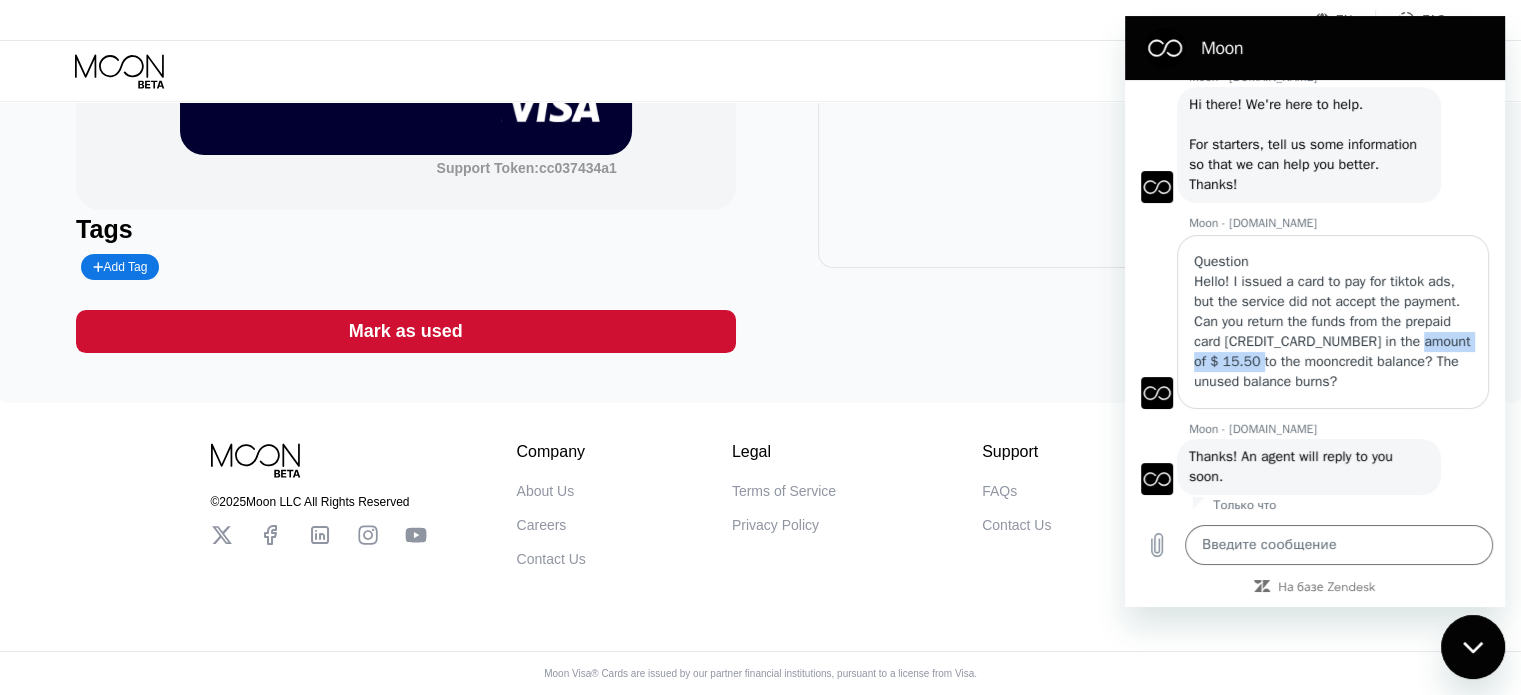scroll, scrollTop: 55, scrollLeft: 0, axis: vertical 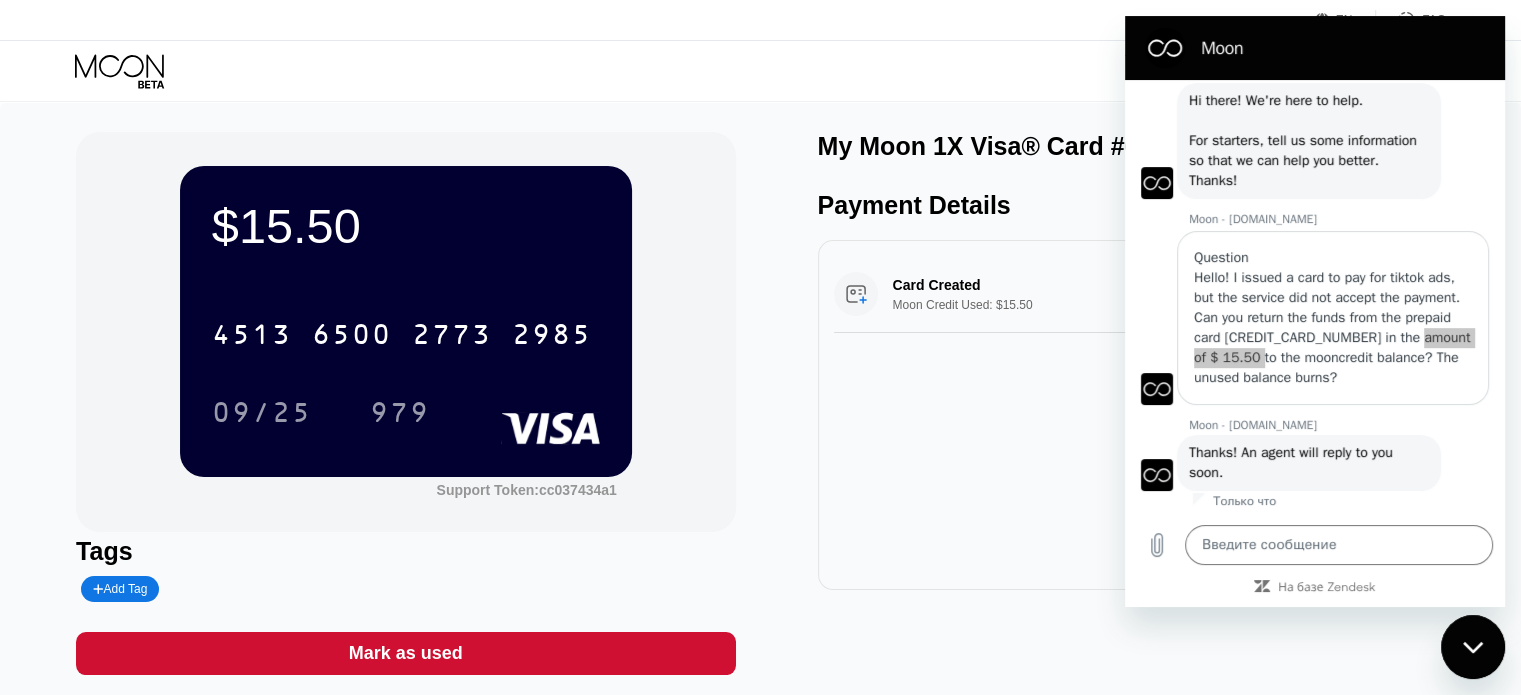 click 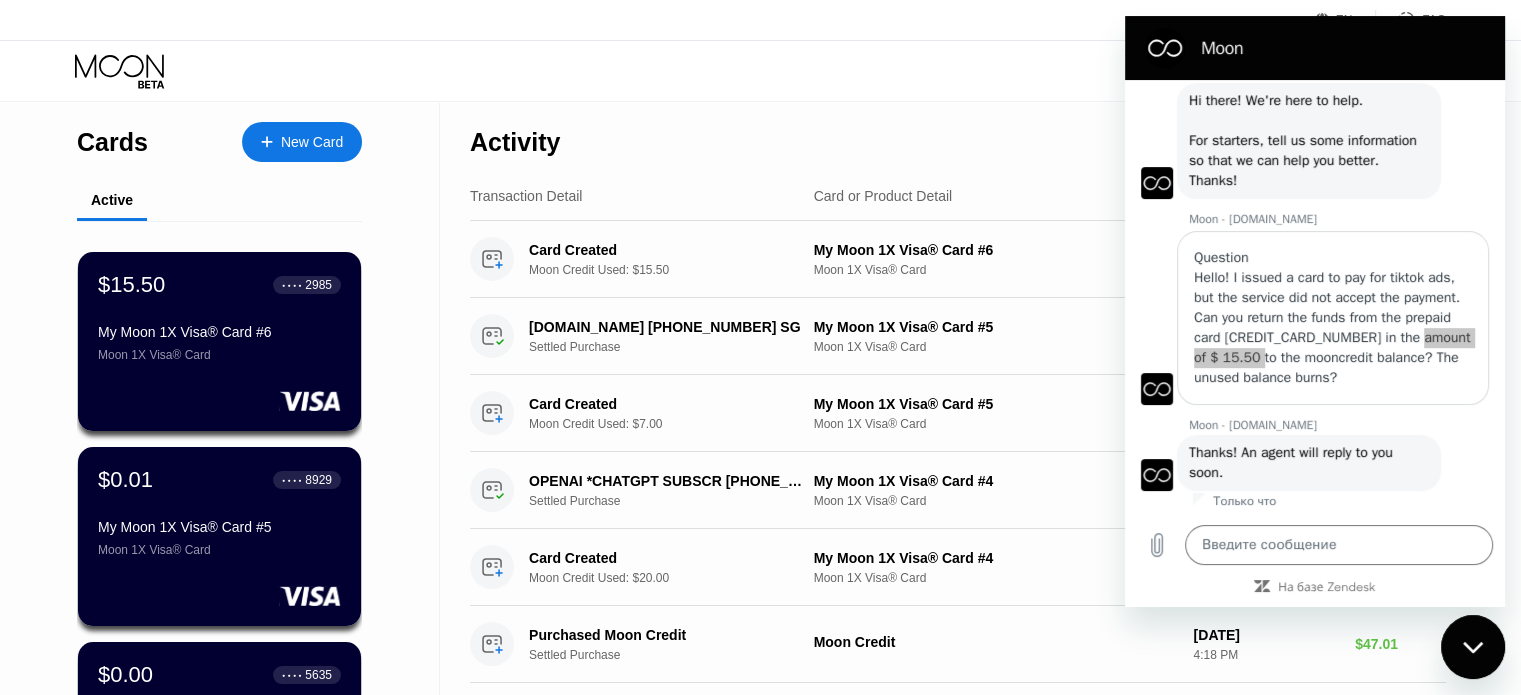 drag, startPoint x: 652, startPoint y: 152, endPoint x: 768, endPoint y: 132, distance: 117.71151 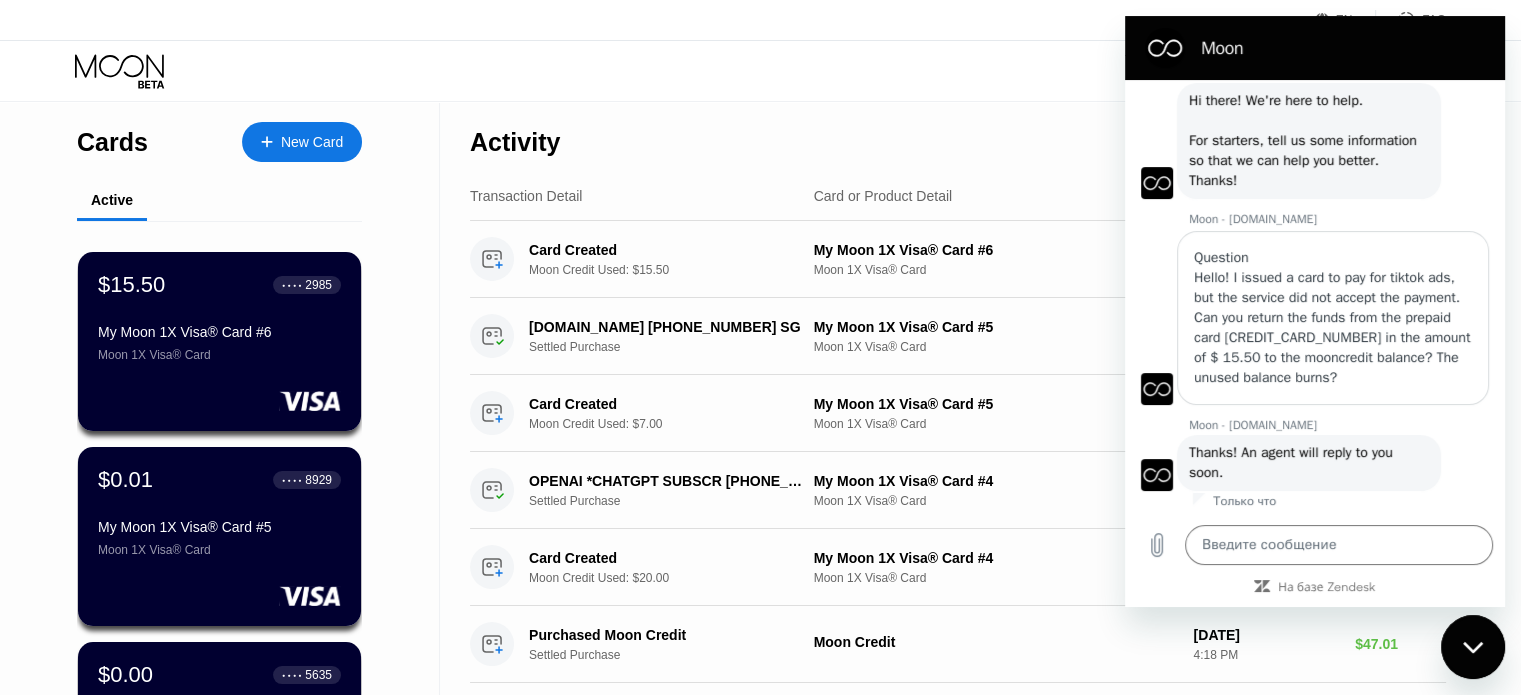 click on "Moon" at bounding box center [1343, 48] 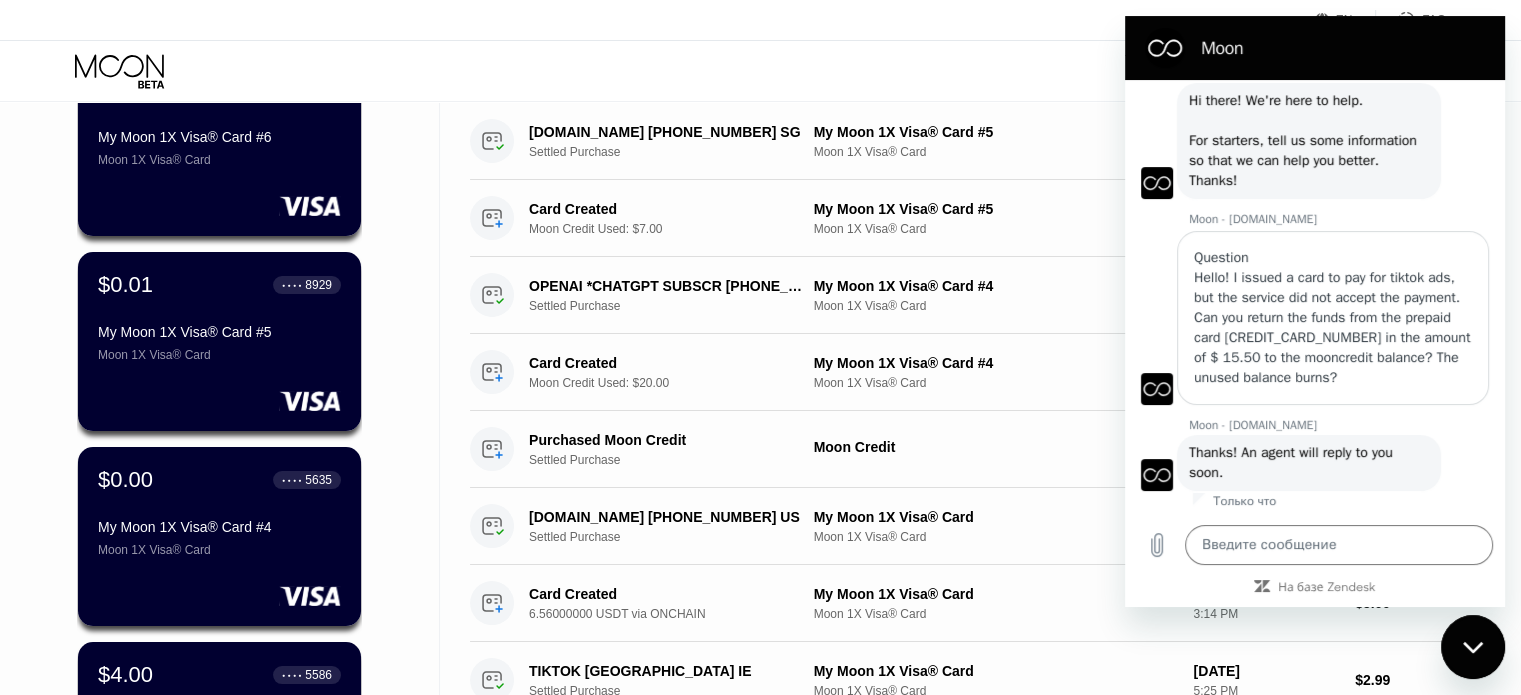 scroll, scrollTop: 0, scrollLeft: 0, axis: both 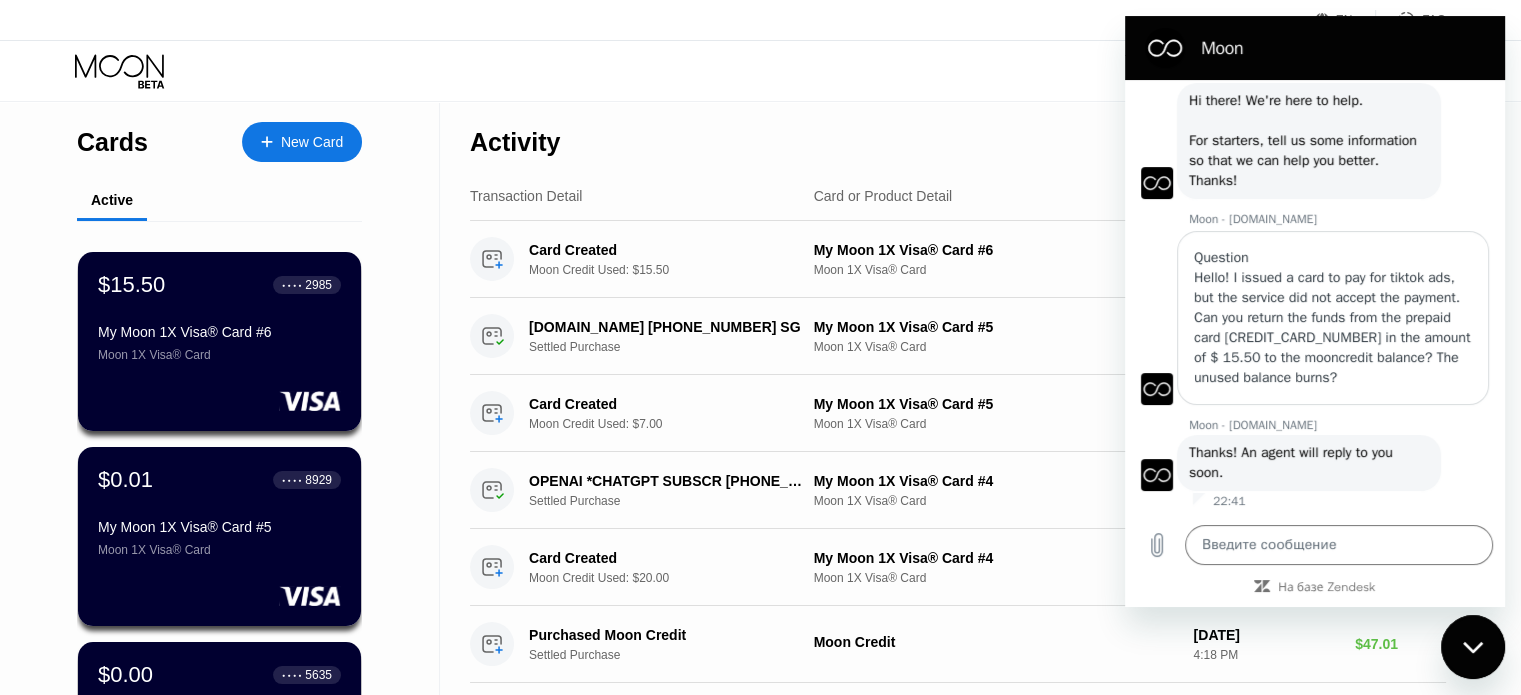 click on "Visa Monthly Spend Limit $0.00 / $4,000.00 $0.07 Moon Credit Ярослав Ф yarikfed2@gmail.com  Home Settings Support Careers About Us Log out Privacy policy Terms" at bounding box center (760, 71) 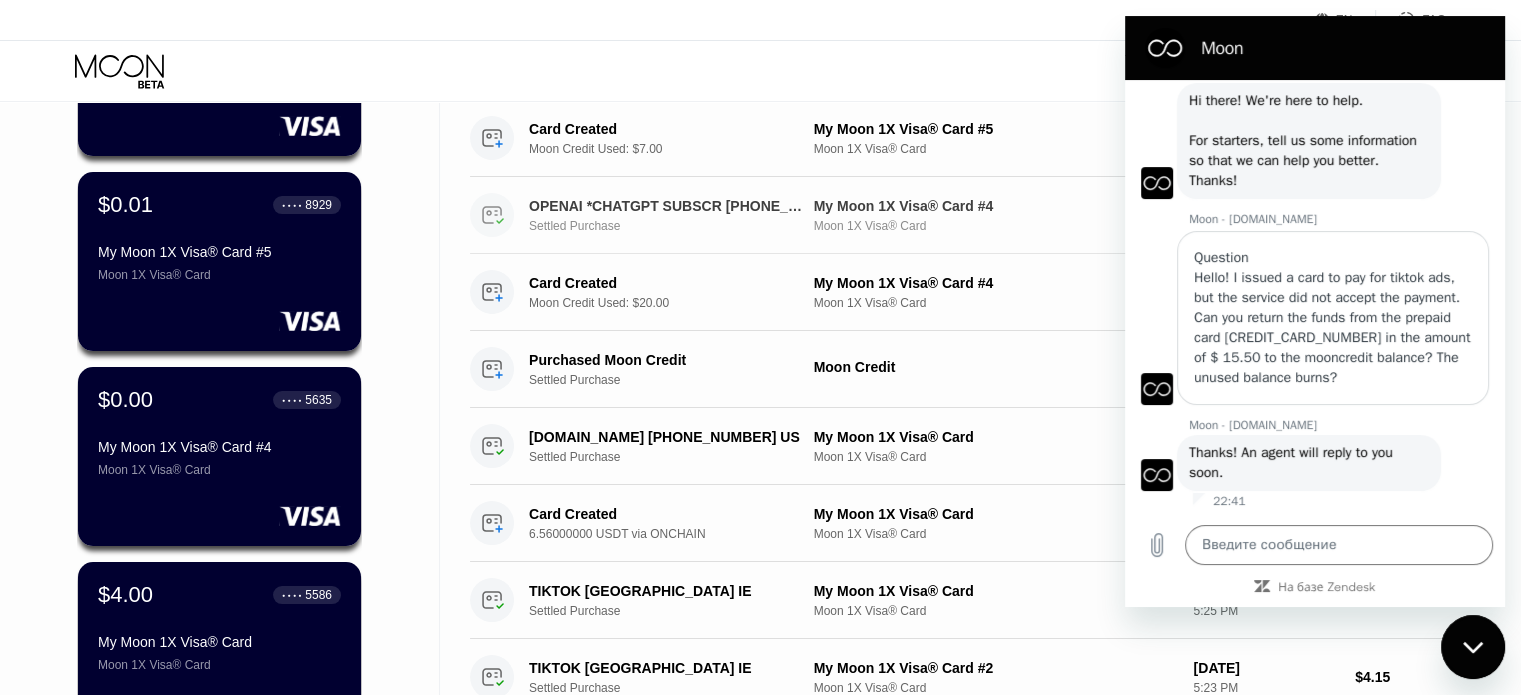scroll, scrollTop: 0, scrollLeft: 0, axis: both 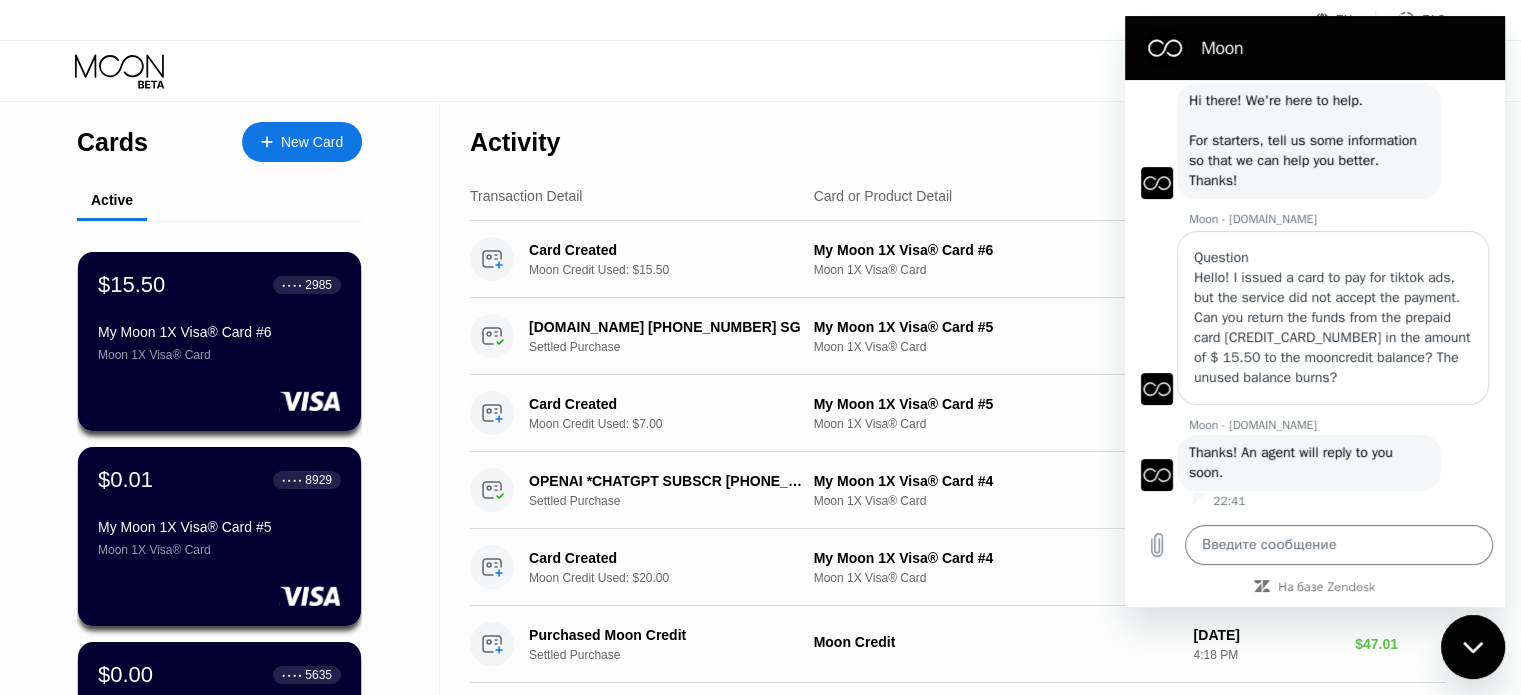 click 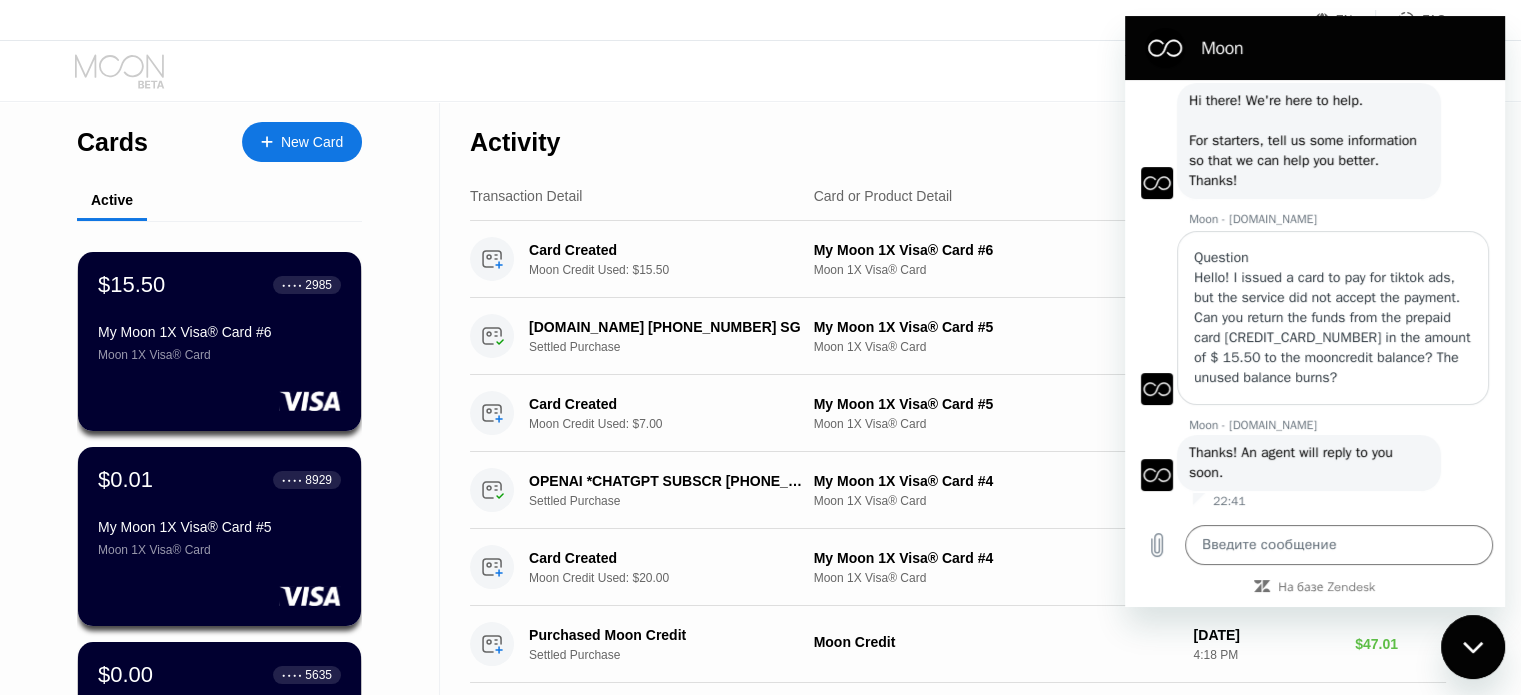 click 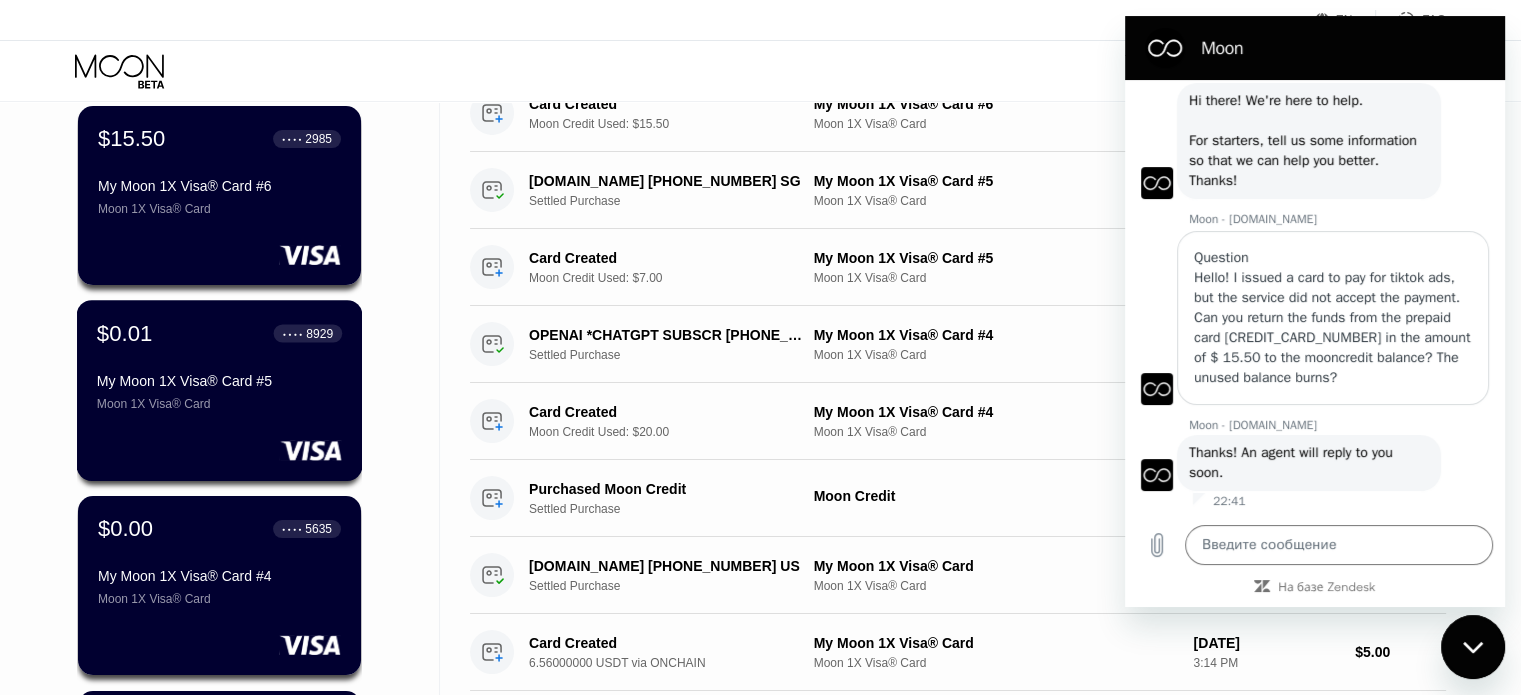 scroll, scrollTop: 0, scrollLeft: 0, axis: both 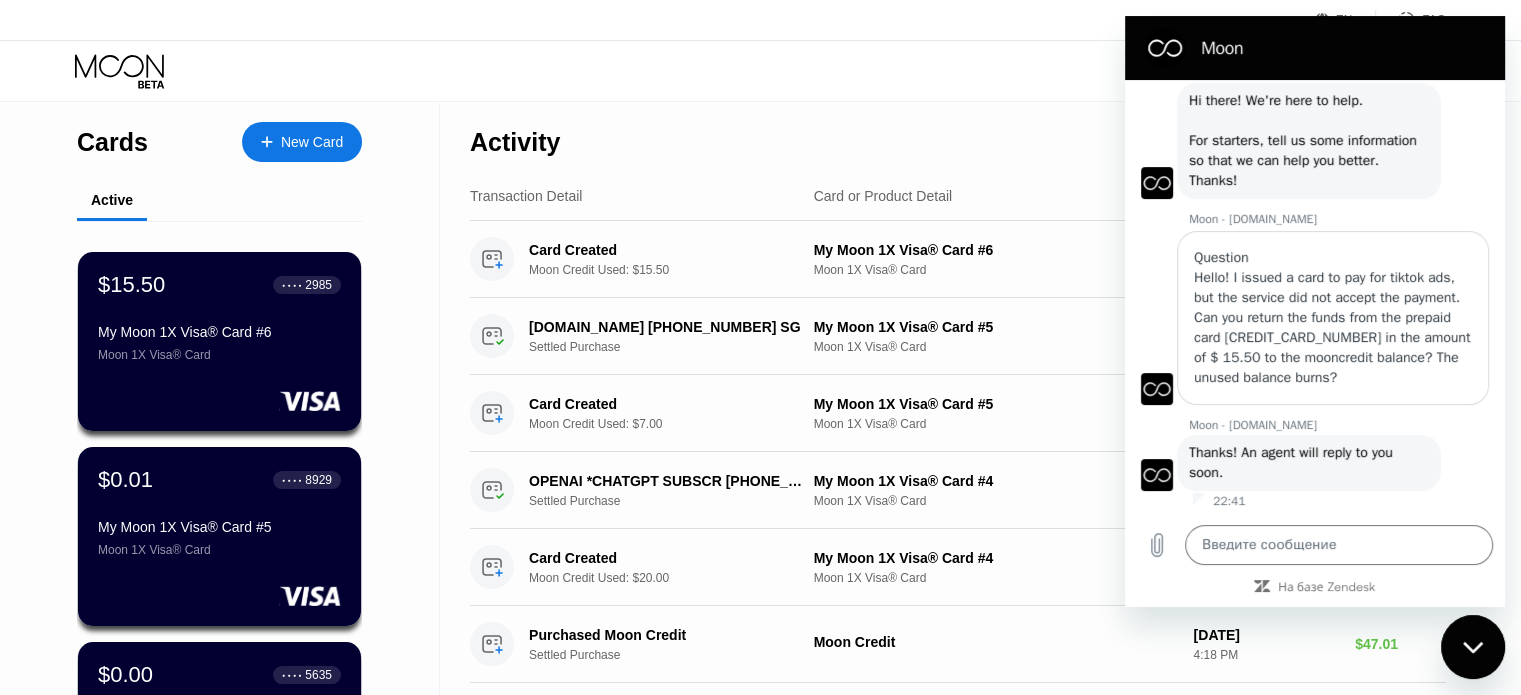 click 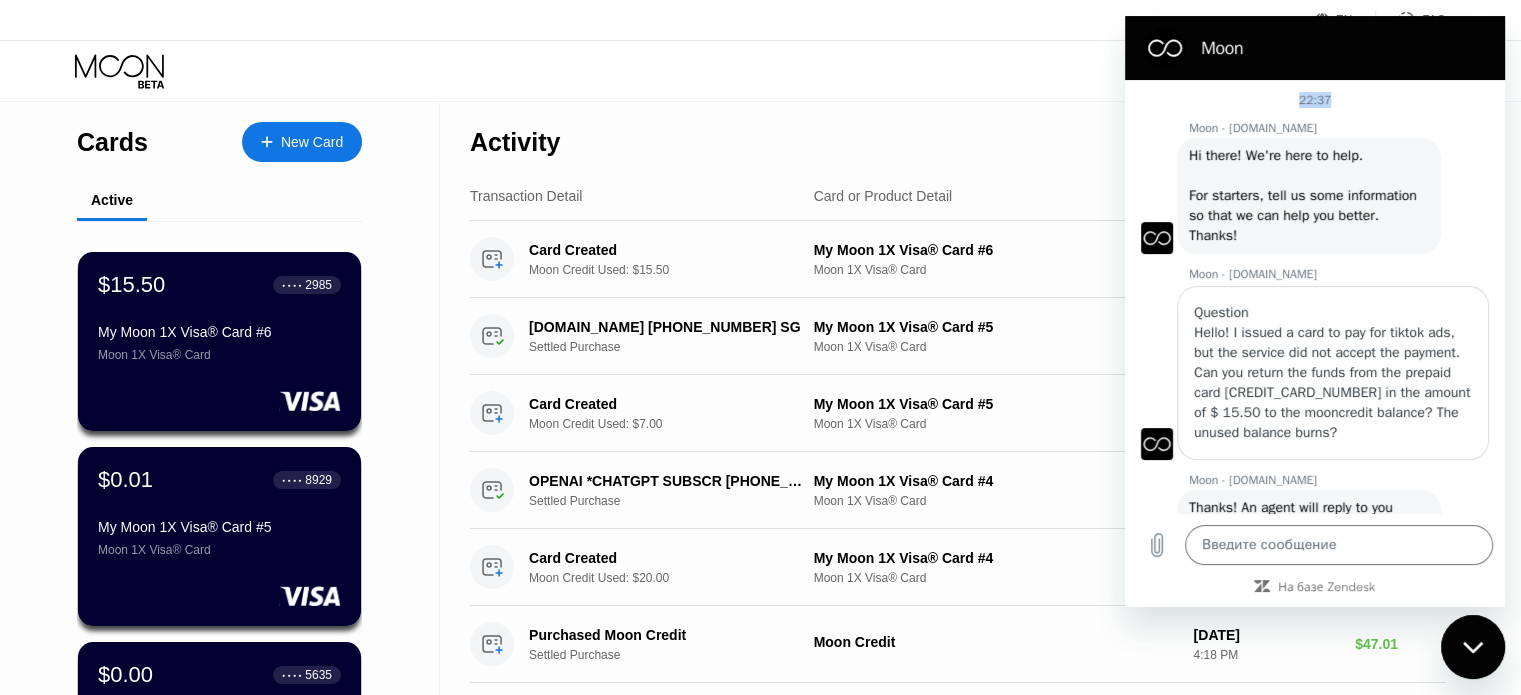 drag, startPoint x: 1427, startPoint y: 29, endPoint x: 1357, endPoint y: 49, distance: 72.8011 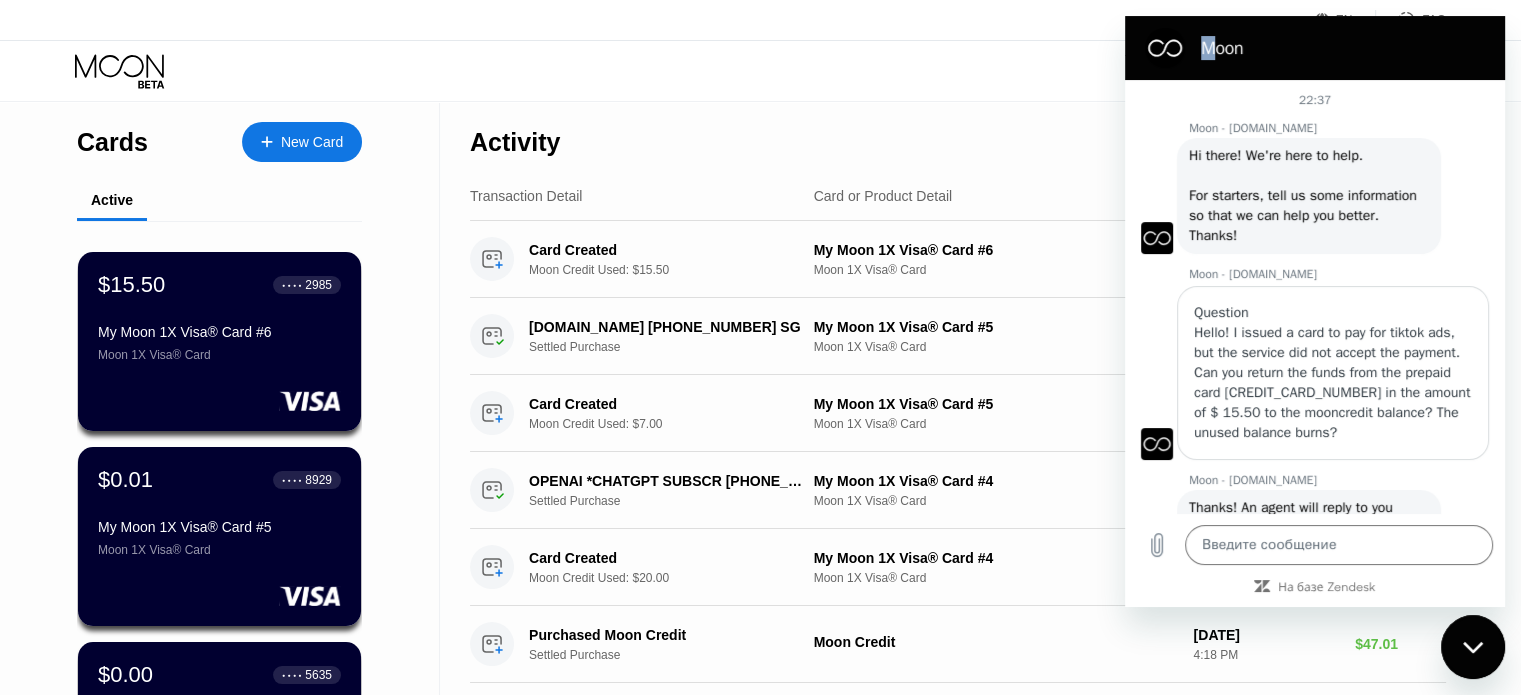 click on "Moon" at bounding box center [1311, 48] 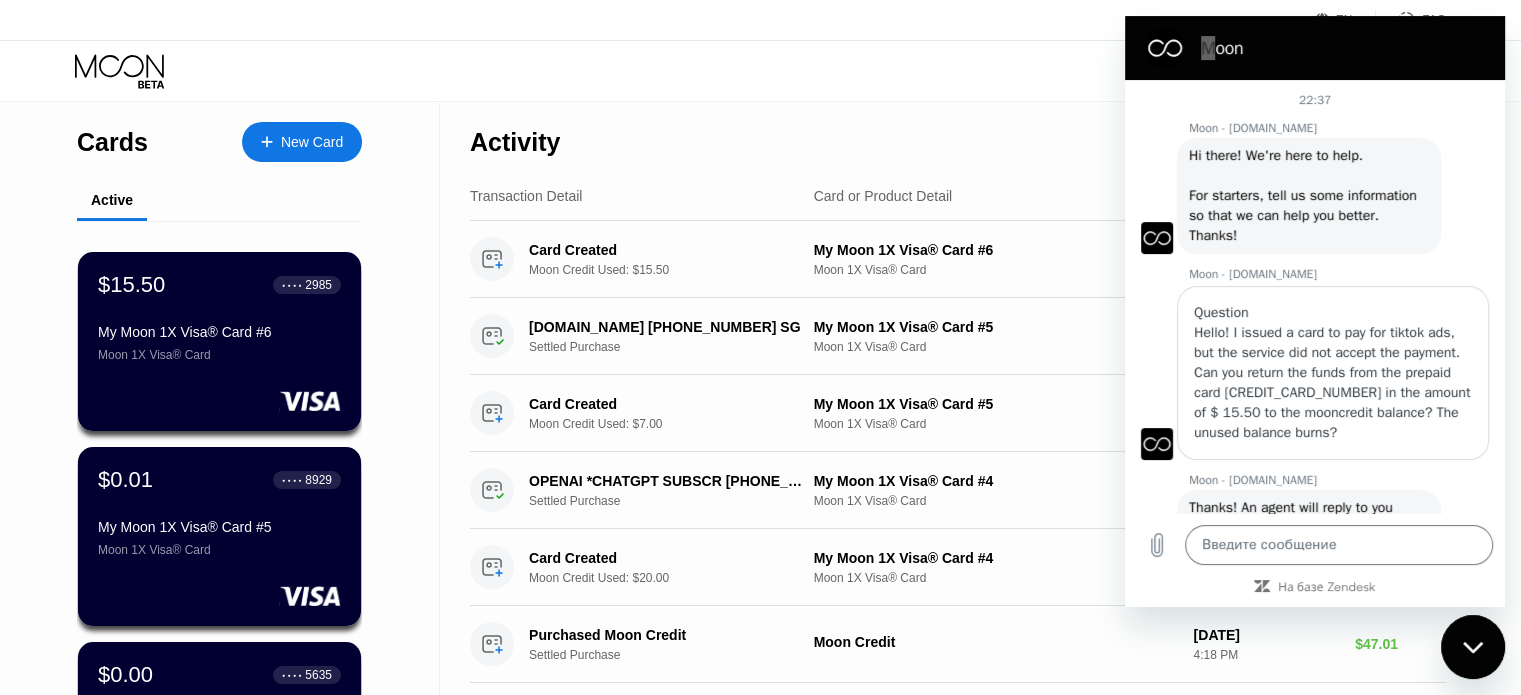 click on "Cards" at bounding box center [112, 142] 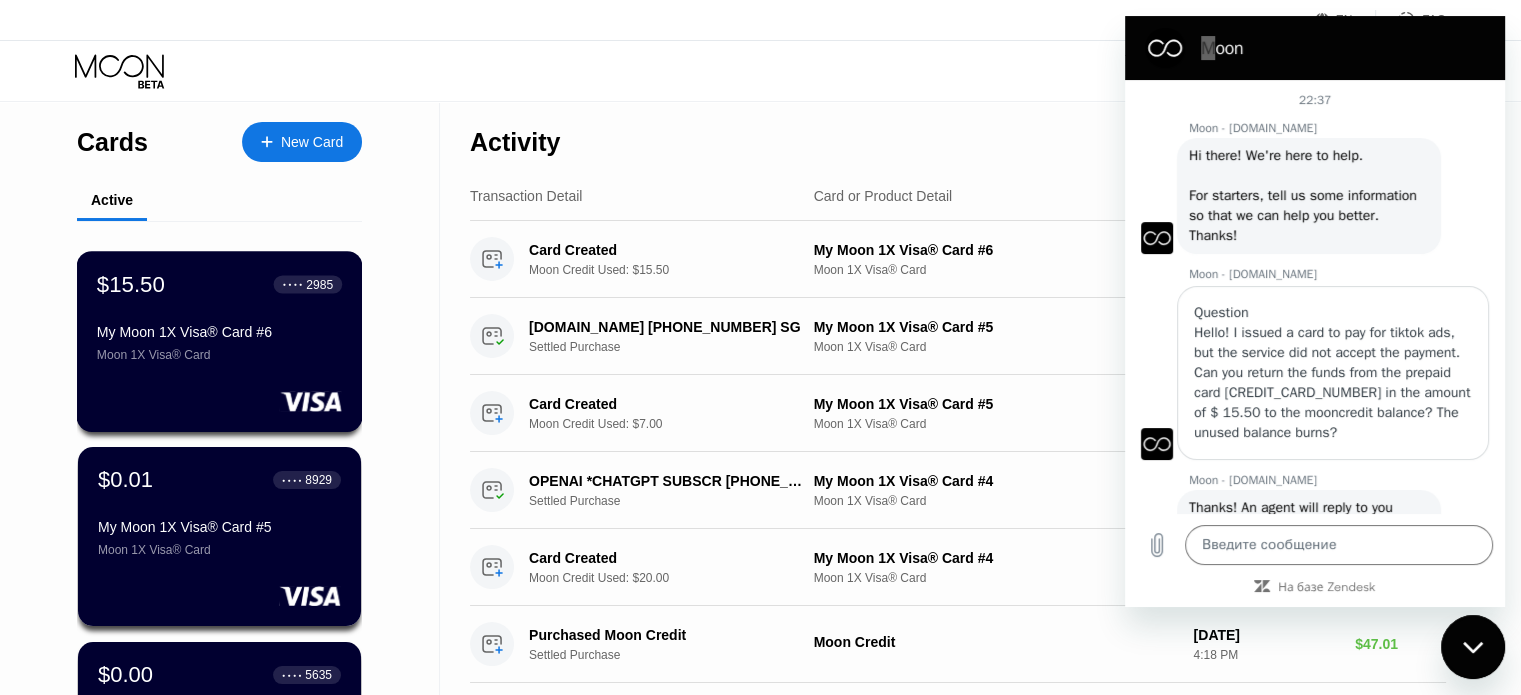 click on "Moon 1X Visa® Card" at bounding box center (219, 355) 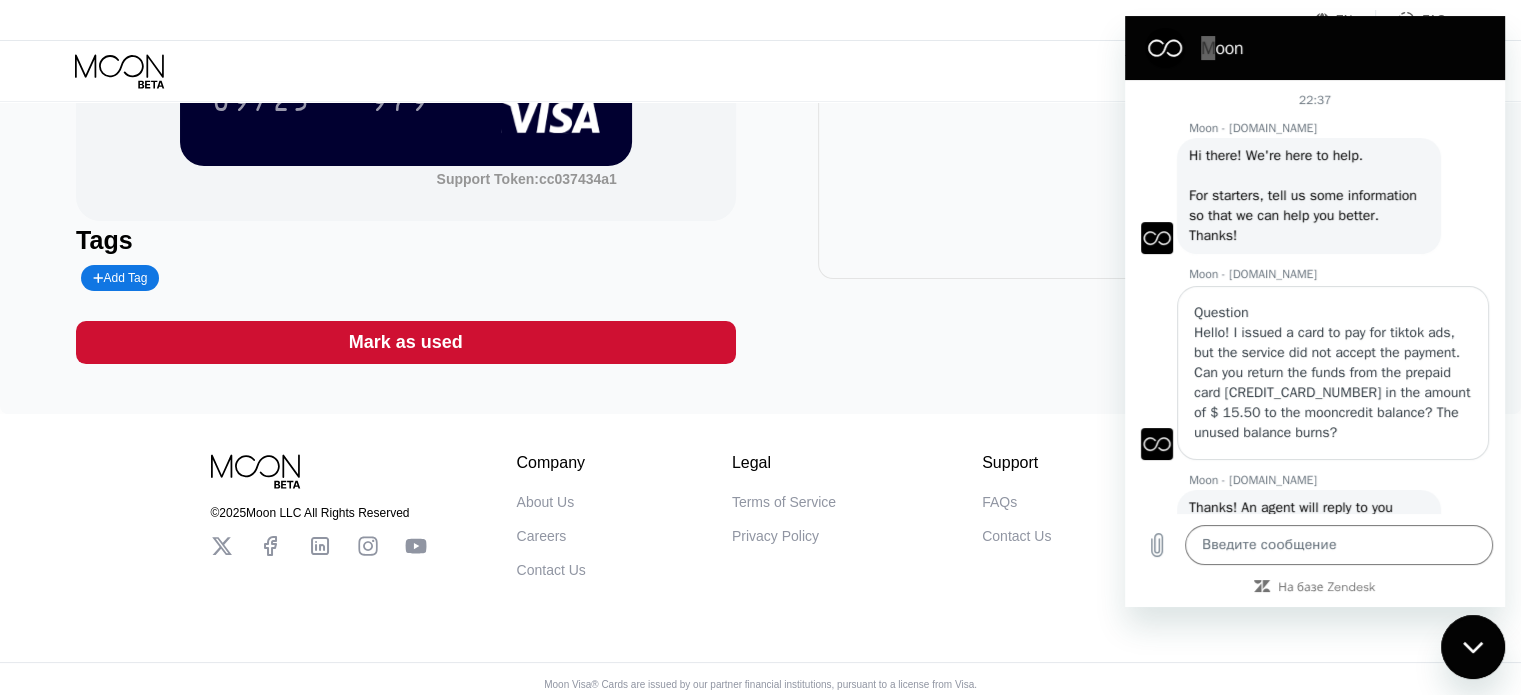 scroll, scrollTop: 344, scrollLeft: 0, axis: vertical 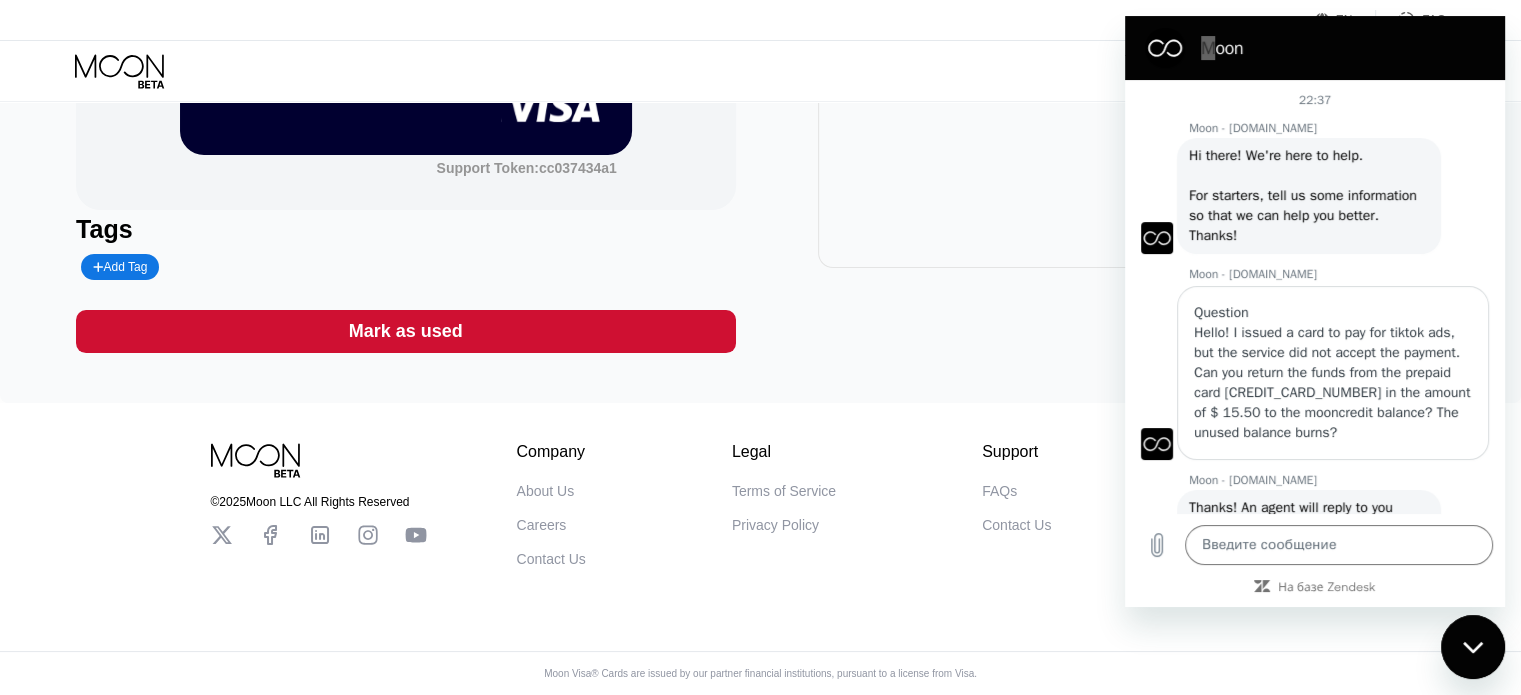 click on "FAQs" at bounding box center (999, 491) 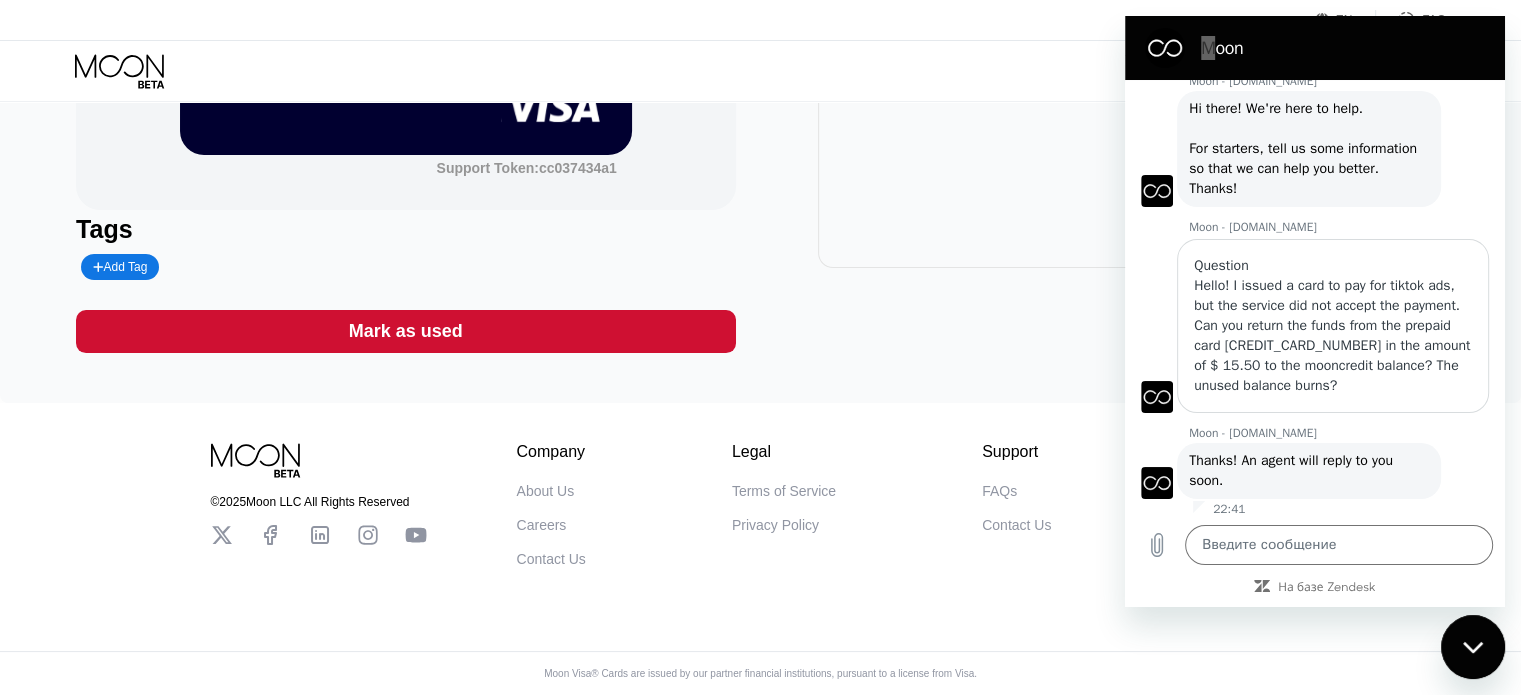 scroll, scrollTop: 55, scrollLeft: 0, axis: vertical 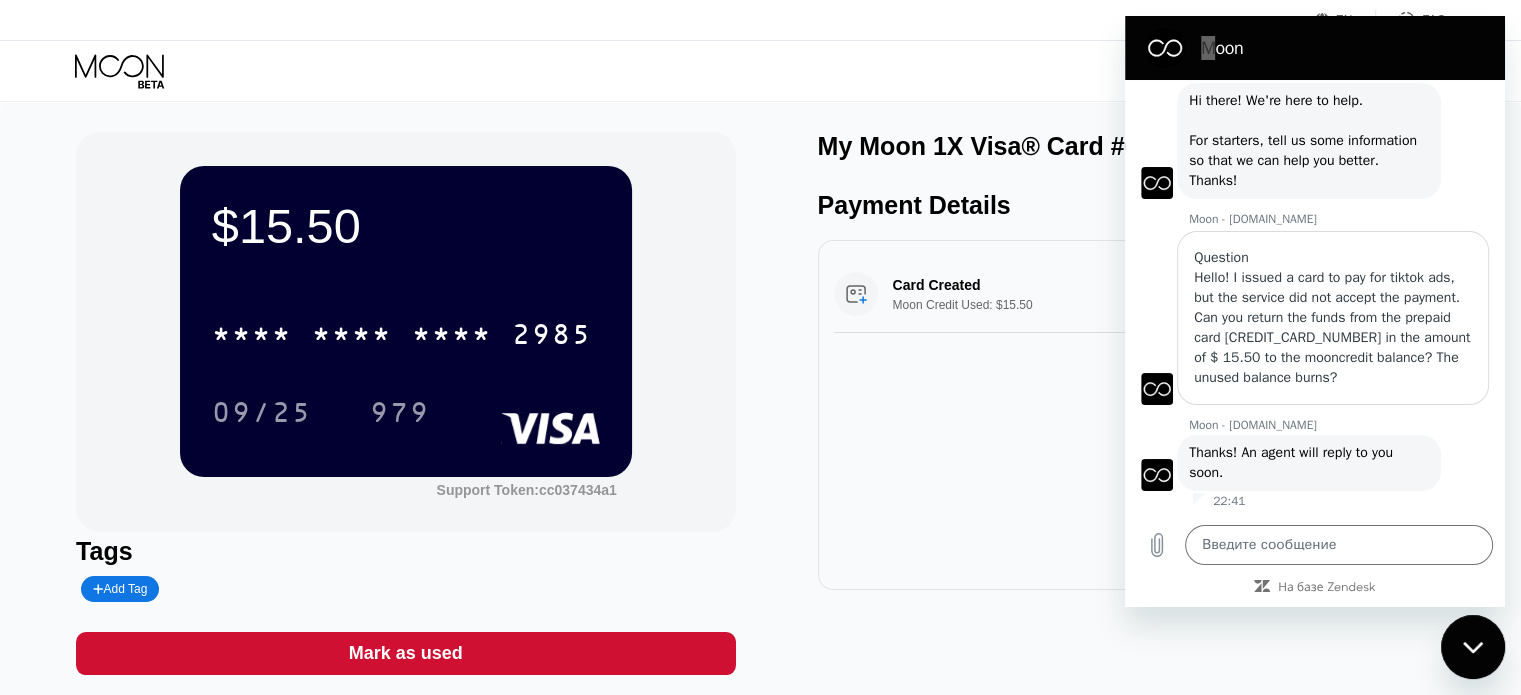 click 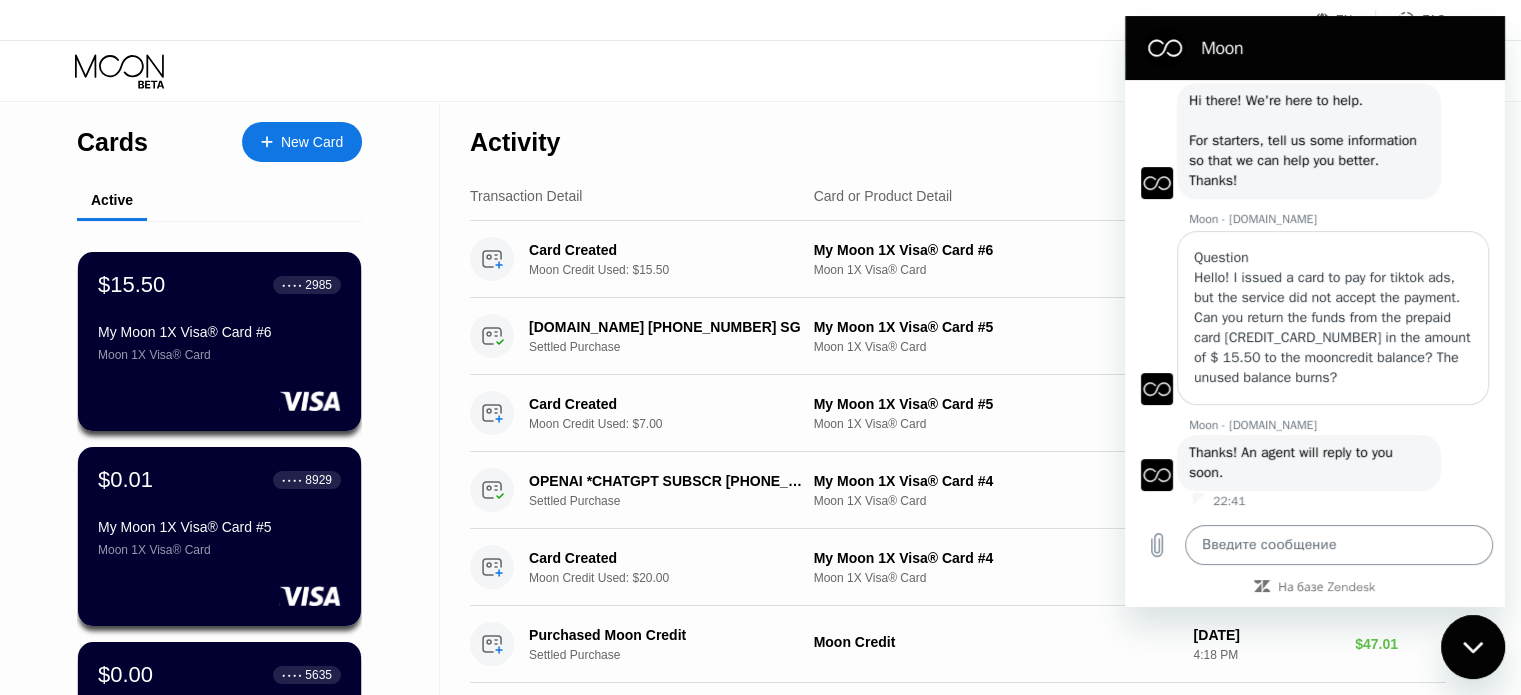 click at bounding box center (1339, 545) 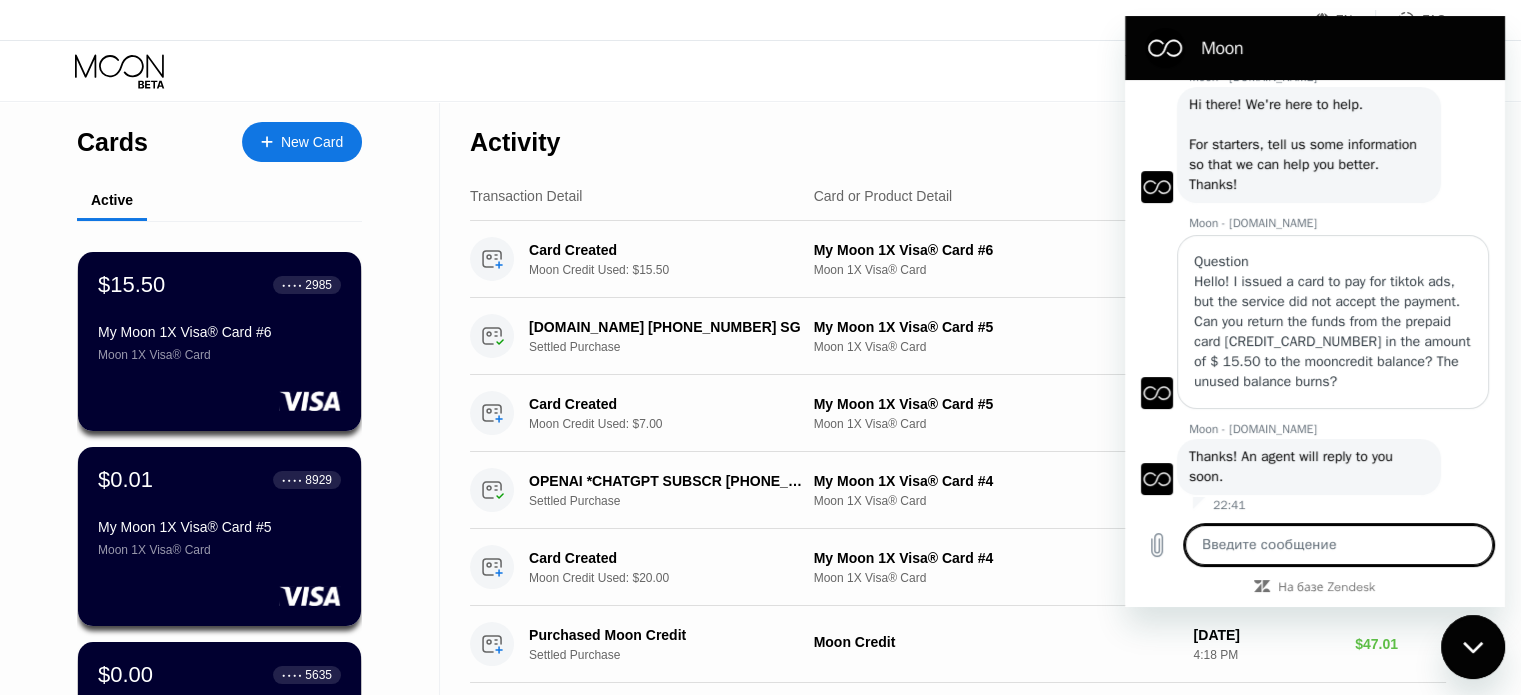 scroll, scrollTop: 55, scrollLeft: 0, axis: vertical 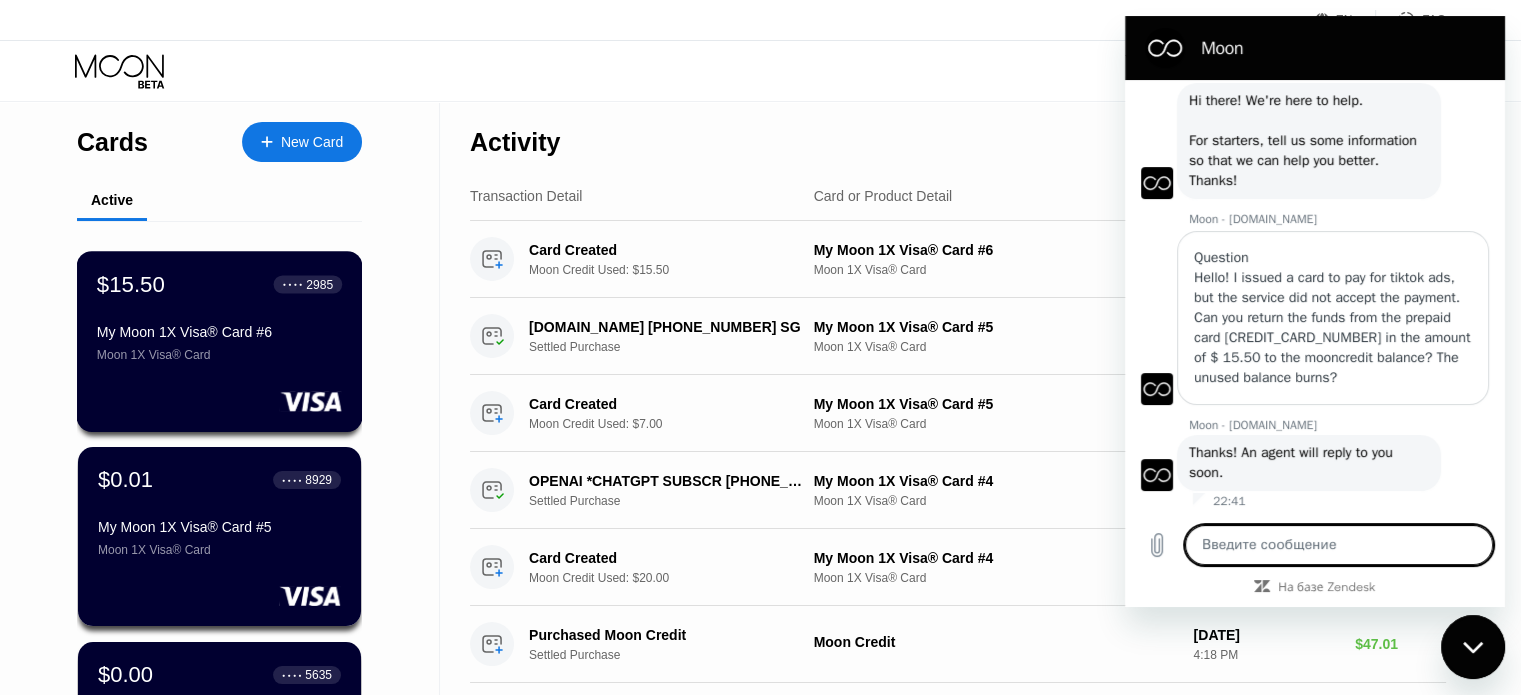 click on "My Moon 1X Visa® Card #6" at bounding box center [219, 332] 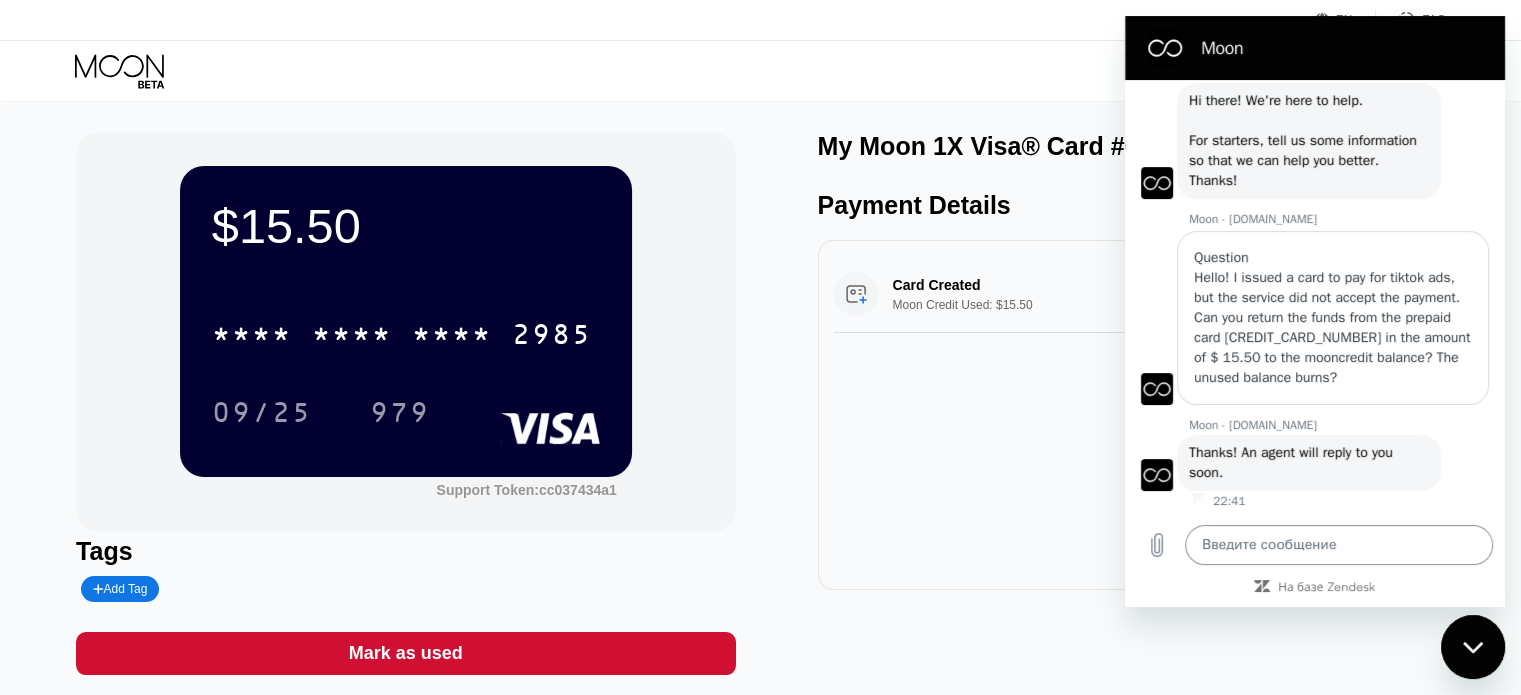 type on "x" 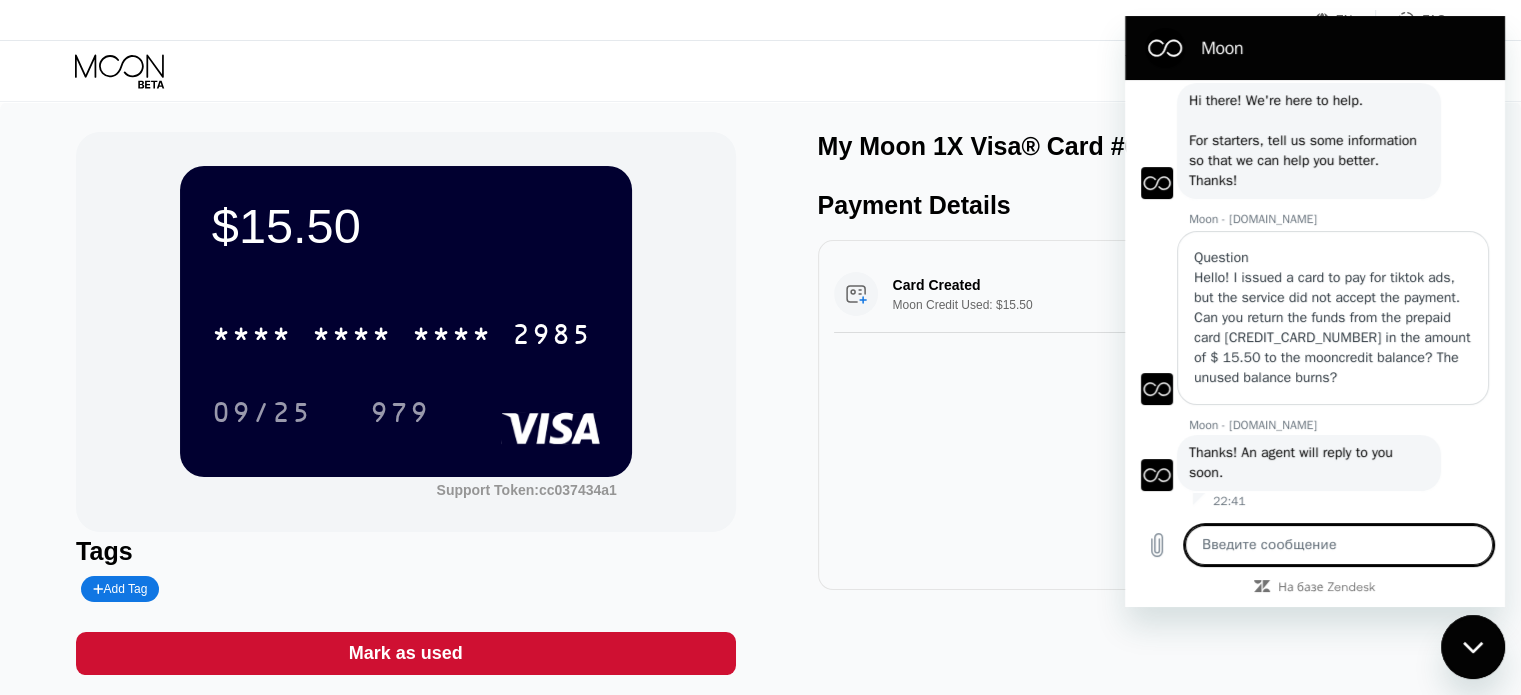 click at bounding box center [1339, 545] 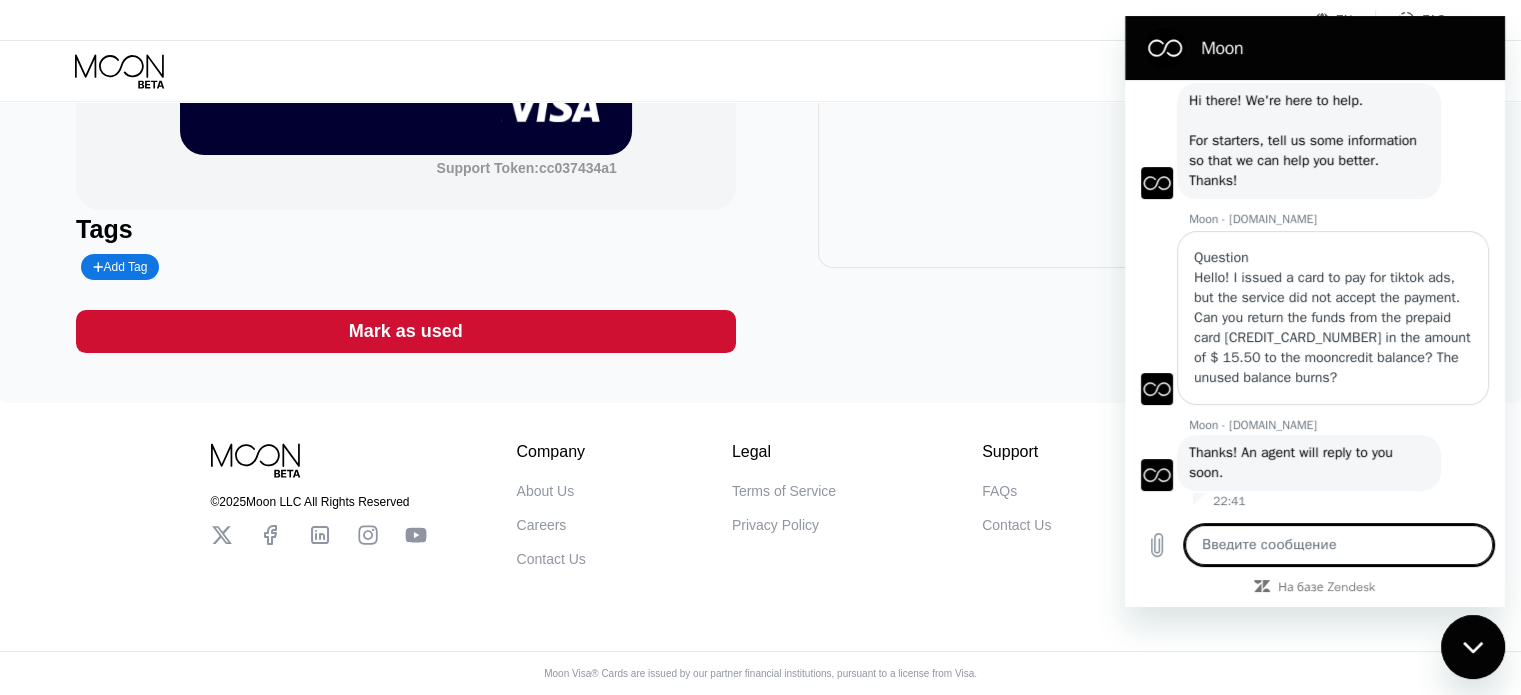 scroll, scrollTop: 344, scrollLeft: 0, axis: vertical 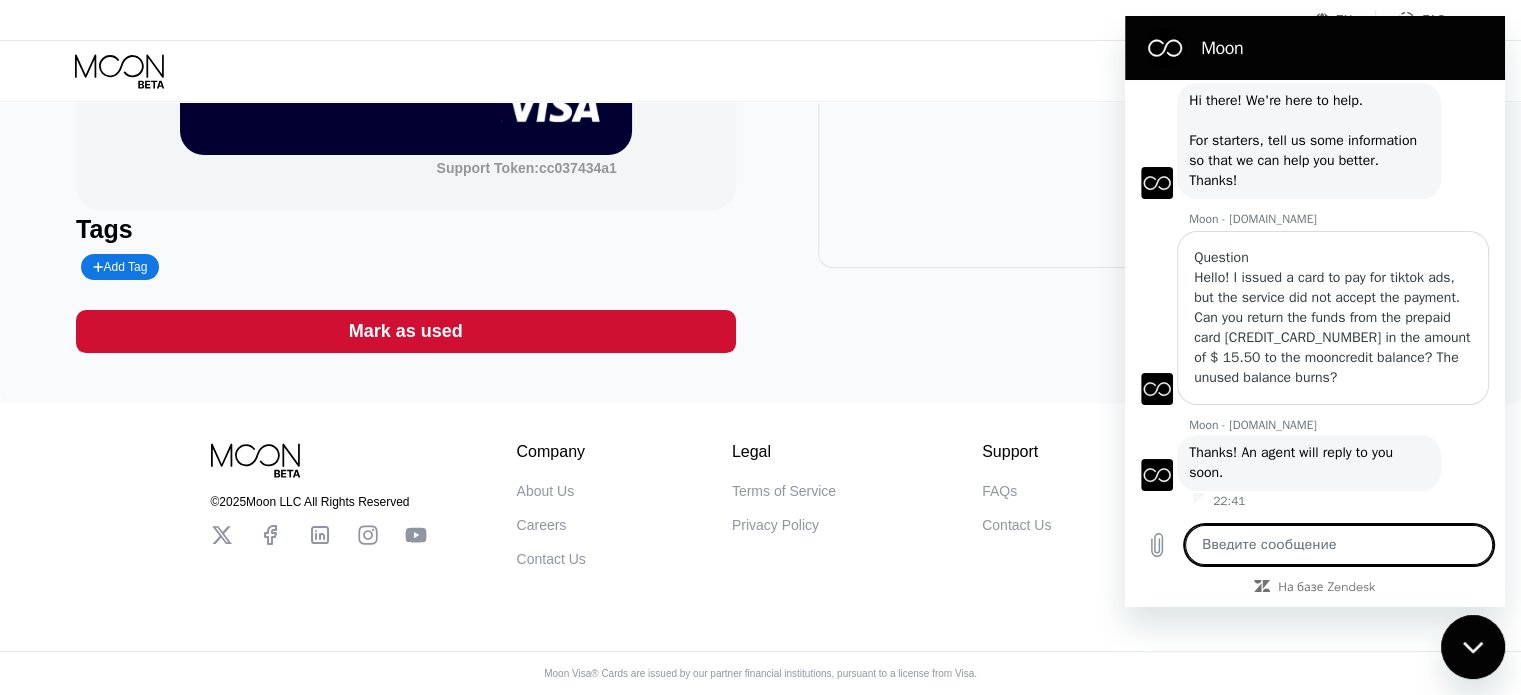 type on "What happens to the balance on the card when the card expires? Does it burn out or does it return to the service balance?" 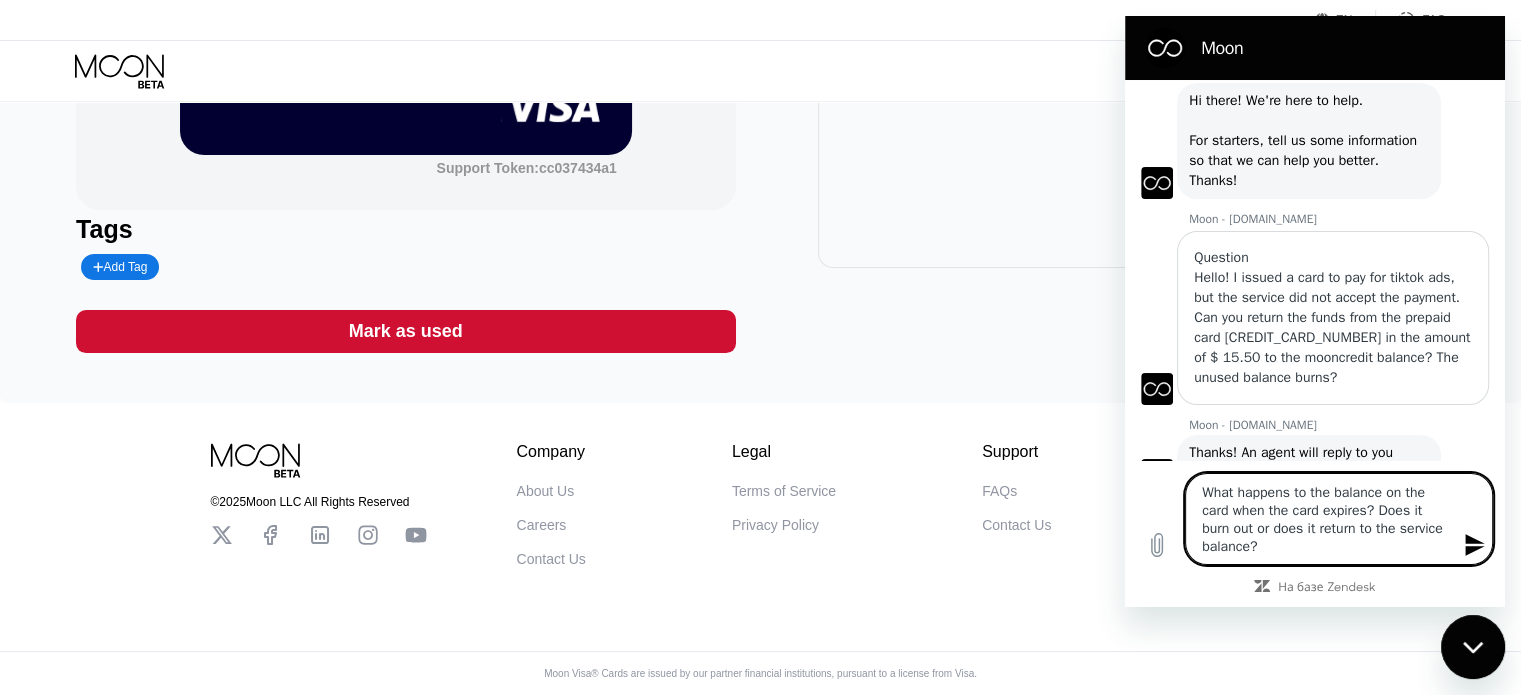 type on "What happens to the balance on the card when the card expires? Does it burn out or does it return to the service balance?" 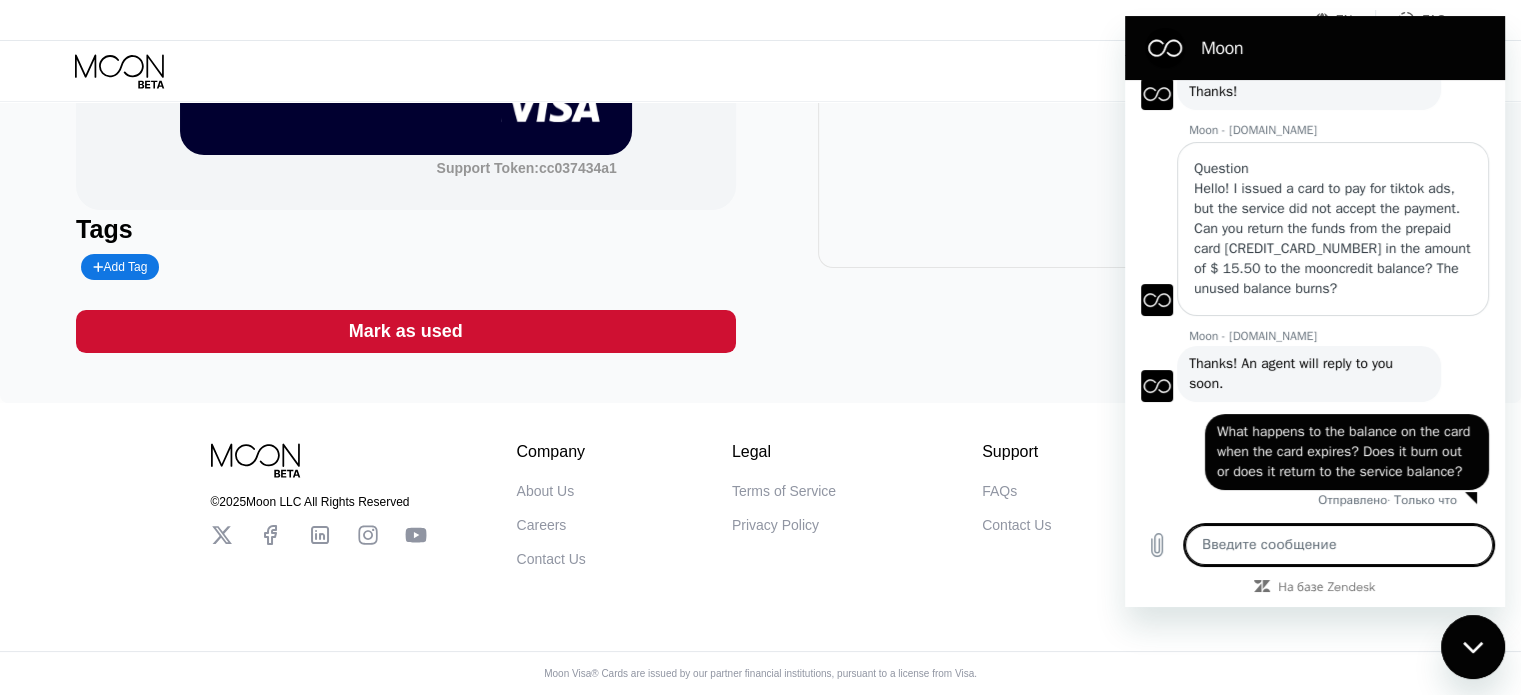 scroll, scrollTop: 163, scrollLeft: 0, axis: vertical 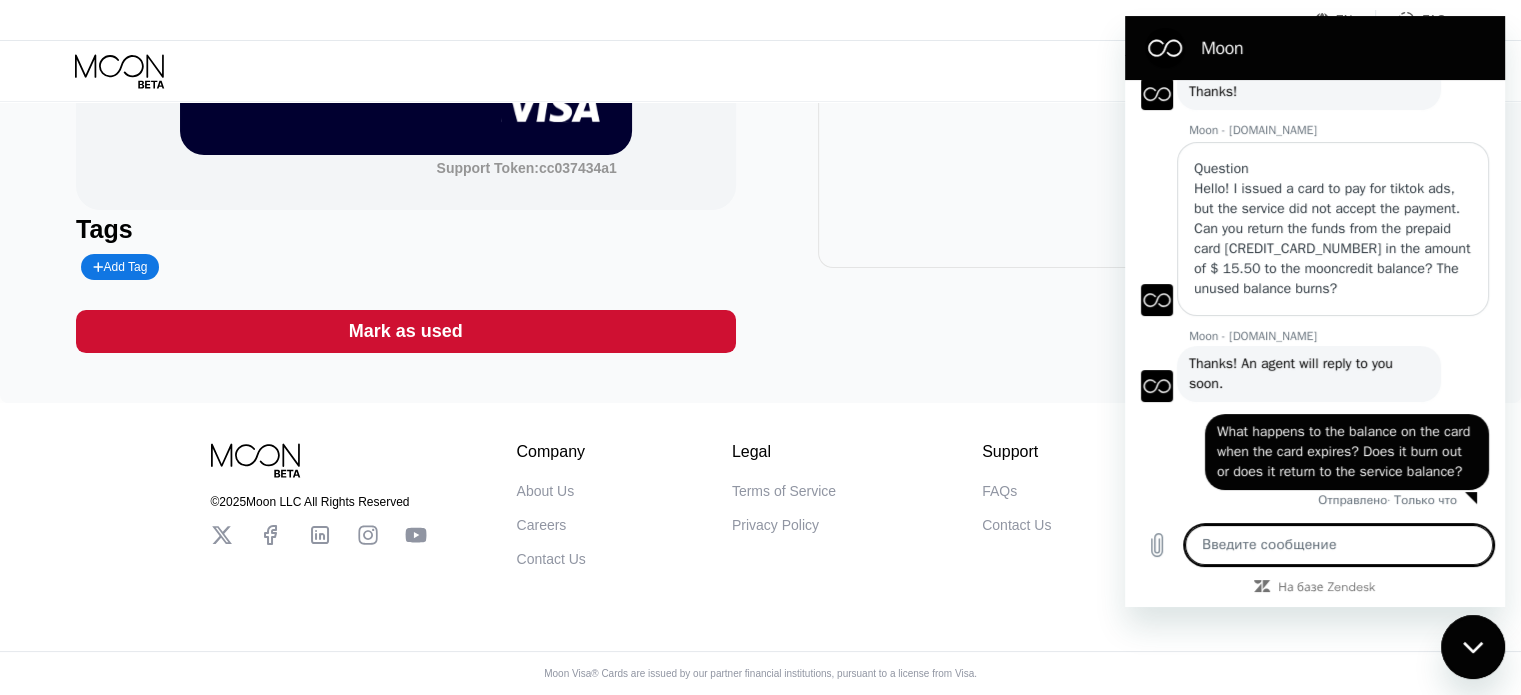 click on "Tags  Add Tag" at bounding box center [405, 247] 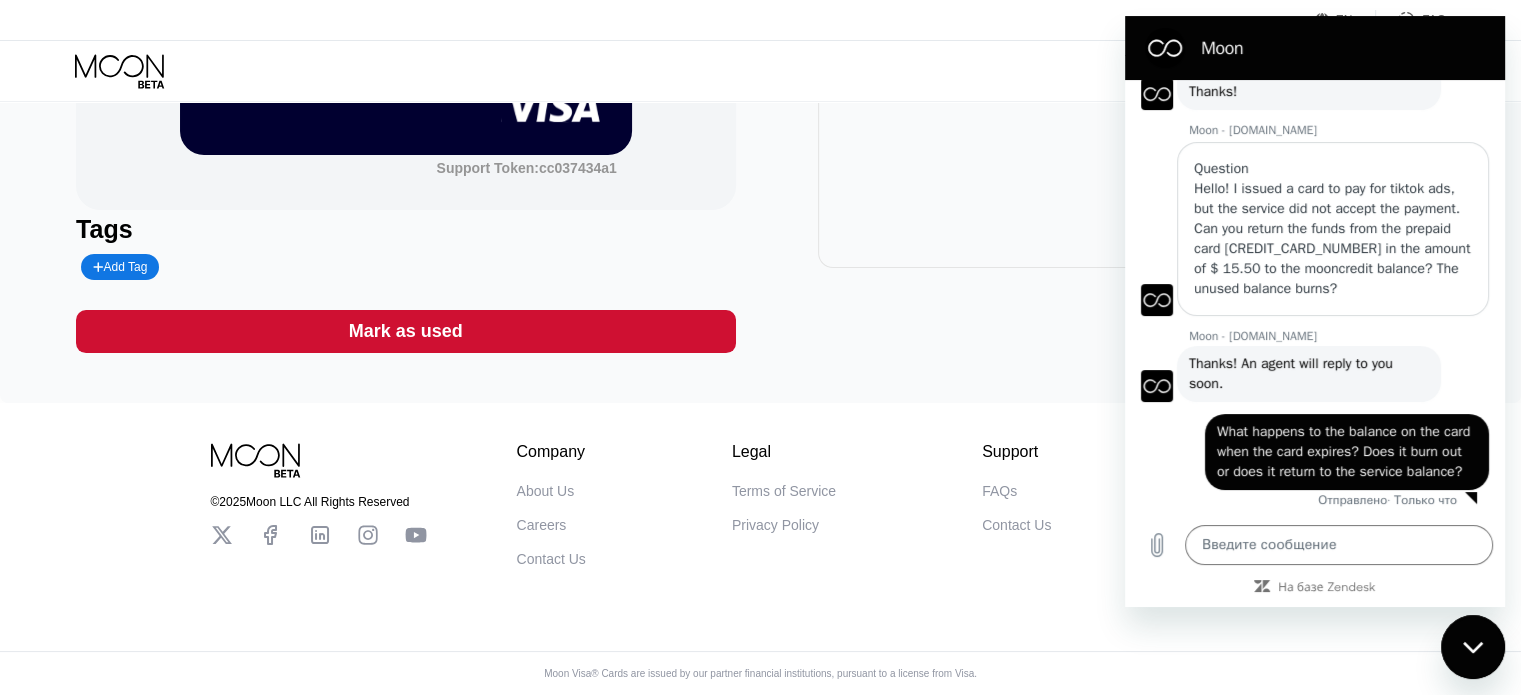 type on "x" 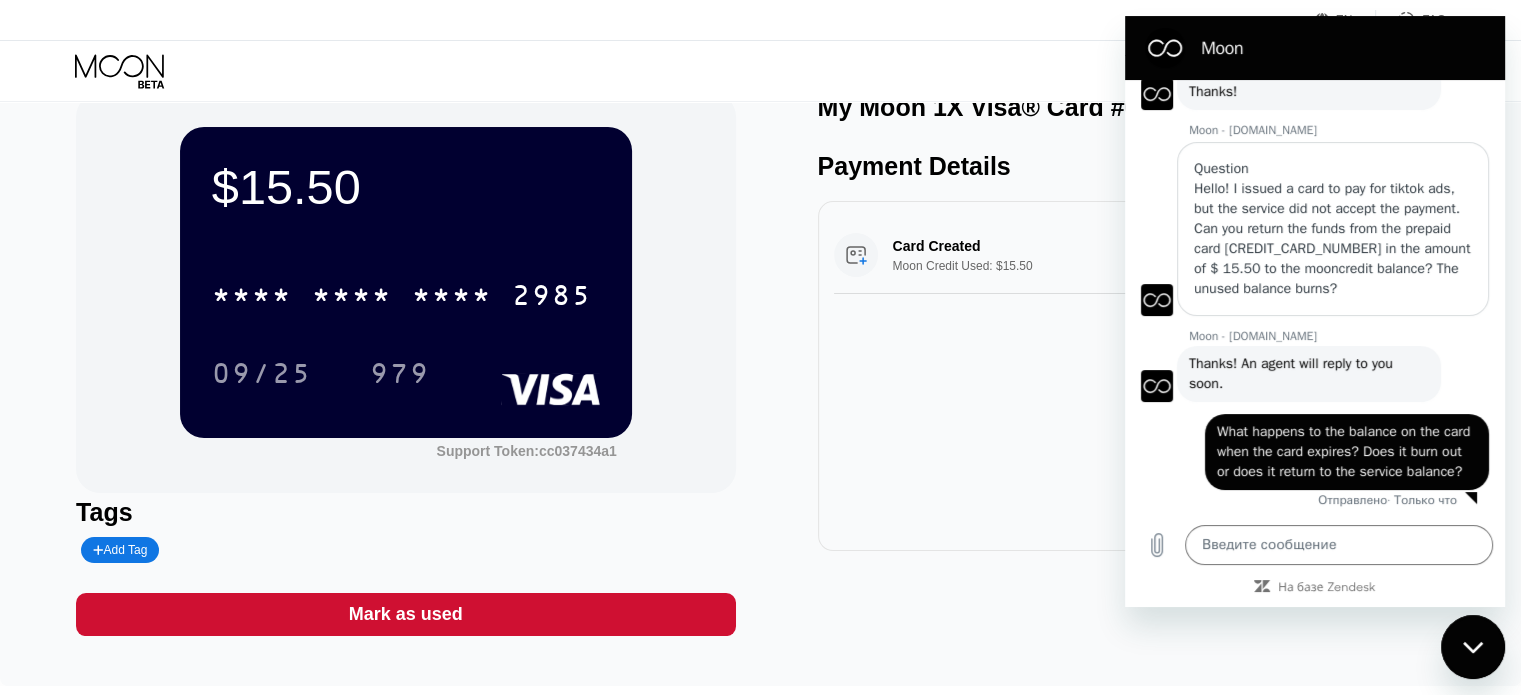 scroll, scrollTop: 0, scrollLeft: 0, axis: both 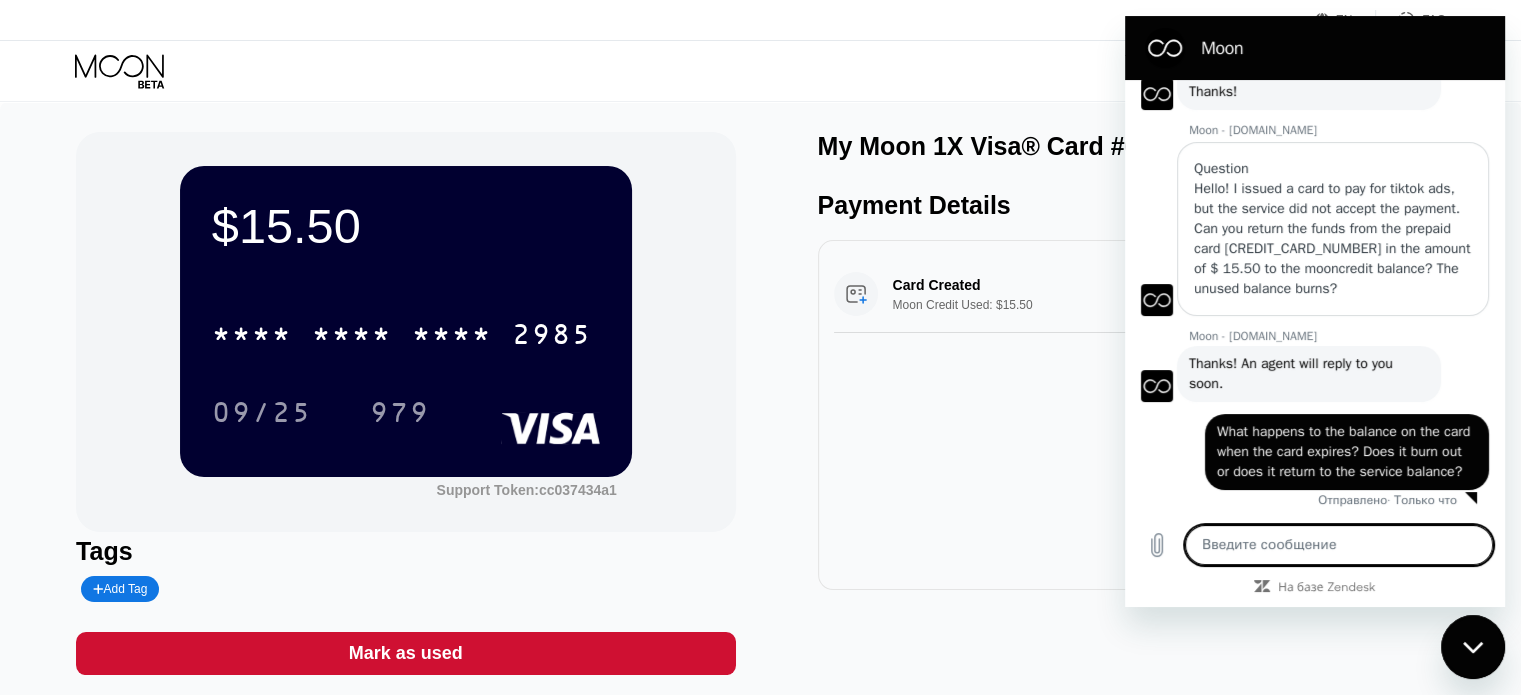 drag, startPoint x: 1257, startPoint y: 551, endPoint x: 1265, endPoint y: 538, distance: 15.264338 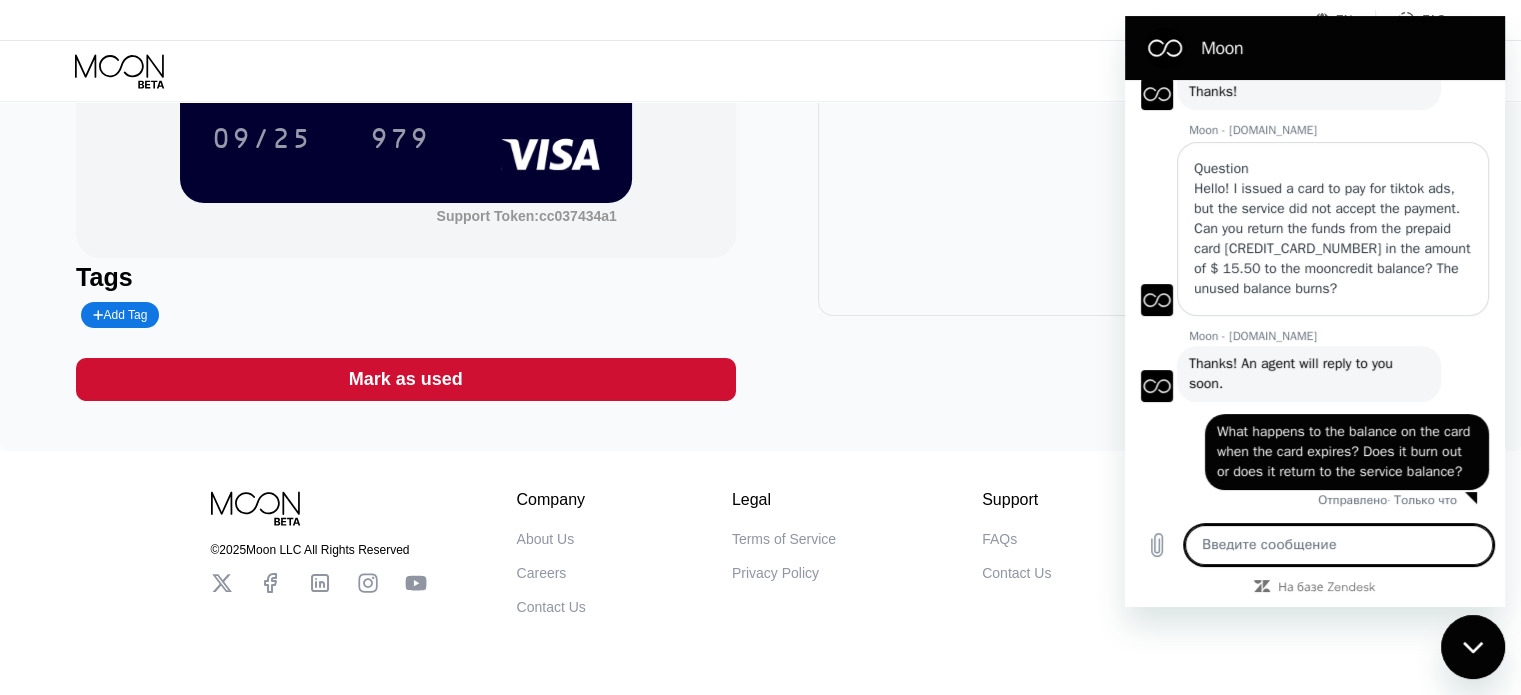 scroll, scrollTop: 300, scrollLeft: 0, axis: vertical 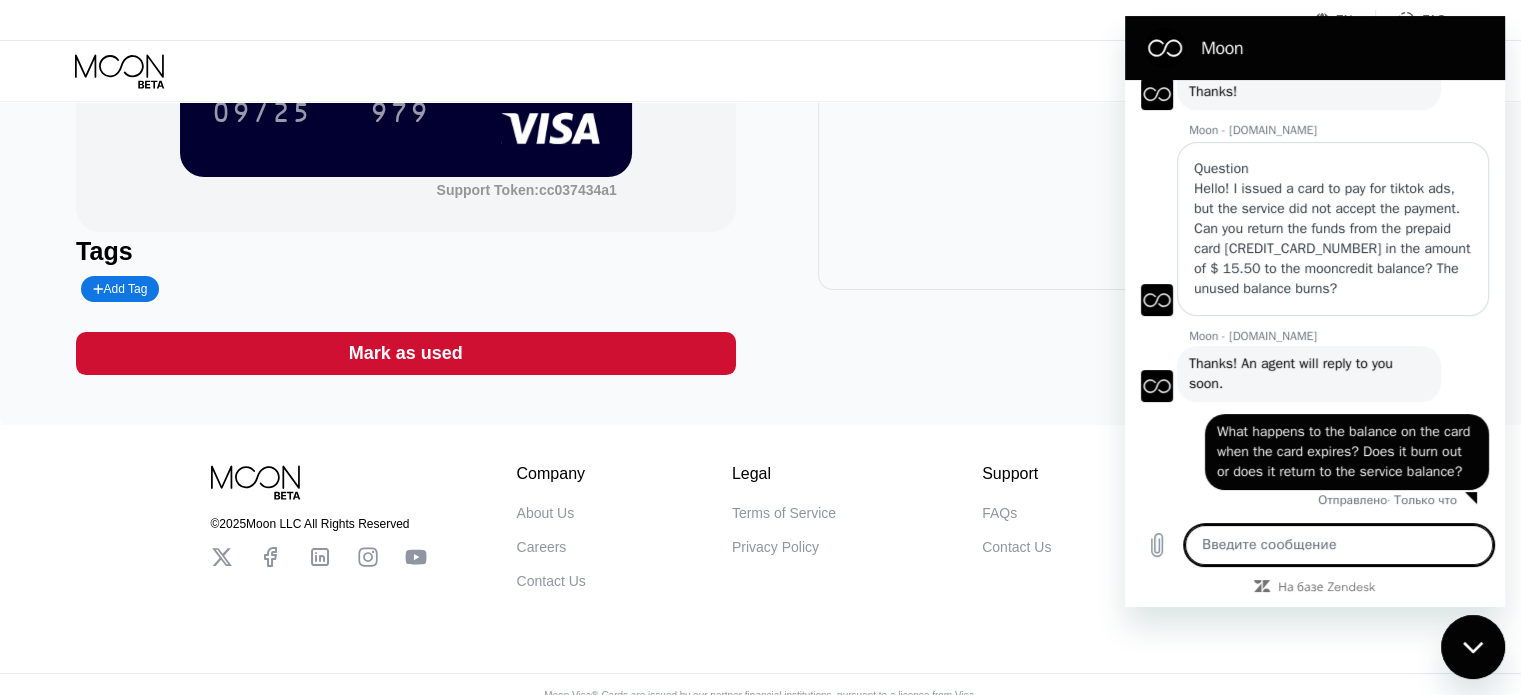 type on "cc037434a1" 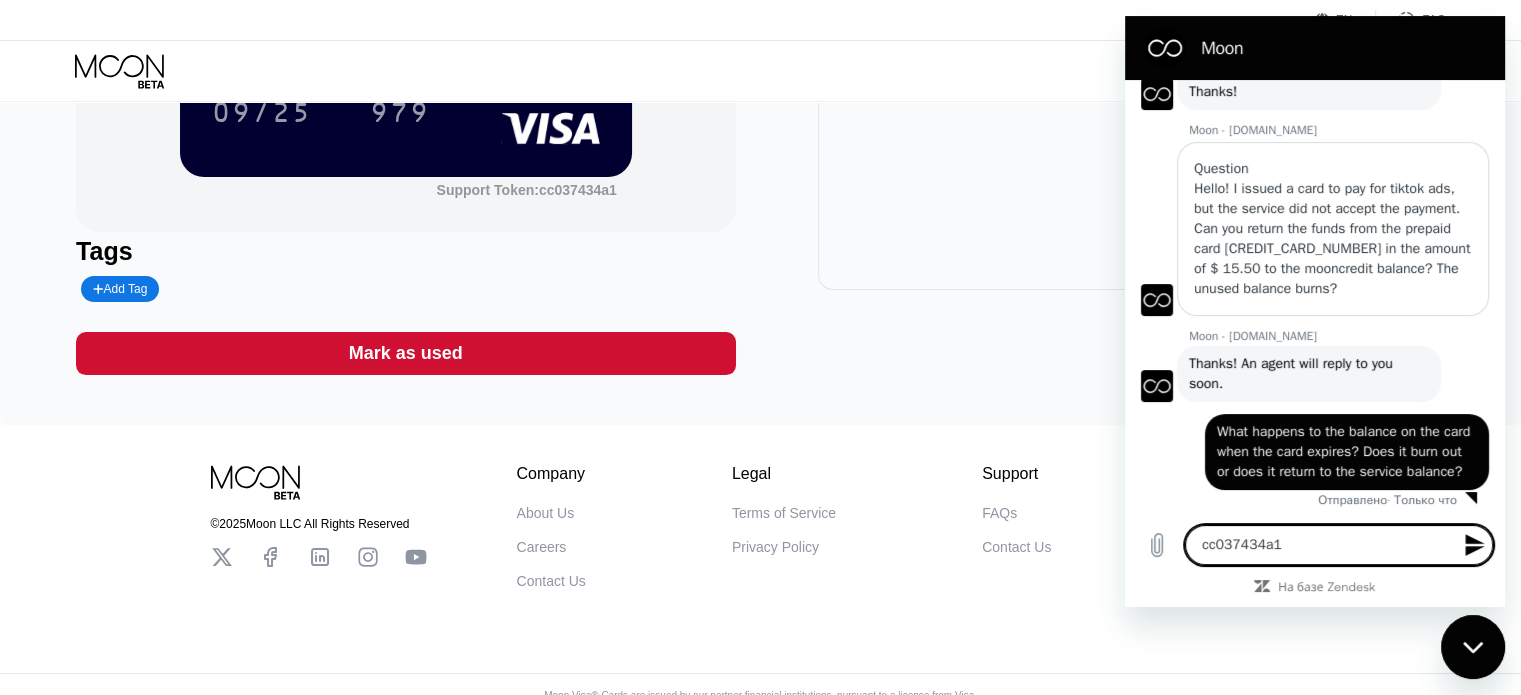 type on "cc037434a1" 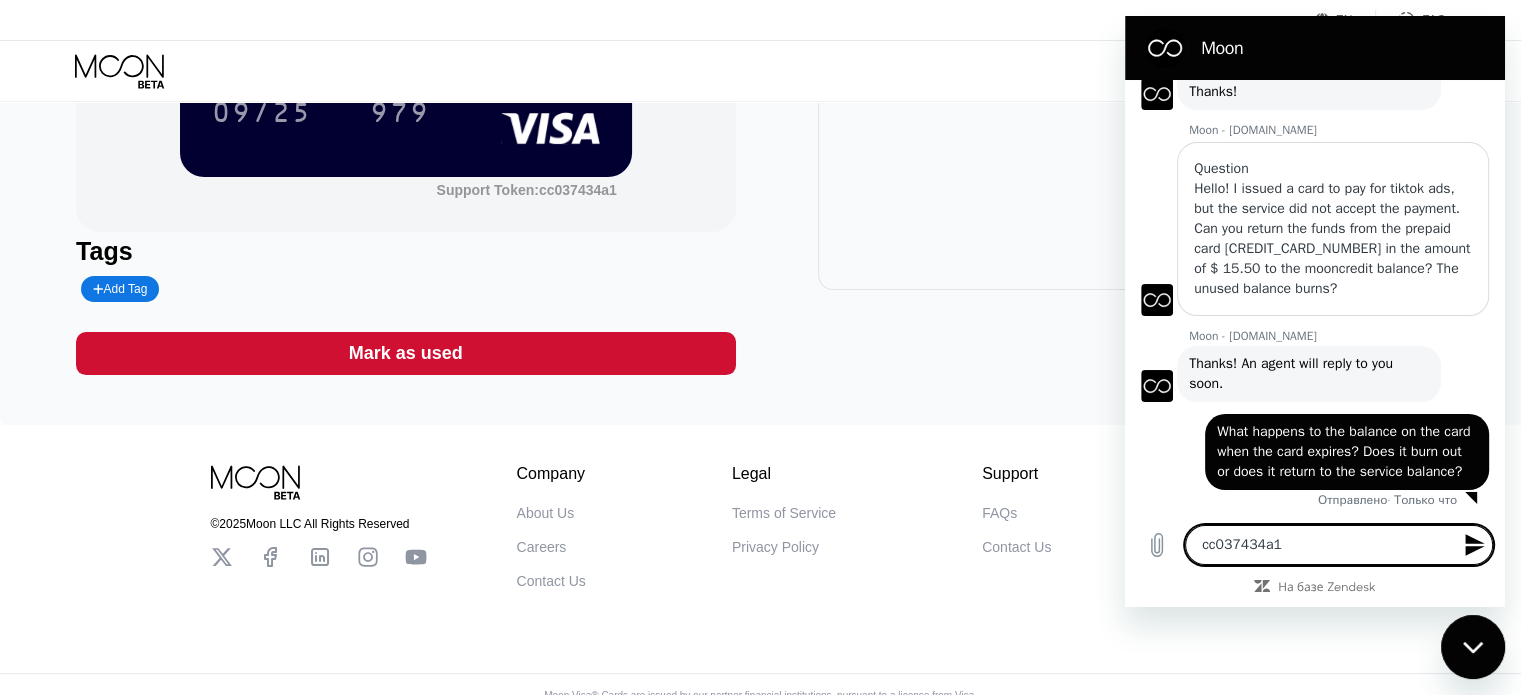 type 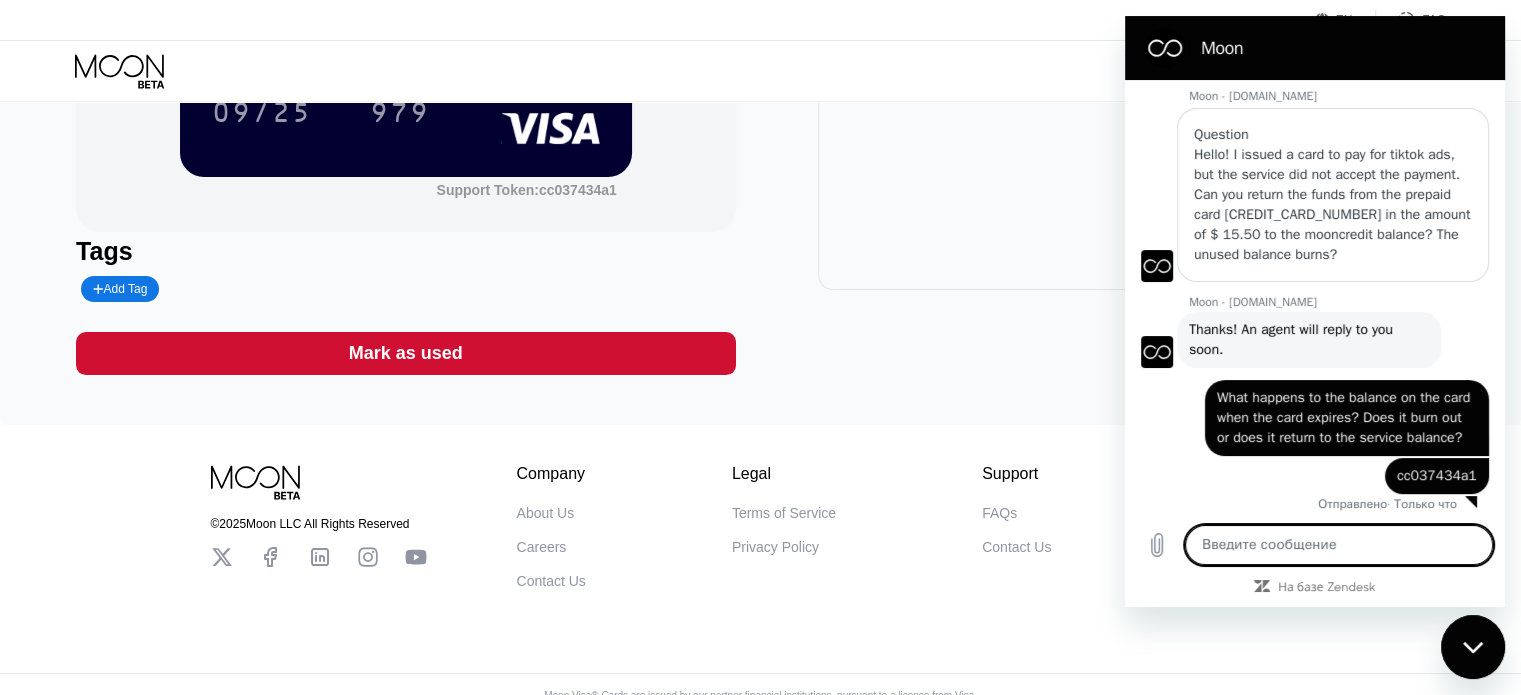 scroll, scrollTop: 200, scrollLeft: 0, axis: vertical 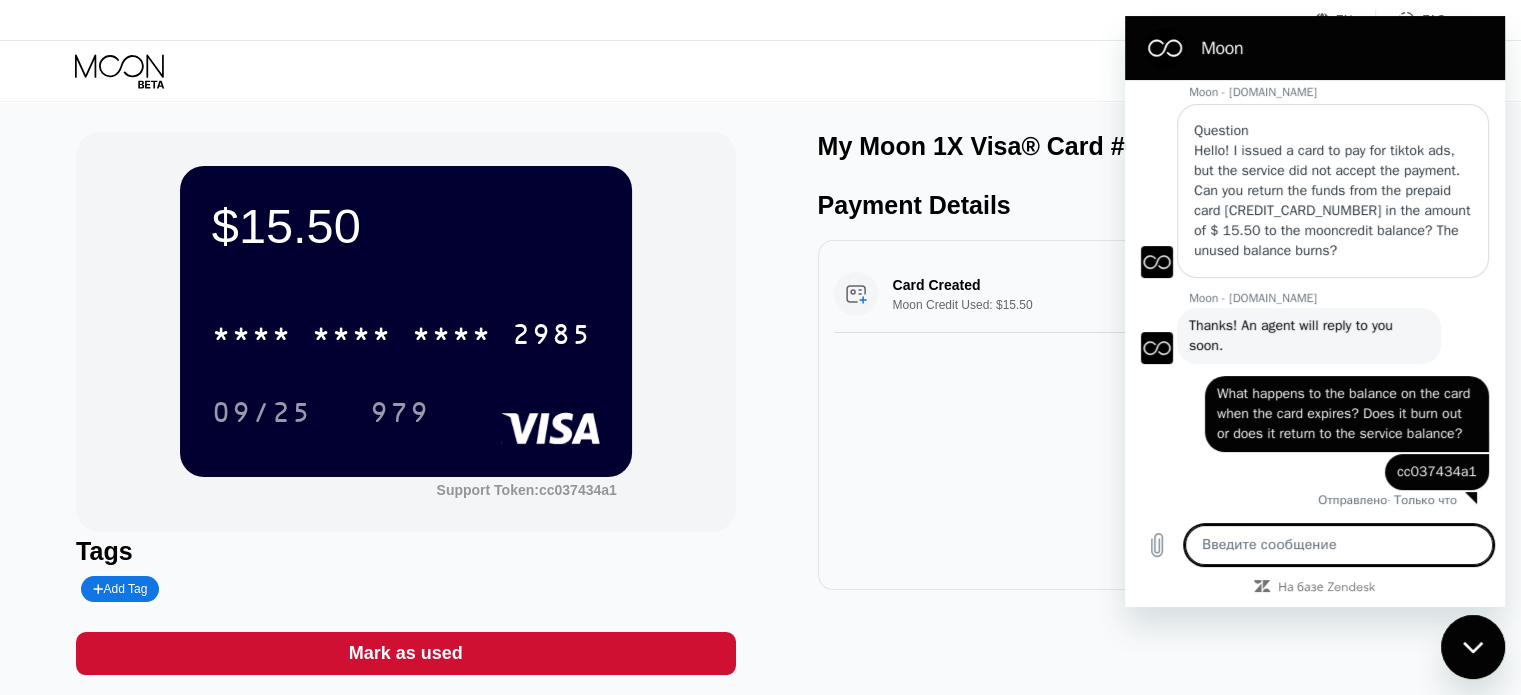 click on "$15.50 * * * * * * * * * * * * 2985 09/25 979 Support Token:  cc037434a1 Tags  Add Tag Mark as used My Moon 1X Visa® Card #6 Payment Details Card Created Moon Credit Used: $15.50 $15.50 Jul 05, 2025 12:05 PM" at bounding box center [760, 413] 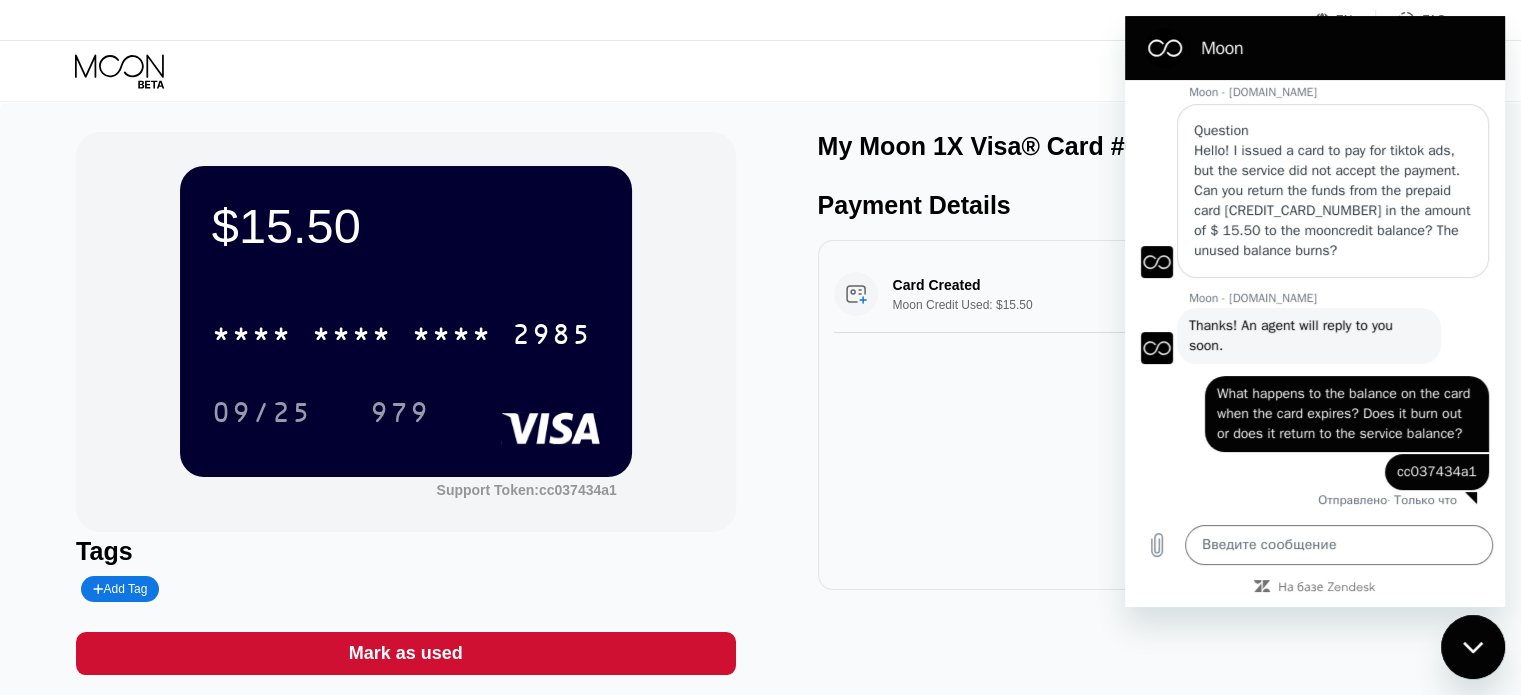 click 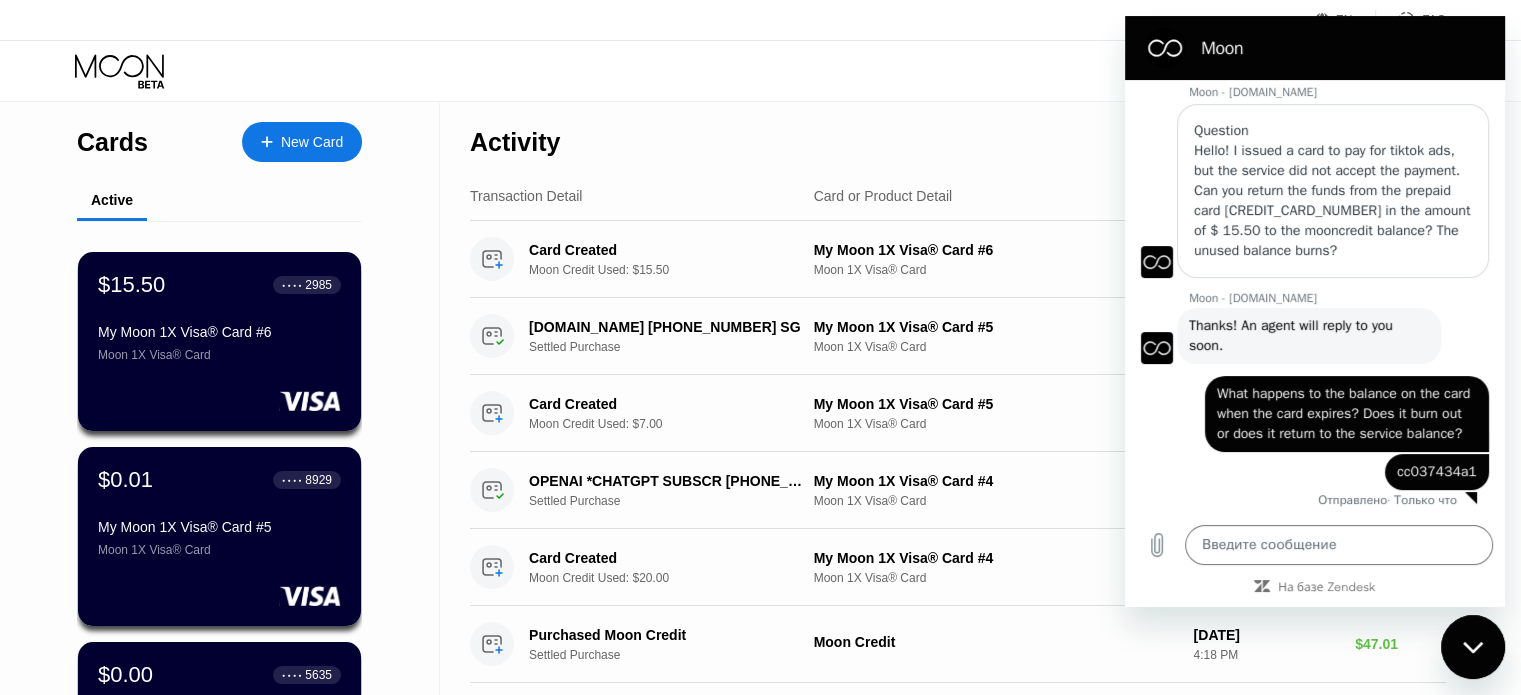 drag, startPoint x: 1227, startPoint y: 63, endPoint x: 2060, endPoint y: 81, distance: 833.19446 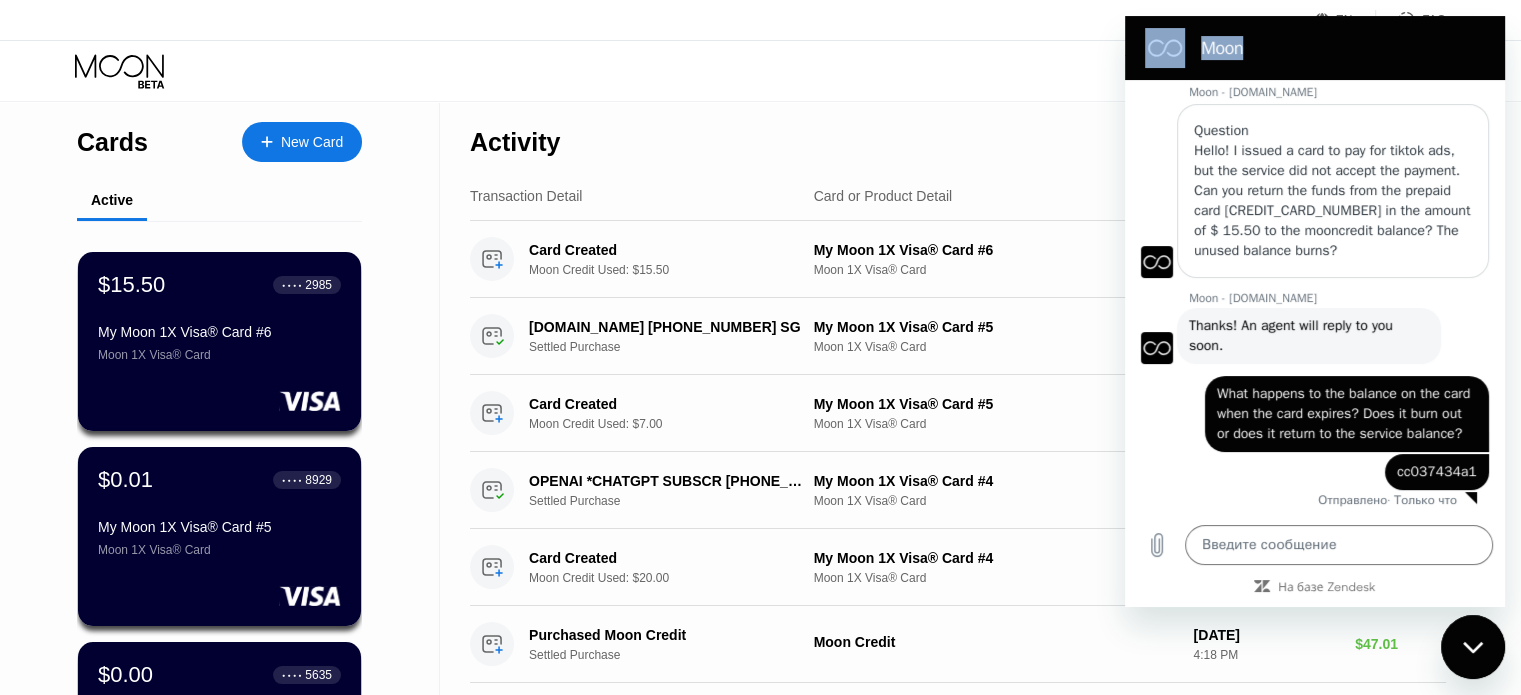 drag, startPoint x: 1305, startPoint y: 29, endPoint x: 893, endPoint y: 101, distance: 418.24396 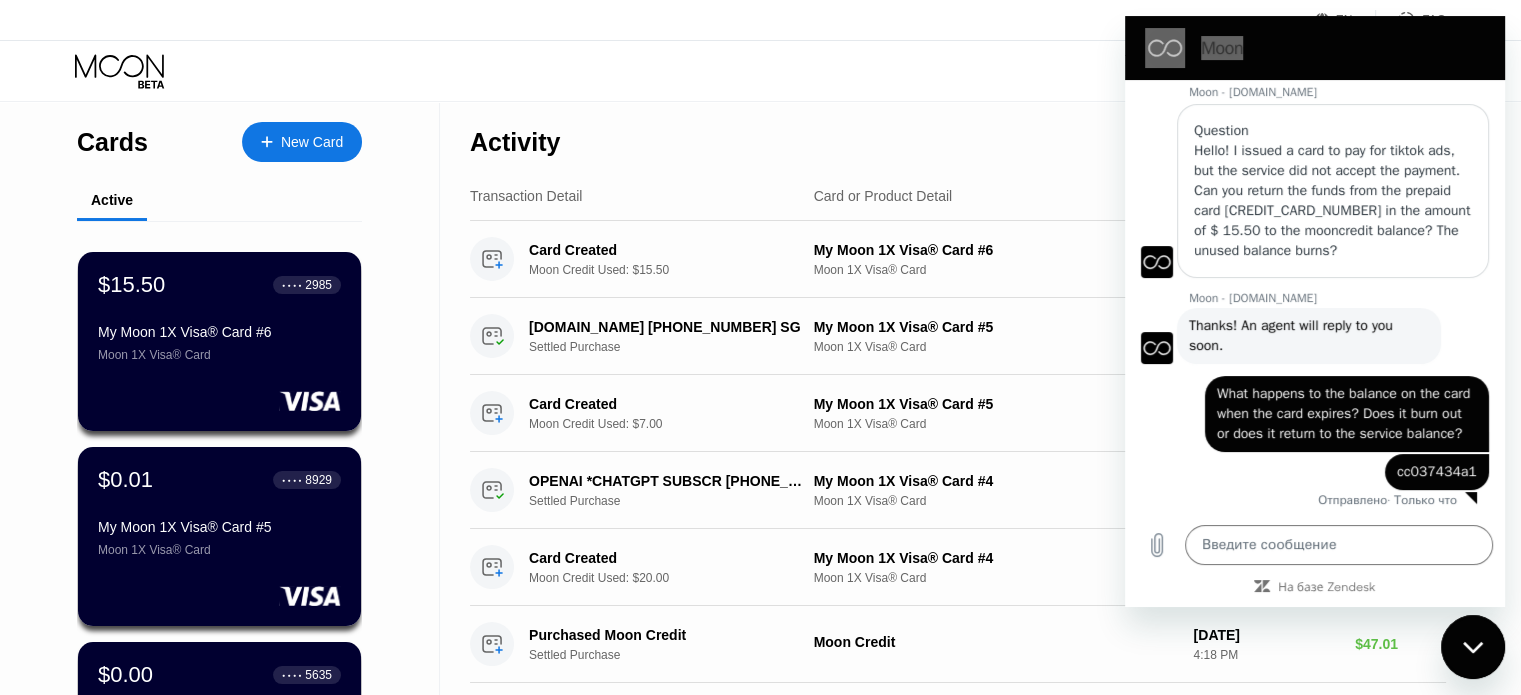 click 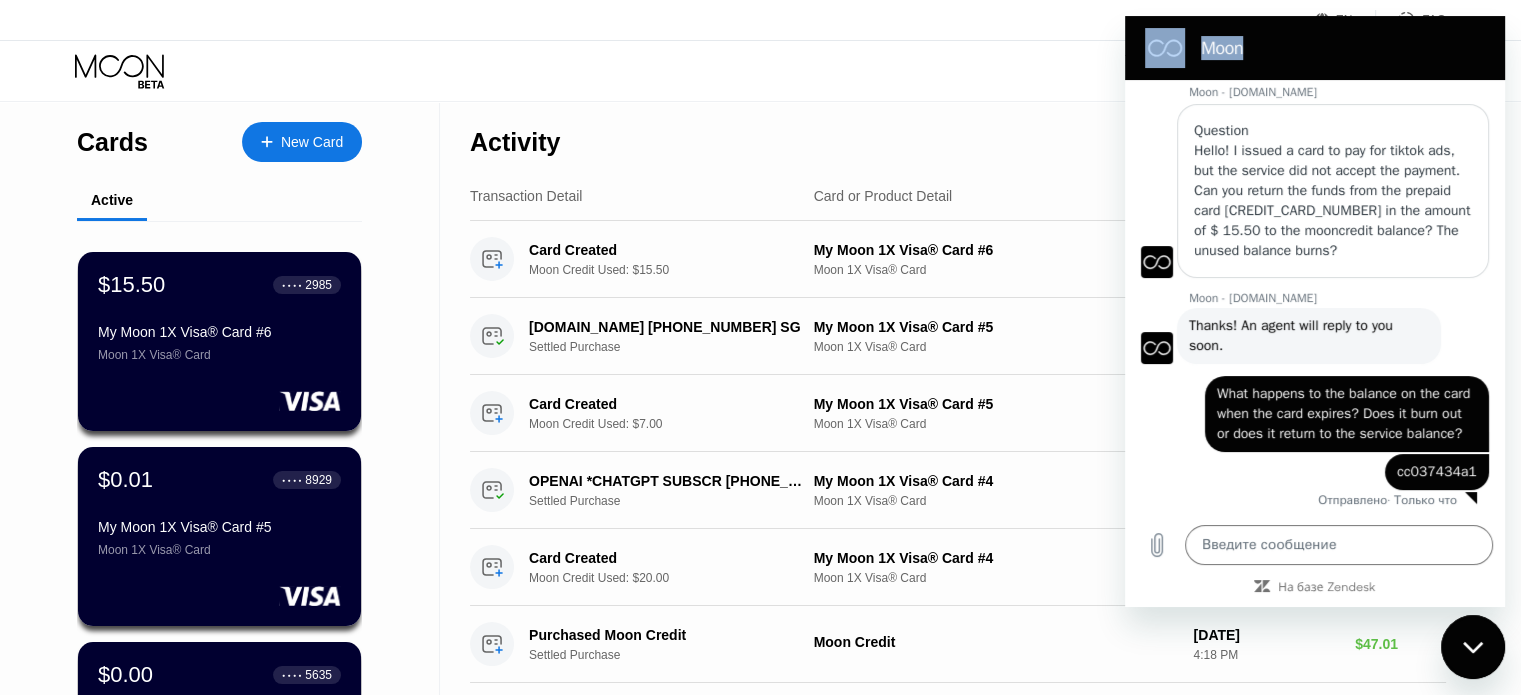 click at bounding box center (1165, 48) 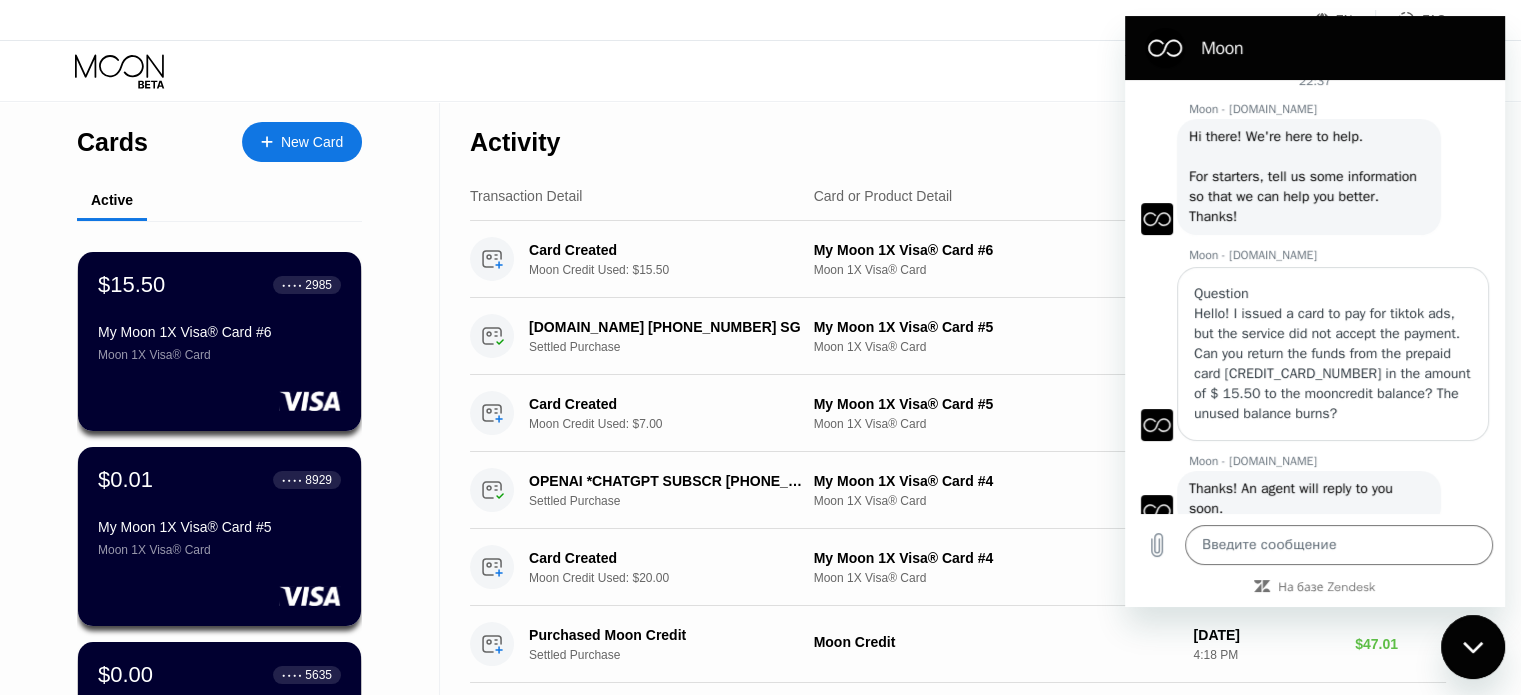 scroll, scrollTop: 0, scrollLeft: 0, axis: both 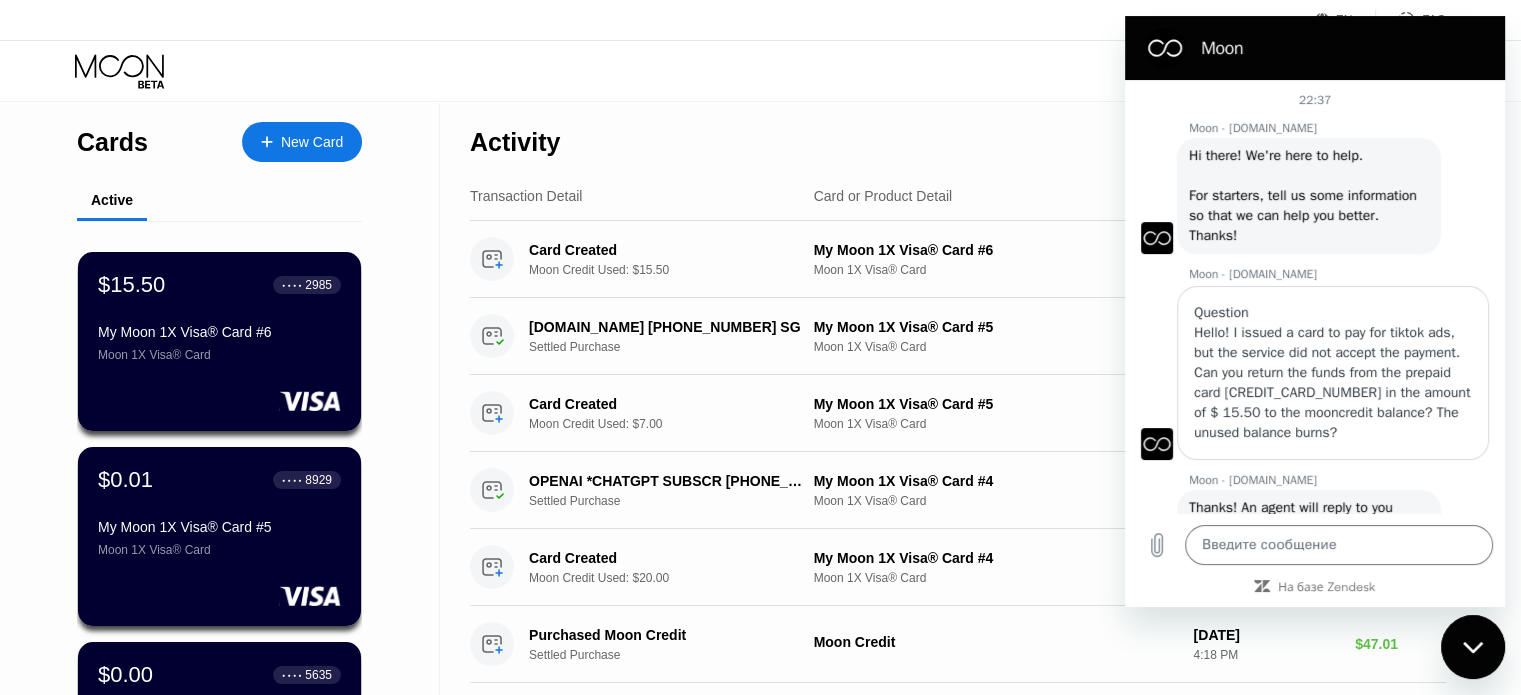 drag, startPoint x: 1464, startPoint y: 31, endPoint x: 1169, endPoint y: 31, distance: 295 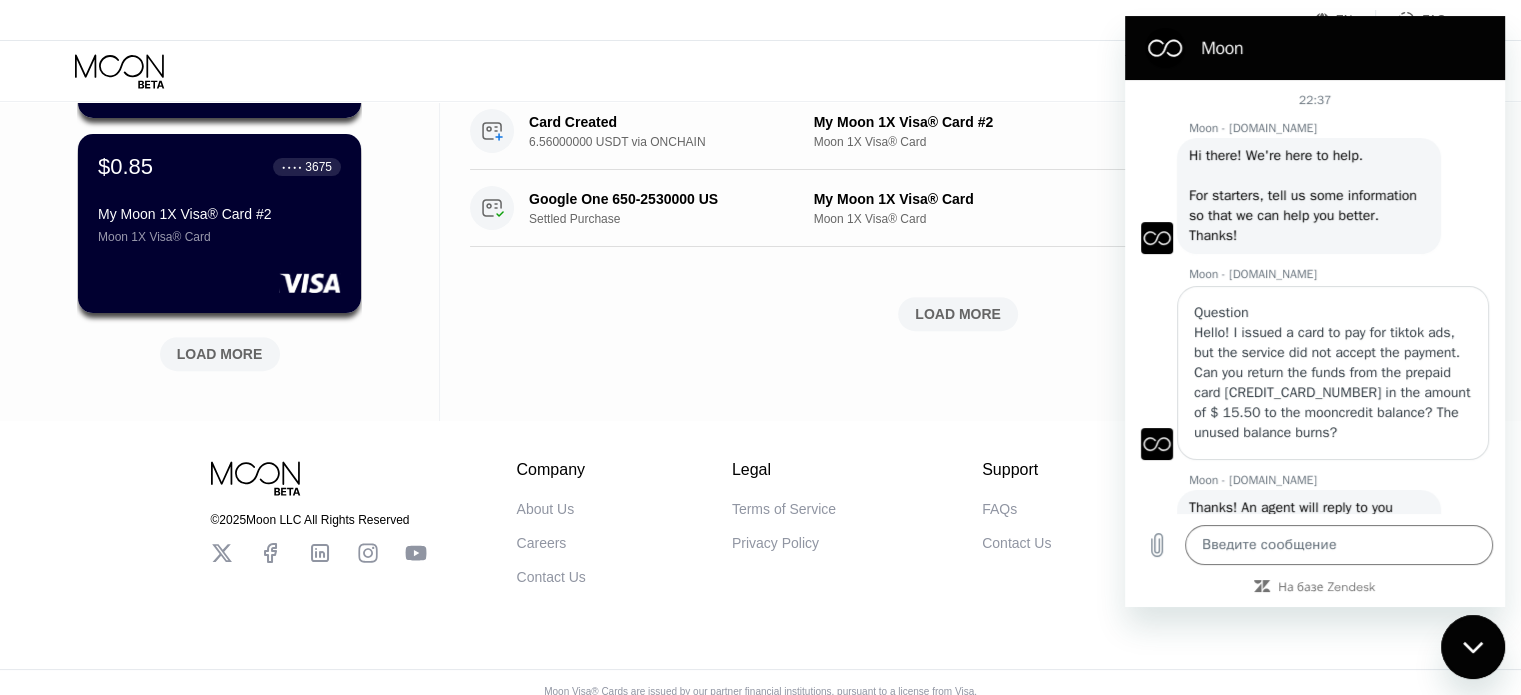 scroll, scrollTop: 930, scrollLeft: 0, axis: vertical 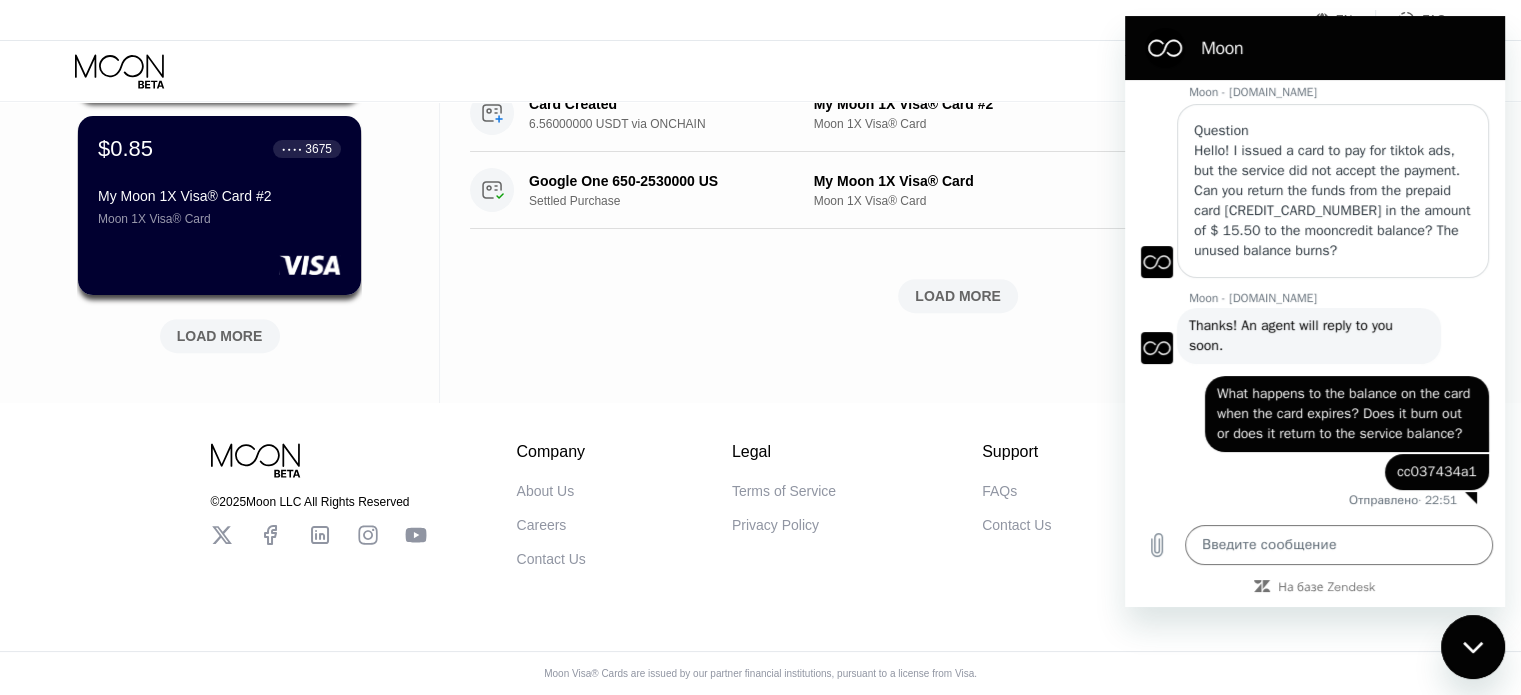 type on "x" 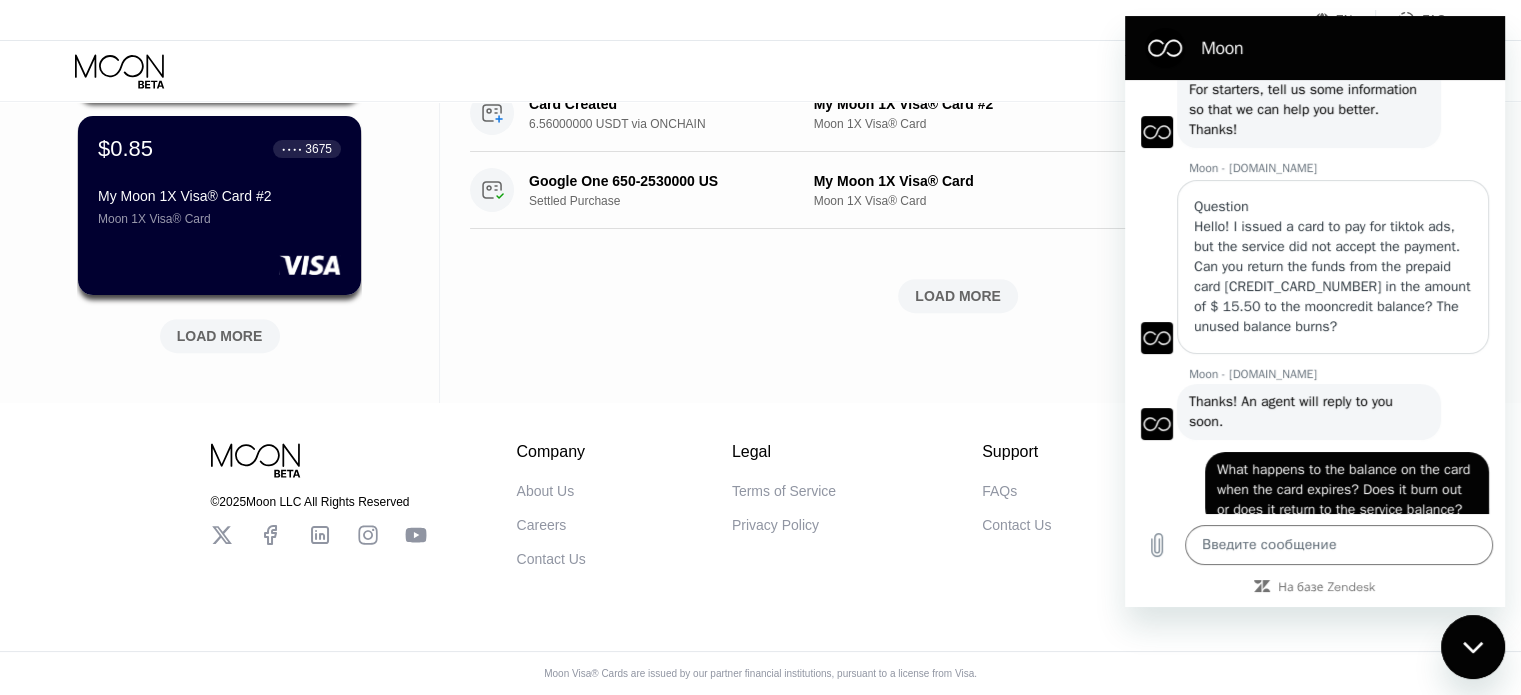 scroll, scrollTop: 100, scrollLeft: 0, axis: vertical 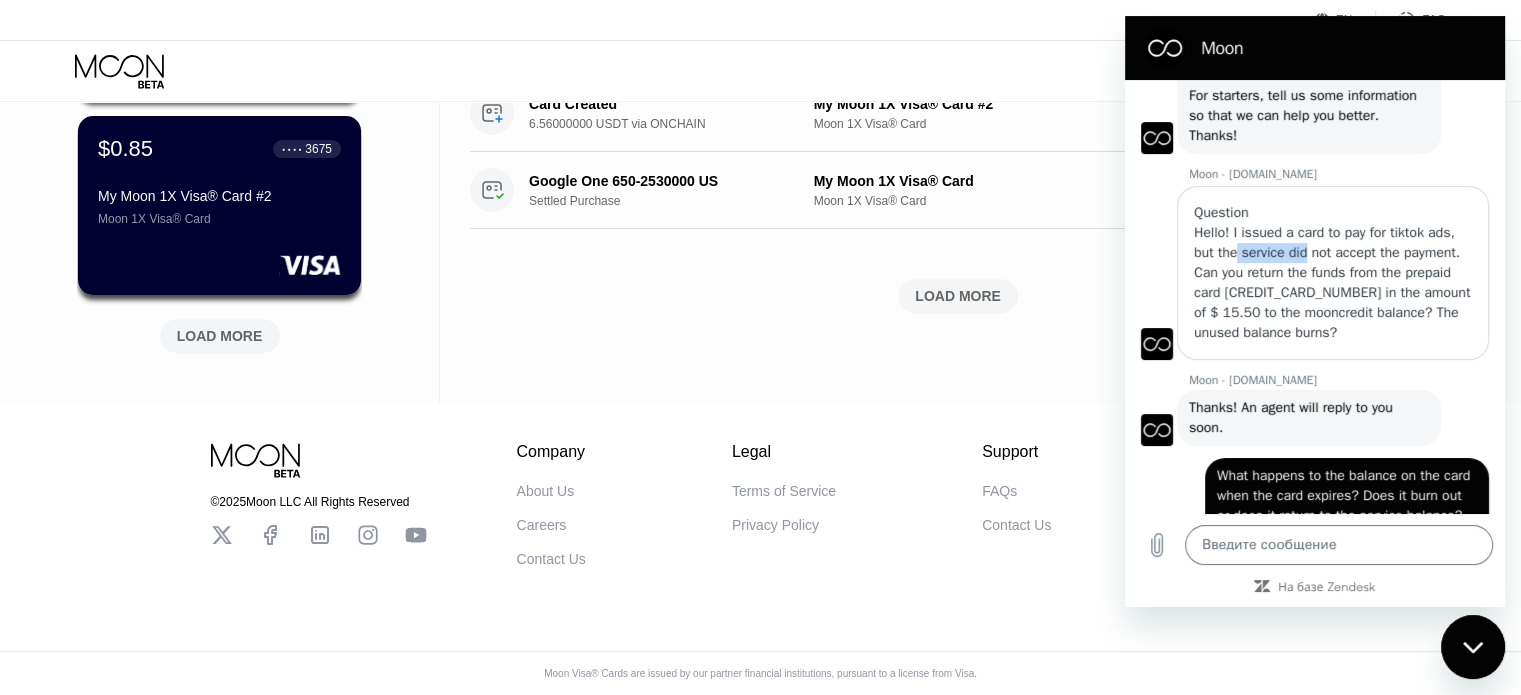 drag, startPoint x: 1239, startPoint y: 244, endPoint x: 1304, endPoint y: 247, distance: 65.06919 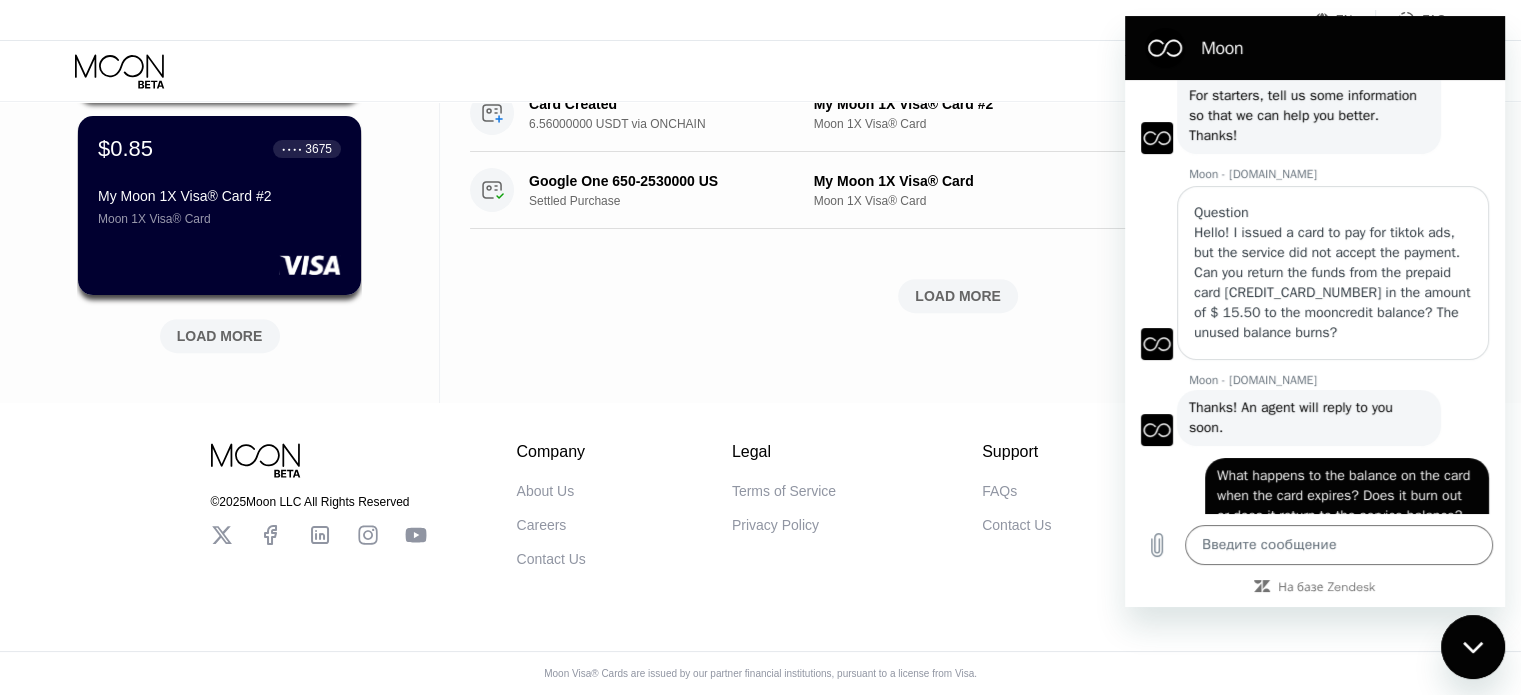 click on "Hello! I issued a card to pay for tiktok ads, but the service did not accept the payment. Can you return the funds from the prepaid card 4513650027732985 in the amount of $ 15.50 to the mooncredit balance? The unused balance burns?" at bounding box center [1333, 283] 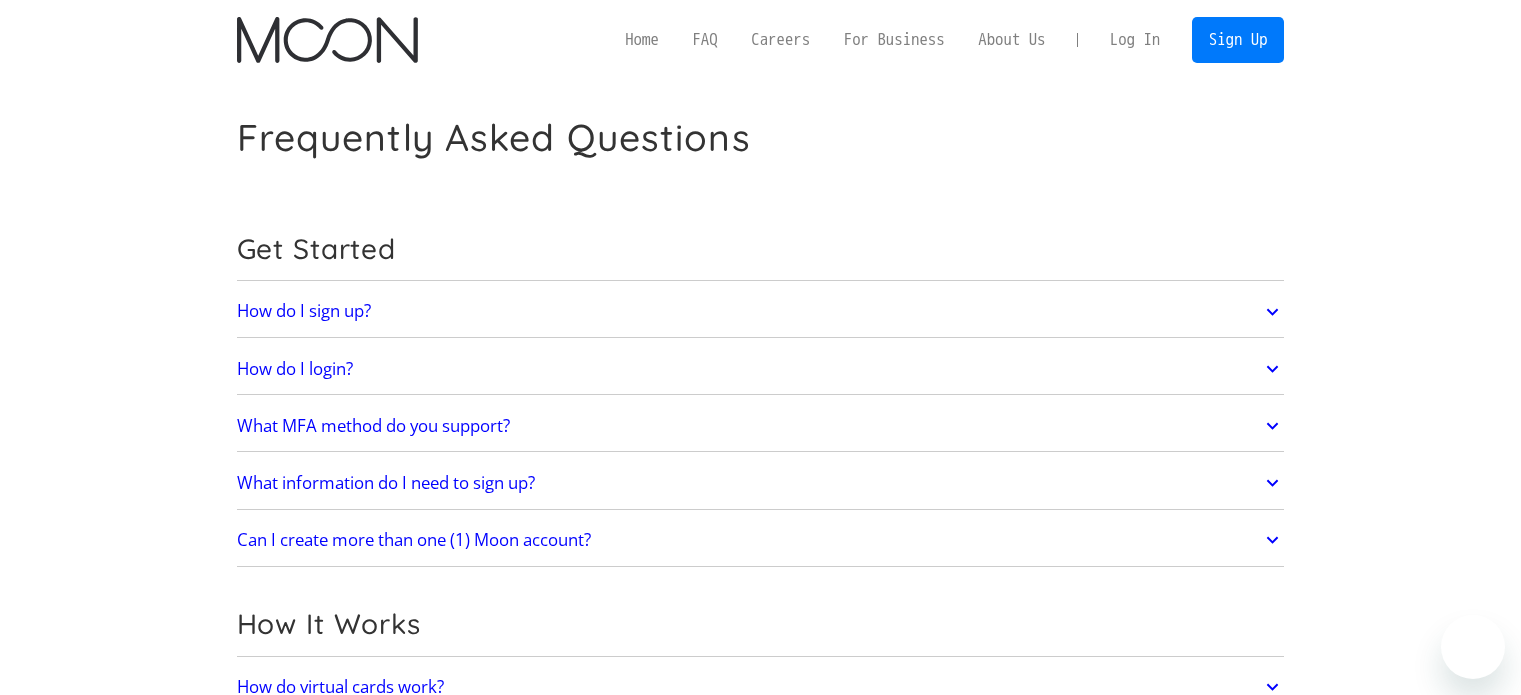 scroll, scrollTop: 0, scrollLeft: 0, axis: both 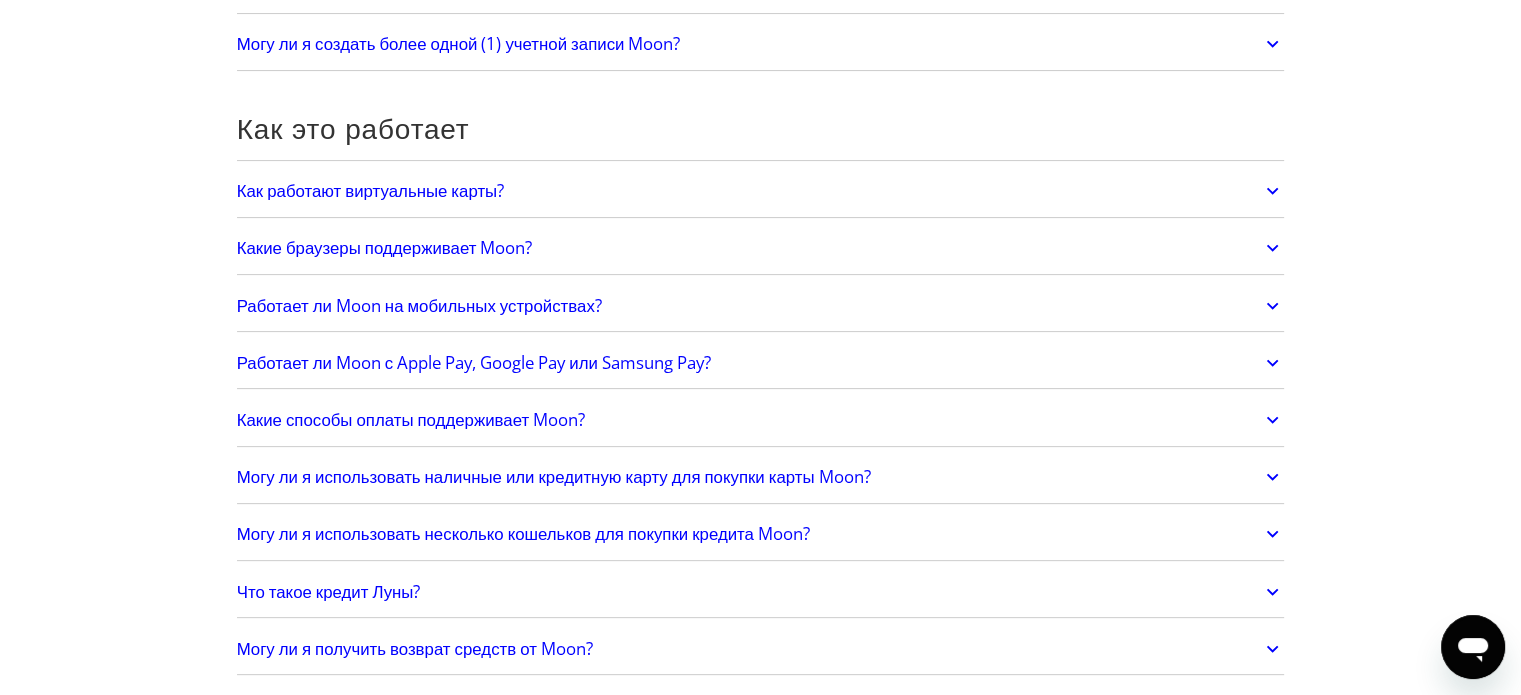 click on "Могу ли я использовать наличные или кредитную карту для покупки карты Moon?" at bounding box center [554, 476] 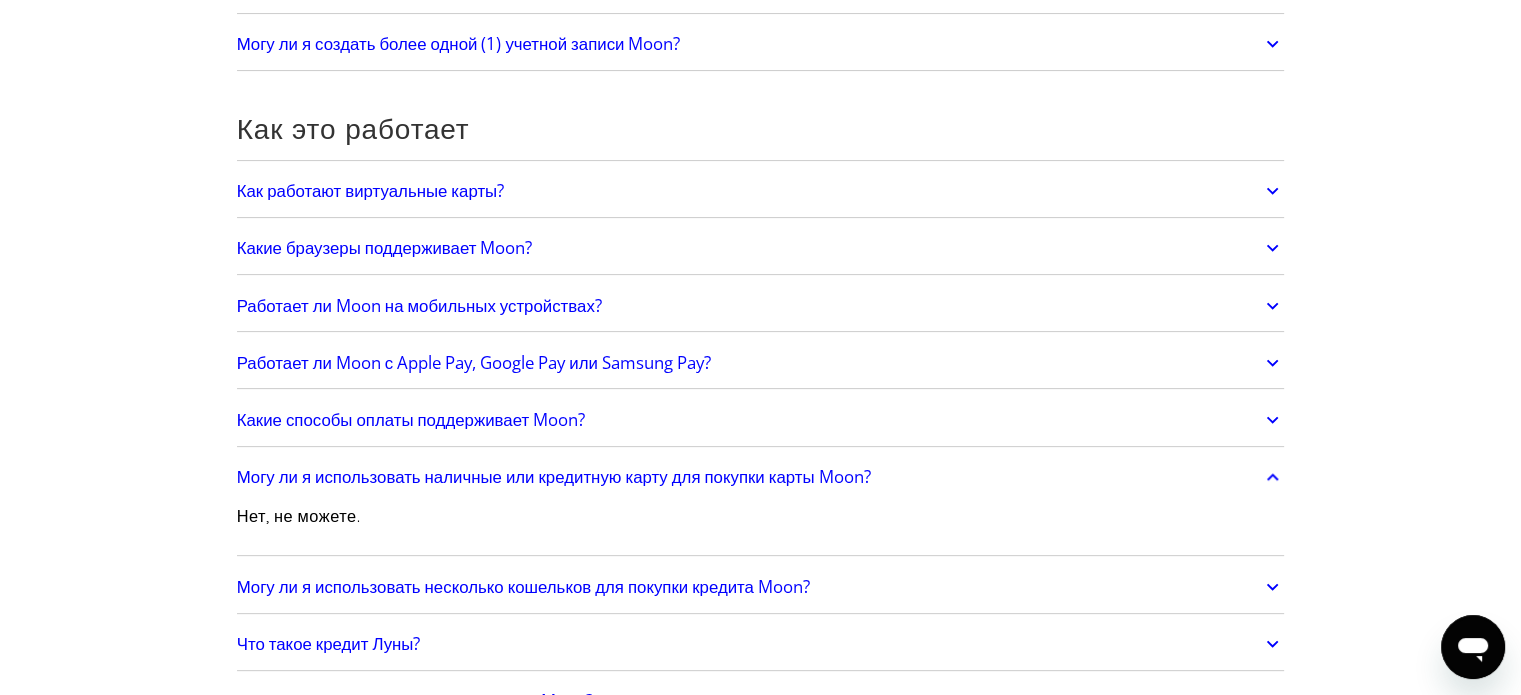 click on "Могу ли я использовать наличные или кредитную карту для покупки карты Moon?" at bounding box center (554, 476) 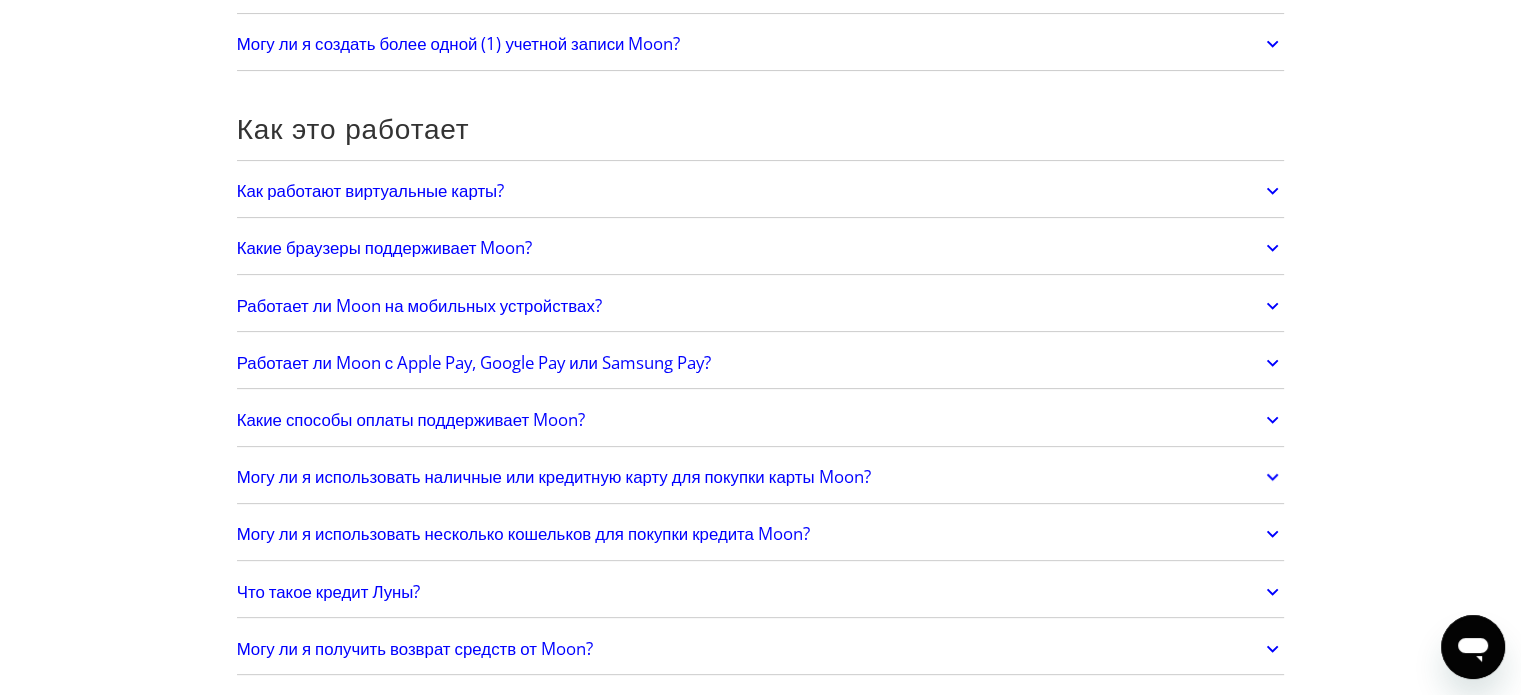 click on "Могу ли я использовать несколько кошельков для покупки кредита Moon?" at bounding box center [523, 533] 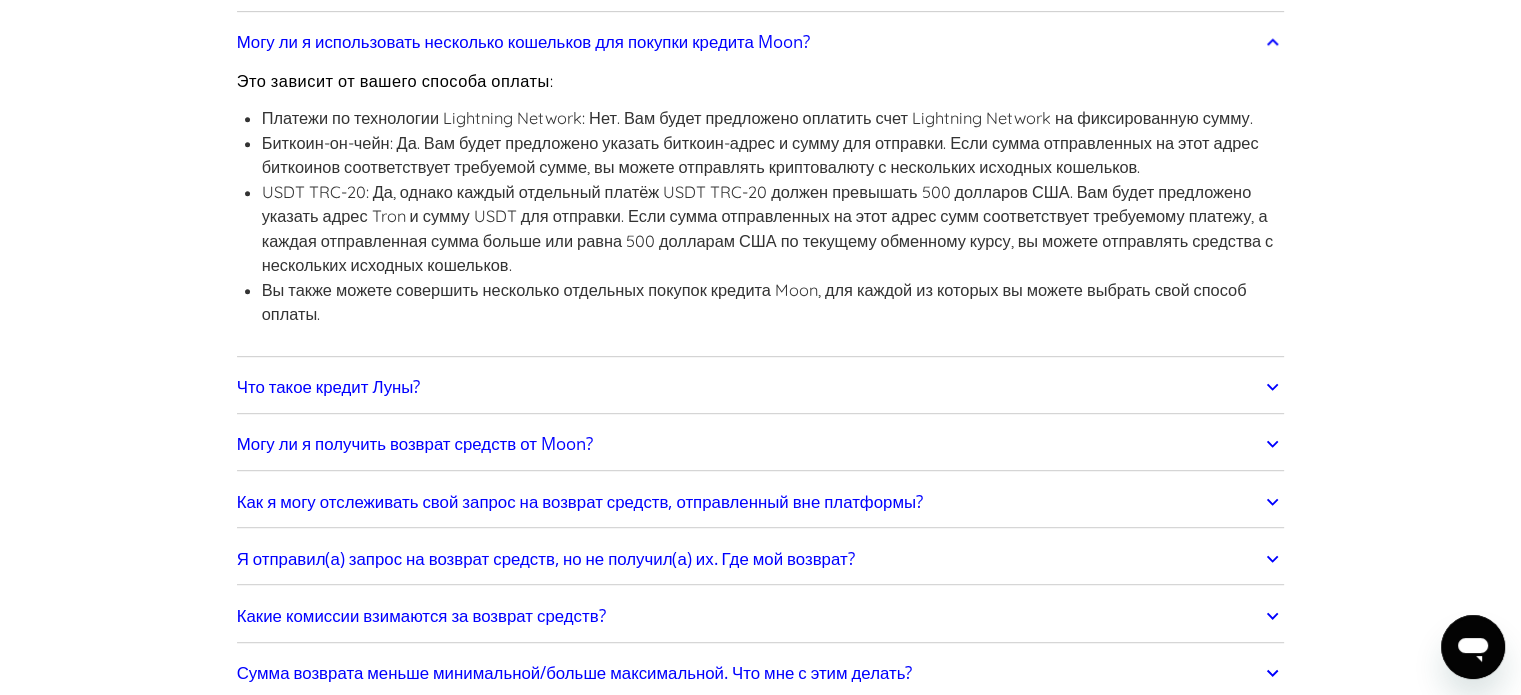 scroll, scrollTop: 1000, scrollLeft: 0, axis: vertical 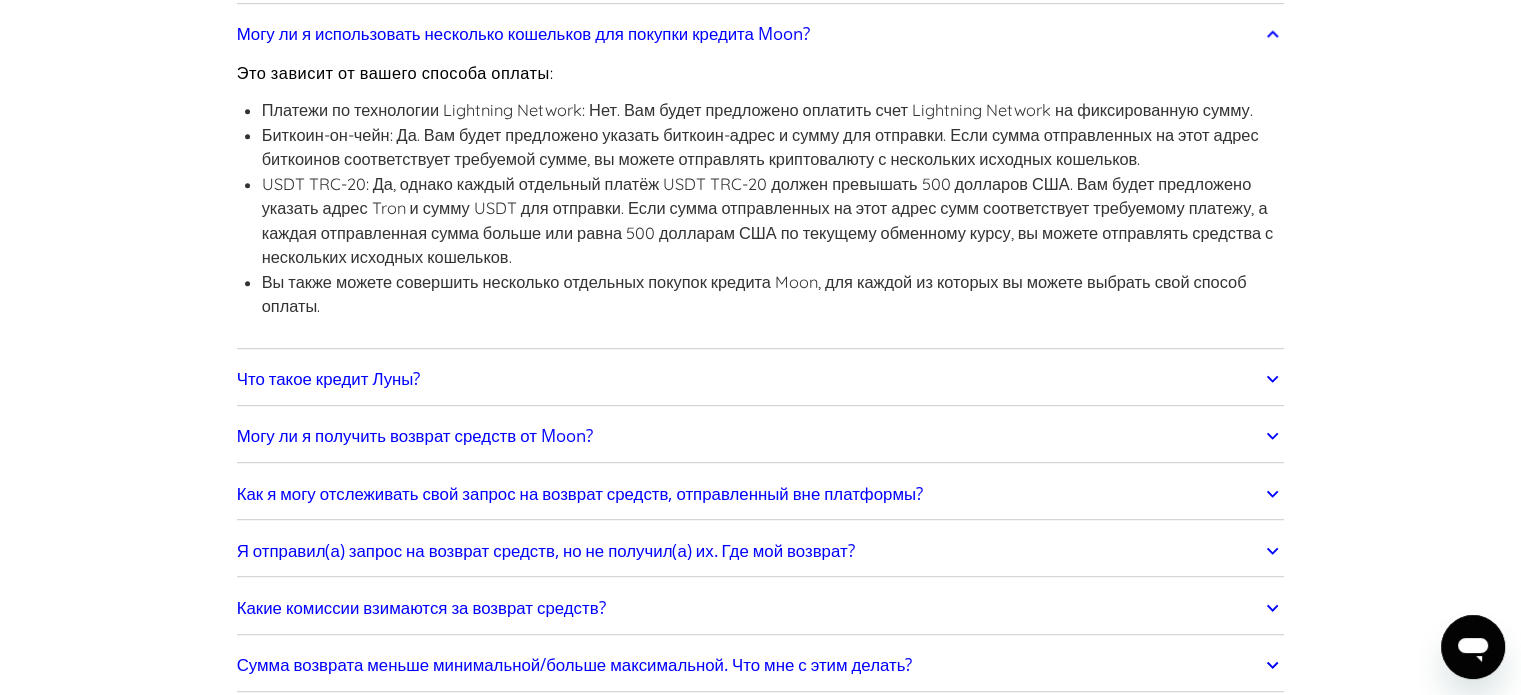click on "Что такое кредит Луны?" at bounding box center (329, 378) 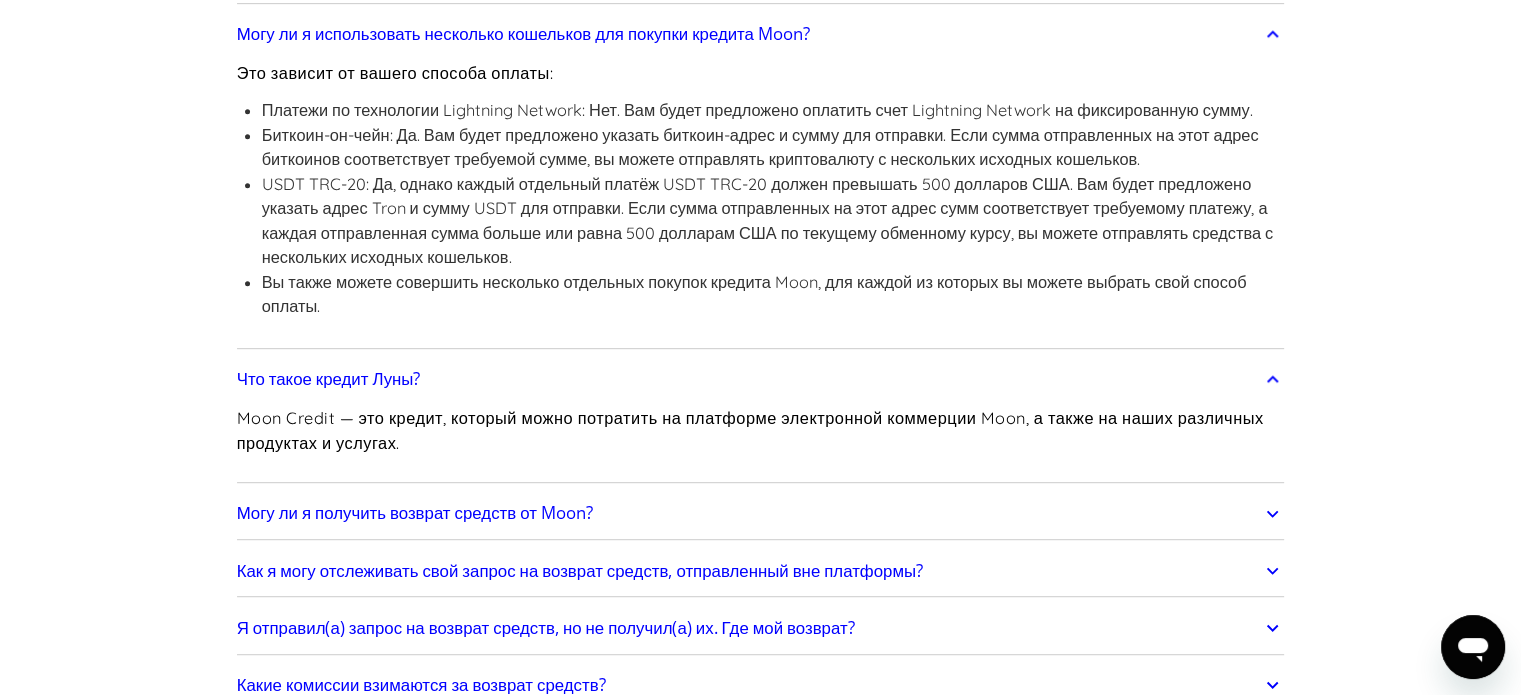 click on "Что такое кредит Луны?" at bounding box center (329, 378) 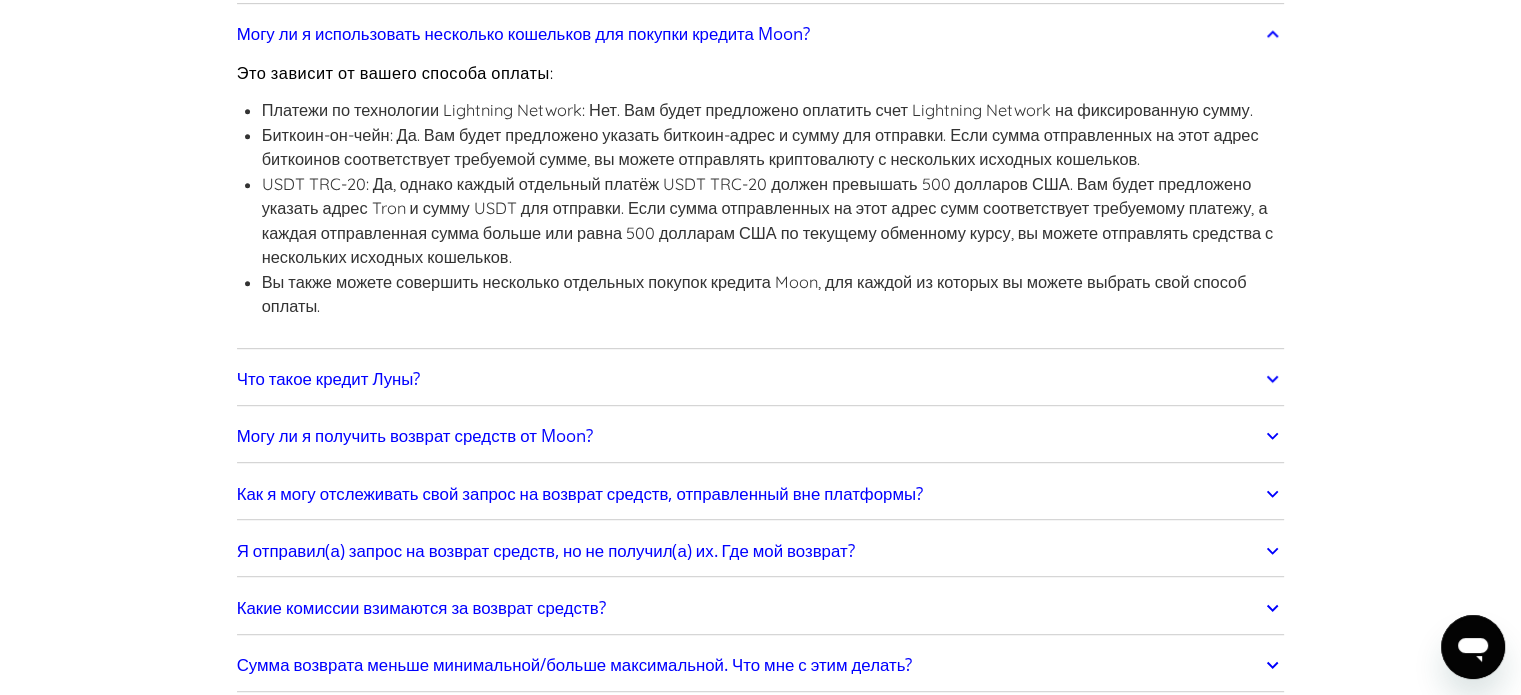 click on "Могу ли я получить возврат средств от Moon?" at bounding box center (415, 435) 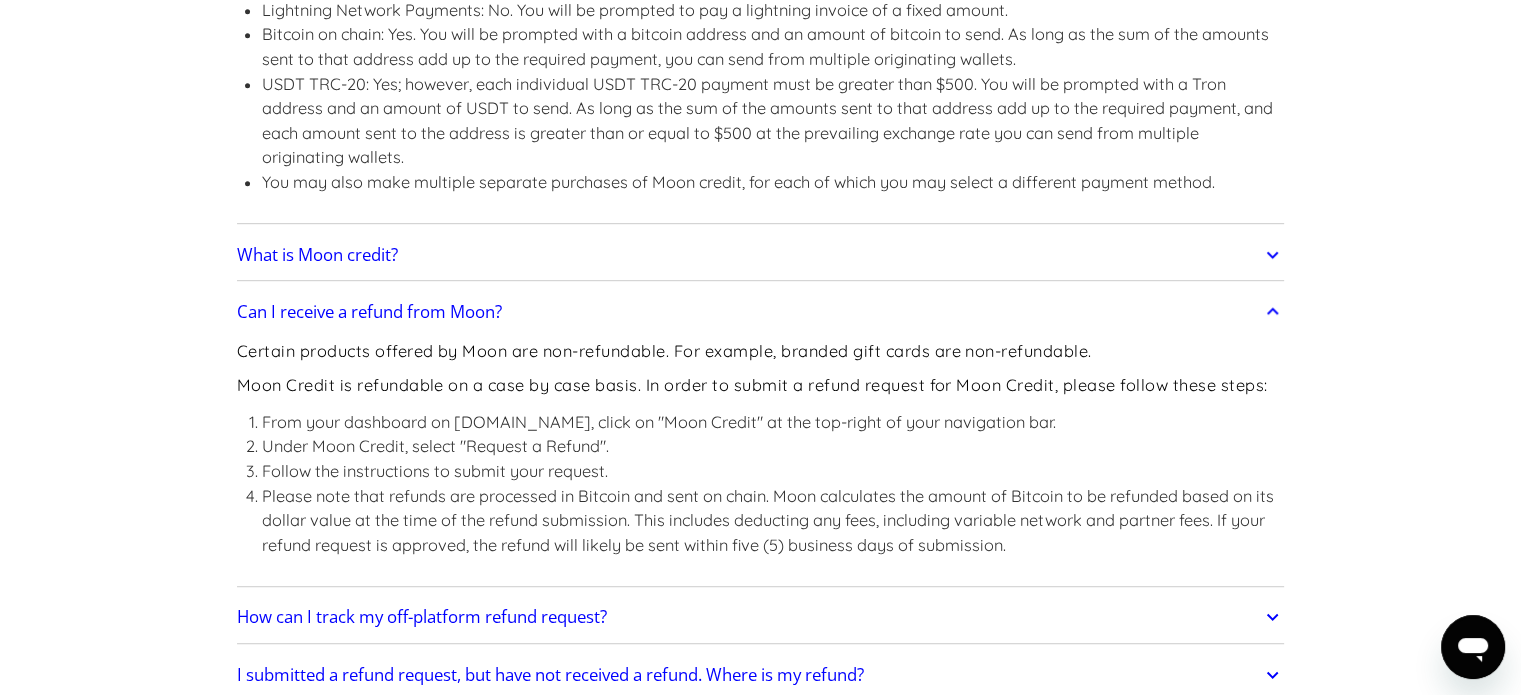 scroll, scrollTop: 1100, scrollLeft: 0, axis: vertical 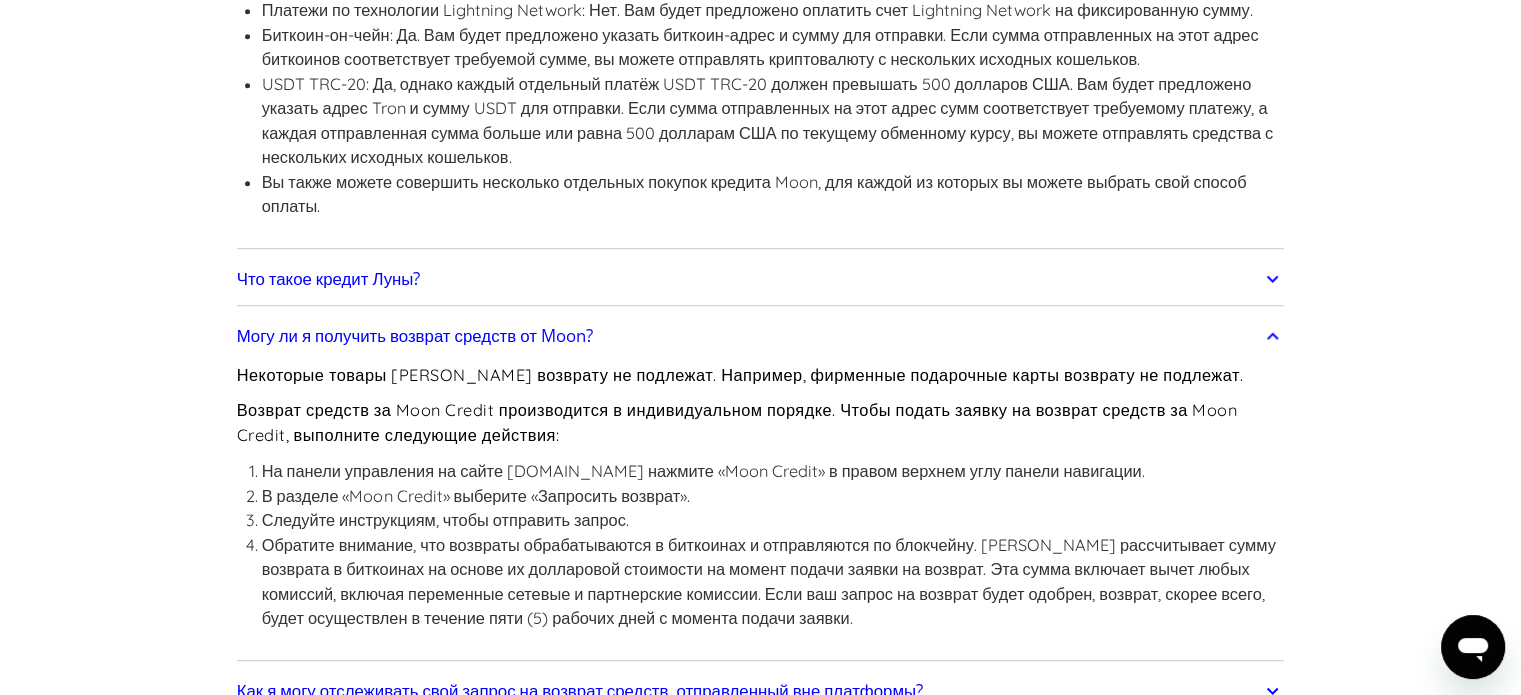click on "Возврат средств за Moon Credit производится в индивидуальном порядке. Чтобы подать заявку на возврат средств за Moon Credit, выполните следующие действия:" at bounding box center (737, 422) 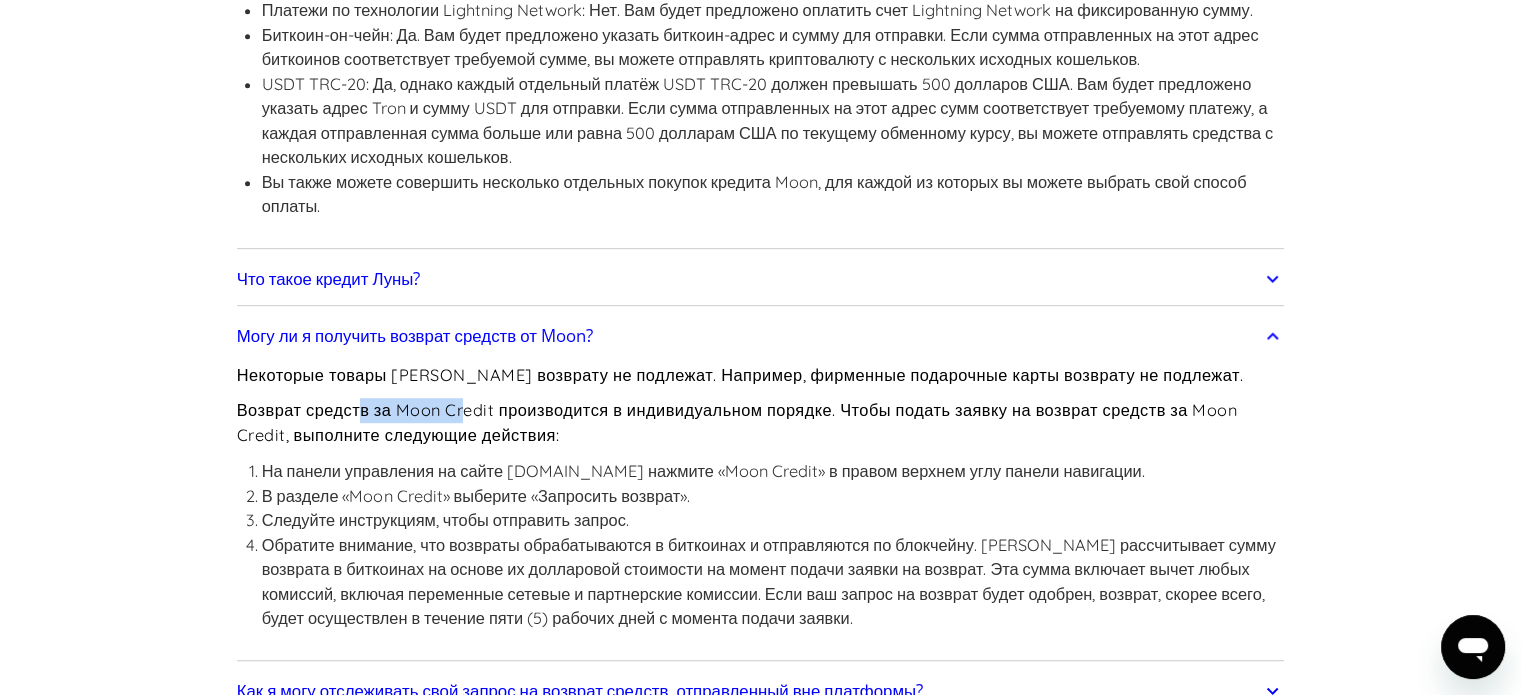 drag, startPoint x: 367, startPoint y: 408, endPoint x: 468, endPoint y: 407, distance: 101.00495 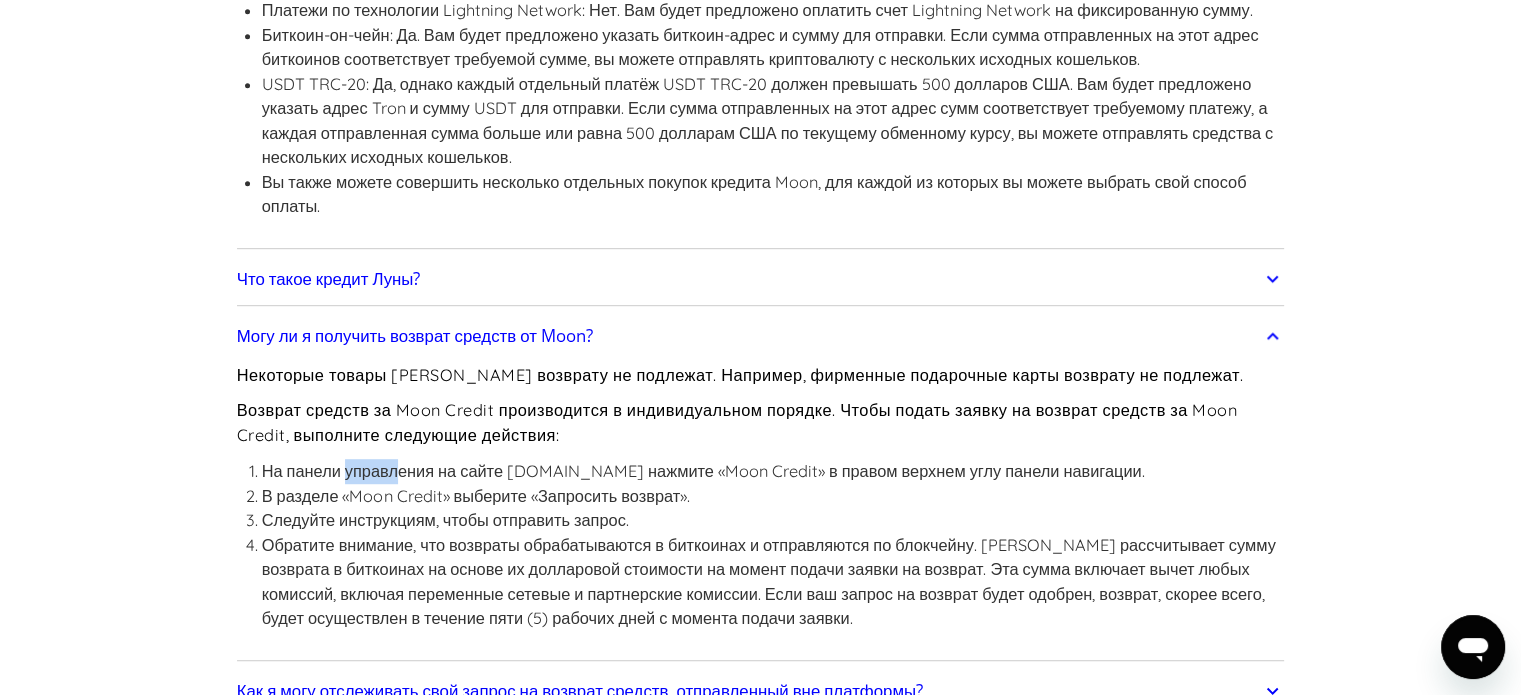 click on "Некоторые товары Moon возврату не подлежат. Например, фирменные подарочные карты возврату не подлежат. Возврат средств за Moon Credit производится в индивидуальном порядке. Чтобы подать заявку на возврат средств за Moon Credit, выполните следующие действия: На панели управления на сайте paywithmoon.com нажмите «Moon Credit» в правом верхнем углу панели навигации. В разделе «Moon Credit» выберите «Запросить возврат». Следуйте инструкциям, чтобы отправить запрос." at bounding box center [761, 506] 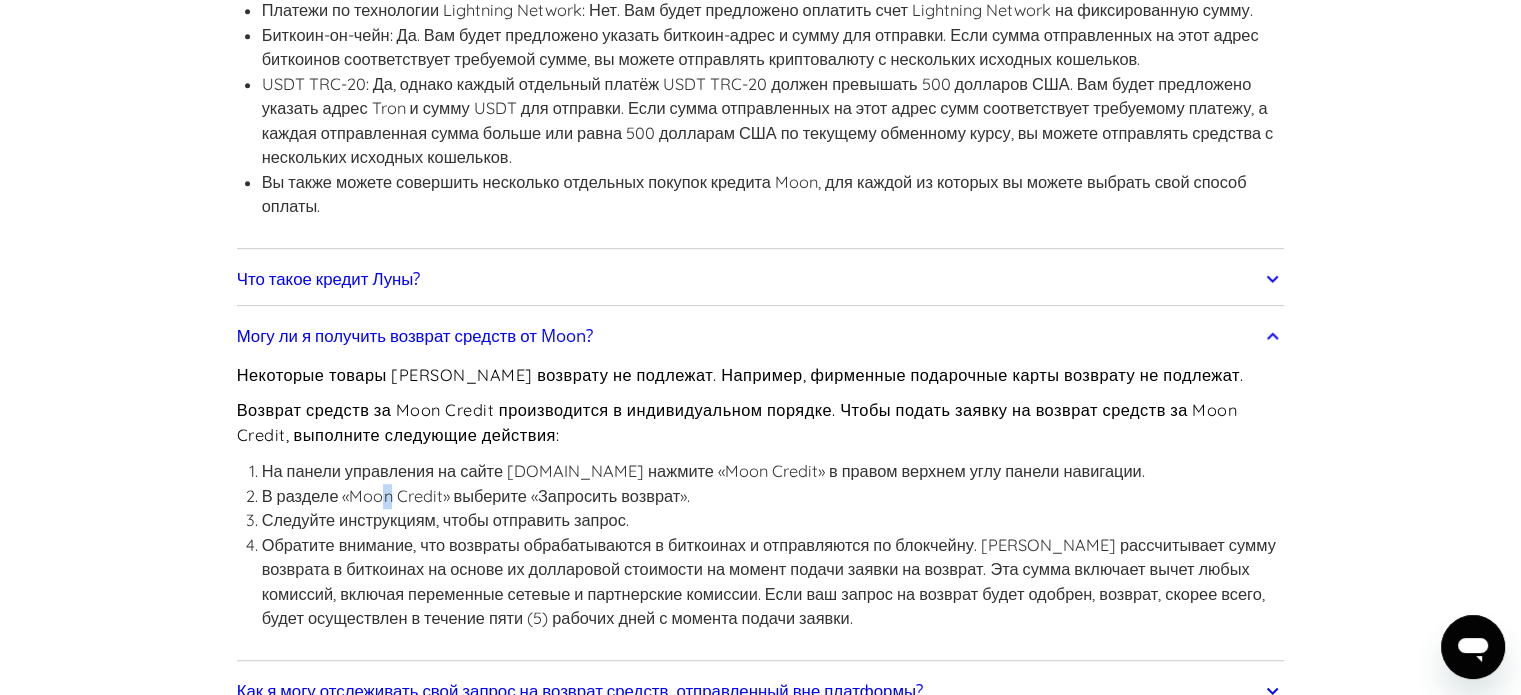 drag, startPoint x: 384, startPoint y: 498, endPoint x: 401, endPoint y: 492, distance: 18.027756 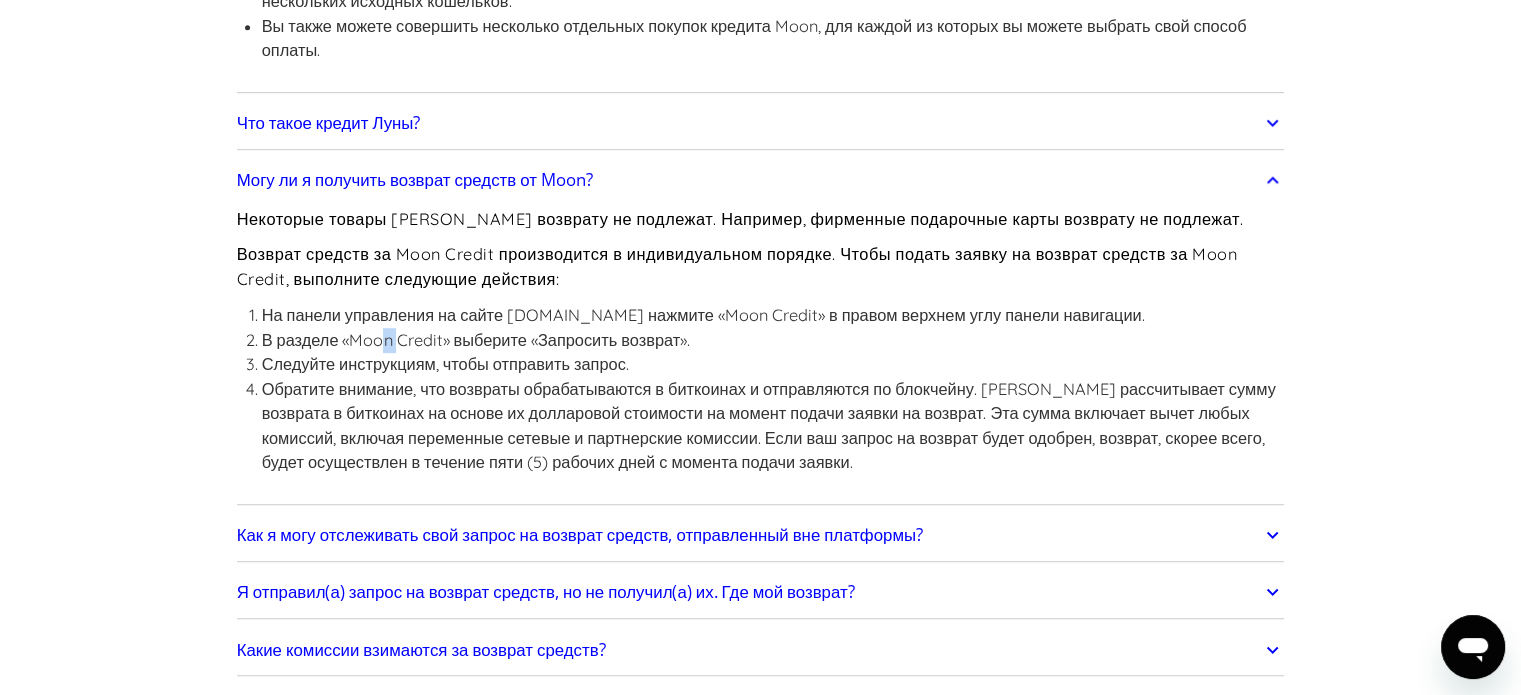 scroll, scrollTop: 1300, scrollLeft: 0, axis: vertical 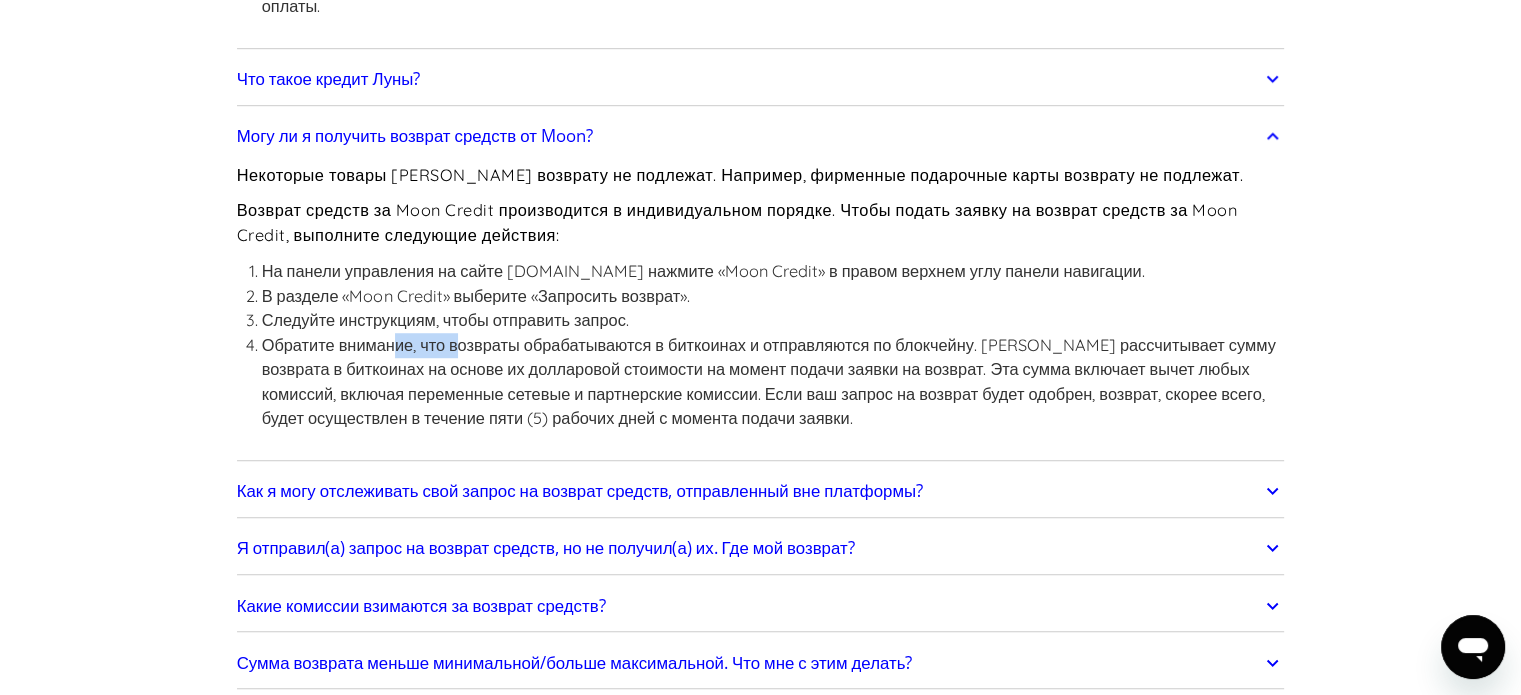 drag, startPoint x: 392, startPoint y: 348, endPoint x: 462, endPoint y: 348, distance: 70 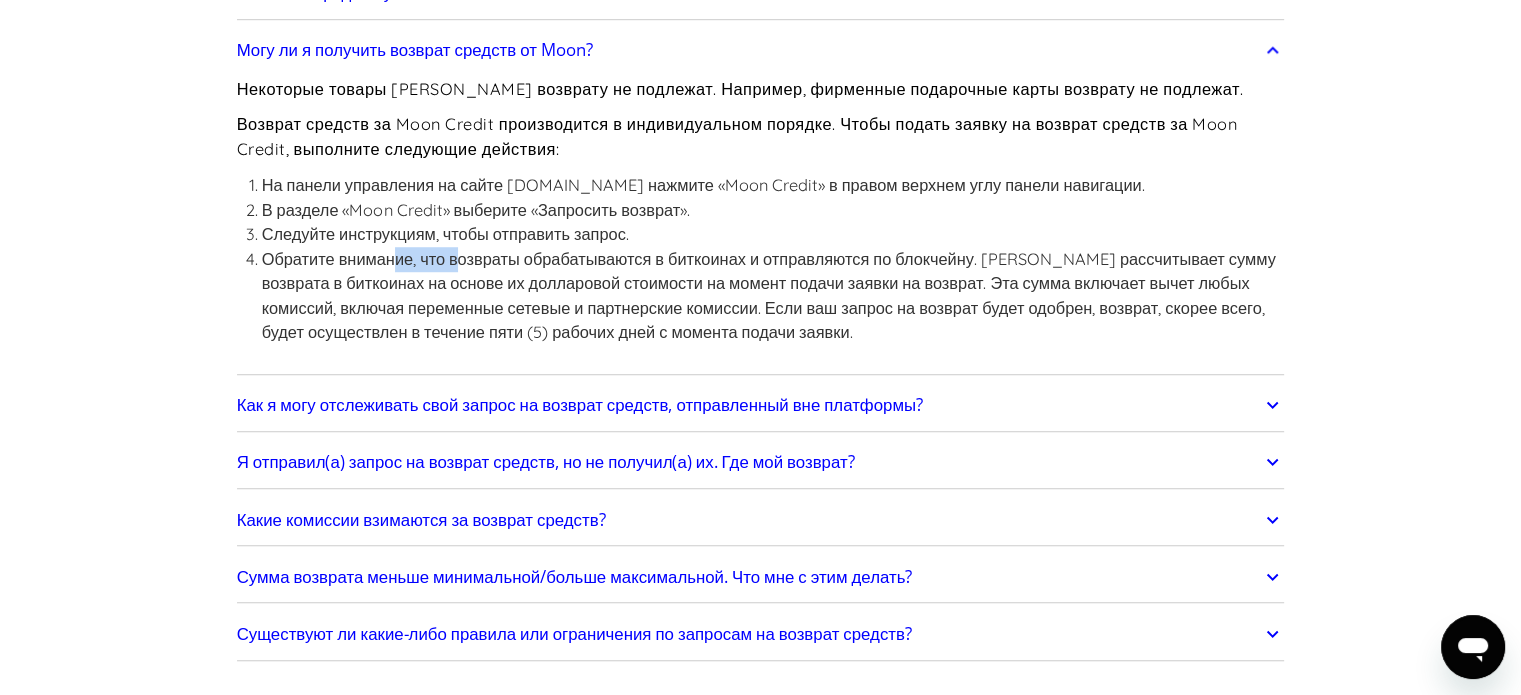 scroll, scrollTop: 1400, scrollLeft: 0, axis: vertical 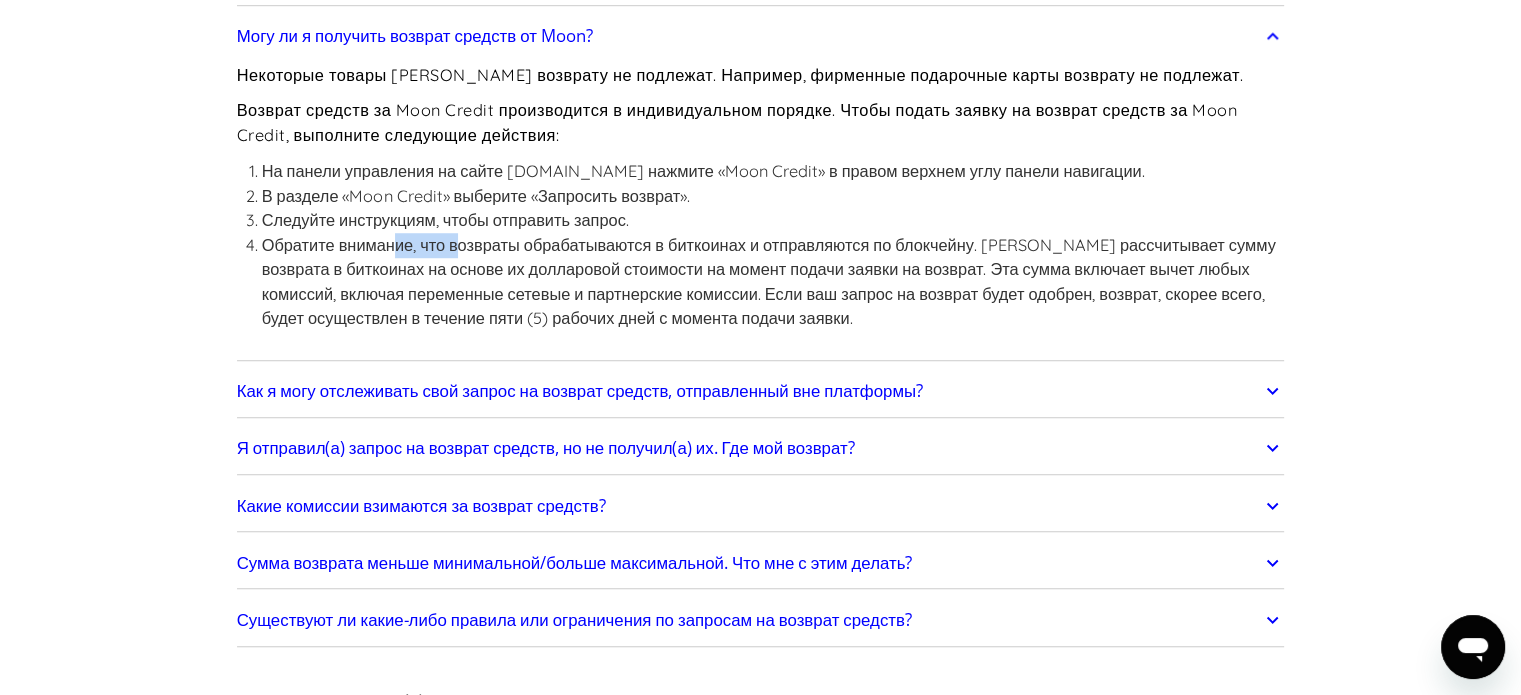 click on "Как я могу отслеживать свой запрос на возврат средств, отправленный вне платформы?" at bounding box center (580, 390) 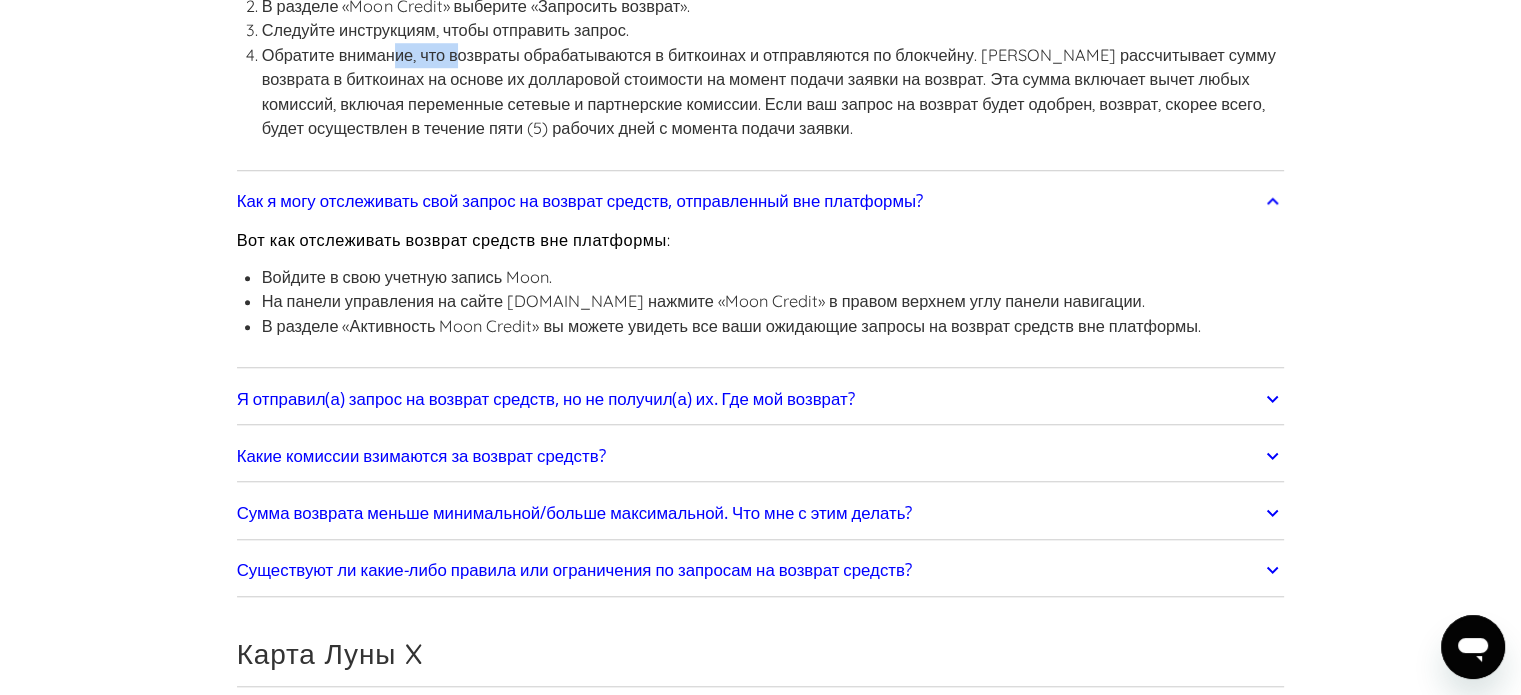 scroll, scrollTop: 1700, scrollLeft: 0, axis: vertical 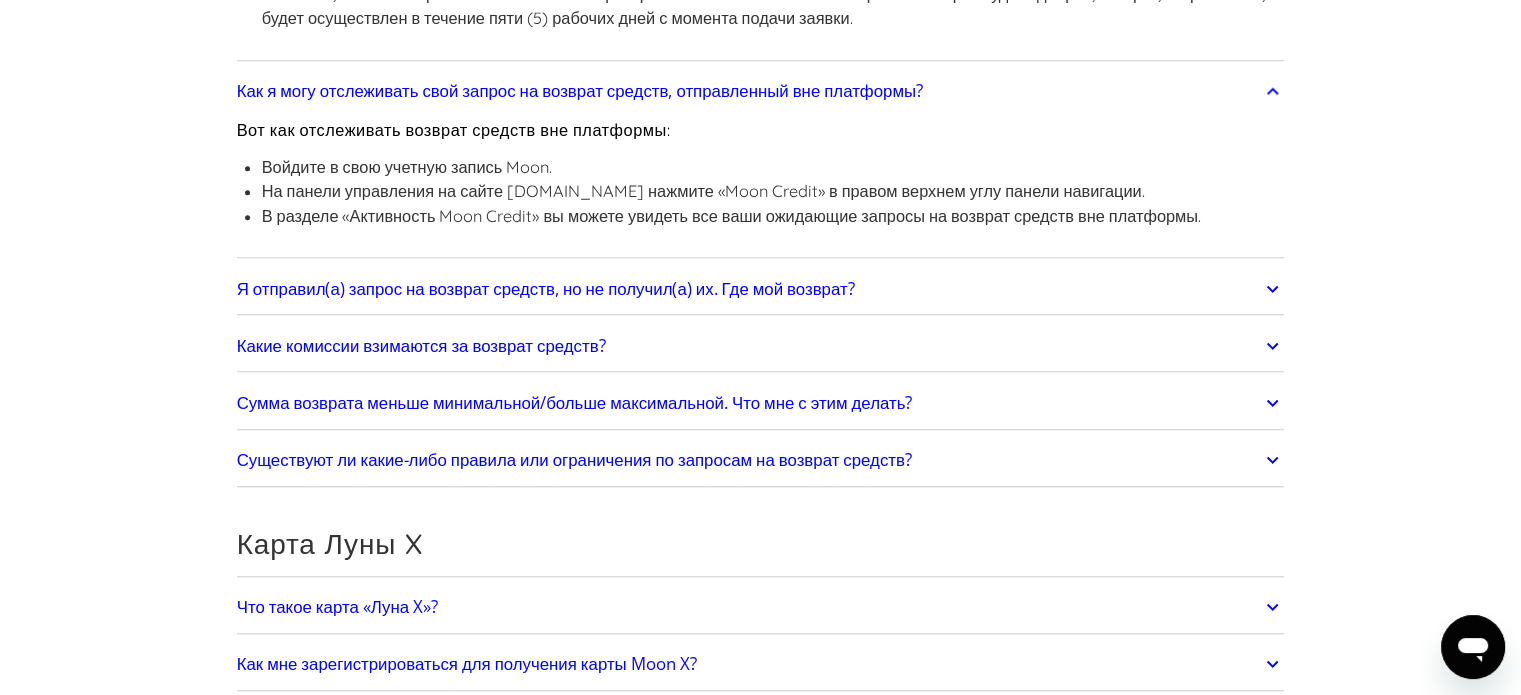 click on "Существуют ли какие-либо правила или ограничения по запросам на возврат средств?" at bounding box center (574, 459) 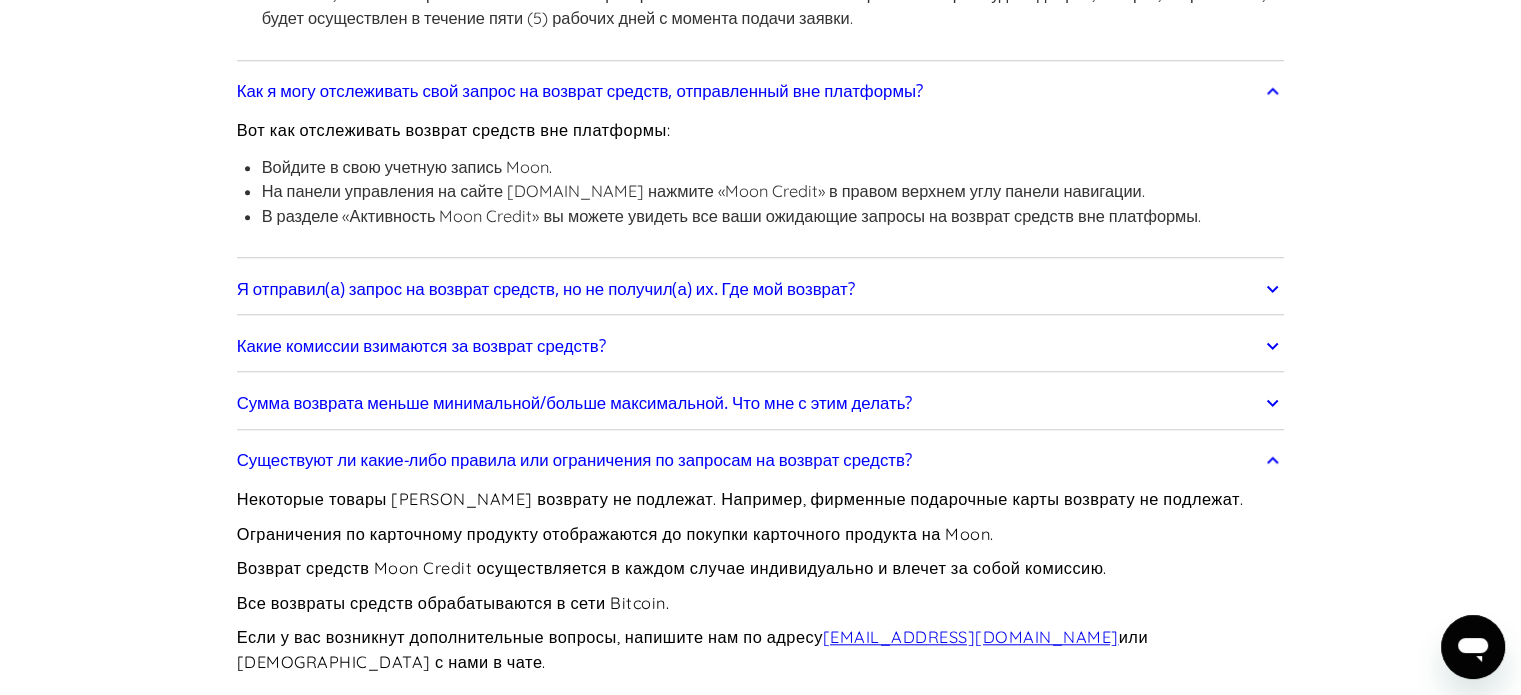 click on "Существуют ли какие-либо правила или ограничения по запросам на возврат средств?" at bounding box center (574, 459) 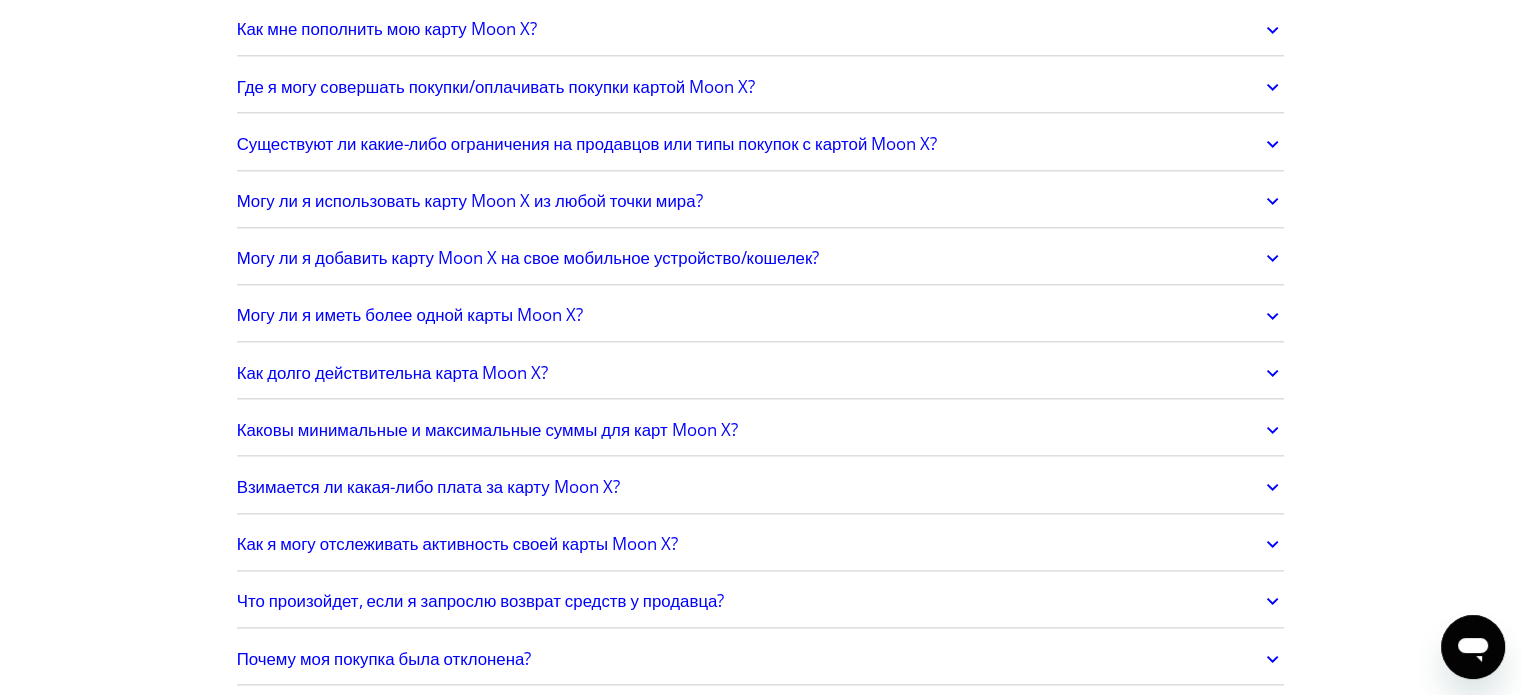 scroll, scrollTop: 2400, scrollLeft: 0, axis: vertical 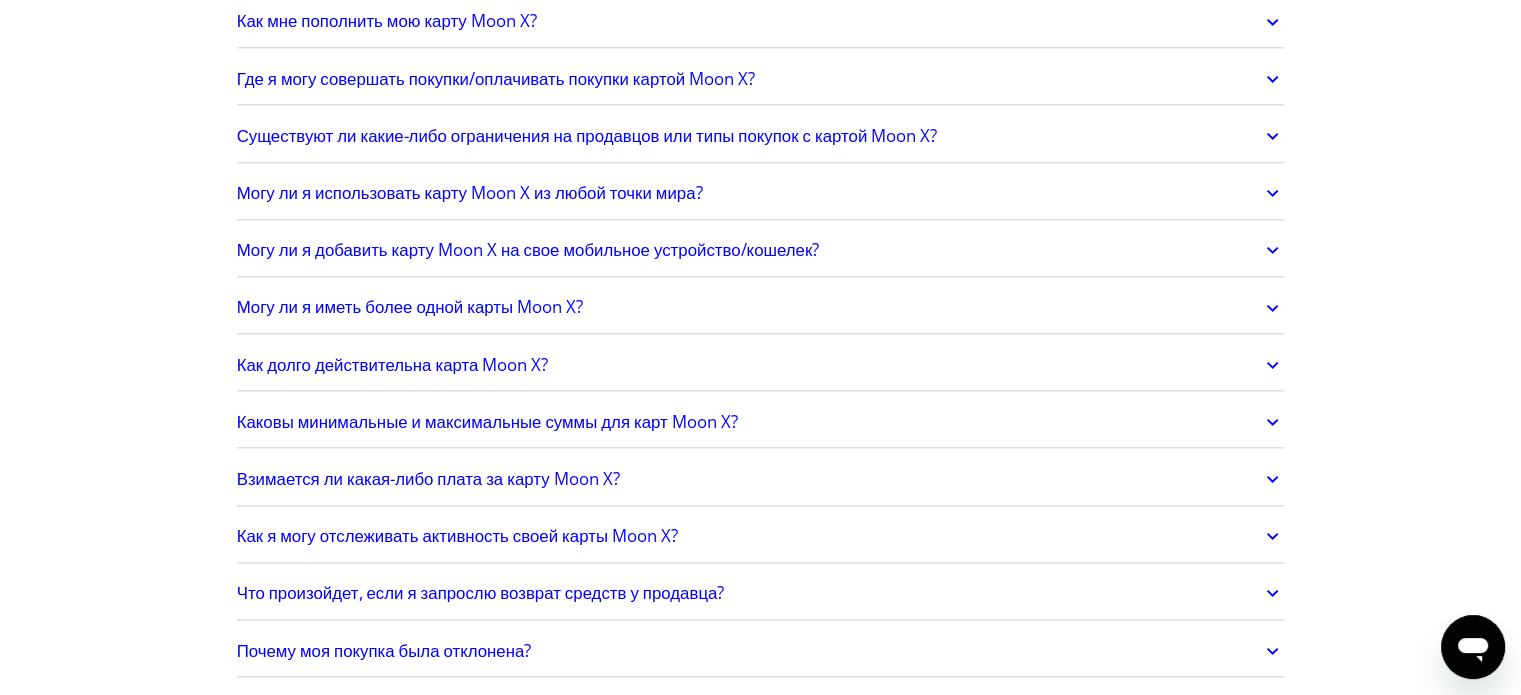 click on "Как долго действительна карта Moon X?" at bounding box center (393, 364) 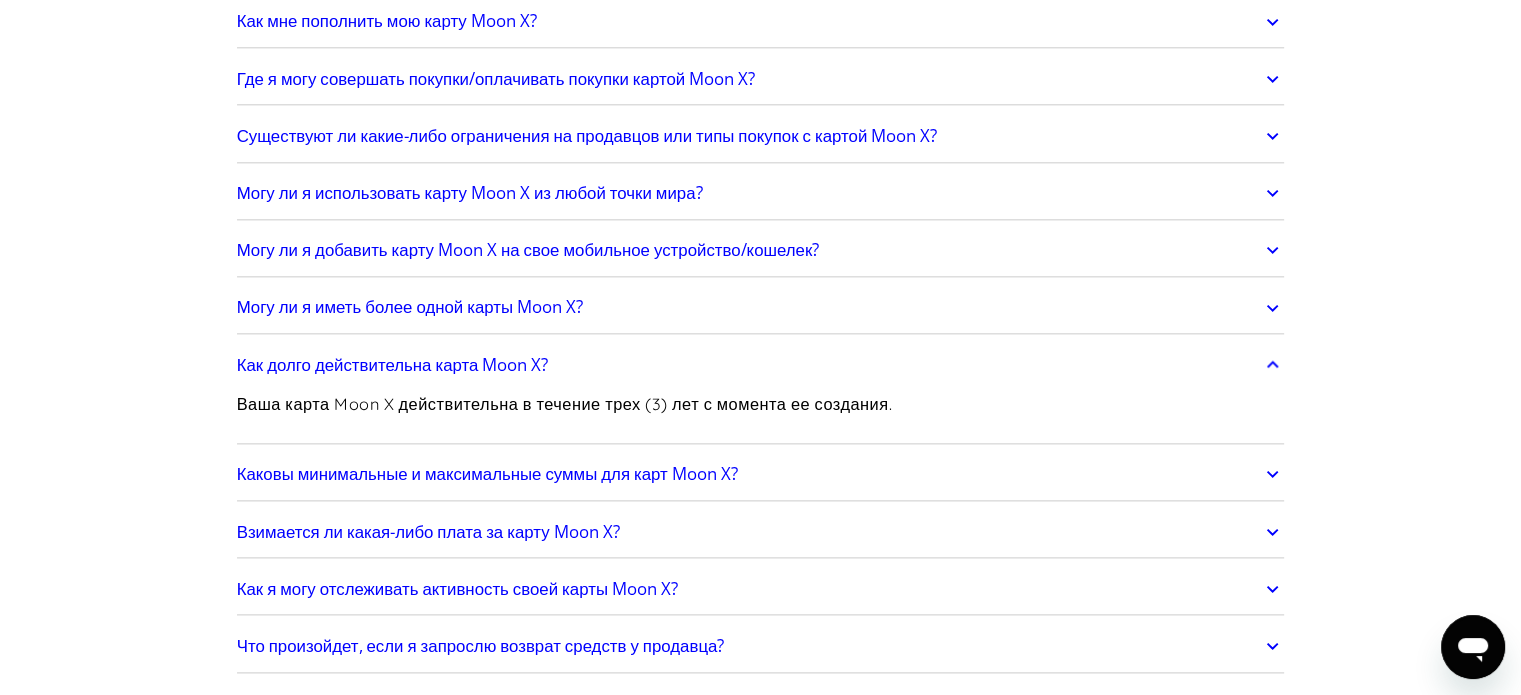 click on "Как долго действительна карта Moon X?" at bounding box center (393, 364) 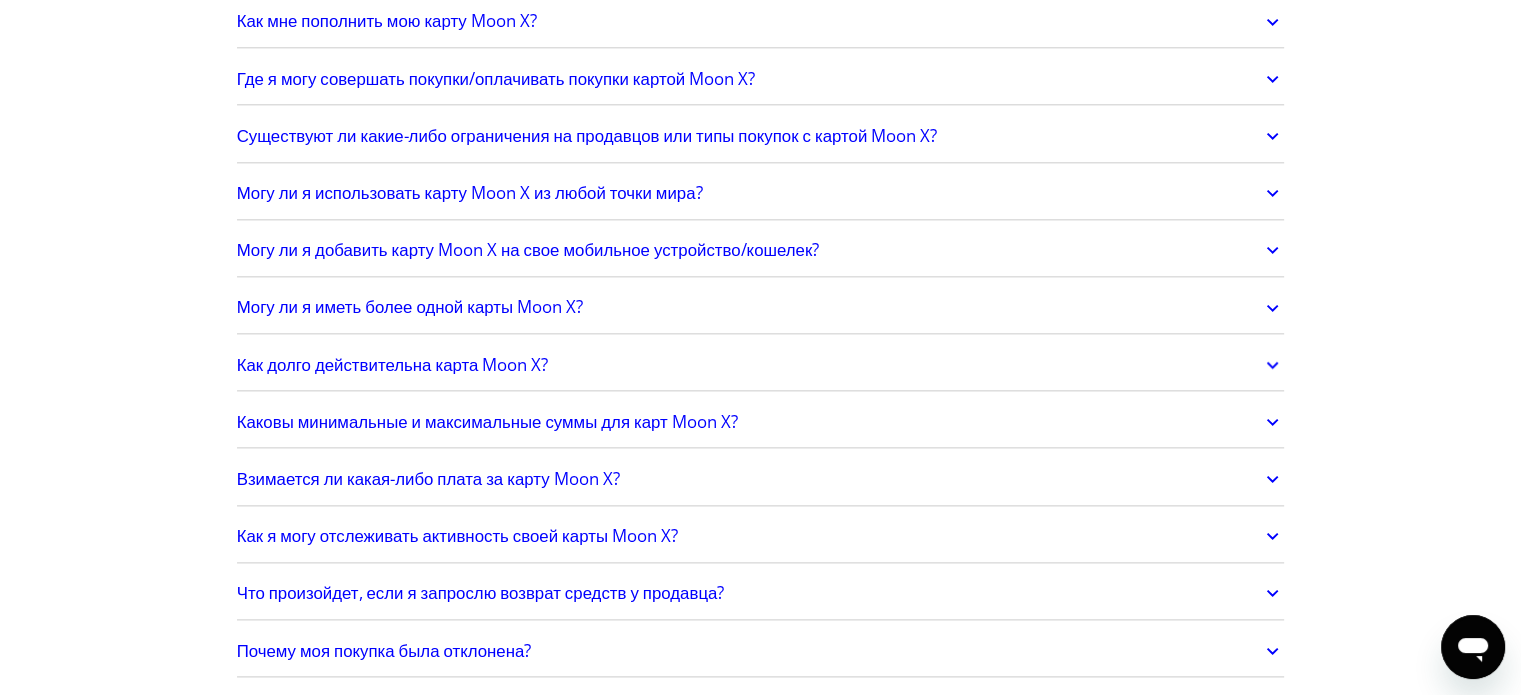 click on "Каковы минимальные и максимальные суммы для карт Moon X?" at bounding box center (487, 421) 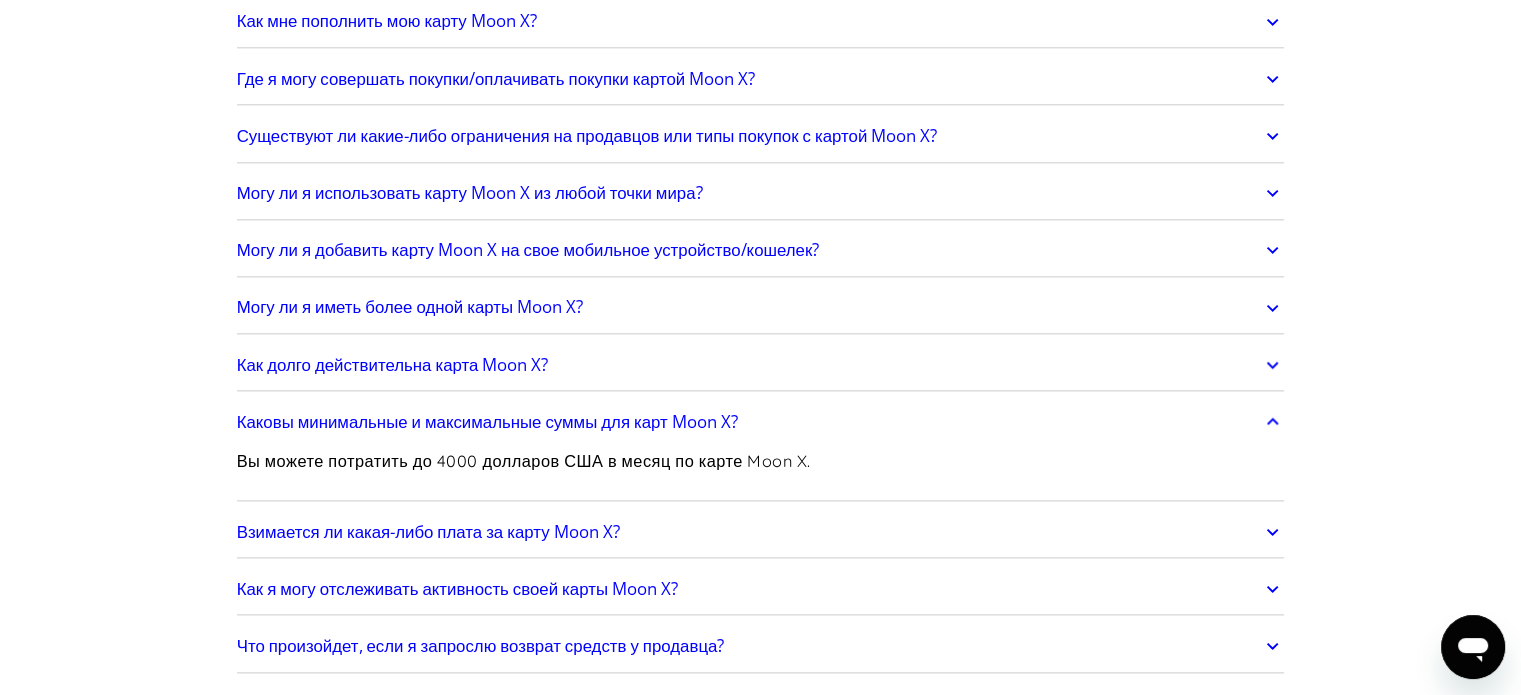click on "Каковы минимальные и максимальные суммы для карт Moon X?" at bounding box center [487, 421] 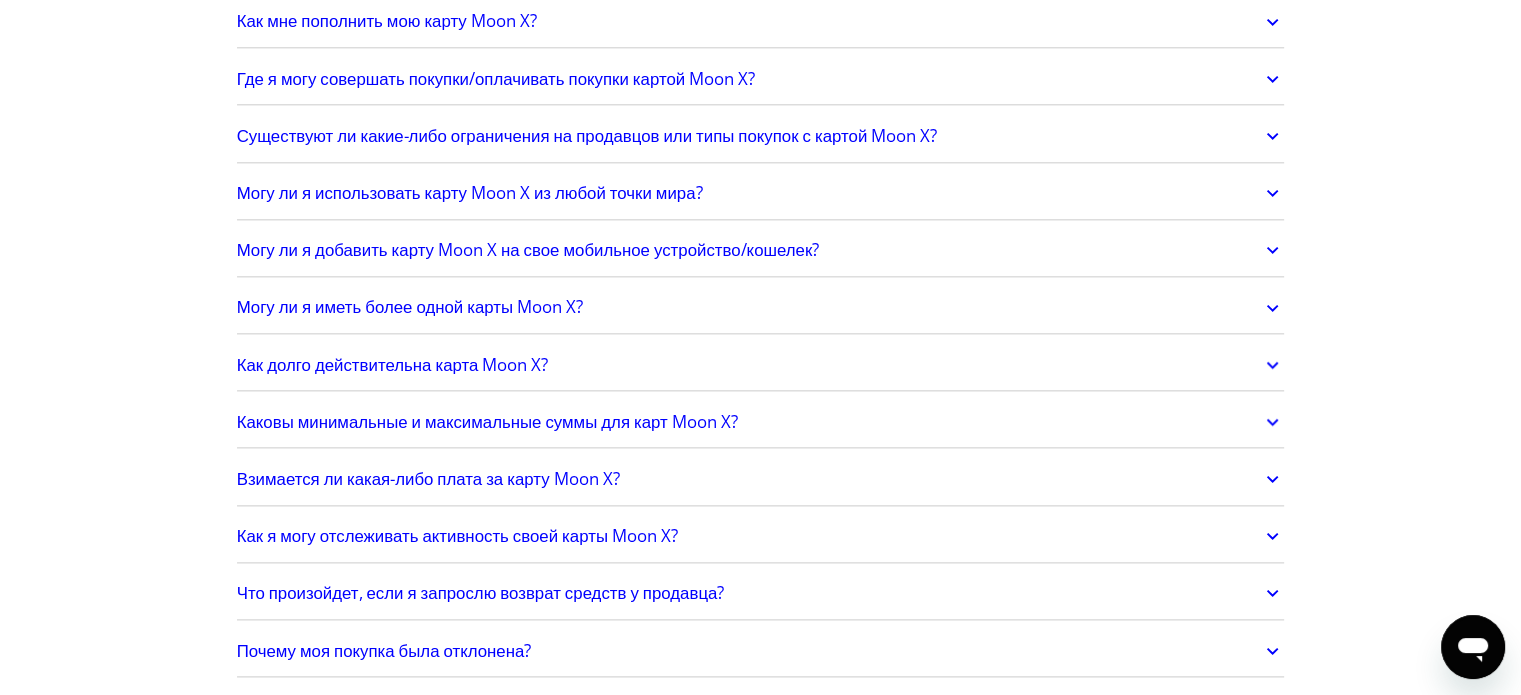 click on "Взимается ли какая-либо плата за карту Moon X?" at bounding box center [428, 478] 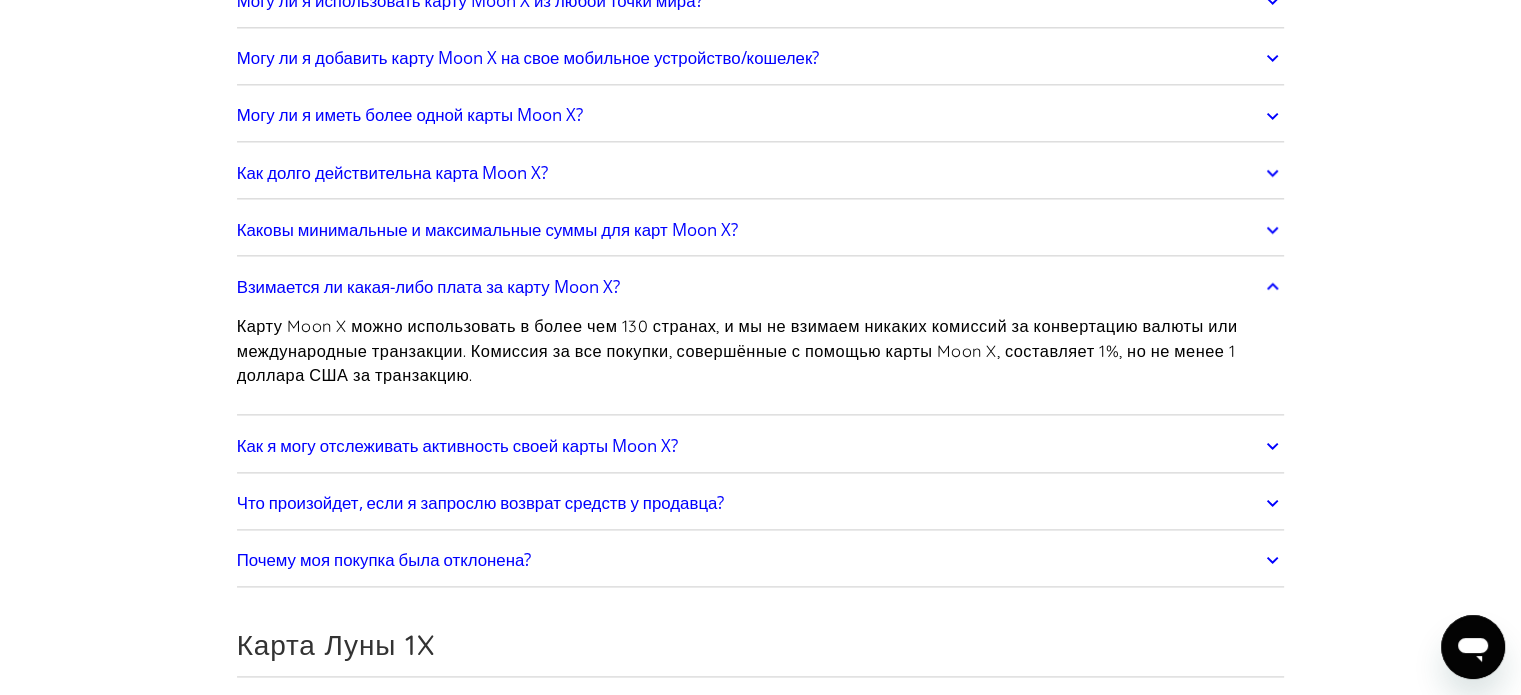 scroll, scrollTop: 2600, scrollLeft: 0, axis: vertical 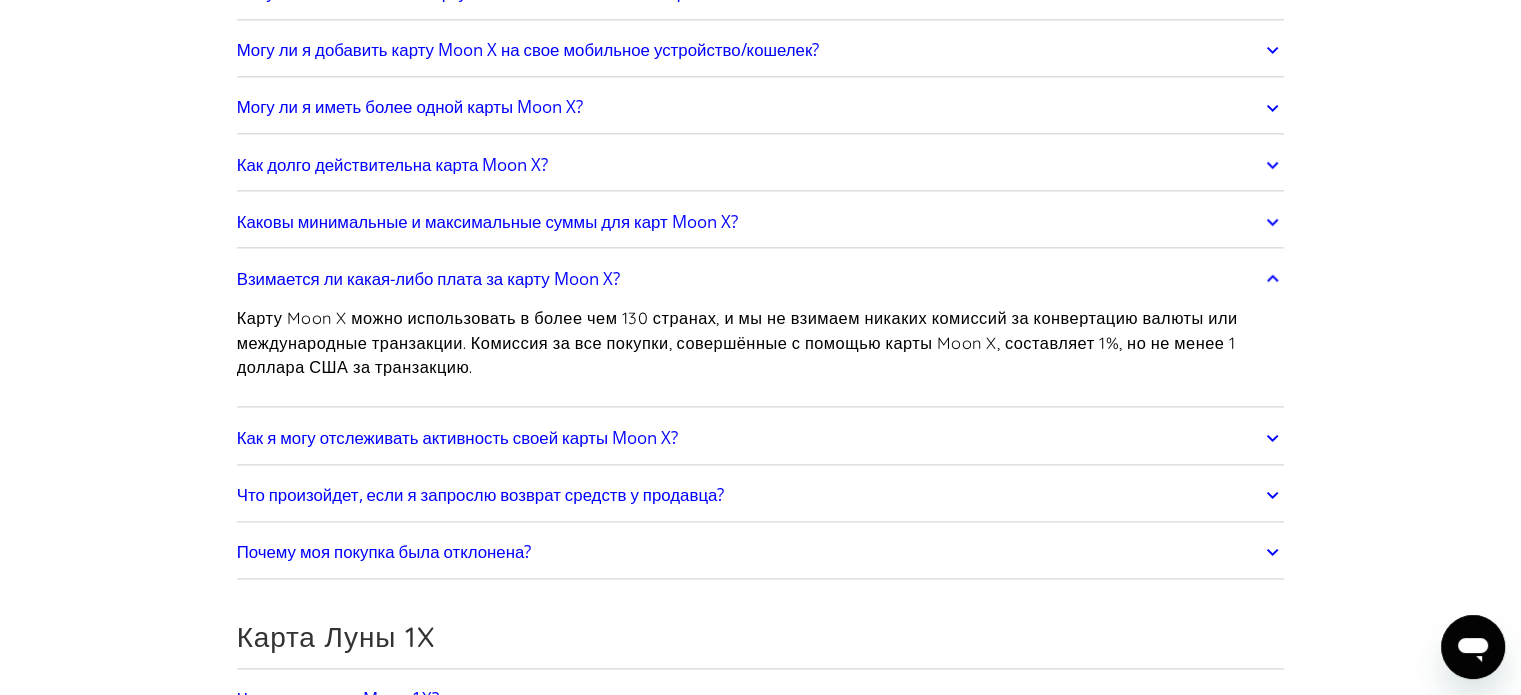 click on "Как я могу отслеживать активность своей карты Moon X?" at bounding box center (761, 438) 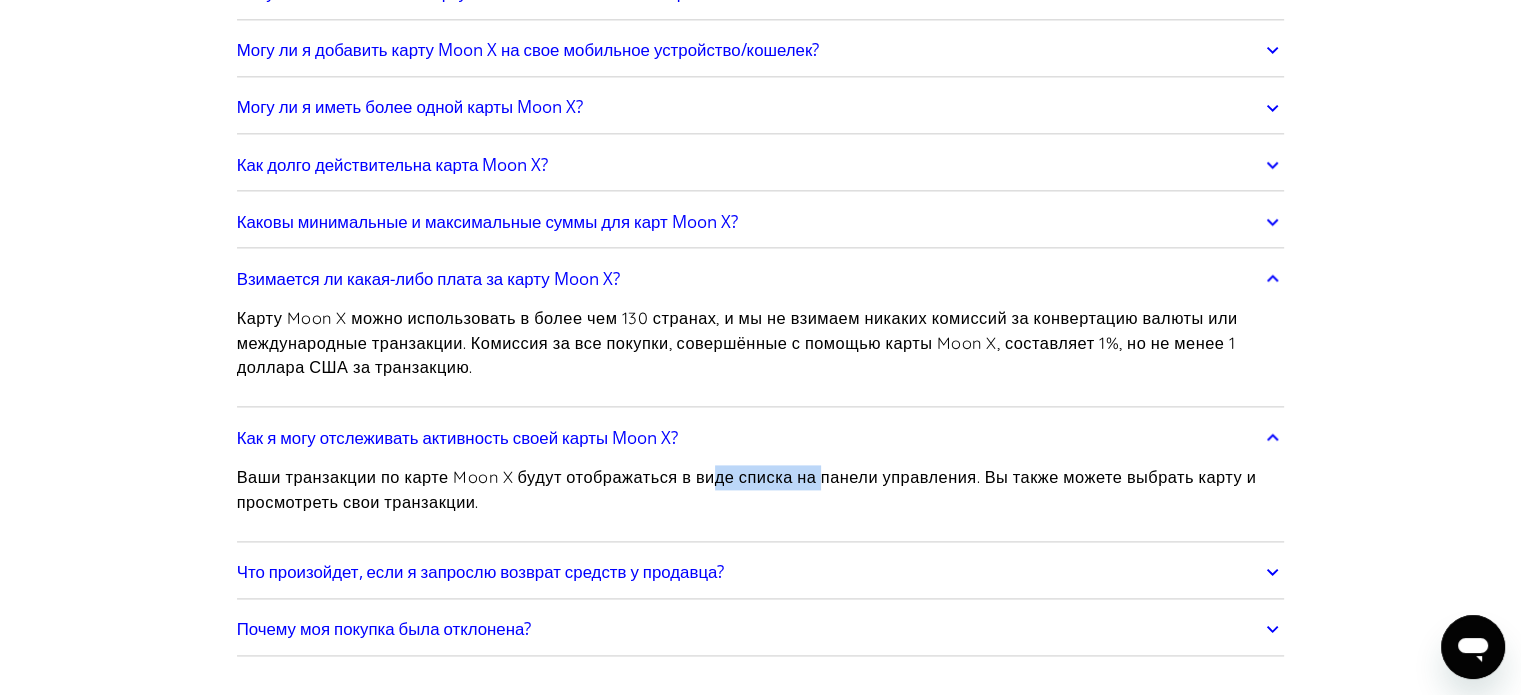 drag, startPoint x: 788, startPoint y: 475, endPoint x: 856, endPoint y: 481, distance: 68.26419 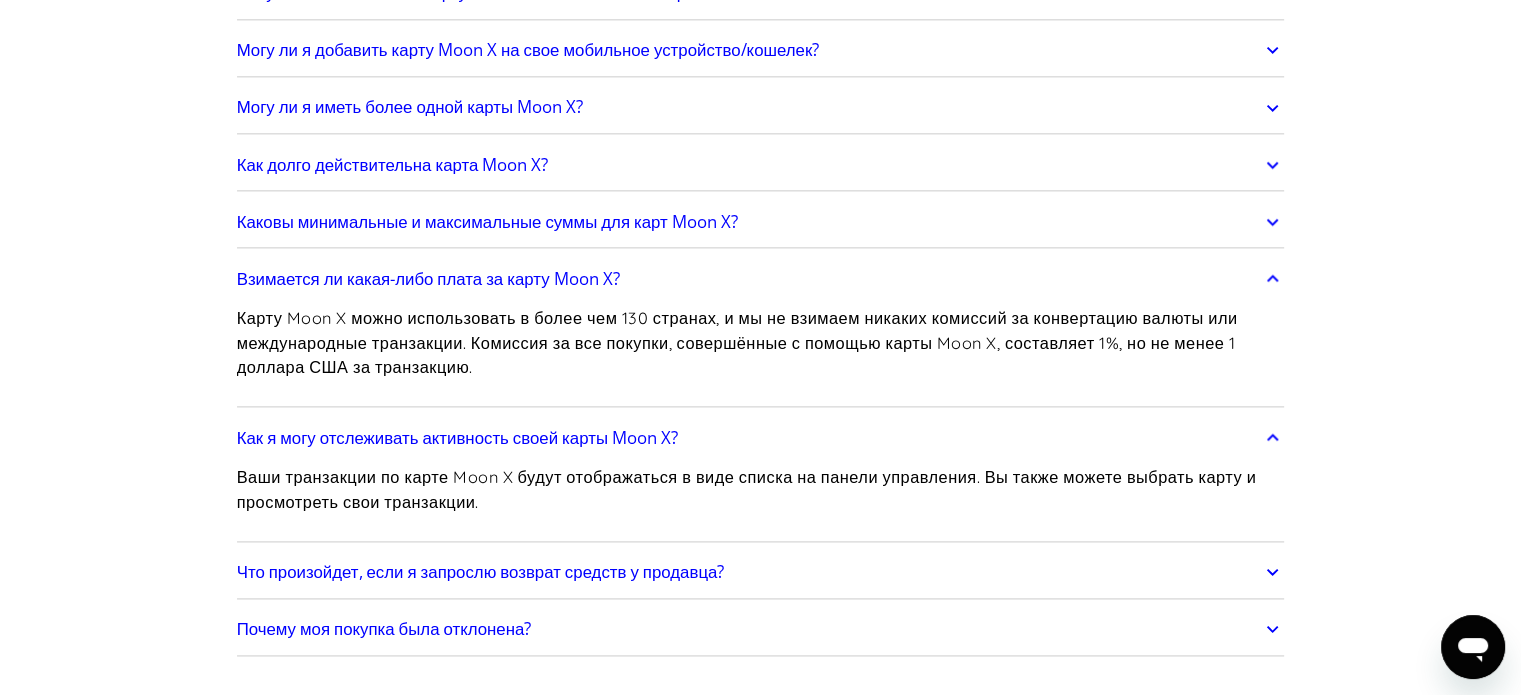 click on "Ваши транзакции по карте Moon X будут отображаться в виде списка на панели управления. Вы также можете выбрать карту и просмотреть свои транзакции." at bounding box center (747, 489) 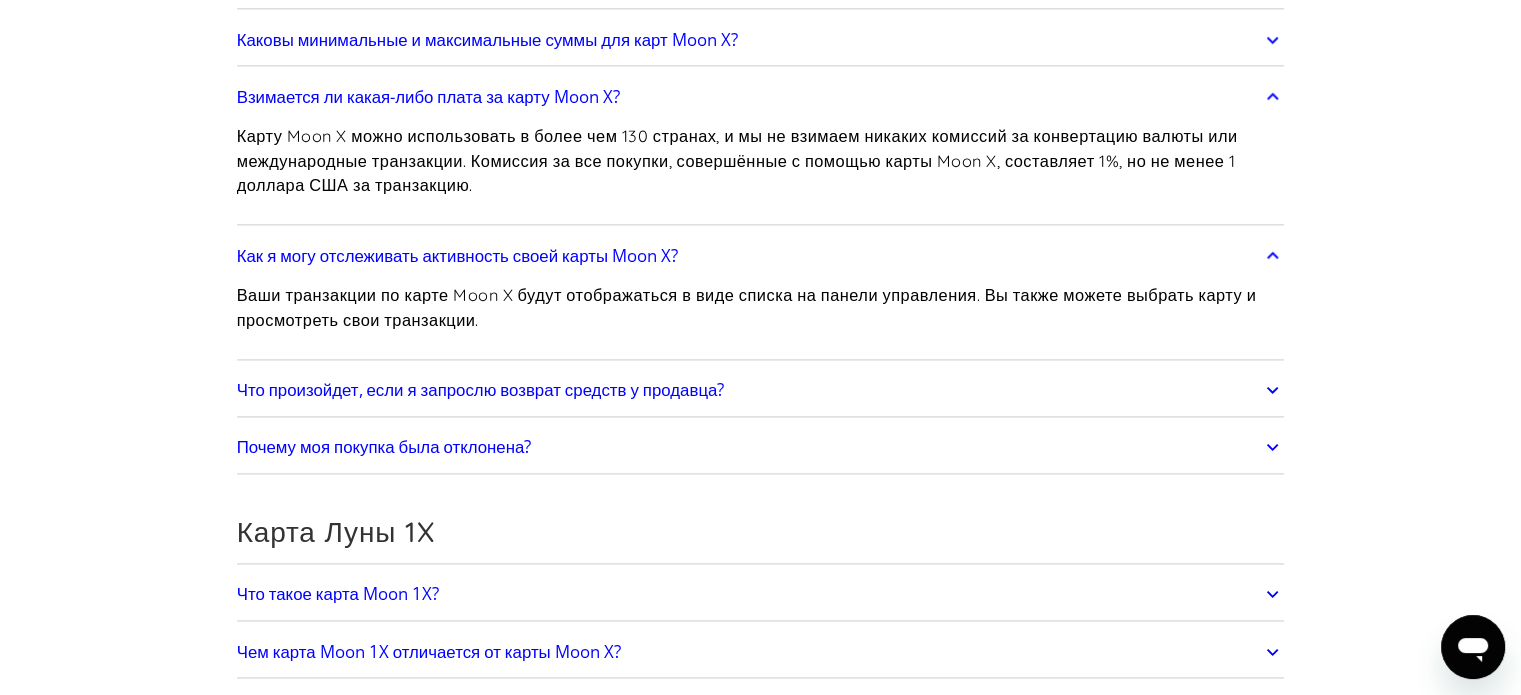 scroll, scrollTop: 2800, scrollLeft: 0, axis: vertical 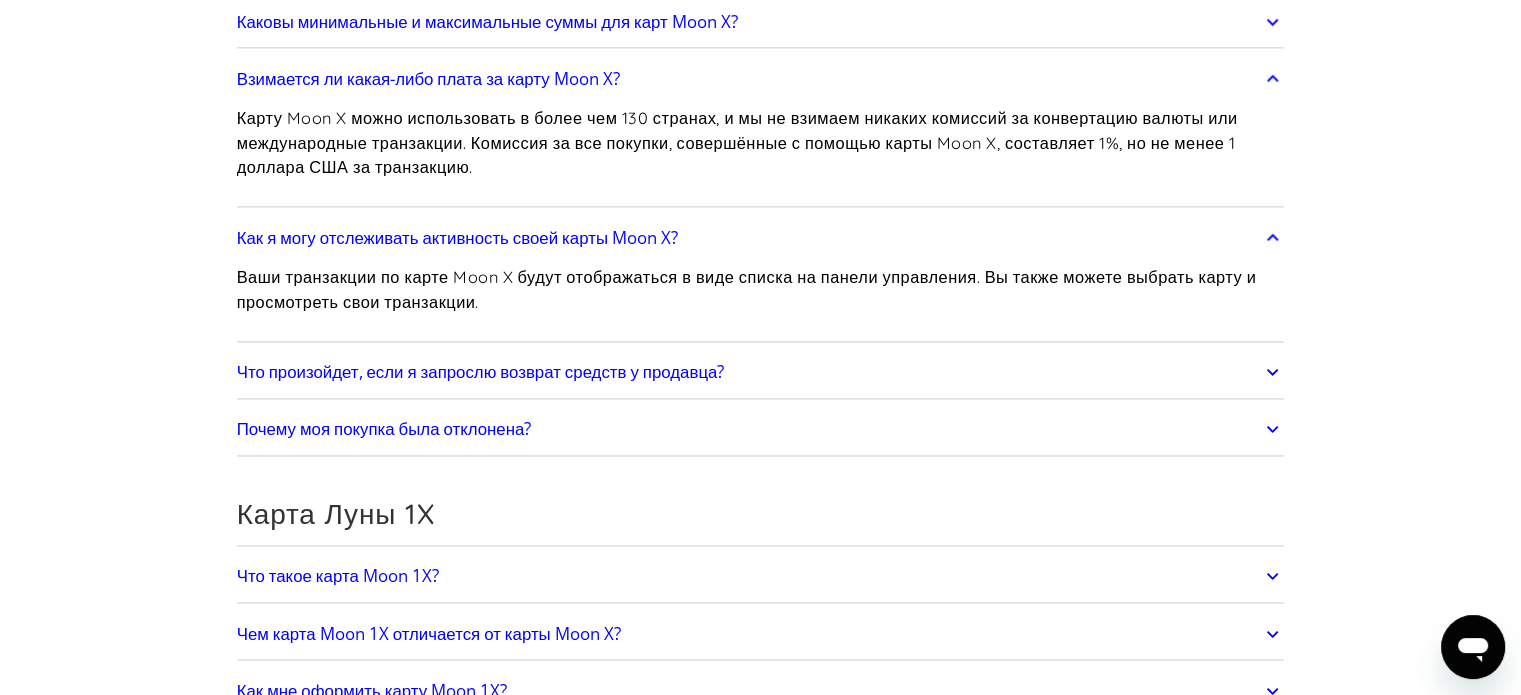 click on "Что произойдет, если я запрослю возврат средств у продавца?" at bounding box center (761, 372) 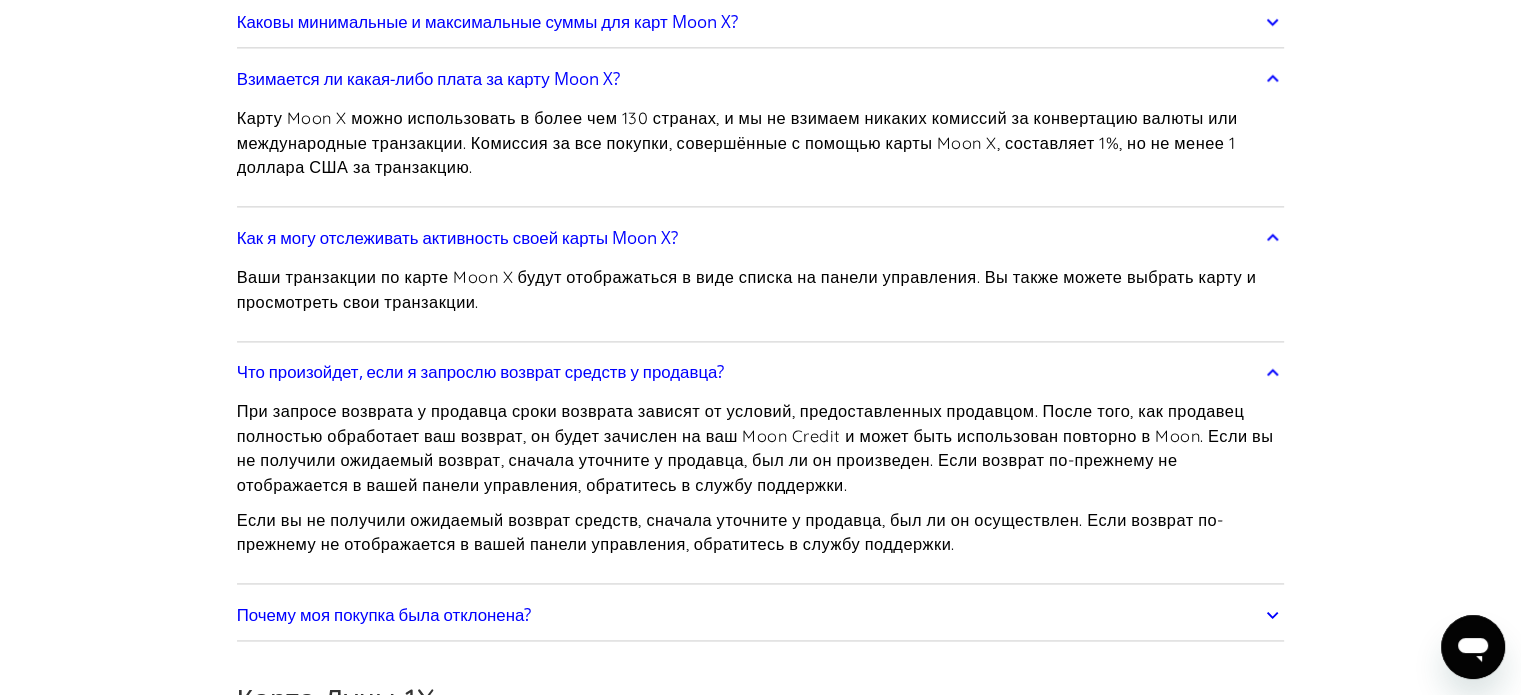 click on "Что произойдет, если я запрослю возврат средств у продавца?" at bounding box center [481, 371] 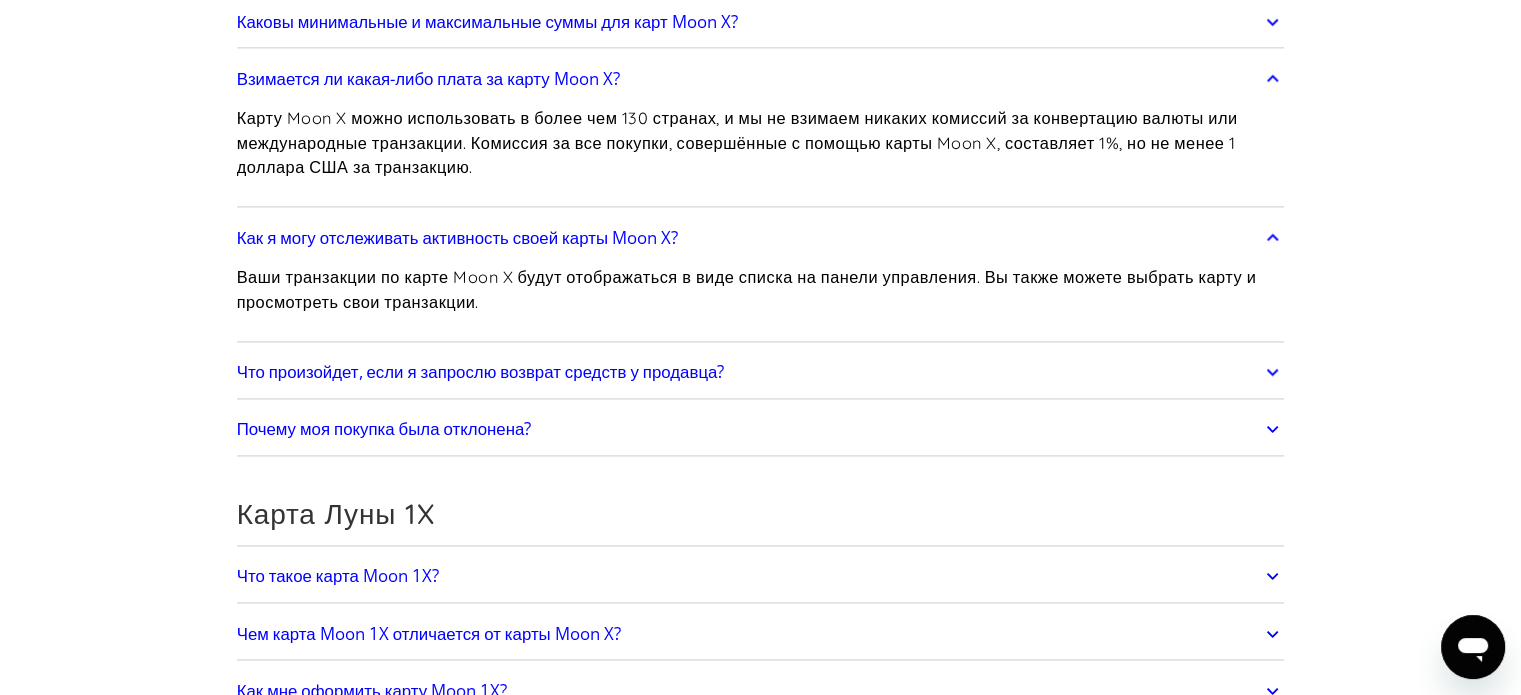 click on "Почему моя покупка была отклонена?" at bounding box center [384, 428] 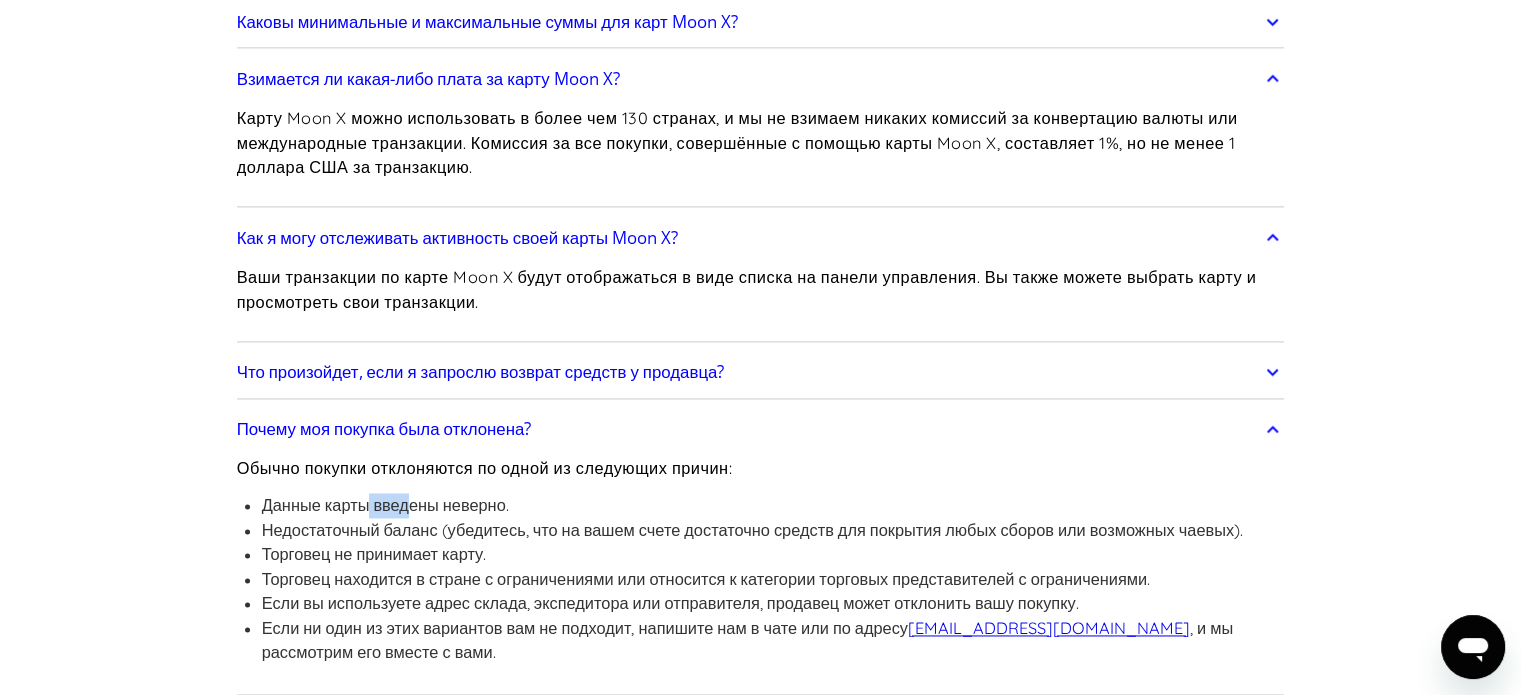 drag, startPoint x: 365, startPoint y: 495, endPoint x: 410, endPoint y: 493, distance: 45.044422 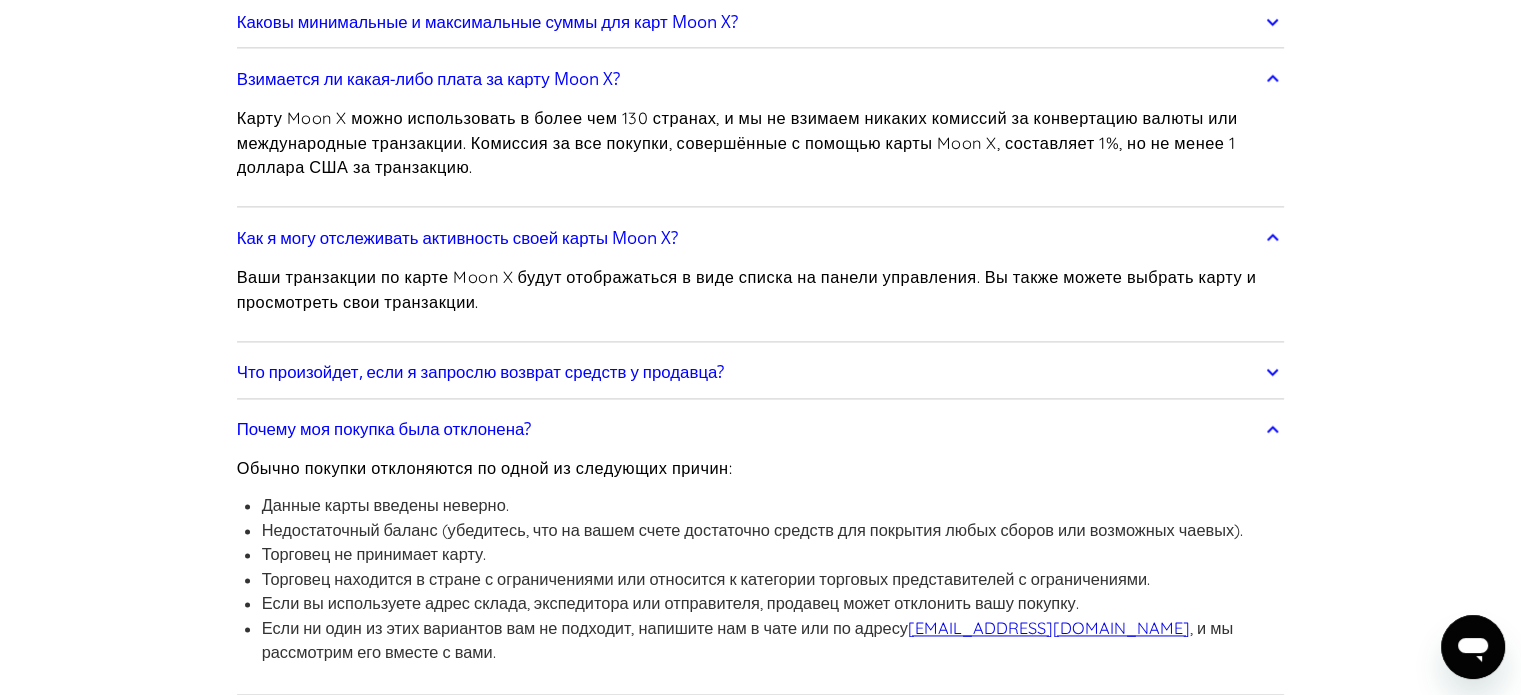 click on "Недостаточный баланс (убедитесь, что на вашем счете достаточно средств для покрытия любых сборов или возможных чаевых)." at bounding box center (752, 530) 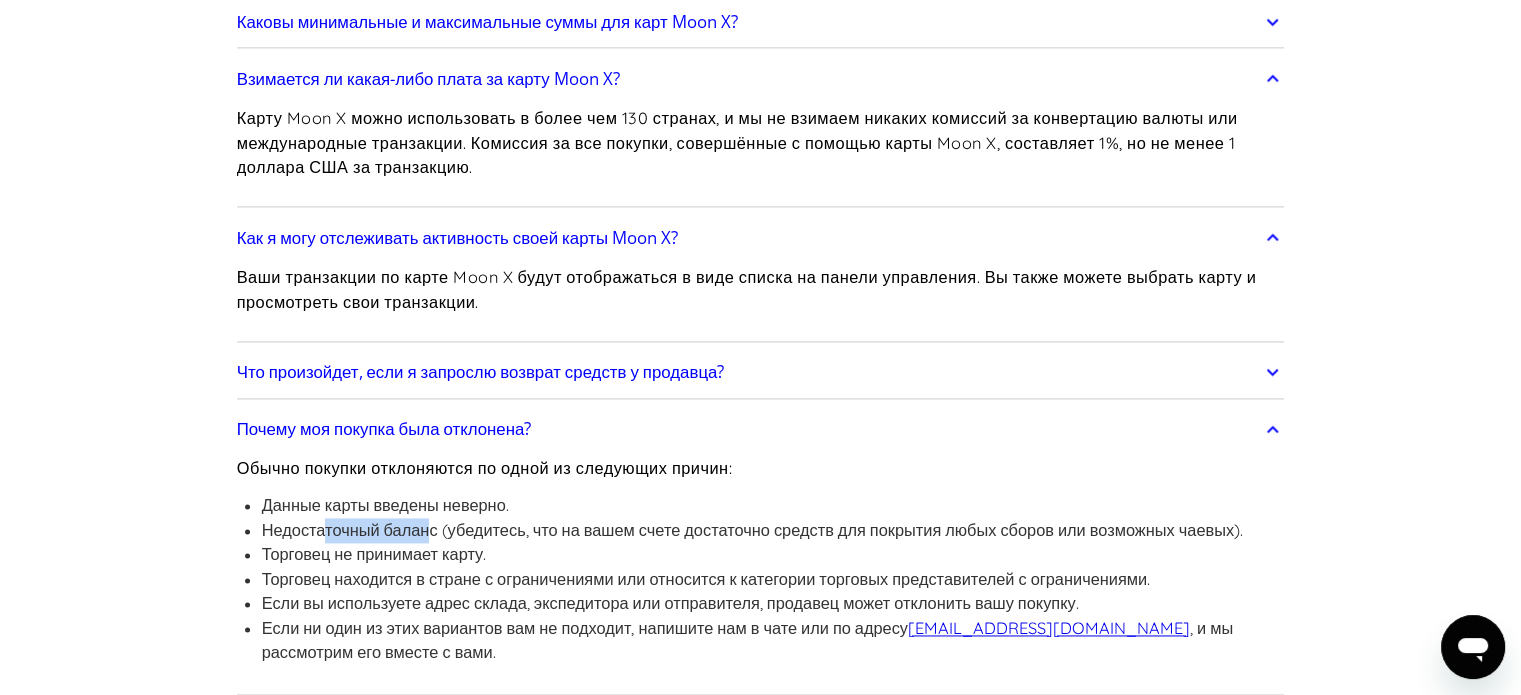 drag, startPoint x: 334, startPoint y: 520, endPoint x: 435, endPoint y: 516, distance: 101.07918 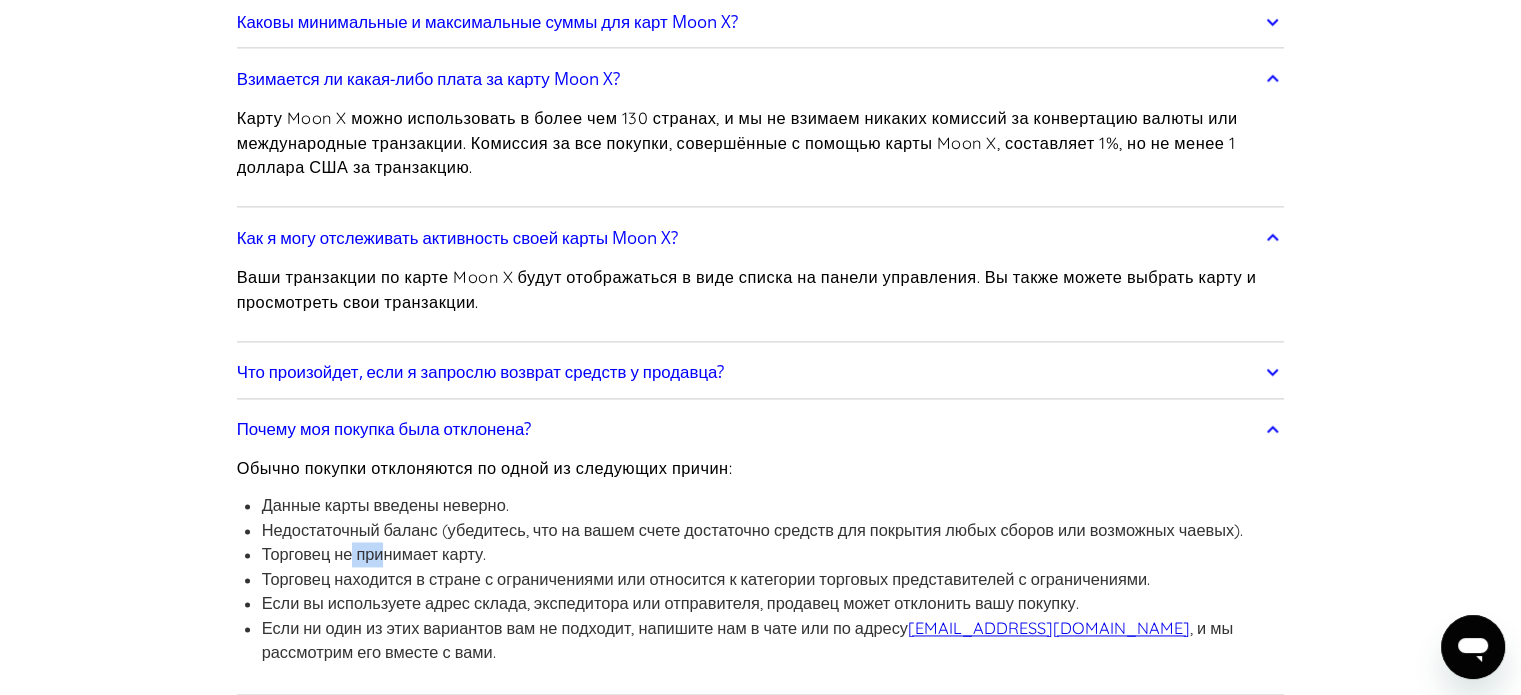 drag, startPoint x: 352, startPoint y: 554, endPoint x: 388, endPoint y: 552, distance: 36.05551 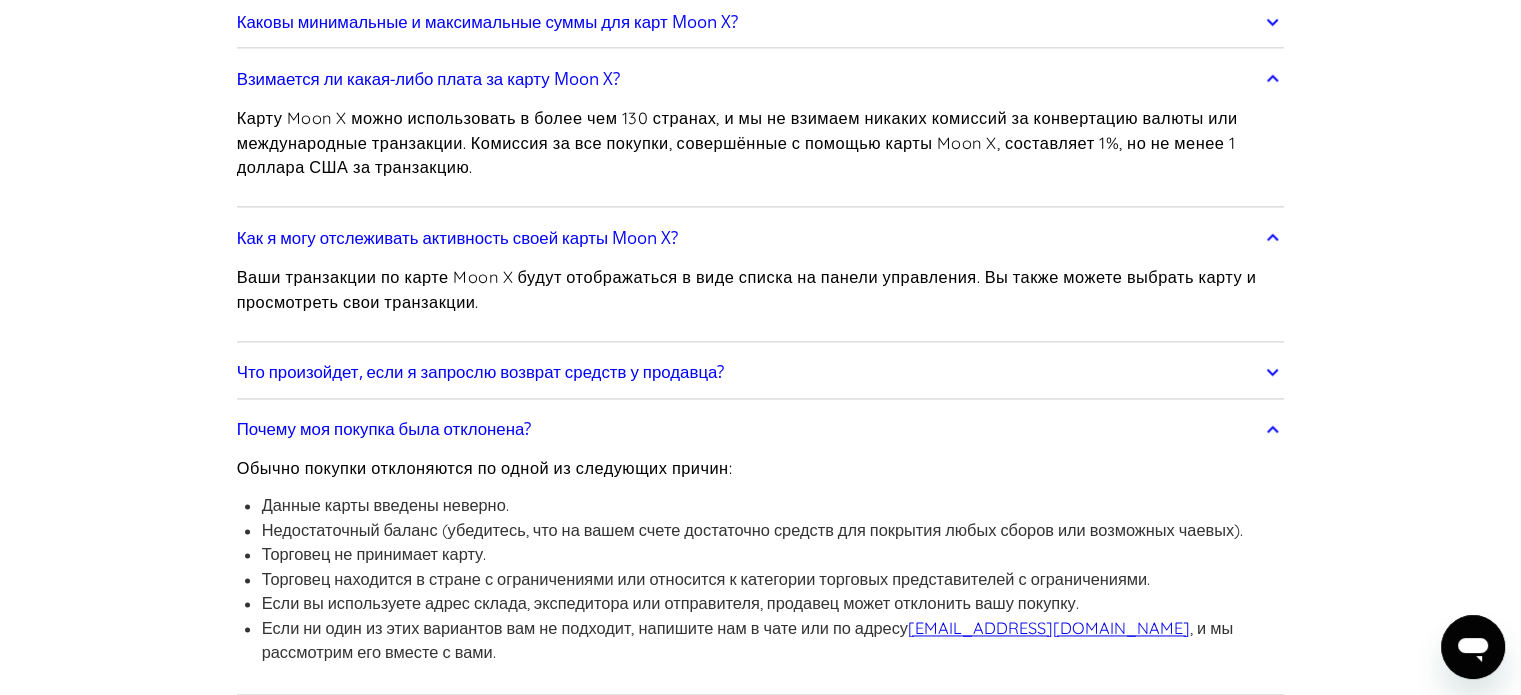 click on "Торговец находится в стране с ограничениями или относится к категории торговых представителей с ограничениями." at bounding box center [706, 579] 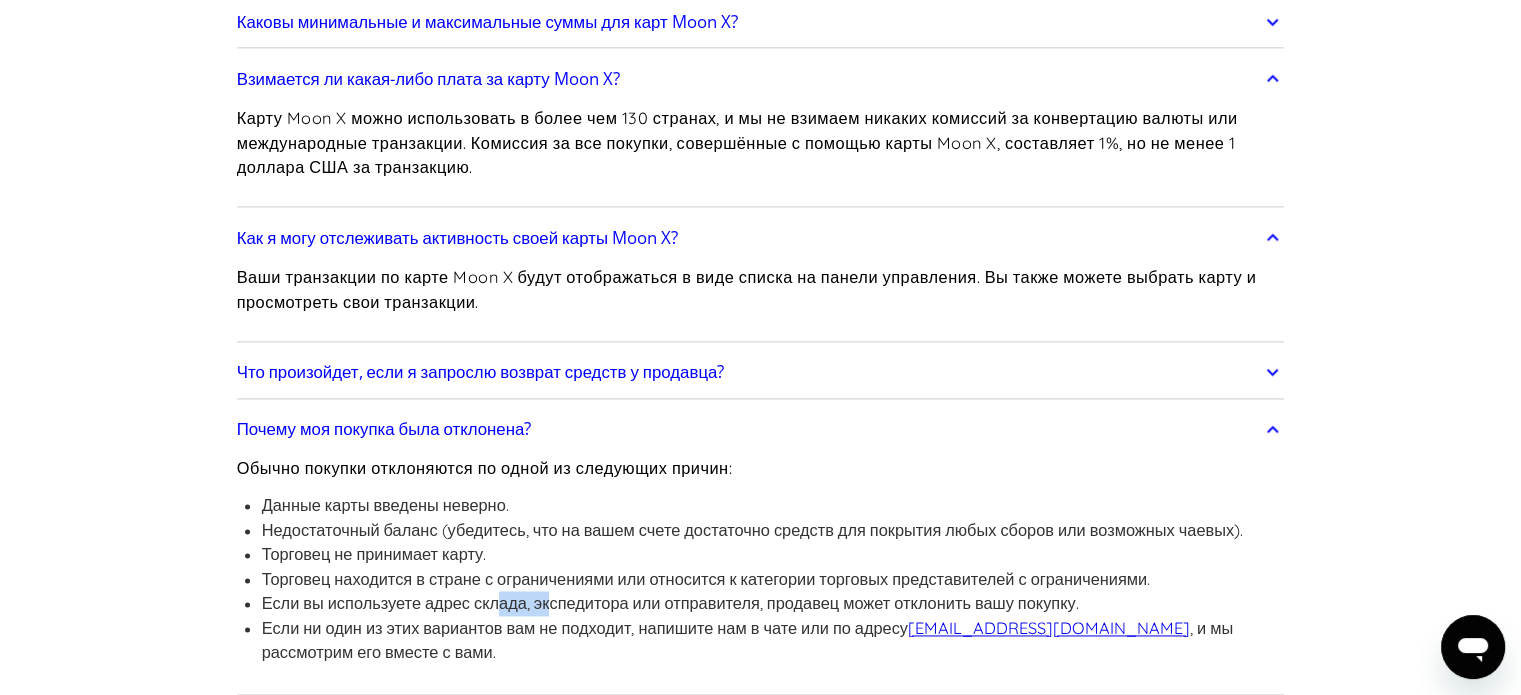 drag, startPoint x: 519, startPoint y: 607, endPoint x: 553, endPoint y: 608, distance: 34.0147 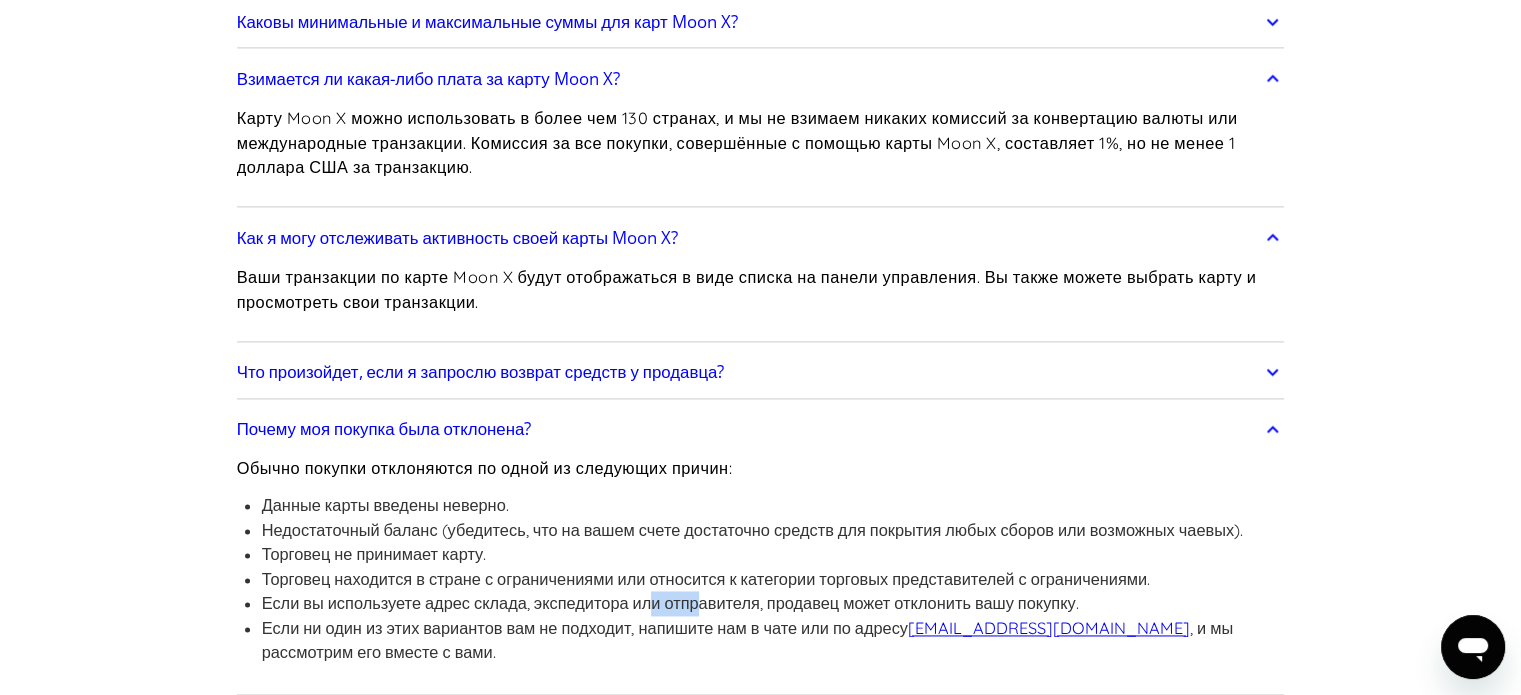 drag, startPoint x: 655, startPoint y: 599, endPoint x: 700, endPoint y: 599, distance: 45 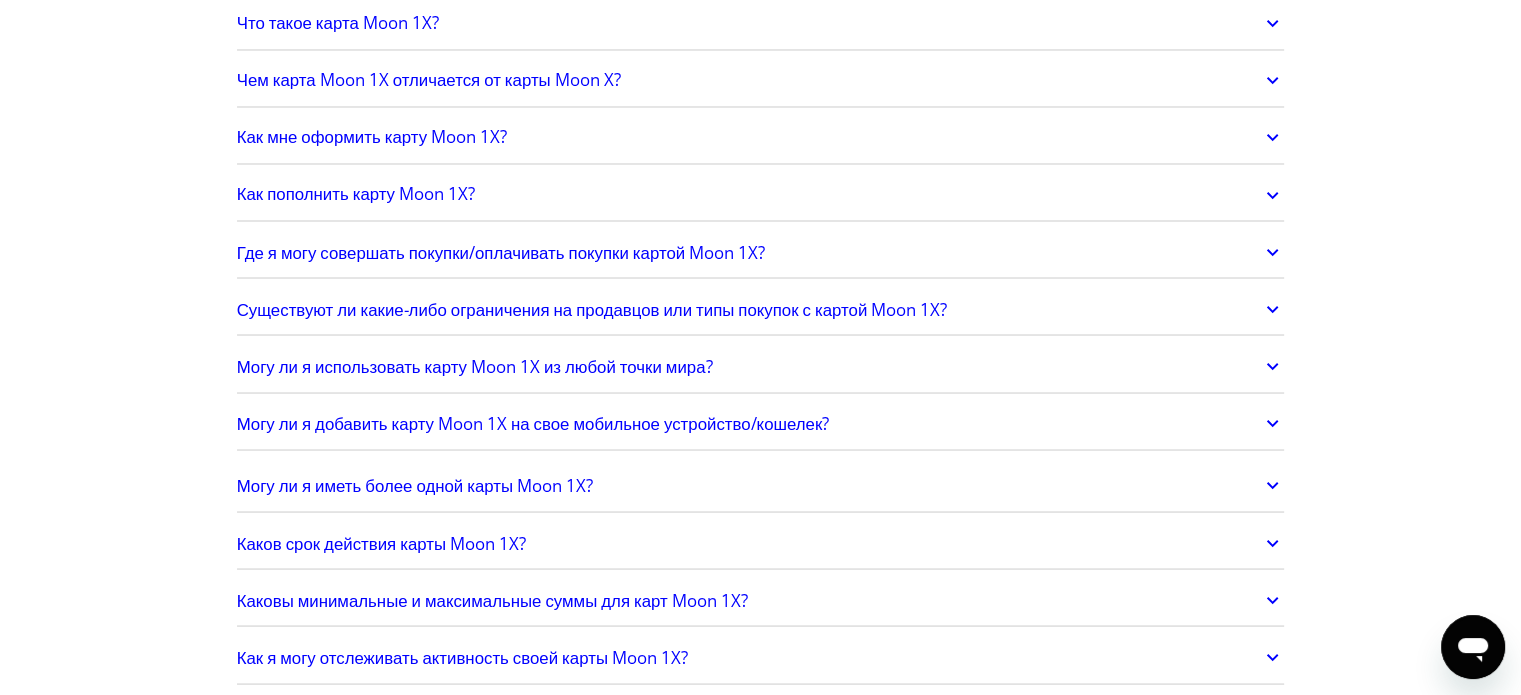 scroll, scrollTop: 3600, scrollLeft: 0, axis: vertical 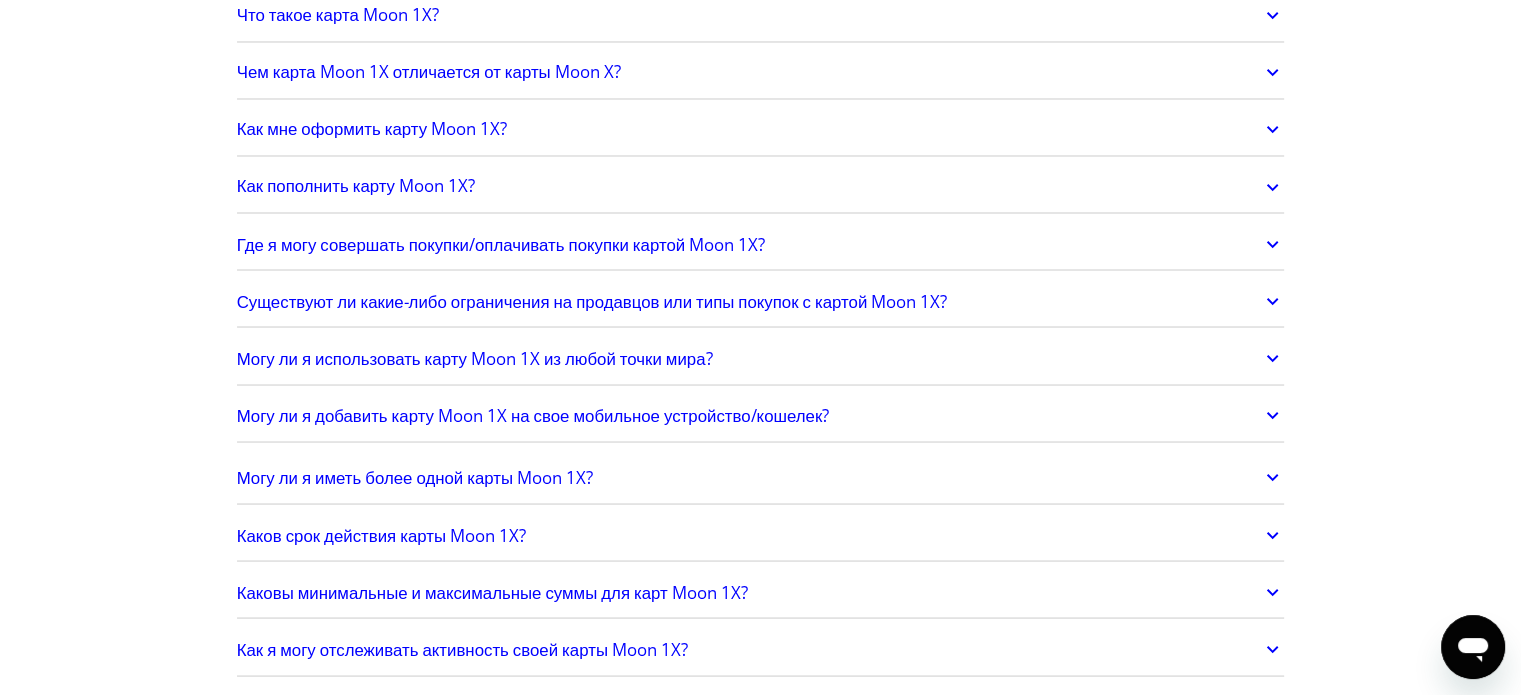 click on "Каков срок действия карты Moon 1X?" at bounding box center (381, 534) 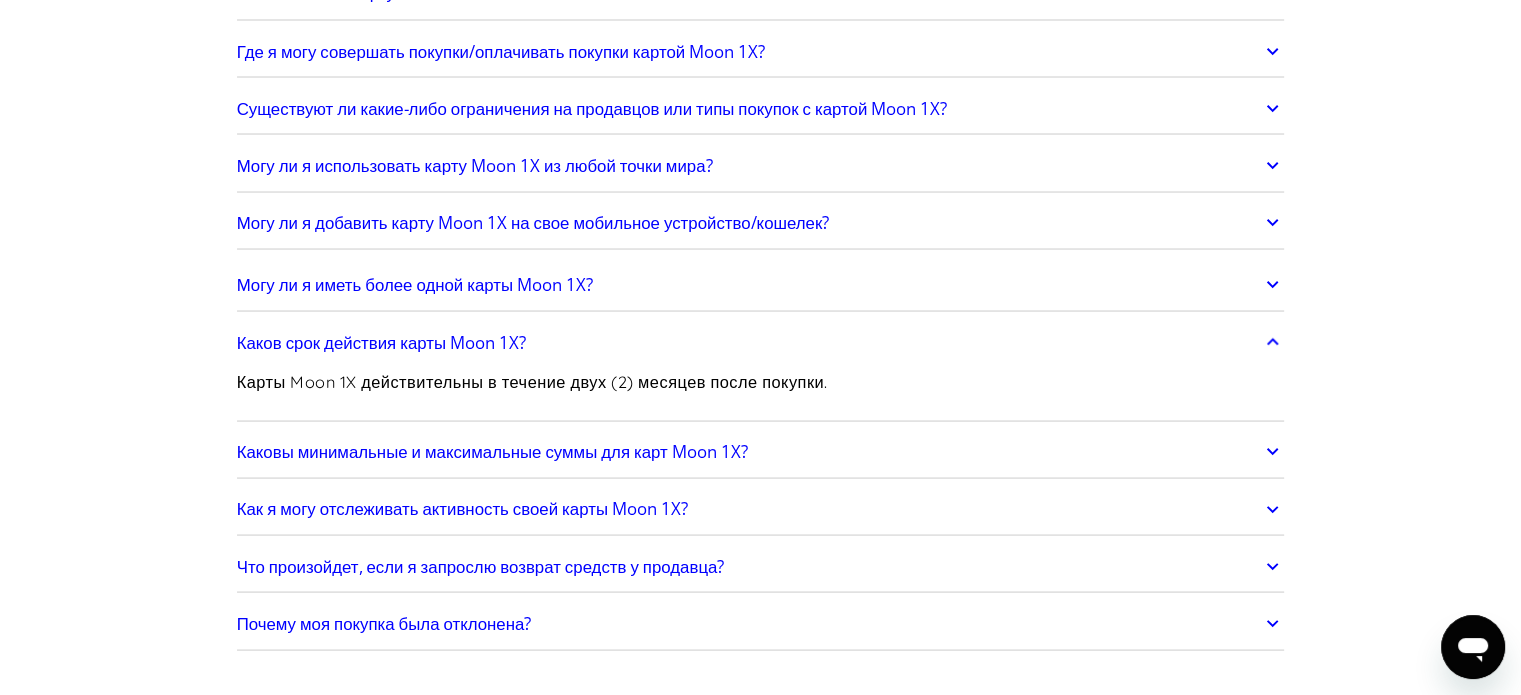 scroll, scrollTop: 3800, scrollLeft: 0, axis: vertical 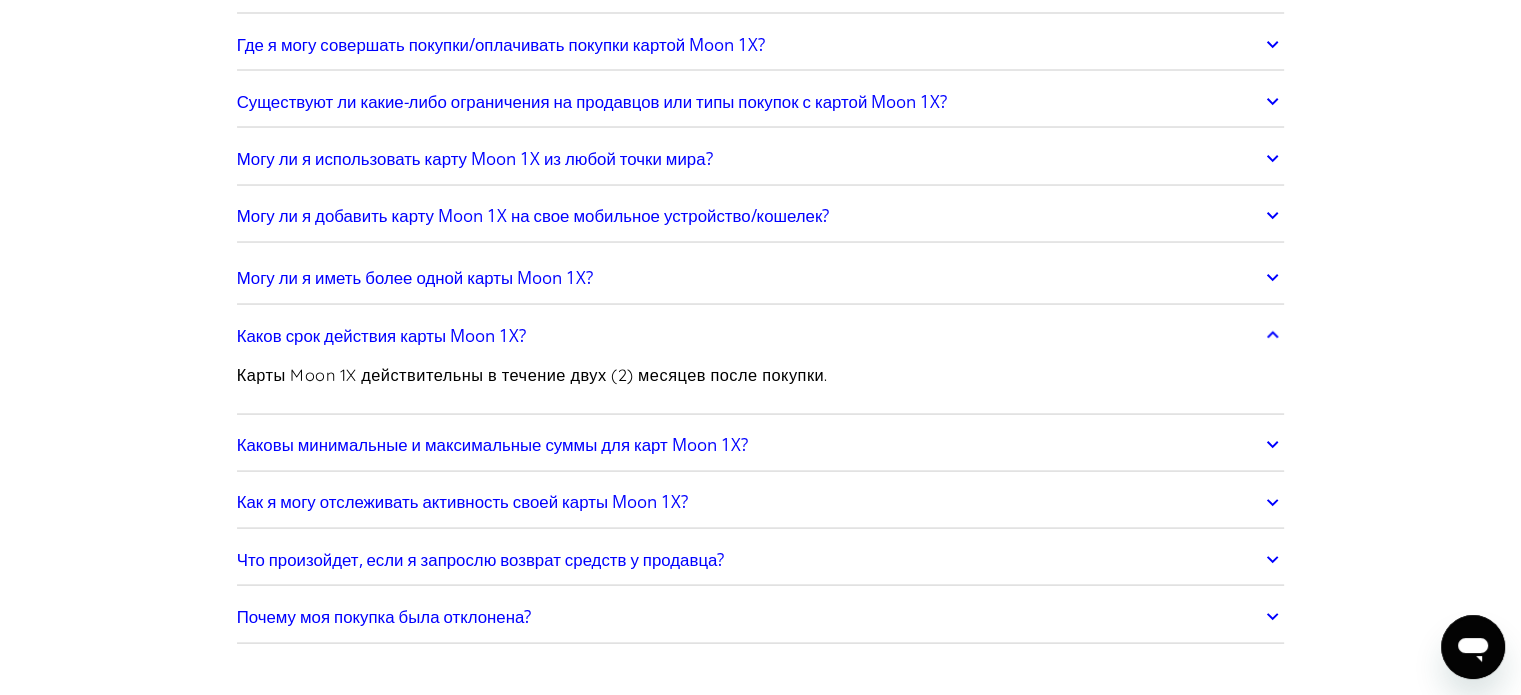 click on "Каковы минимальные и максимальные суммы для карт Moon 1X?" at bounding box center [492, 443] 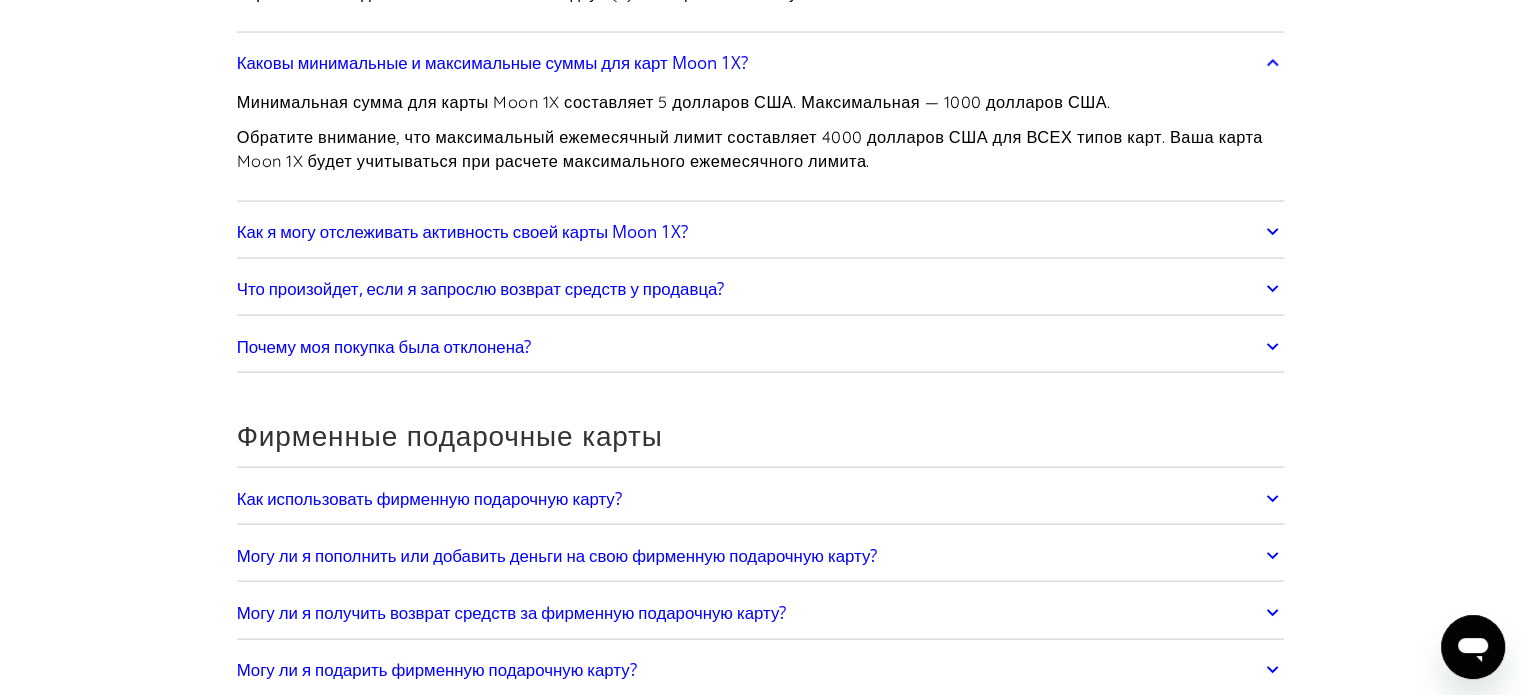 scroll, scrollTop: 4200, scrollLeft: 0, axis: vertical 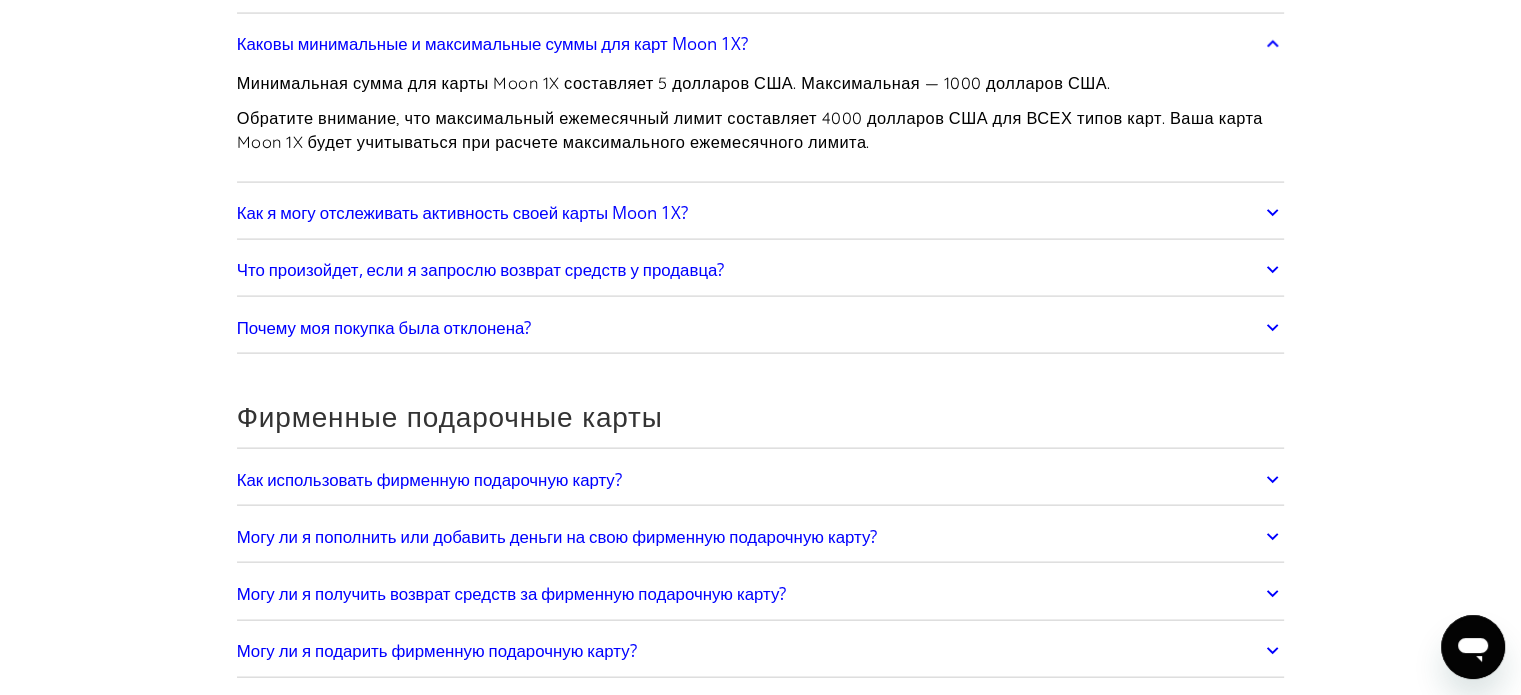 click on "Что произойдет, если я запрослю возврат средств у продавца?" at bounding box center (481, 269) 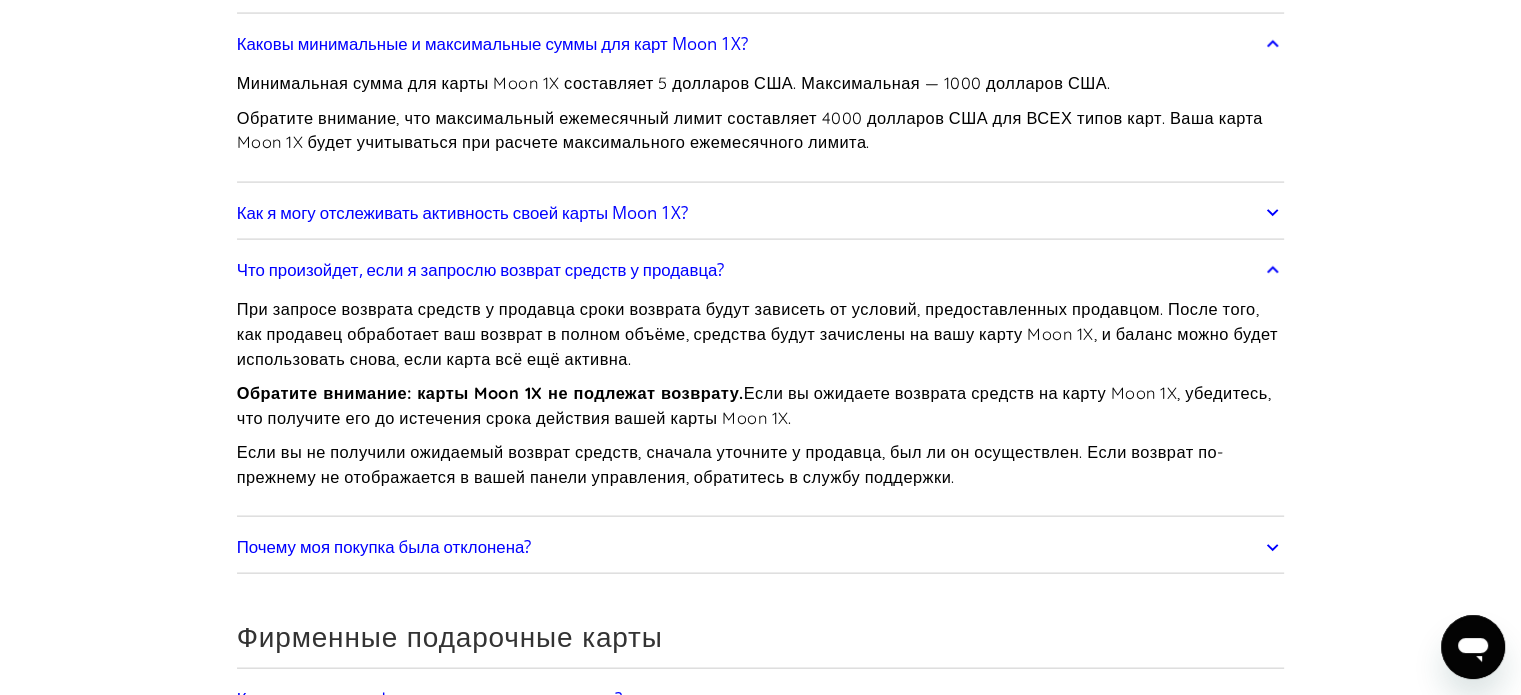 click on "Что произойдет, если я запрослю возврат средств у продавца?" at bounding box center [481, 269] 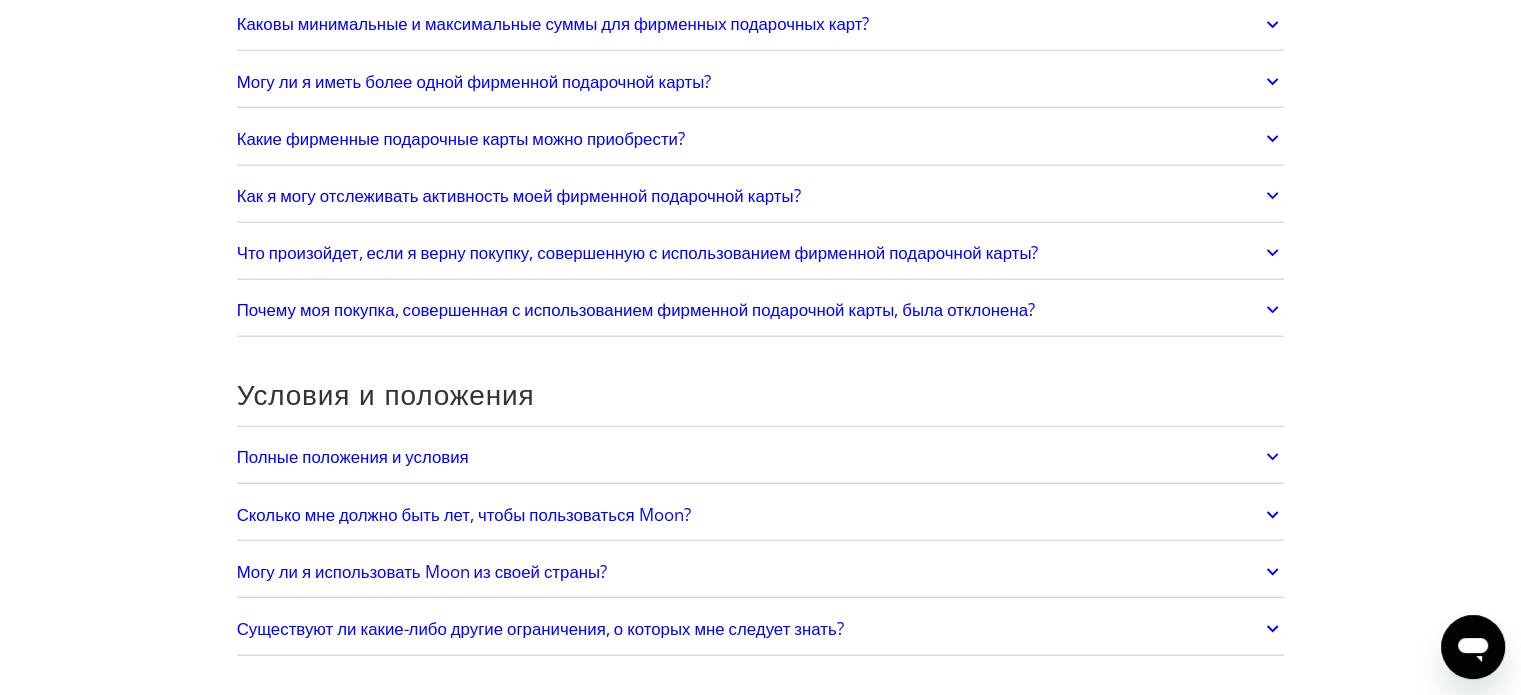 scroll, scrollTop: 5000, scrollLeft: 0, axis: vertical 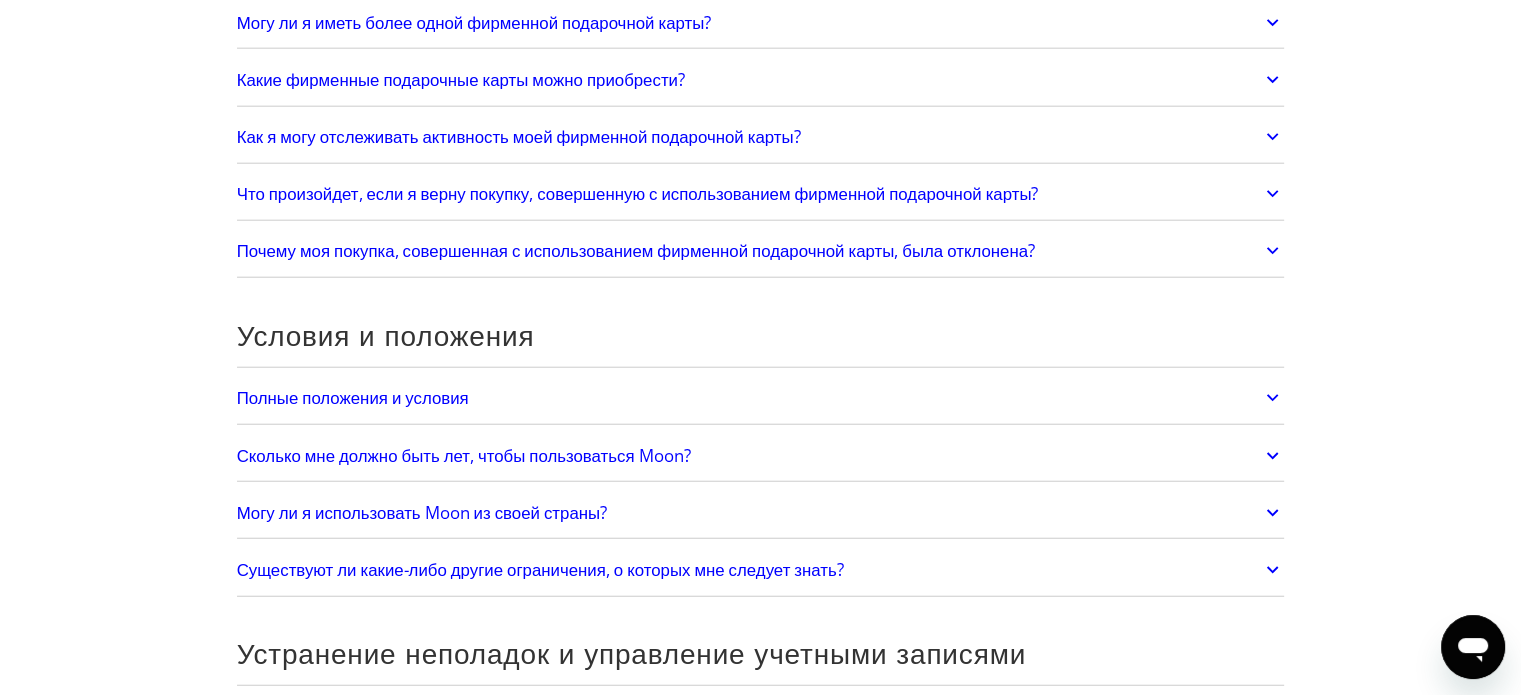 click on "Сколько мне должно быть лет, чтобы пользоваться Moon?" at bounding box center (464, 455) 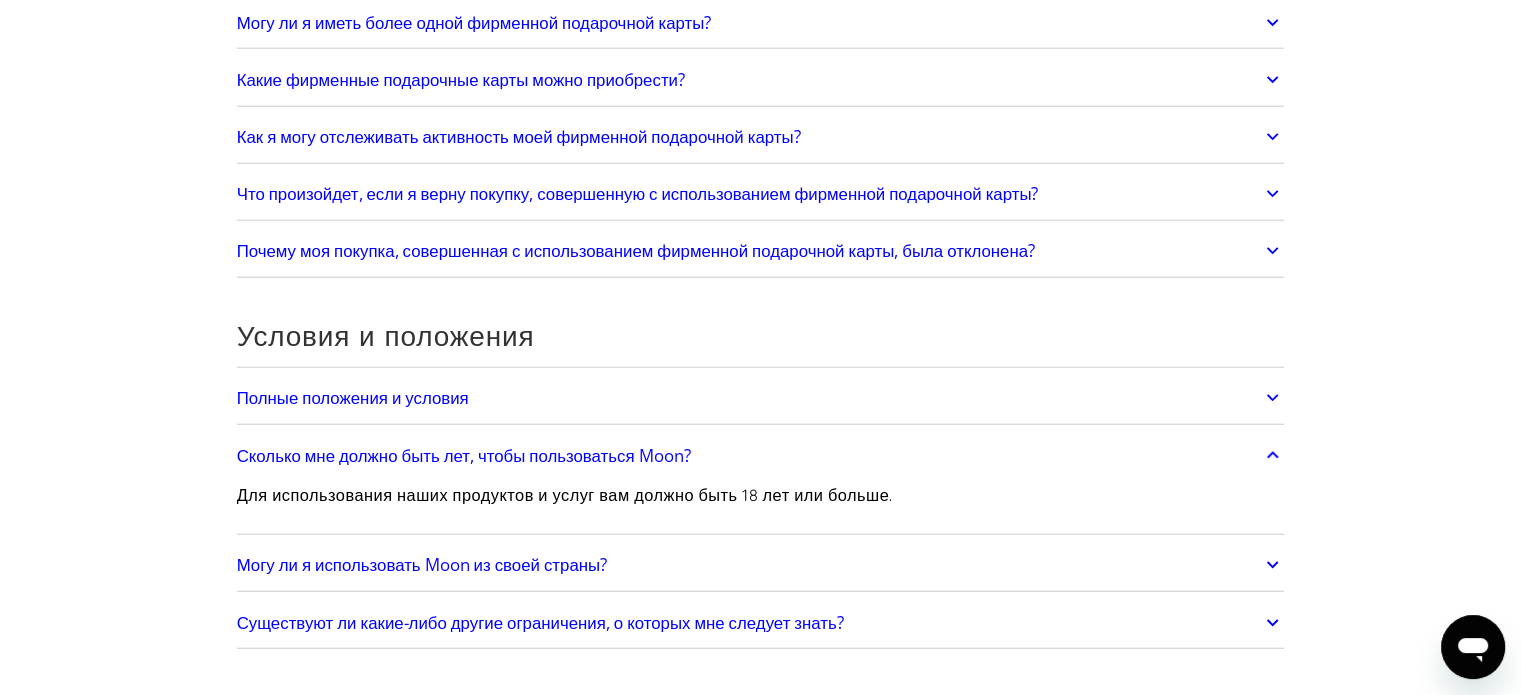click on "Сколько мне должно быть лет, чтобы пользоваться Moon?" at bounding box center [464, 455] 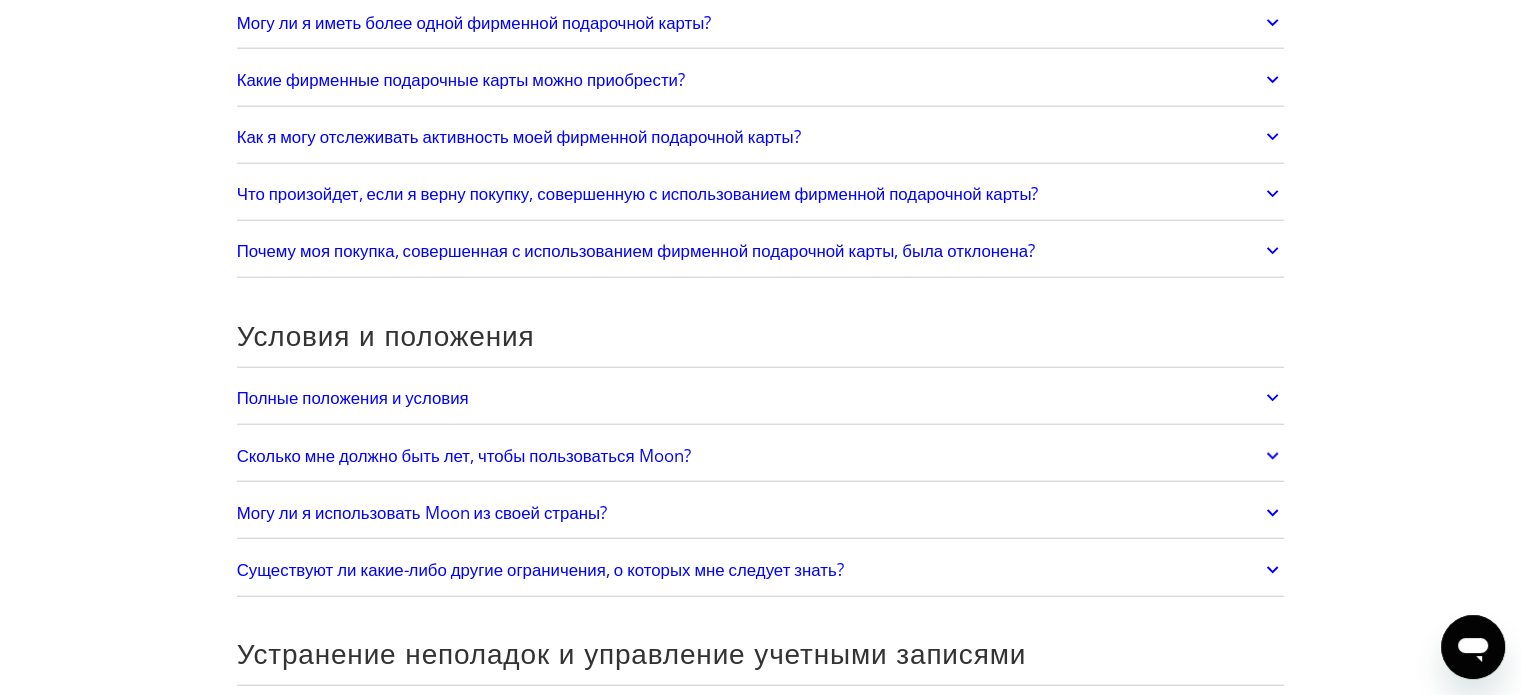 click on "Могу ли я использовать Moon из своей страны?" at bounding box center (422, 512) 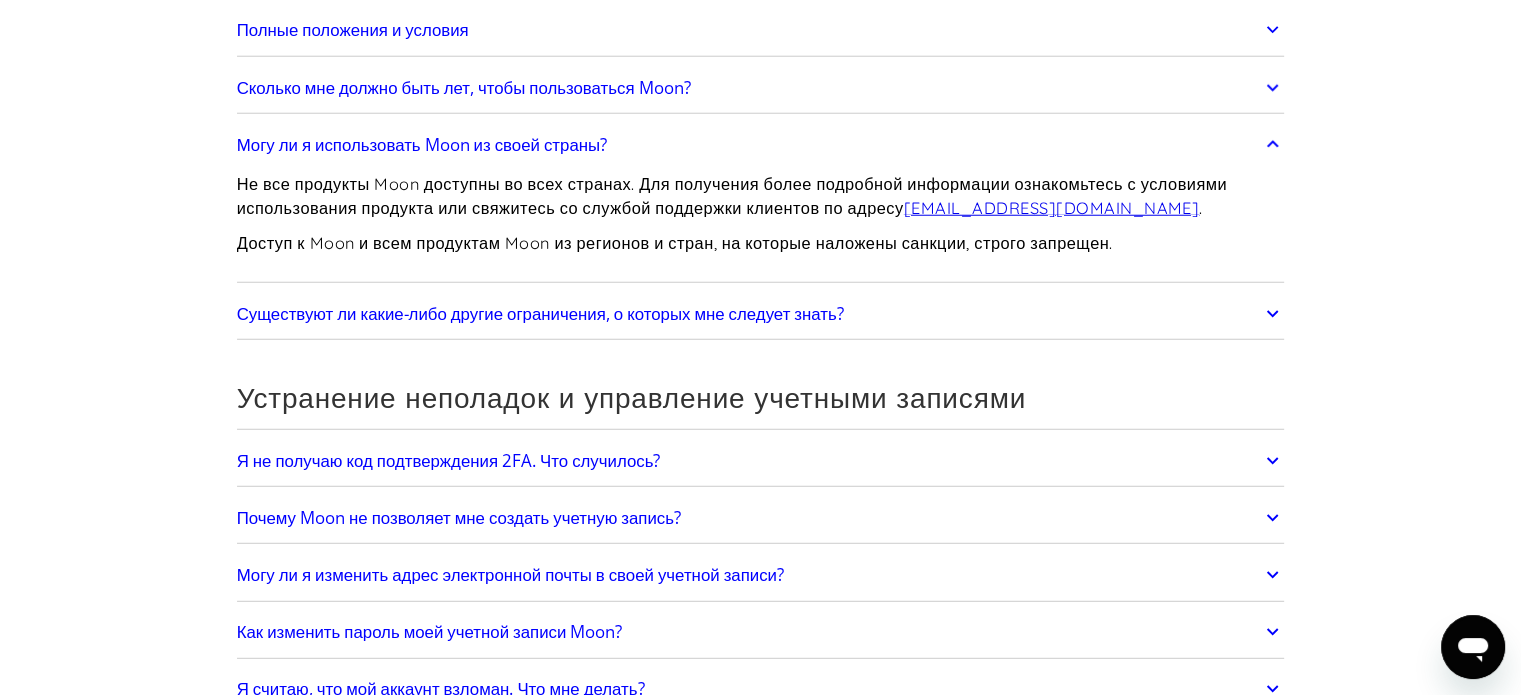 scroll, scrollTop: 5400, scrollLeft: 0, axis: vertical 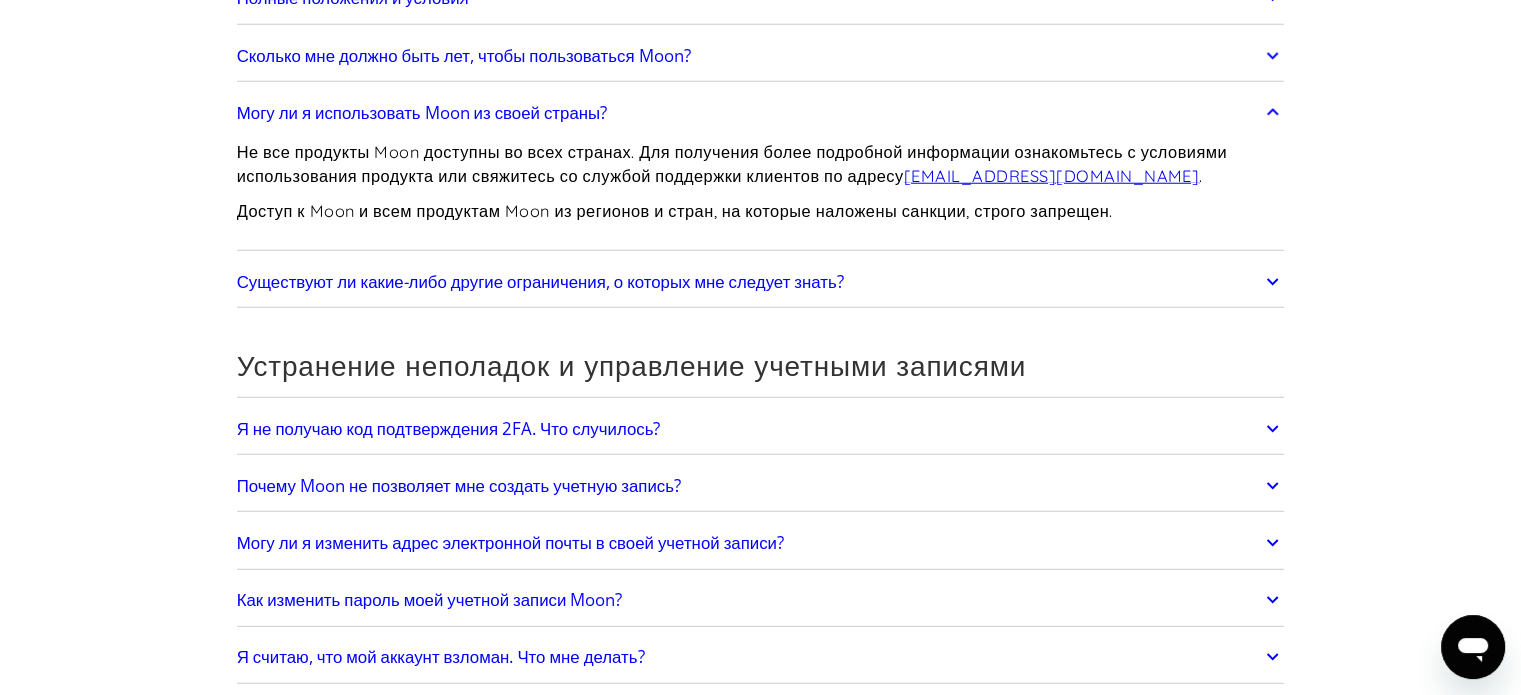 click on "Существуют ли какие-либо другие ограничения, о которых мне следует знать?" at bounding box center (540, 281) 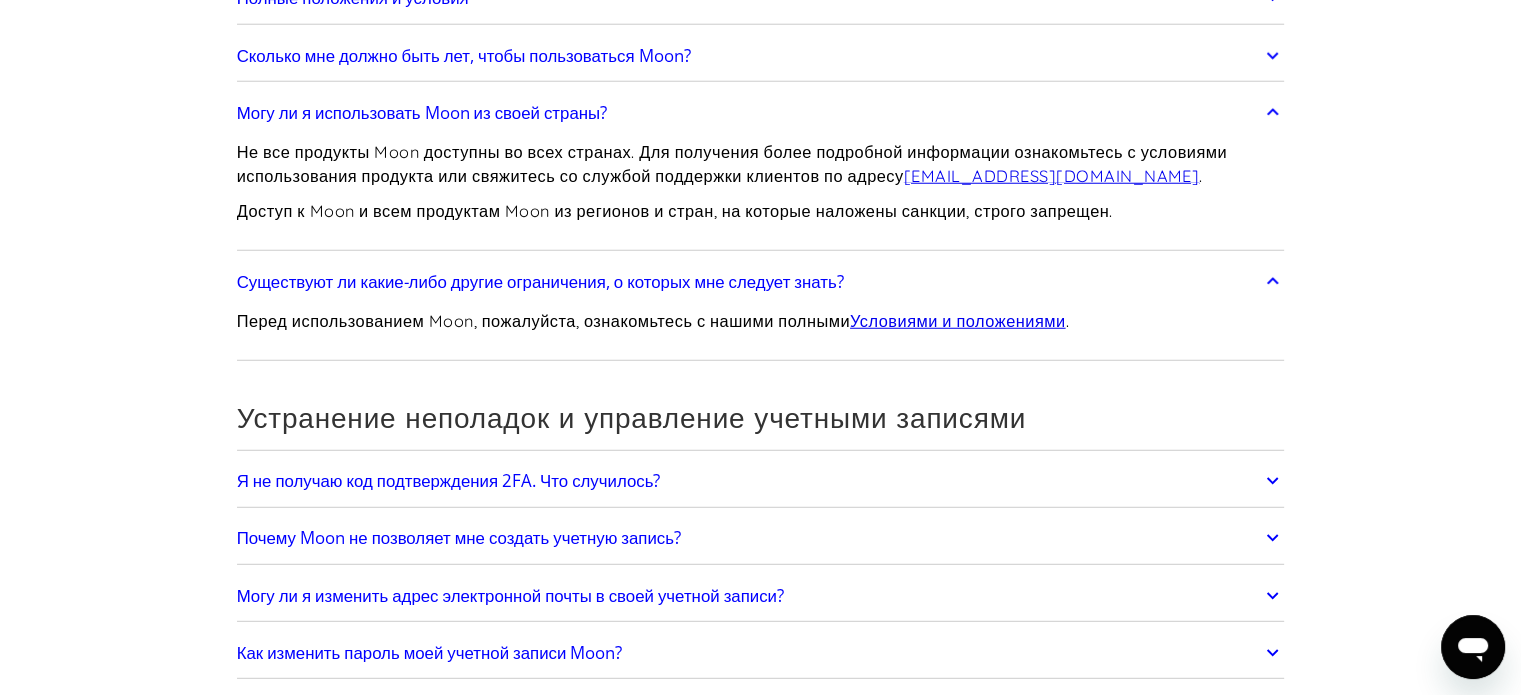 click on "Перед использованием Moon, пожалуйста, ознакомьтесь с нашими полными" at bounding box center (543, 321) 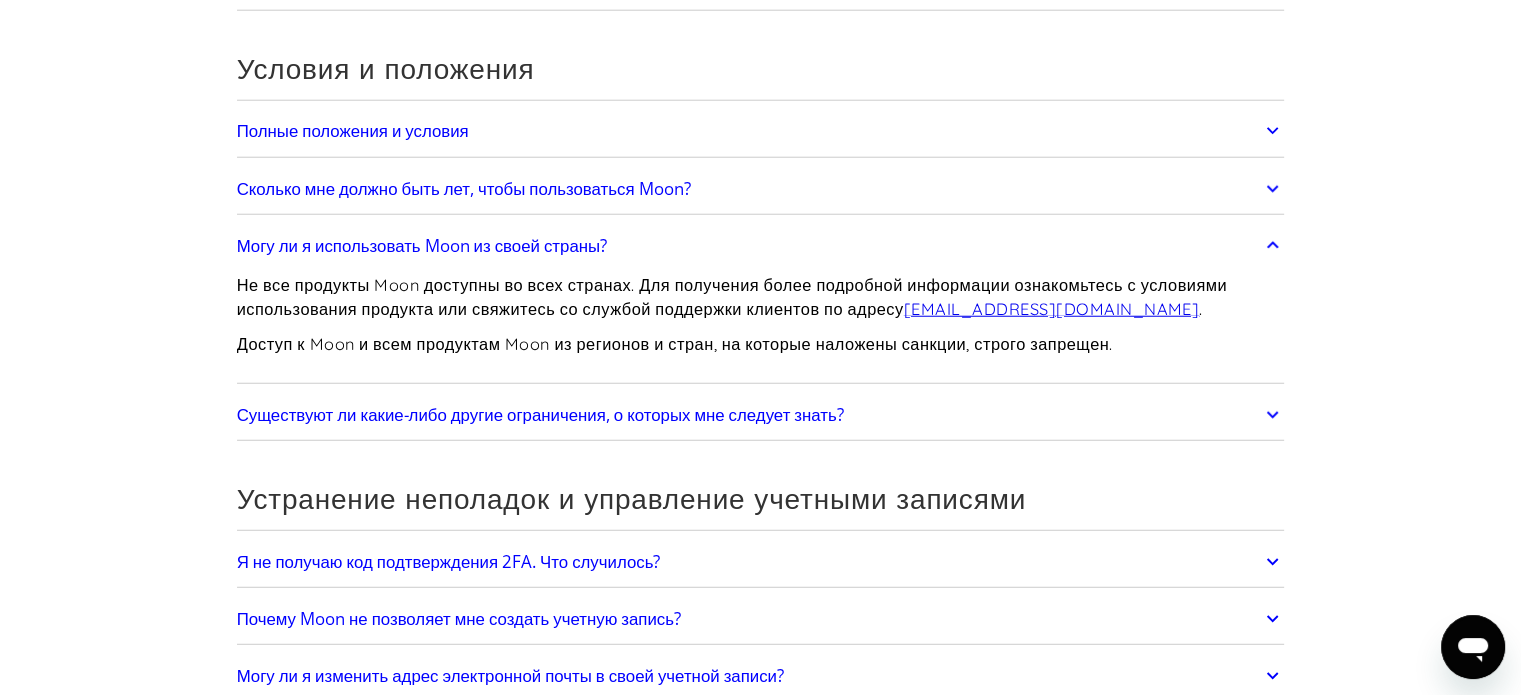 scroll, scrollTop: 5281, scrollLeft: 0, axis: vertical 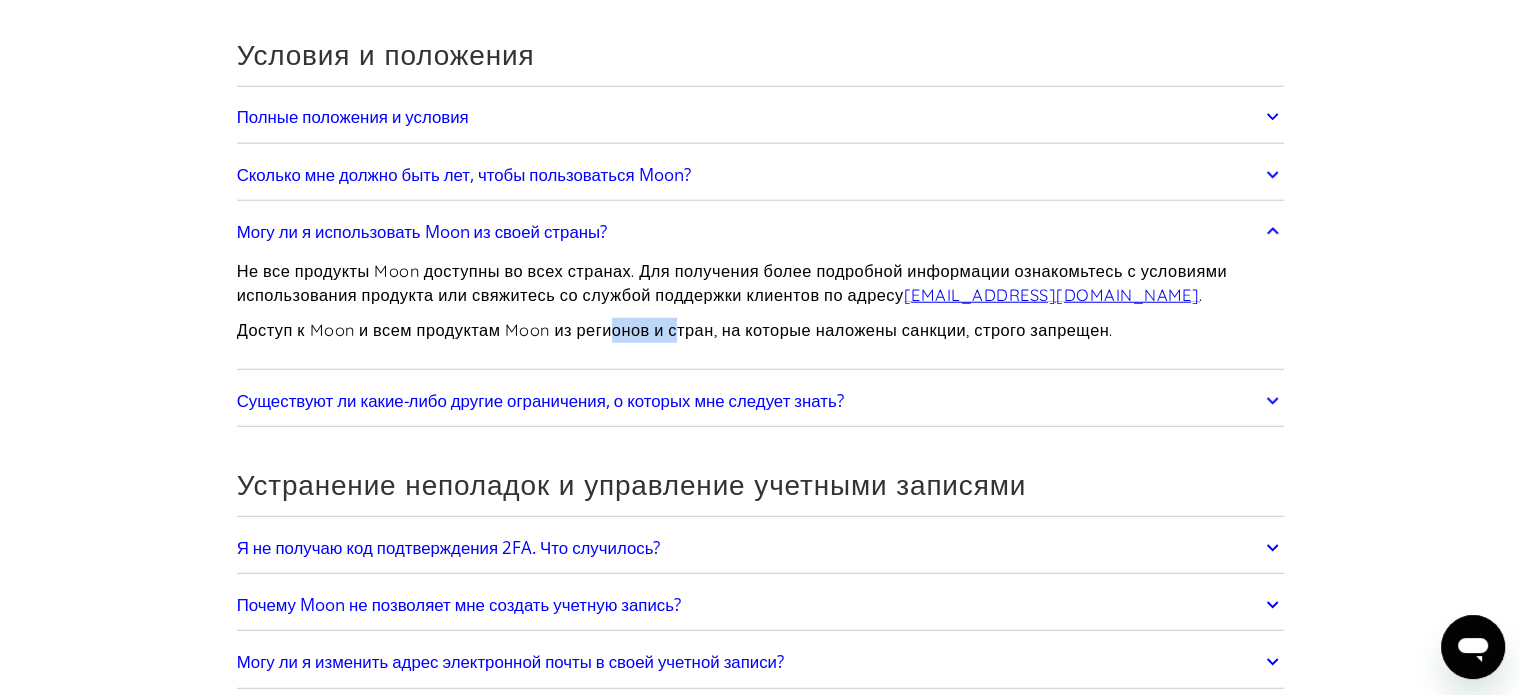drag, startPoint x: 618, startPoint y: 307, endPoint x: 654, endPoint y: 338, distance: 47.507893 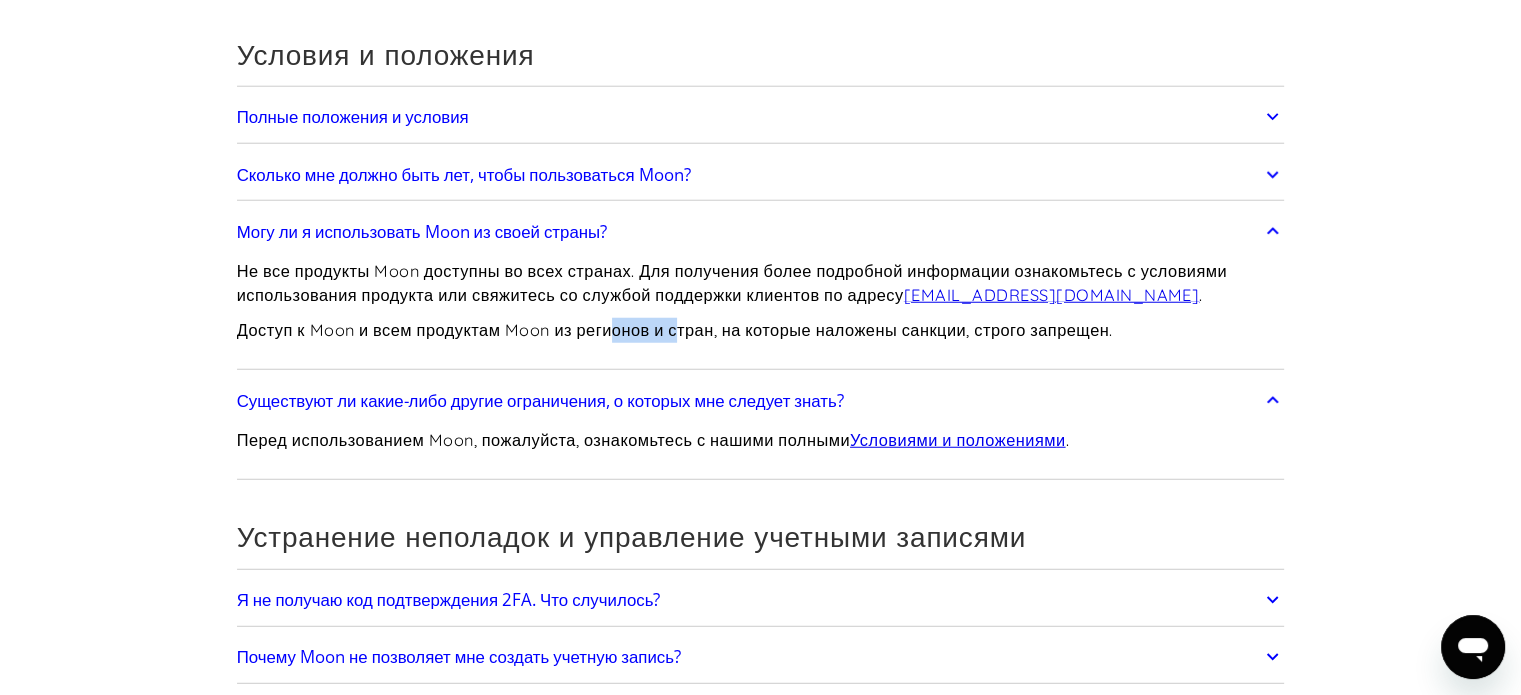 click on "Существуют ли какие-либо другие ограничения, о которых мне следует знать?" at bounding box center [540, 400] 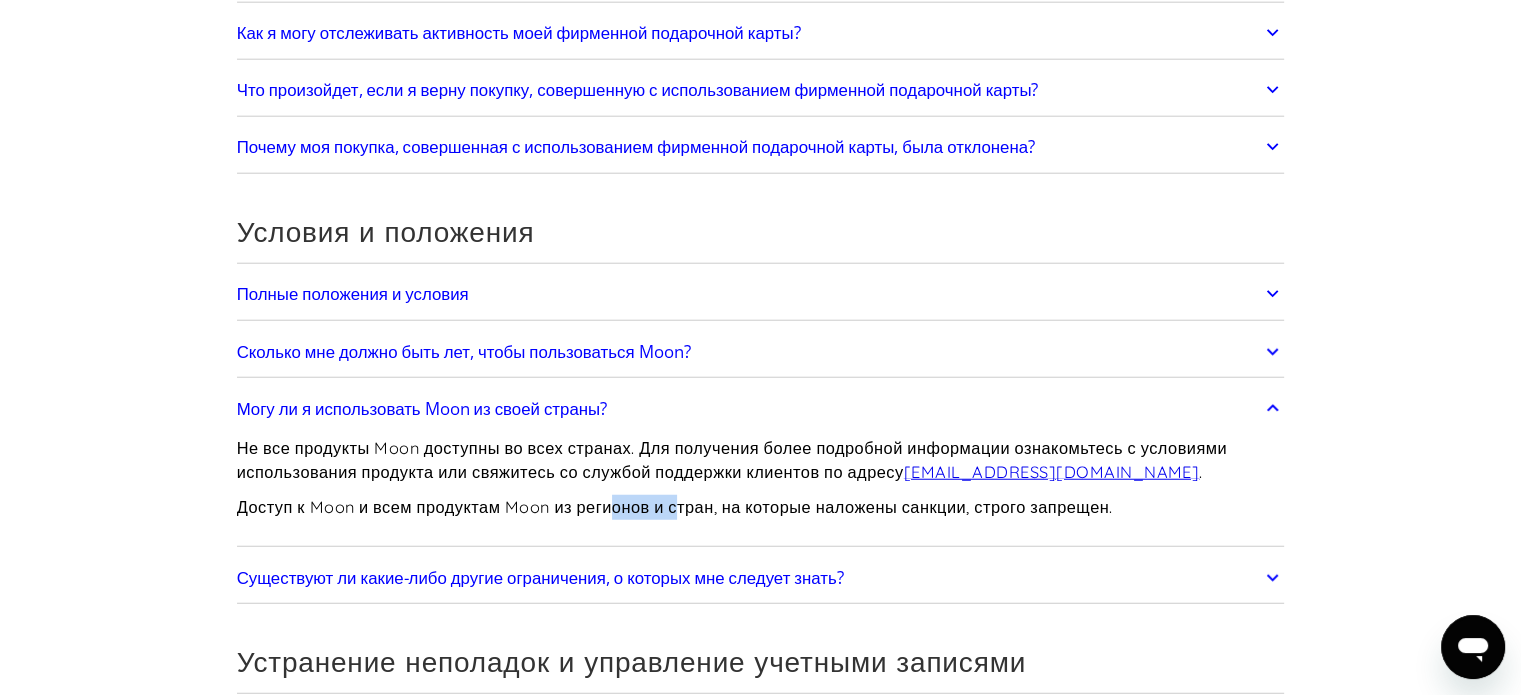 scroll, scrollTop: 5081, scrollLeft: 0, axis: vertical 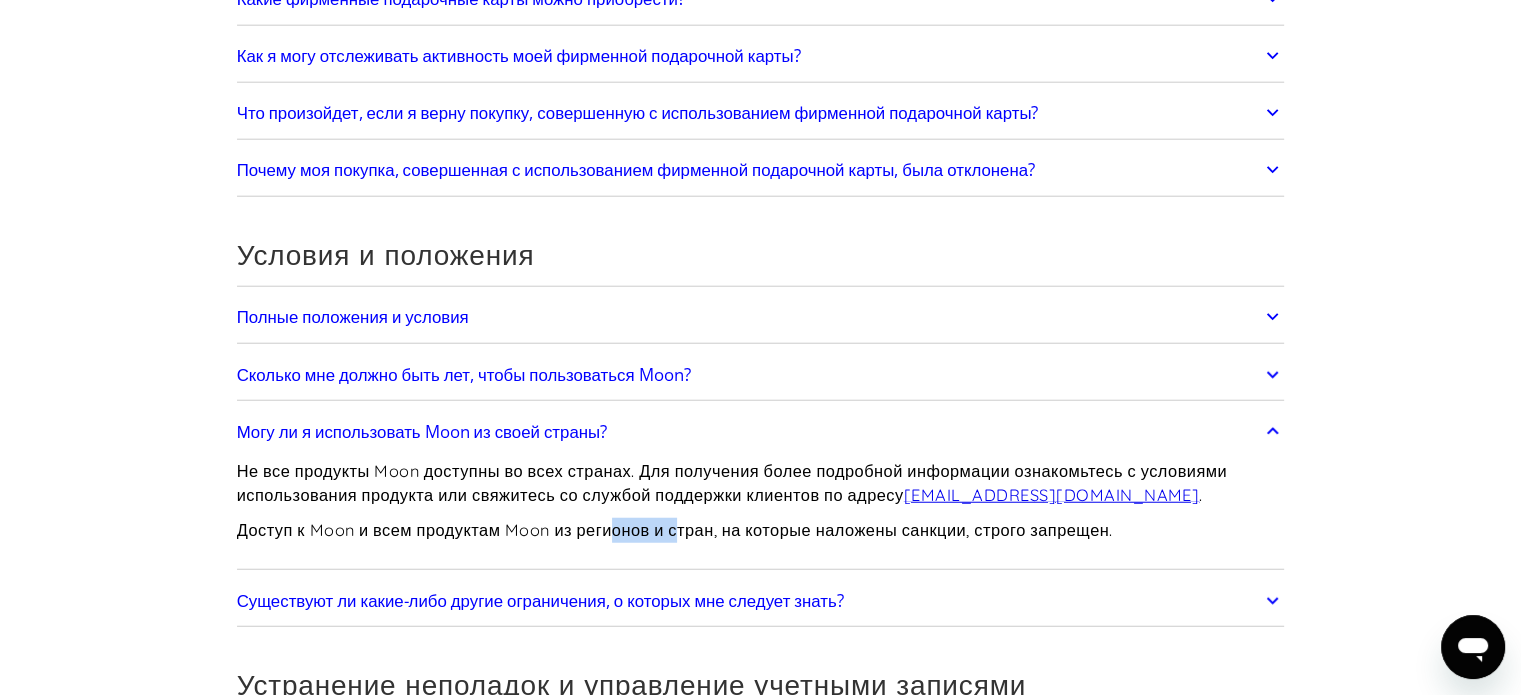 click on "Полные положения и условия" at bounding box center (353, 316) 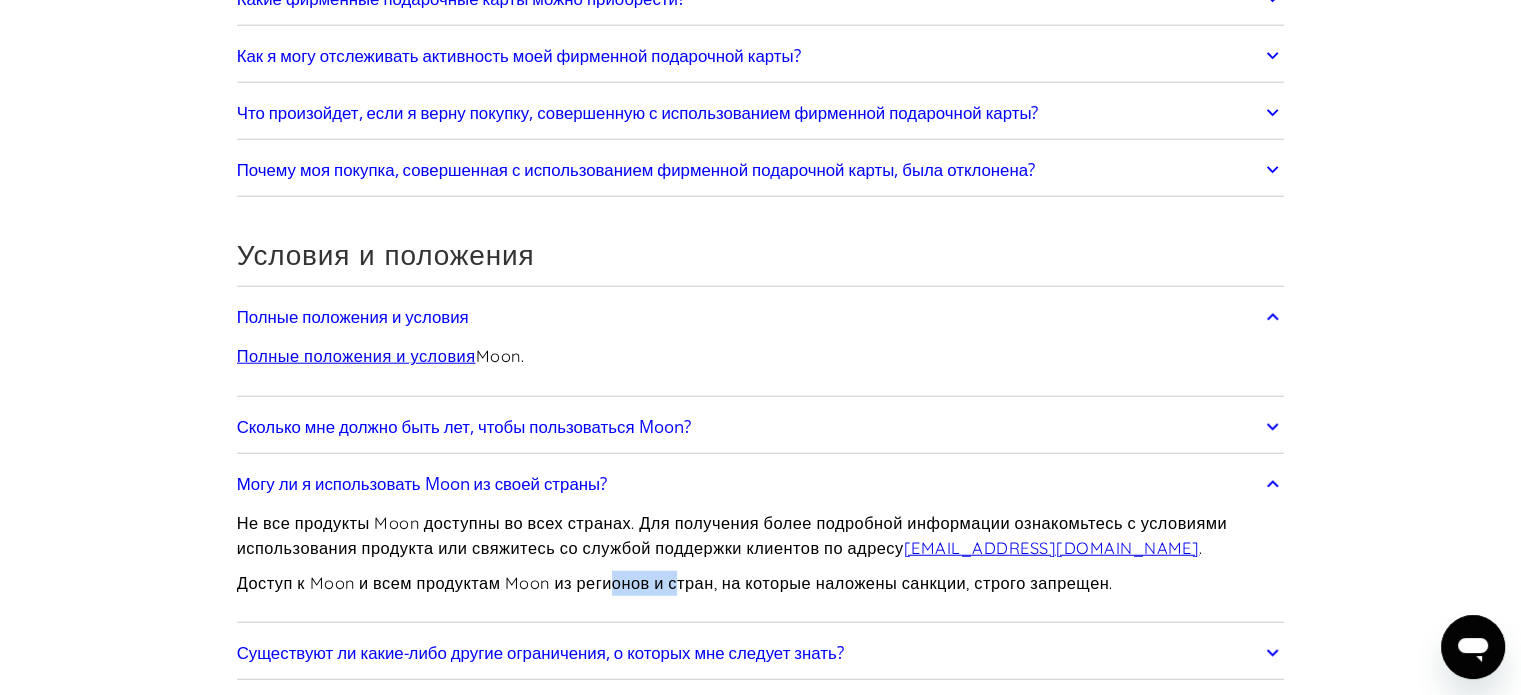 click on "Полные положения и условия" at bounding box center [353, 316] 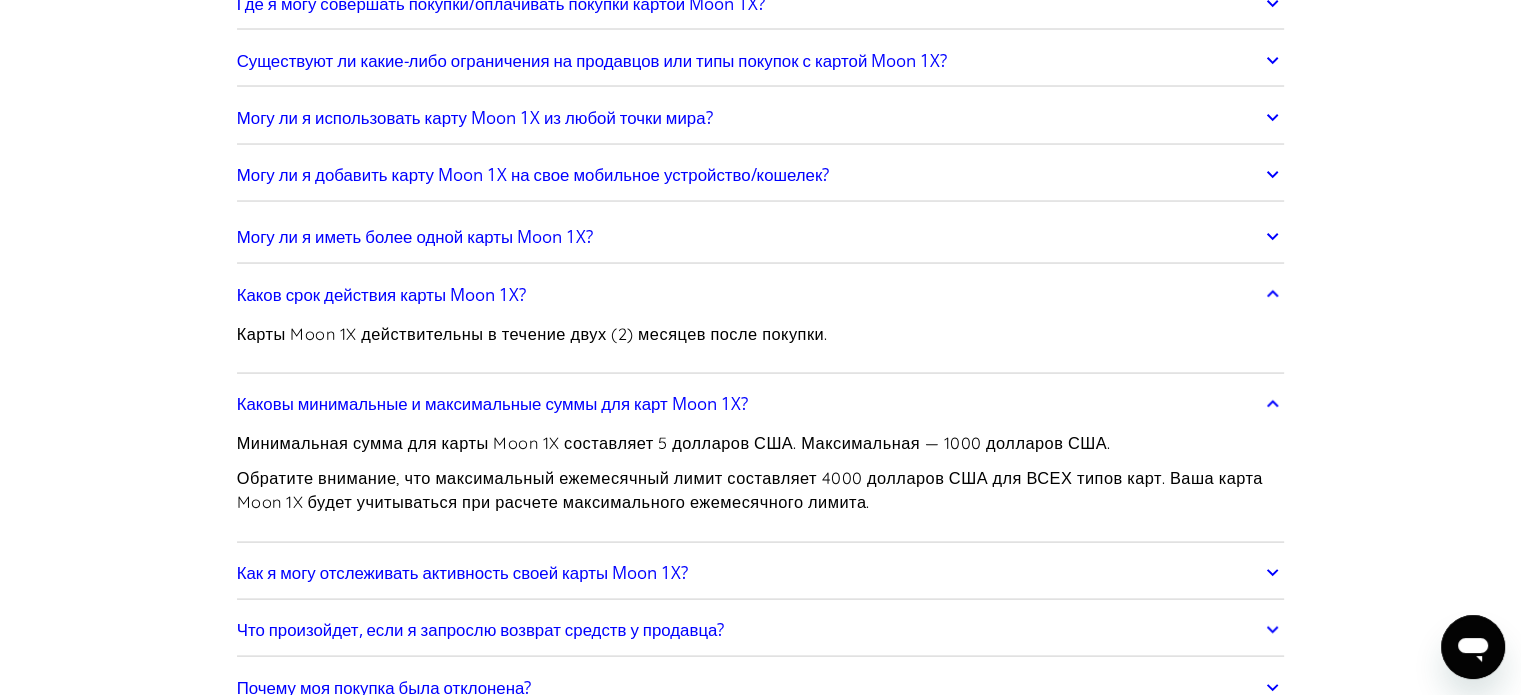 scroll, scrollTop: 3781, scrollLeft: 0, axis: vertical 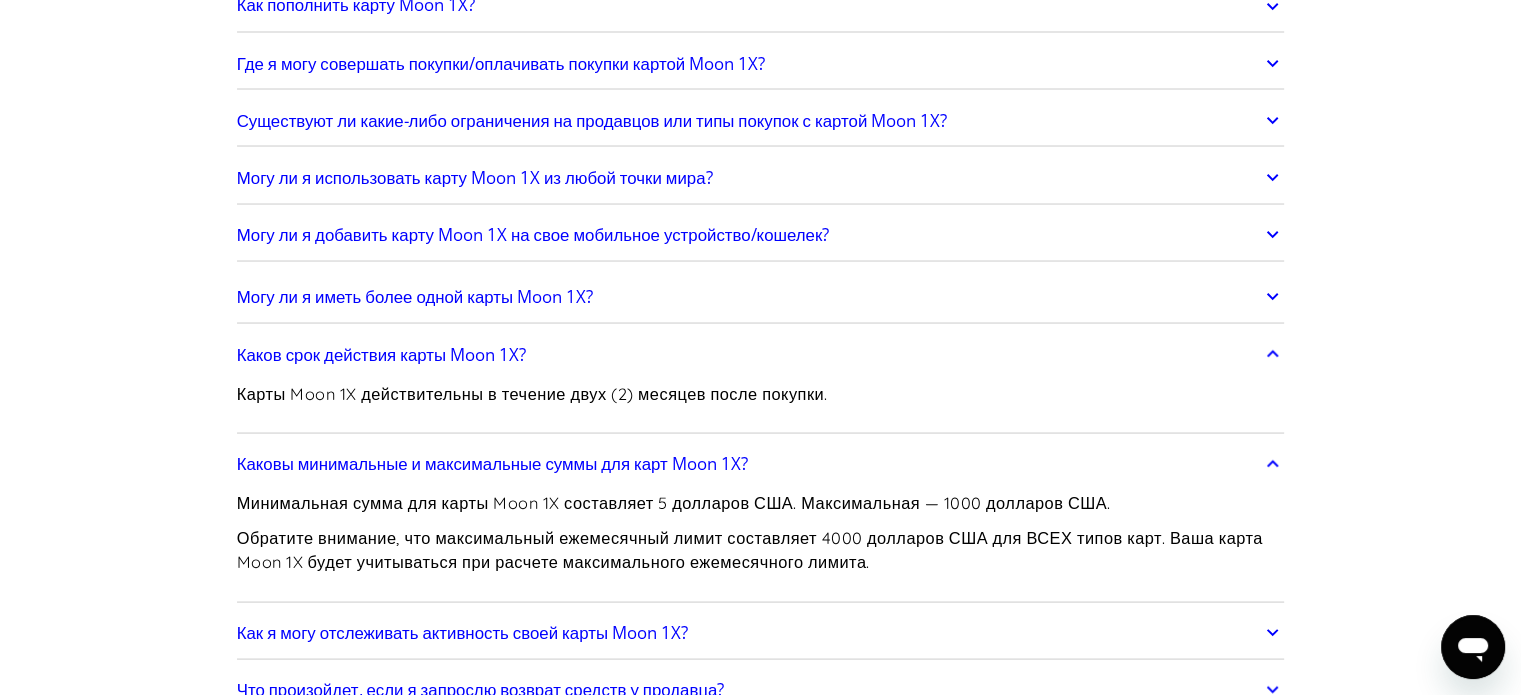 click on "Могу ли я иметь более одной карты Moon 1X?" at bounding box center (415, 295) 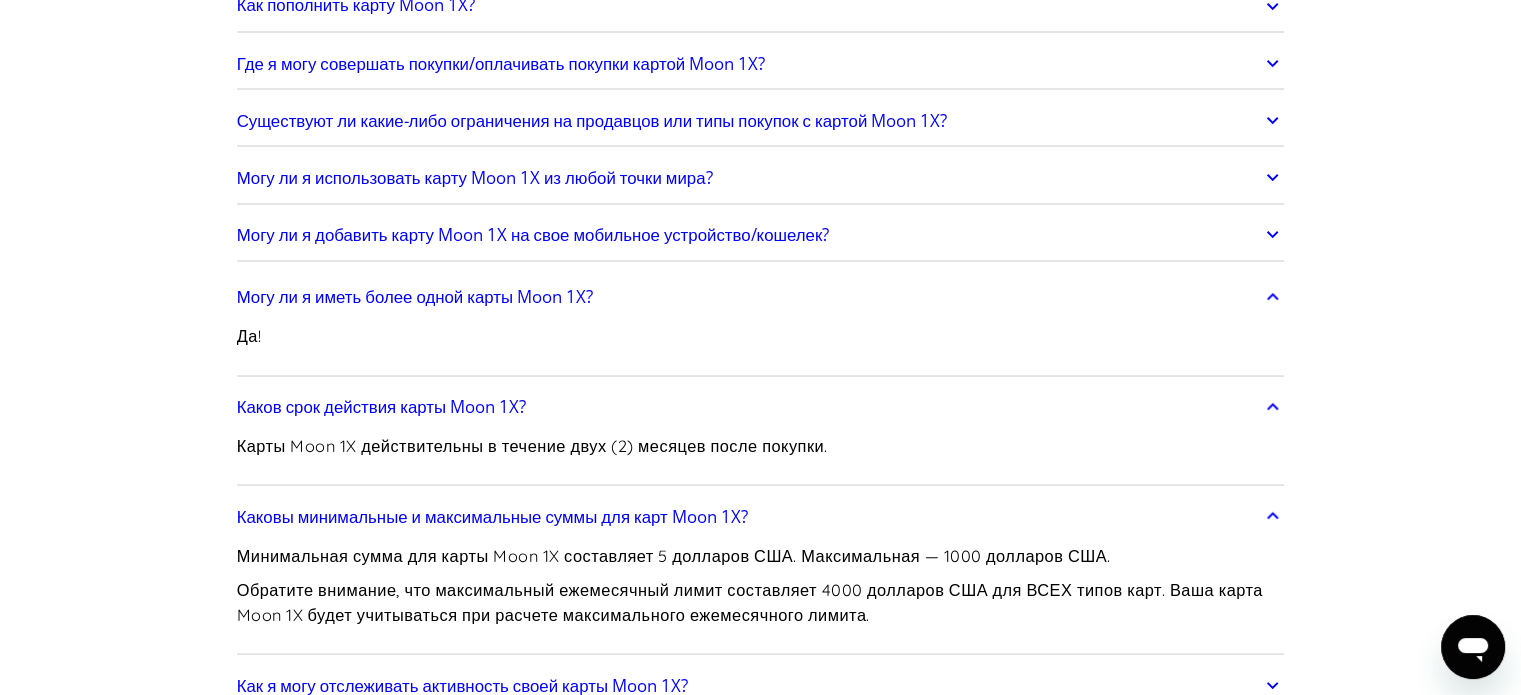 click on "Могу ли я иметь более одной карты Moon 1X? Да!" at bounding box center [761, 323] 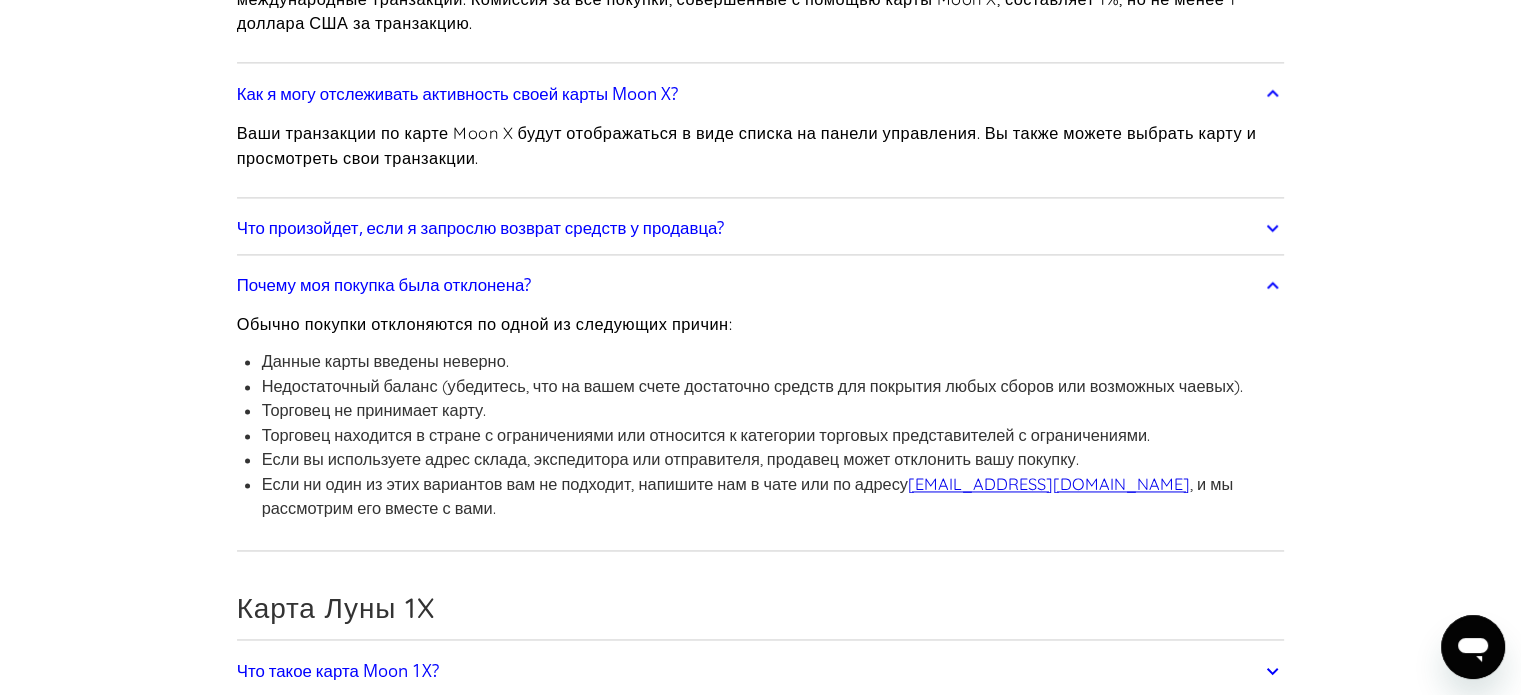 scroll, scrollTop: 2881, scrollLeft: 0, axis: vertical 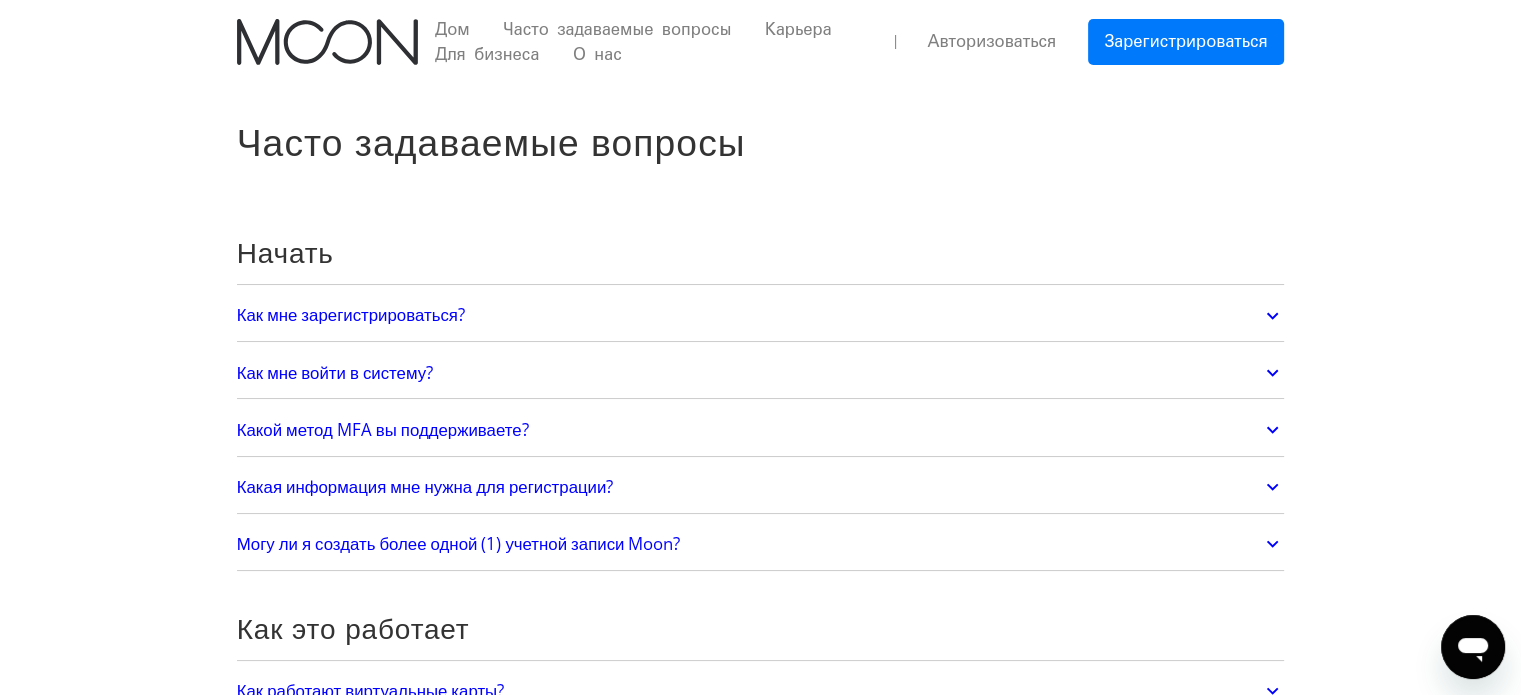 click at bounding box center (327, 42) 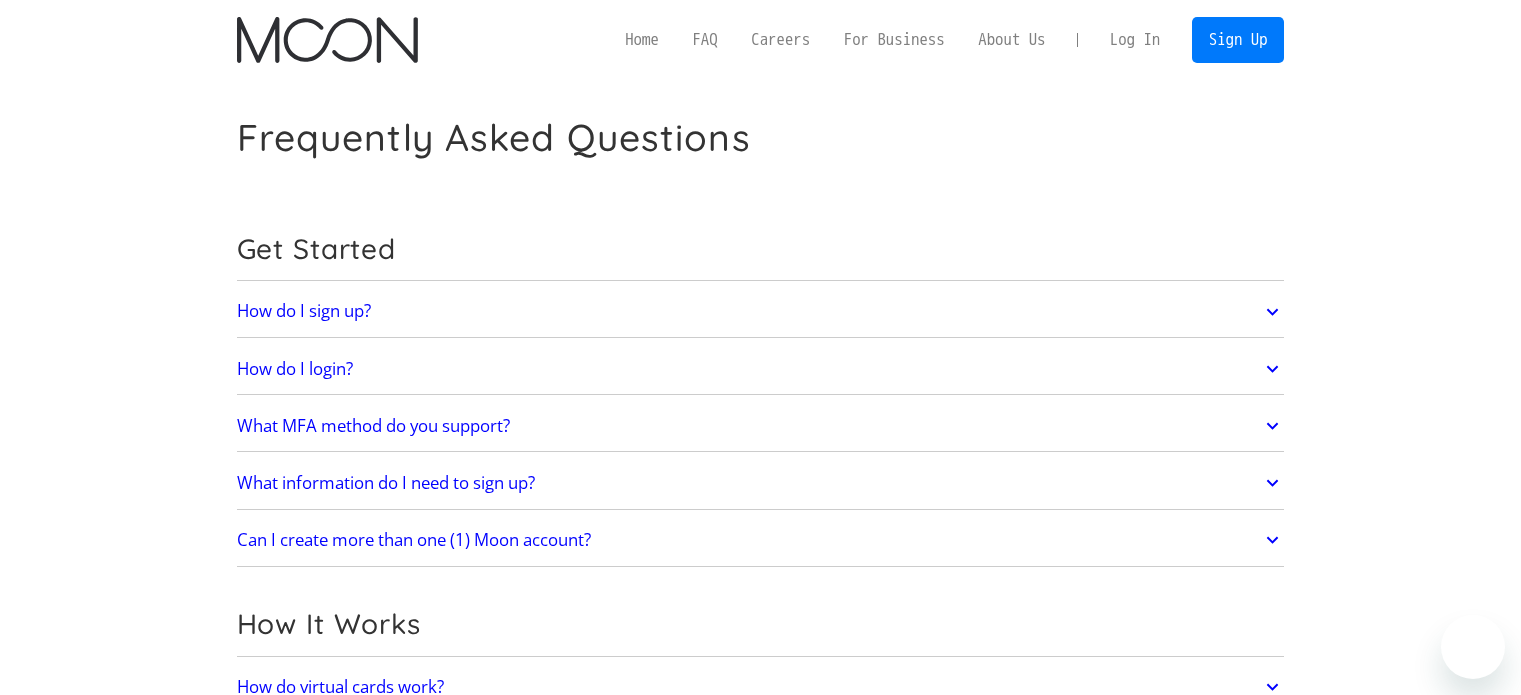 scroll, scrollTop: 399, scrollLeft: 0, axis: vertical 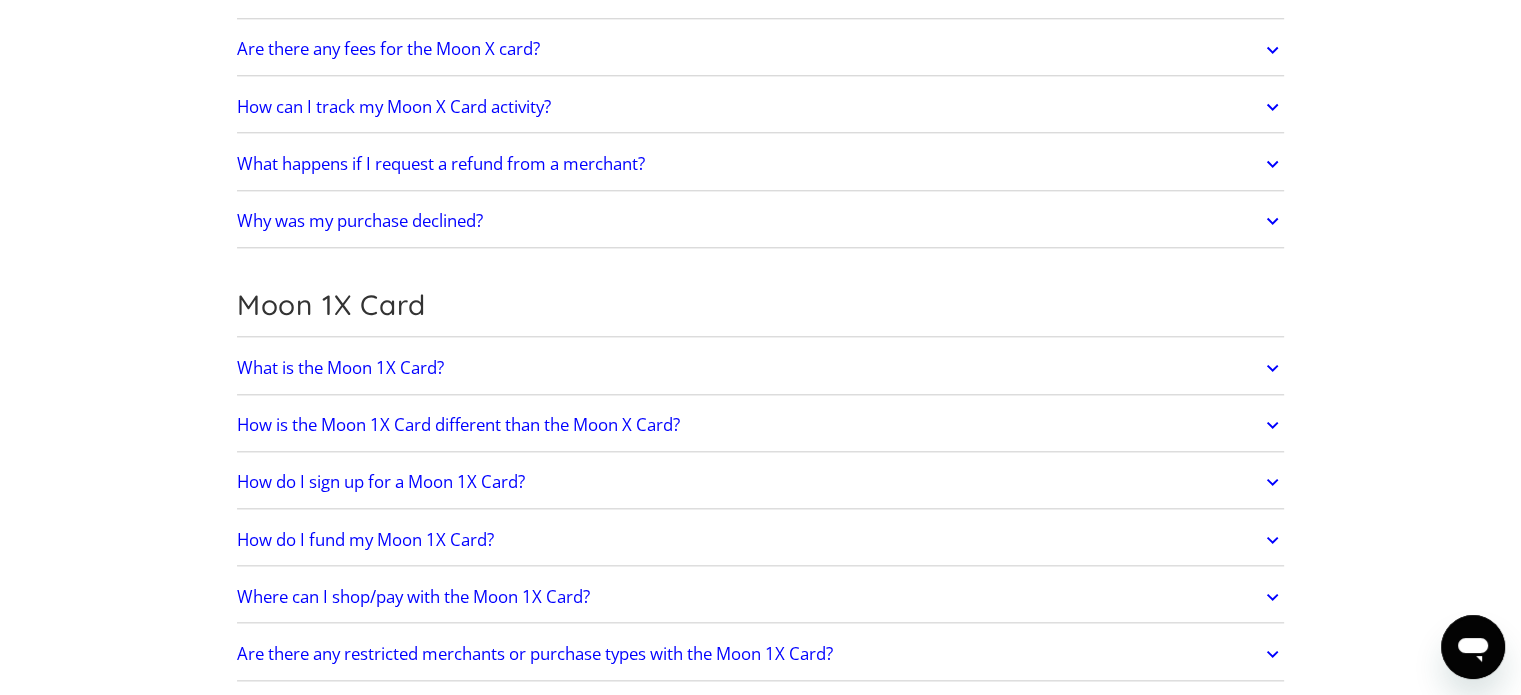 click on "How is the Moon 1X Card different than the Moon X Card?" at bounding box center (458, 425) 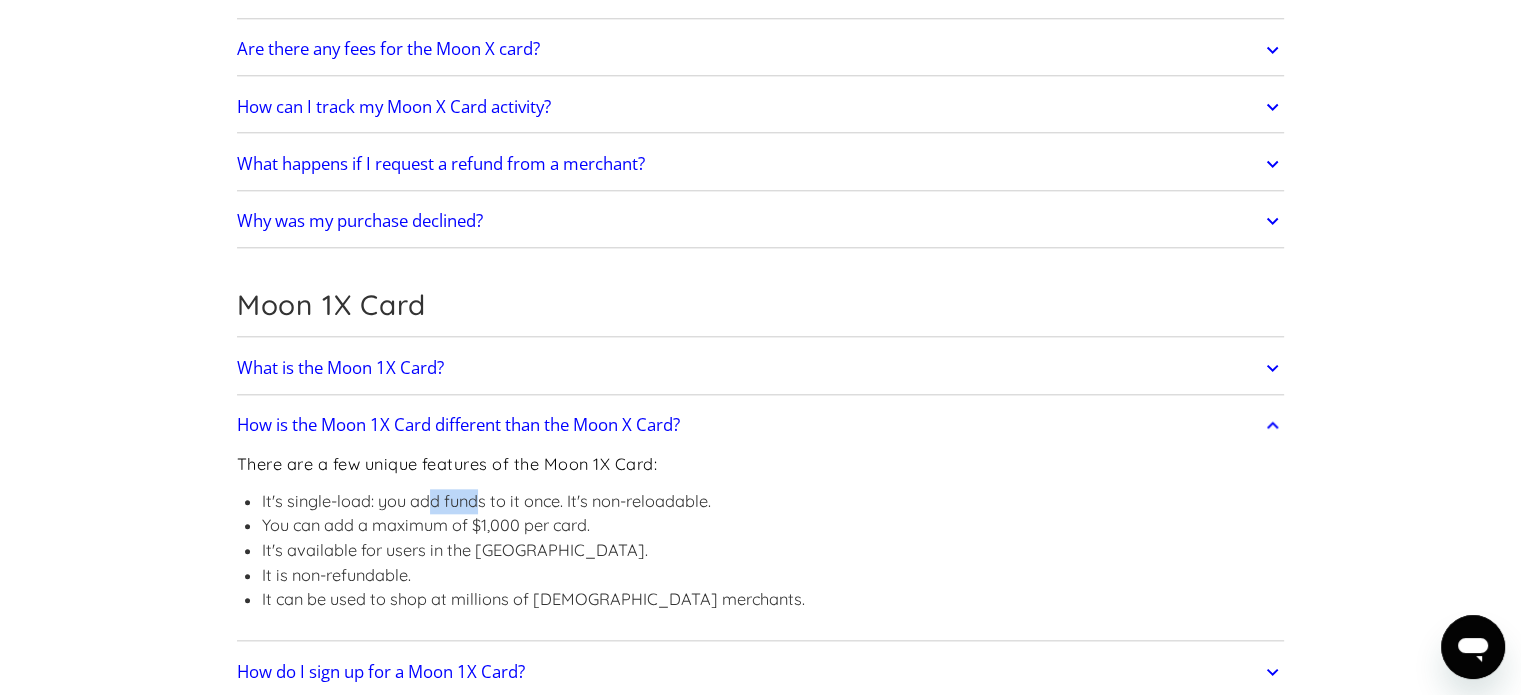 drag, startPoint x: 433, startPoint y: 491, endPoint x: 476, endPoint y: 490, distance: 43.011627 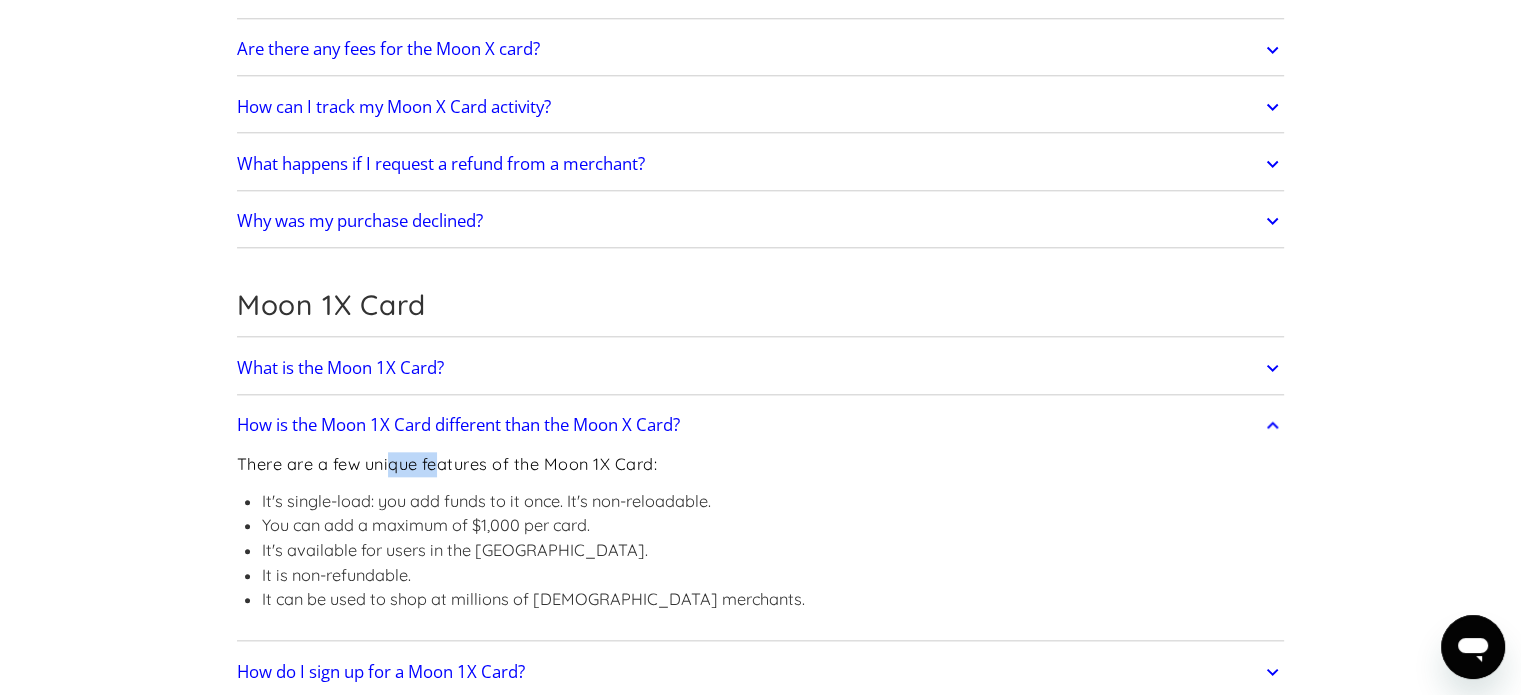 drag, startPoint x: 390, startPoint y: 458, endPoint x: 439, endPoint y: 457, distance: 49.010204 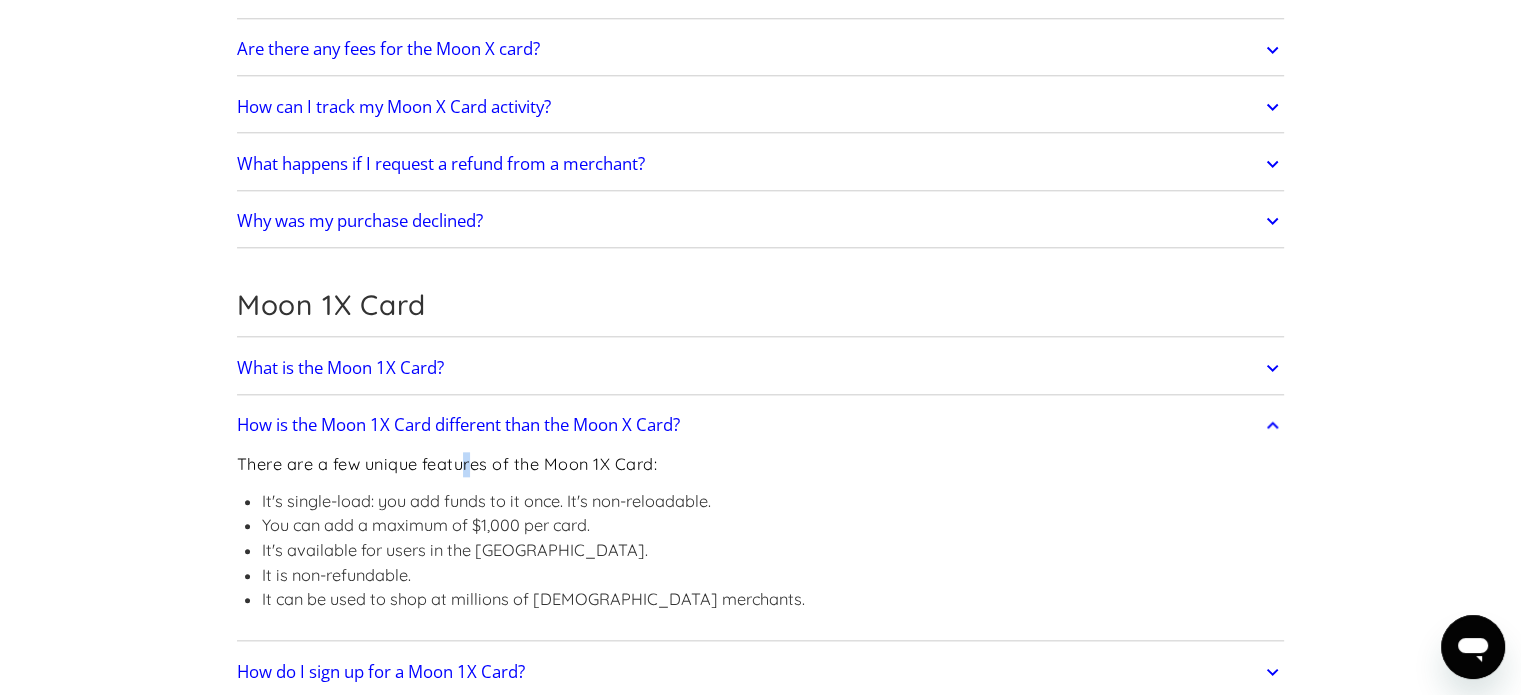 drag, startPoint x: 468, startPoint y: 458, endPoint x: 480, endPoint y: 458, distance: 12 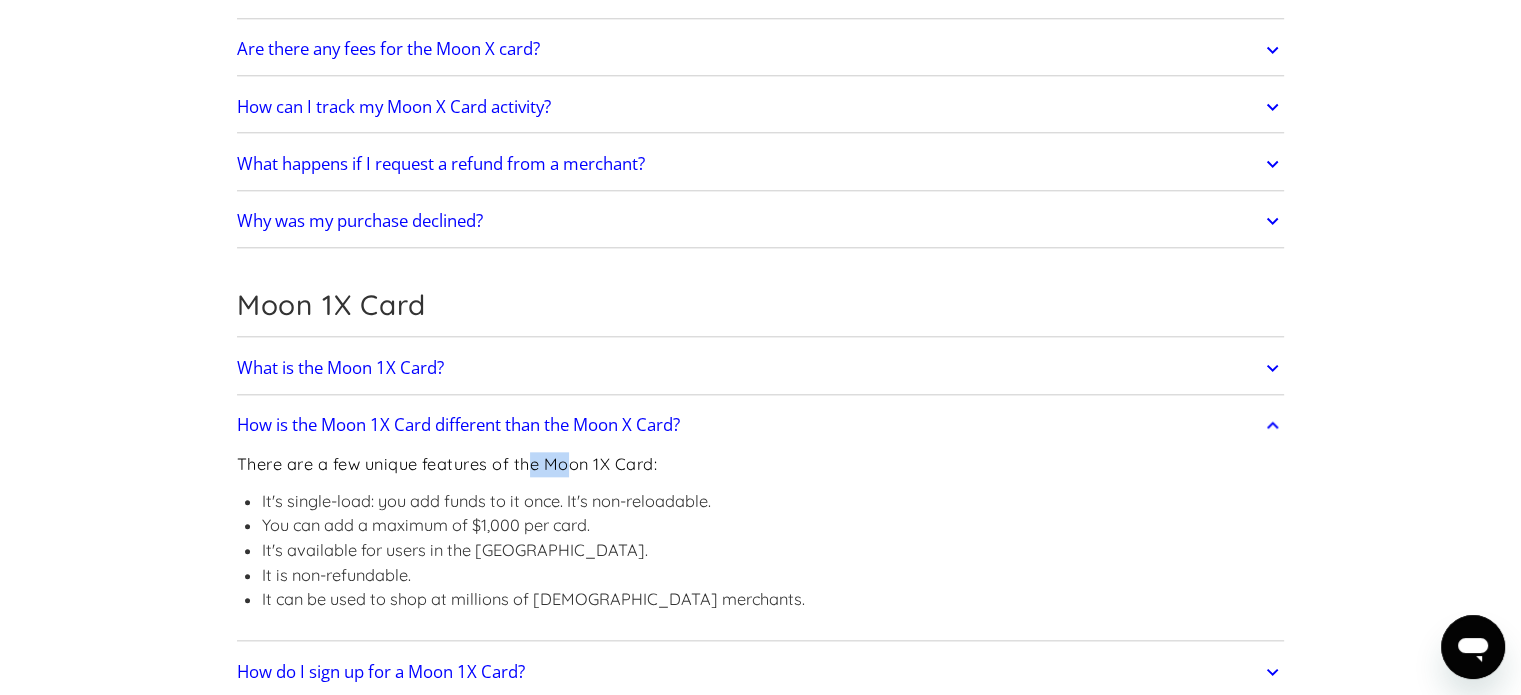 drag, startPoint x: 553, startPoint y: 460, endPoint x: 588, endPoint y: 460, distance: 35 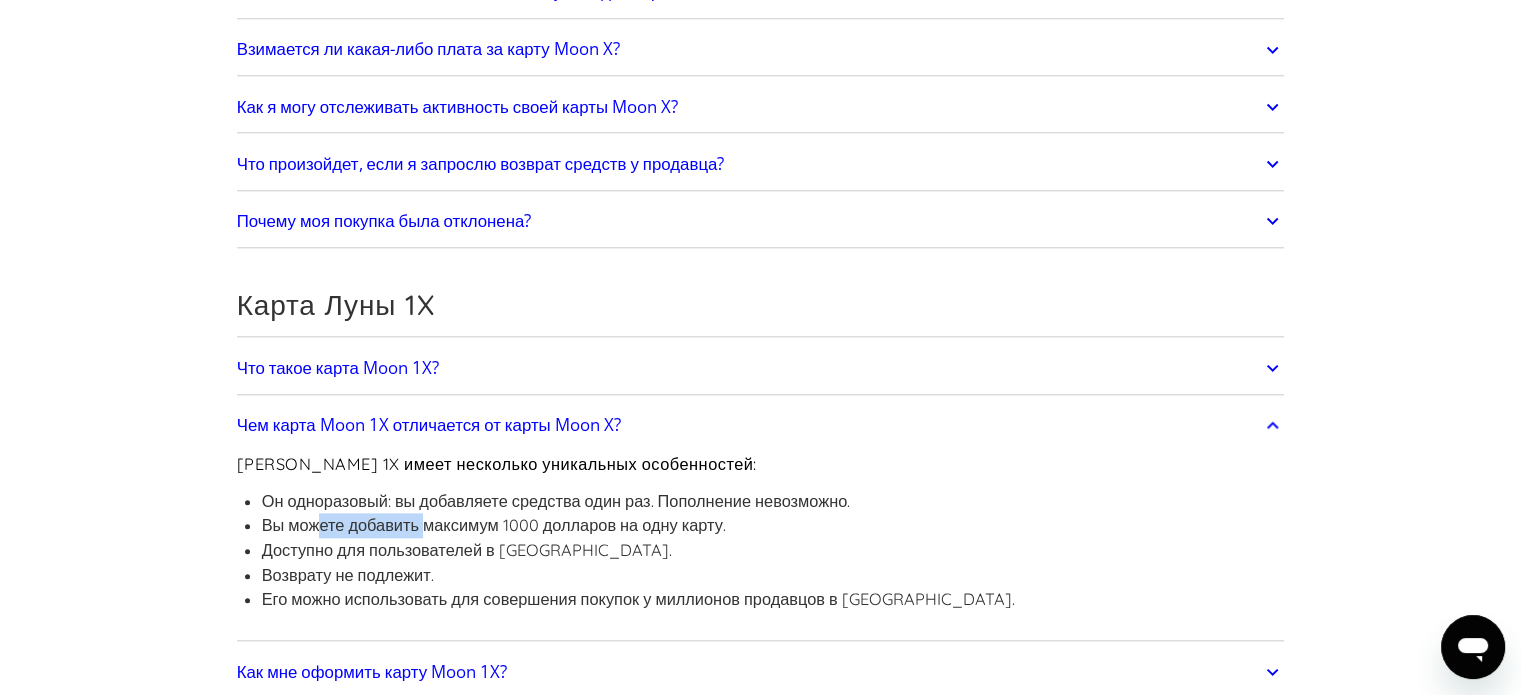 drag, startPoint x: 324, startPoint y: 510, endPoint x: 434, endPoint y: 521, distance: 110.54863 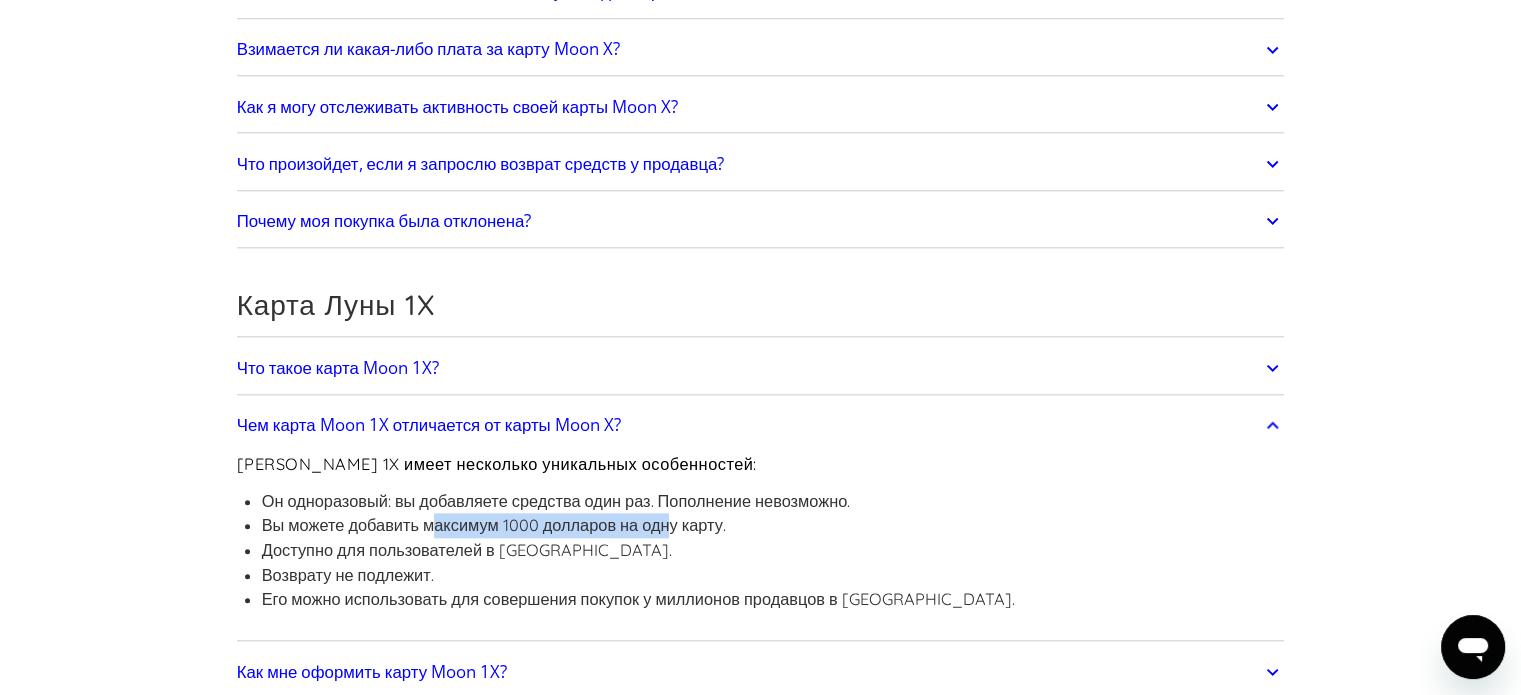 drag, startPoint x: 442, startPoint y: 513, endPoint x: 692, endPoint y: 509, distance: 250.032 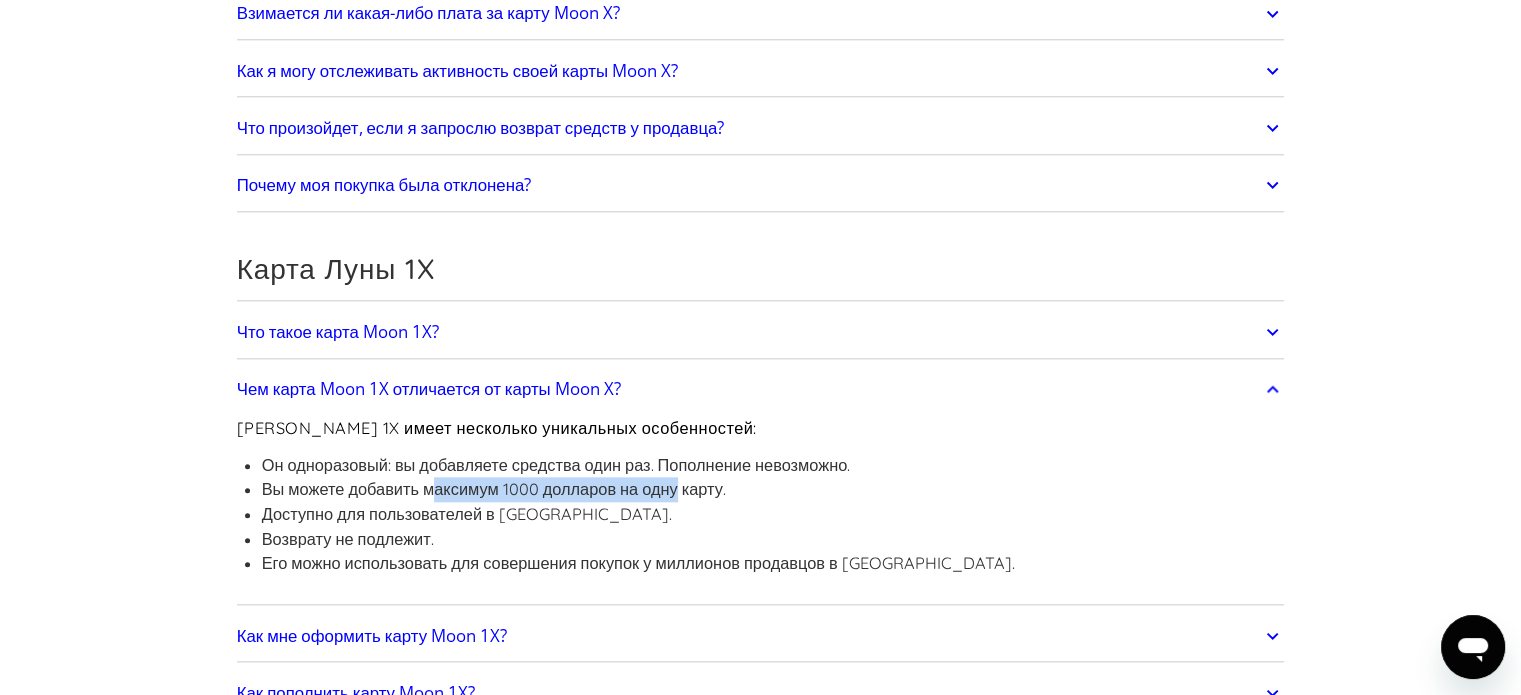 scroll, scrollTop: 2200, scrollLeft: 0, axis: vertical 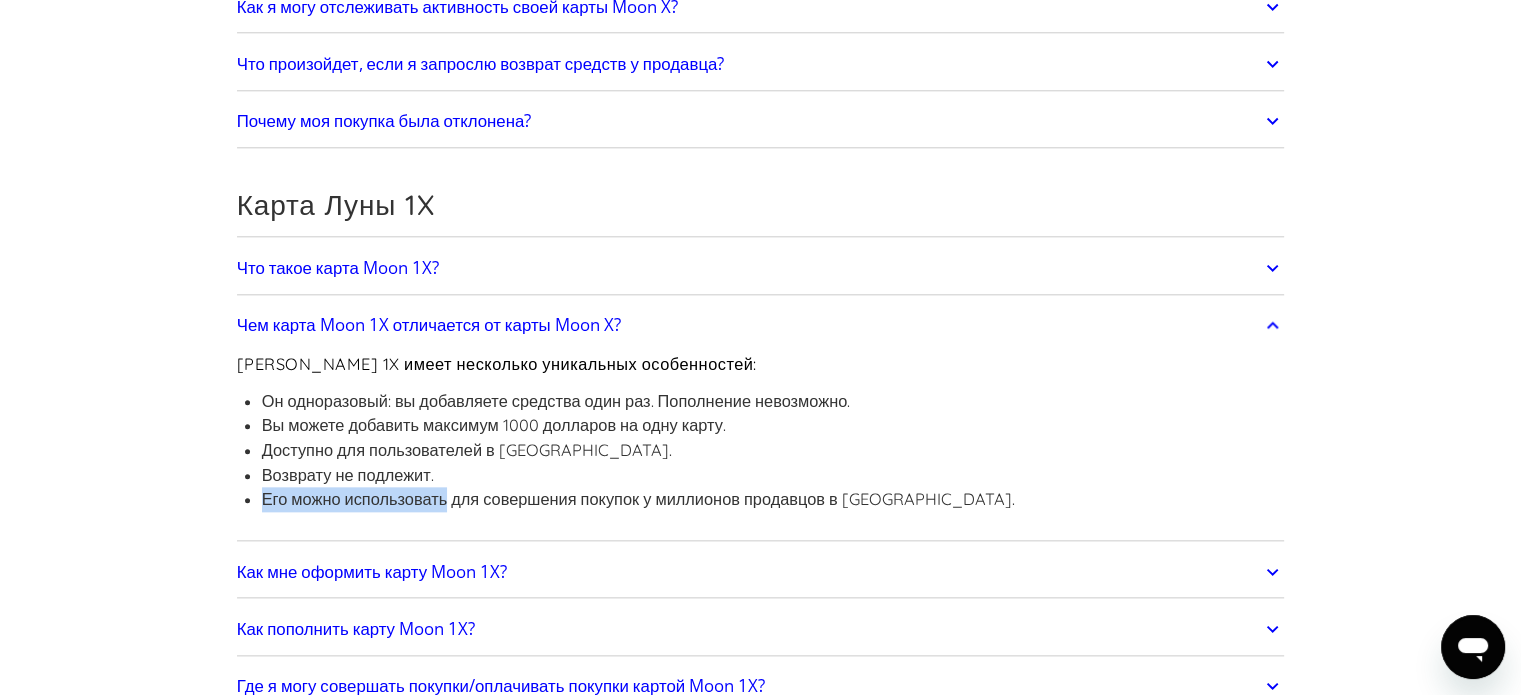 drag, startPoint x: 507, startPoint y: 482, endPoint x: 661, endPoint y: 475, distance: 154.15901 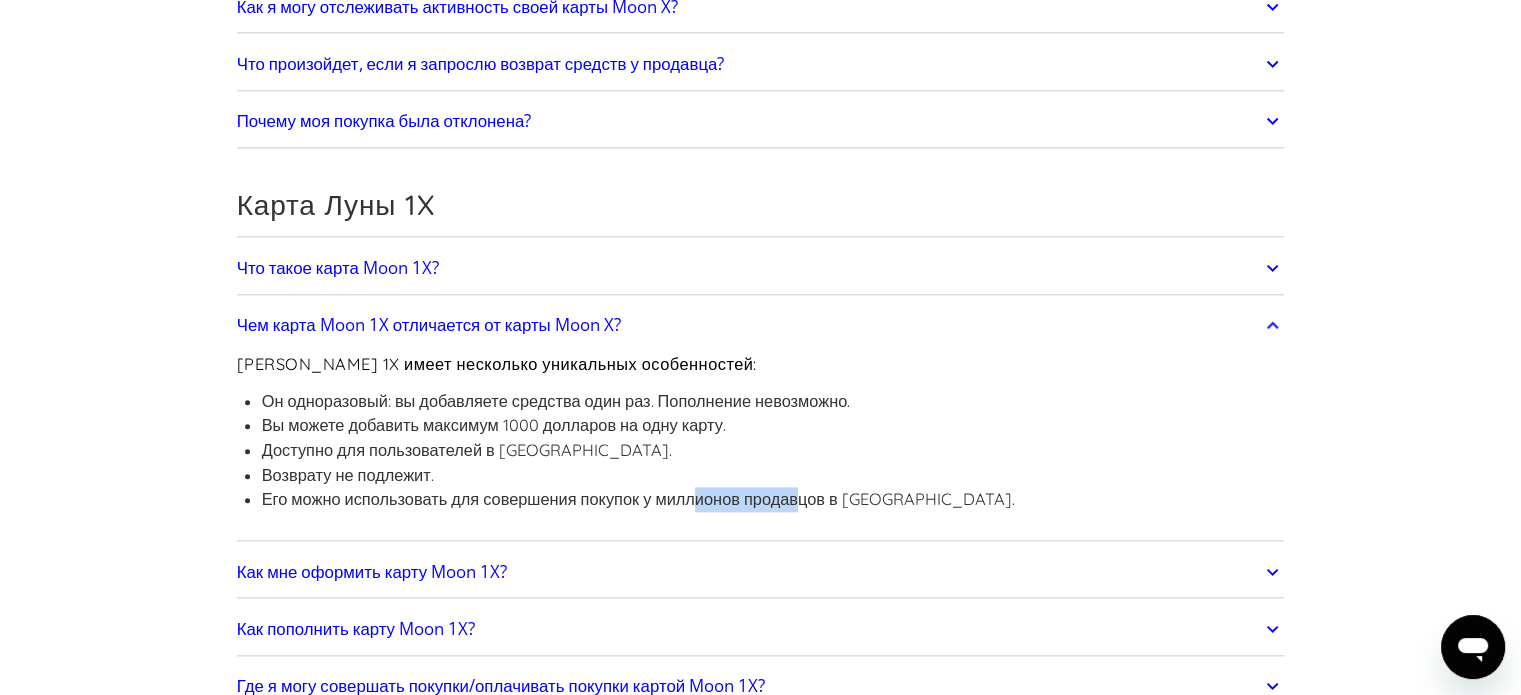 drag, startPoint x: 696, startPoint y: 482, endPoint x: 803, endPoint y: 491, distance: 107.37784 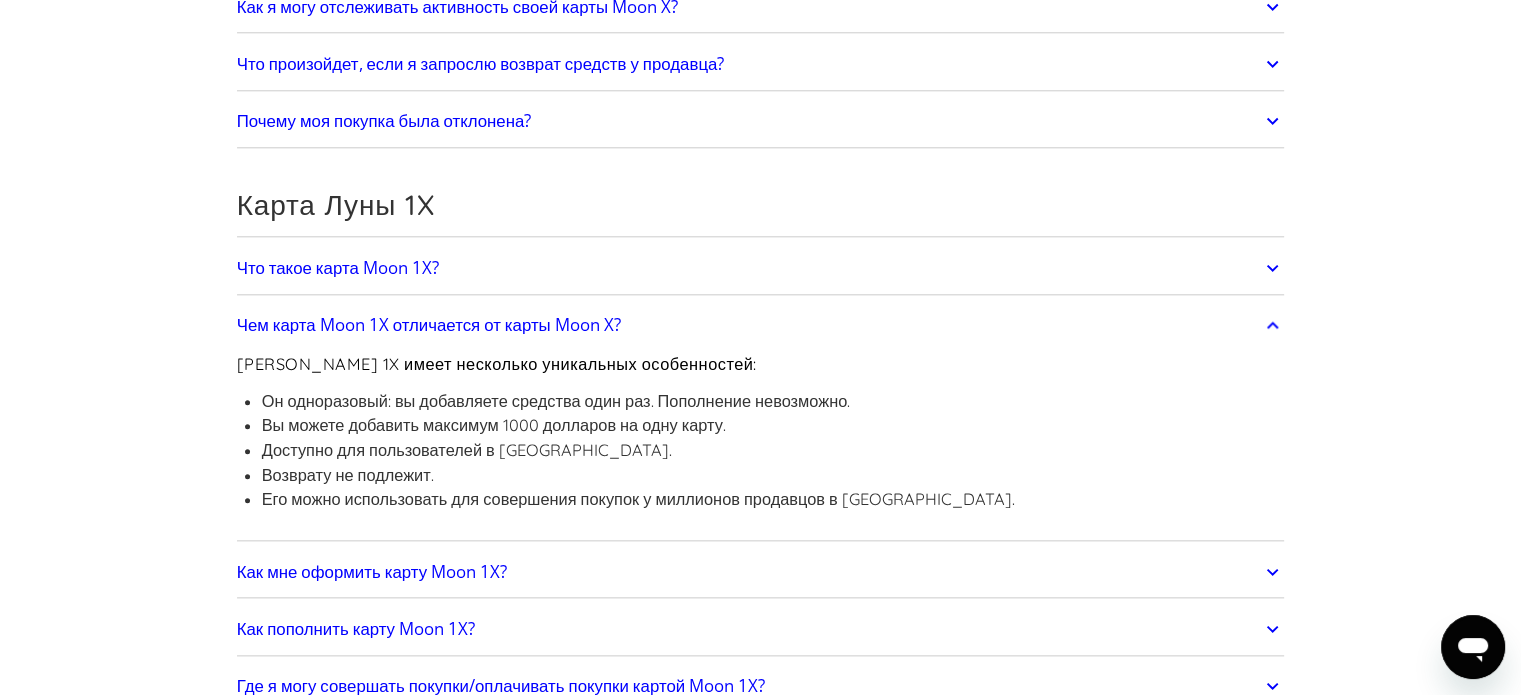 click on "Его можно использовать для совершения покупок у миллионов продавцов в [GEOGRAPHIC_DATA]." at bounding box center [638, 499] 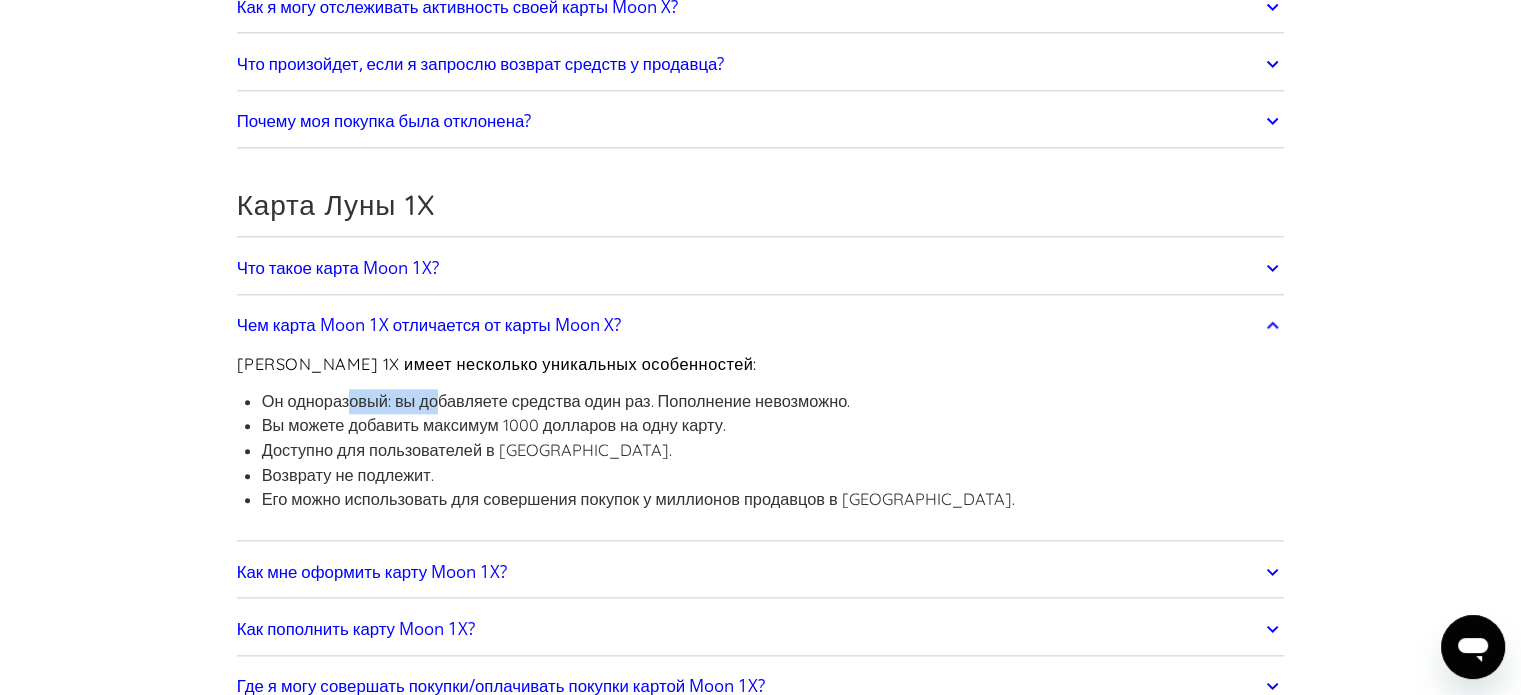 drag, startPoint x: 393, startPoint y: 395, endPoint x: 449, endPoint y: 398, distance: 56.0803 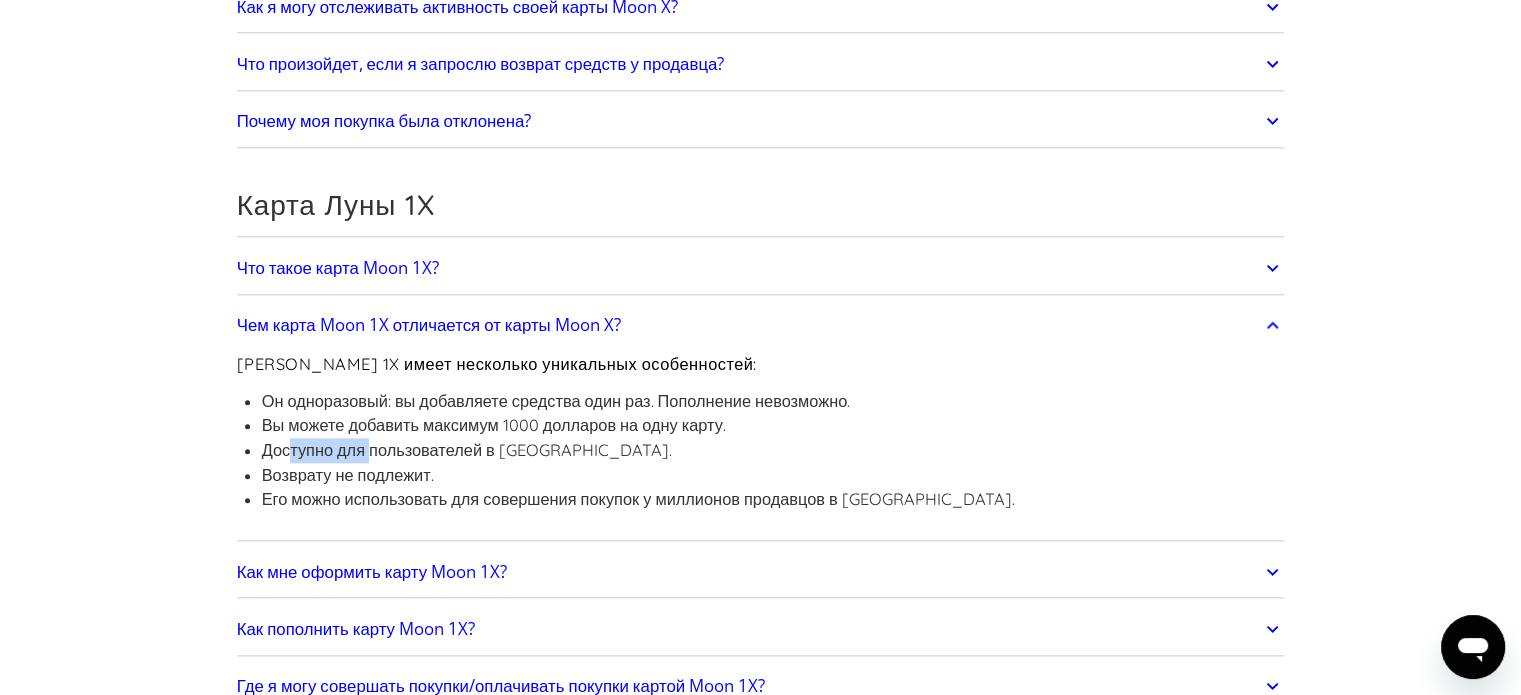 drag, startPoint x: 292, startPoint y: 447, endPoint x: 373, endPoint y: 445, distance: 81.02469 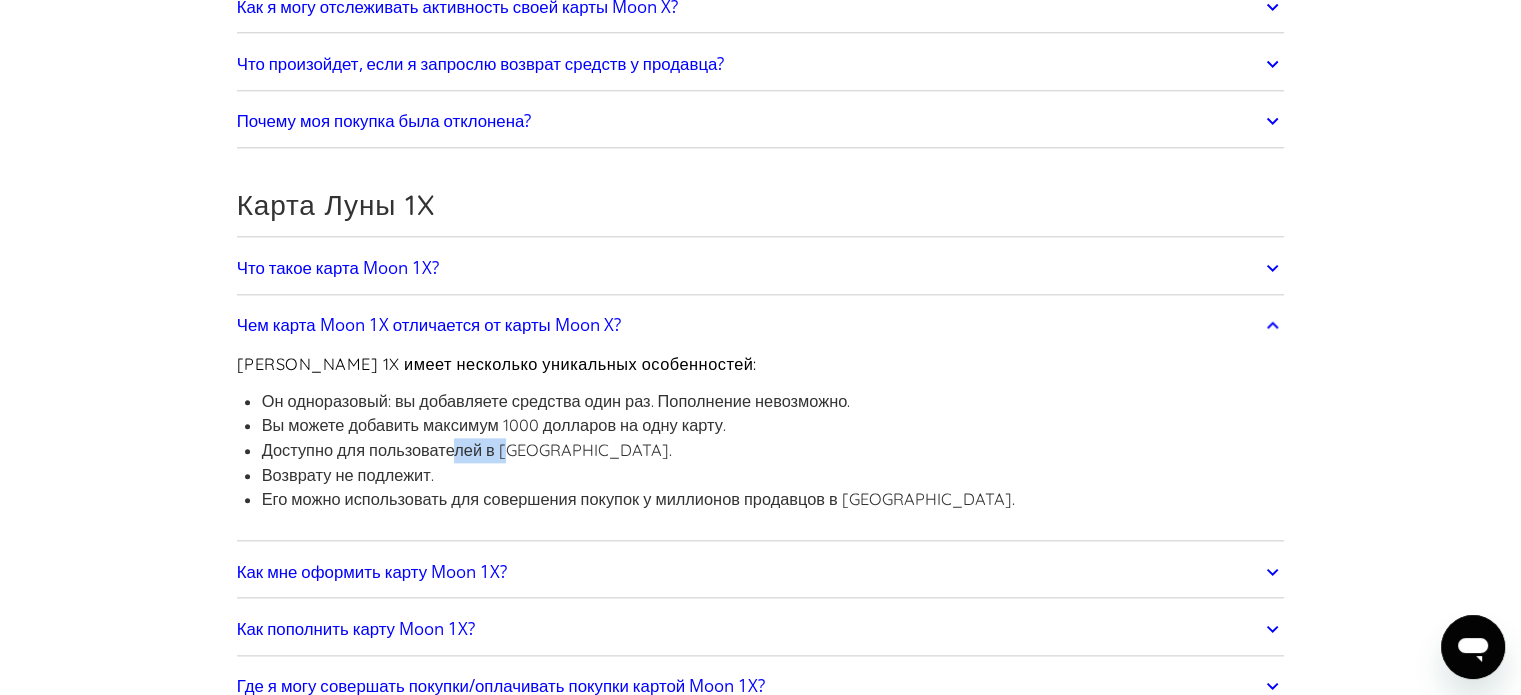 drag, startPoint x: 456, startPoint y: 439, endPoint x: 512, endPoint y: 437, distance: 56.0357 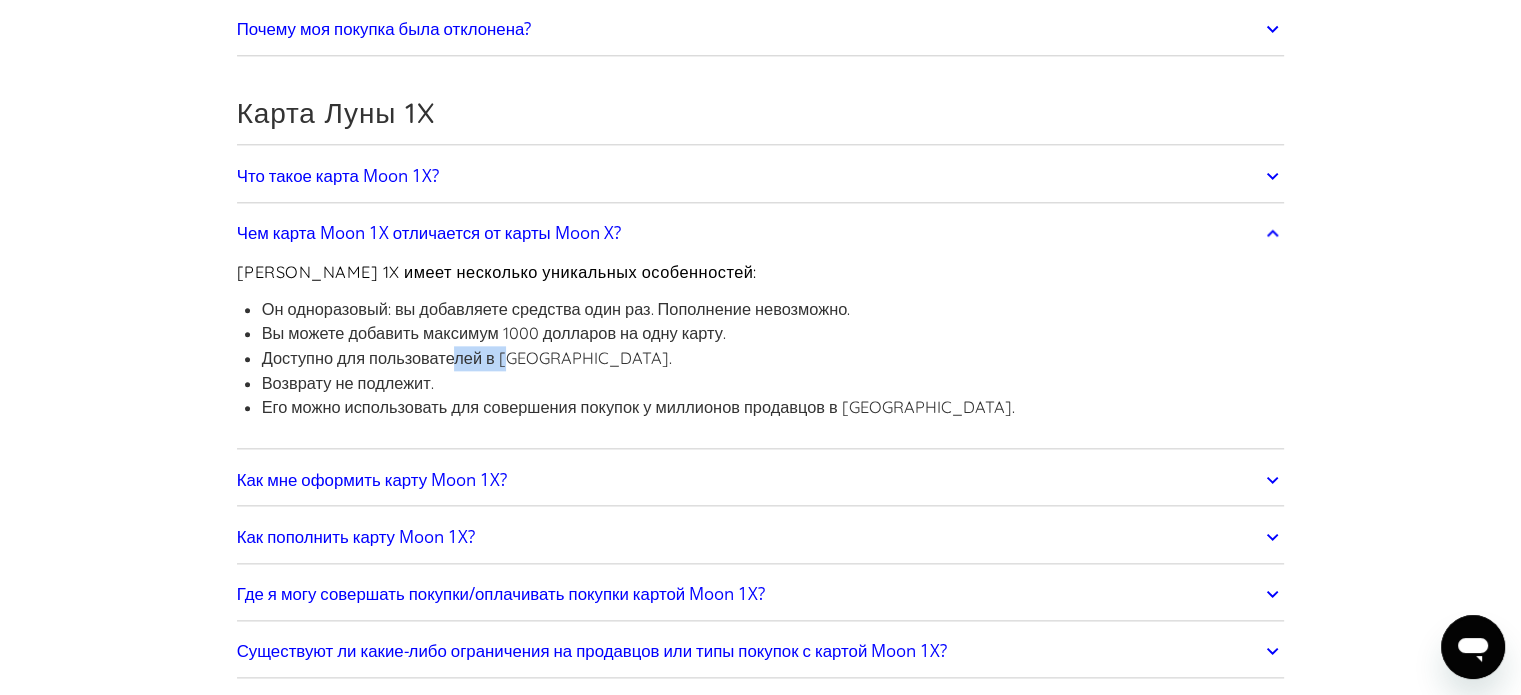 scroll, scrollTop: 2300, scrollLeft: 0, axis: vertical 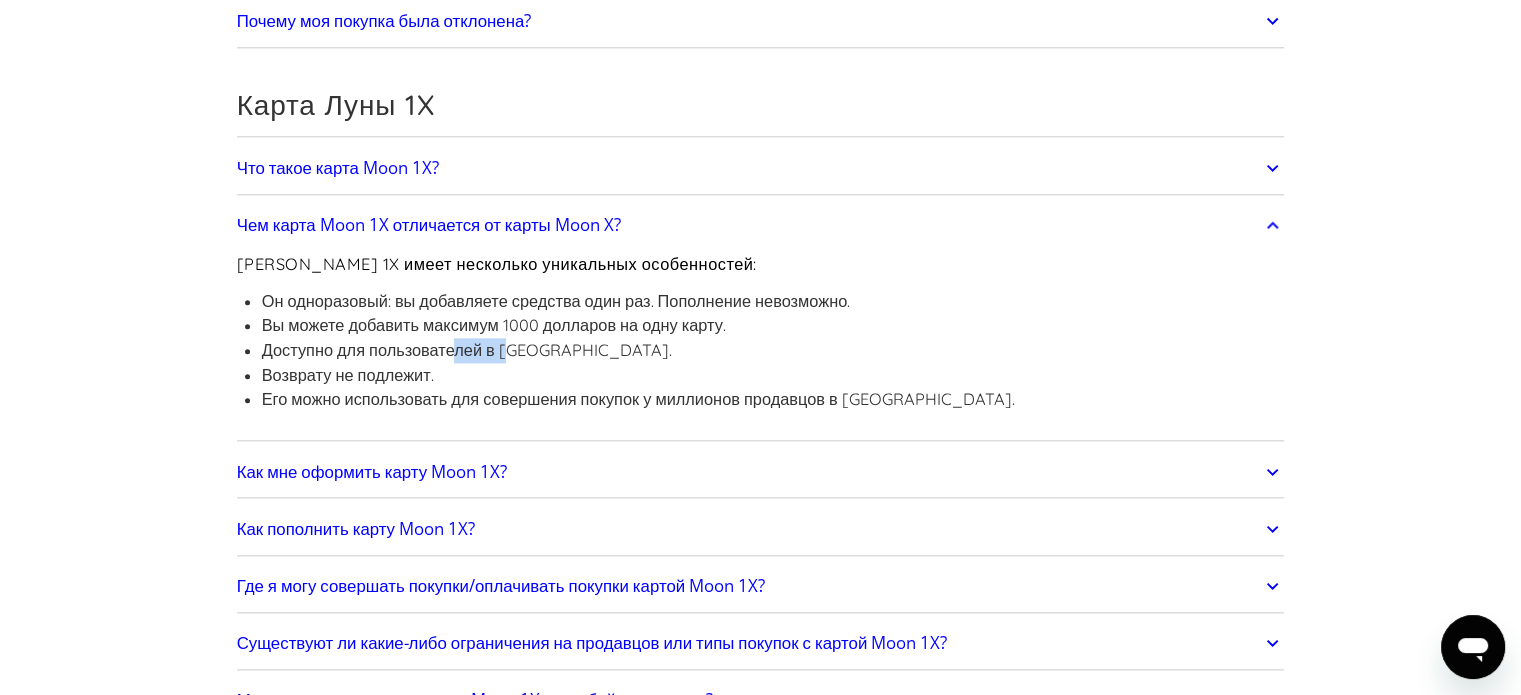 click on "Как мне оформить карту Moon 1X?" at bounding box center [372, 471] 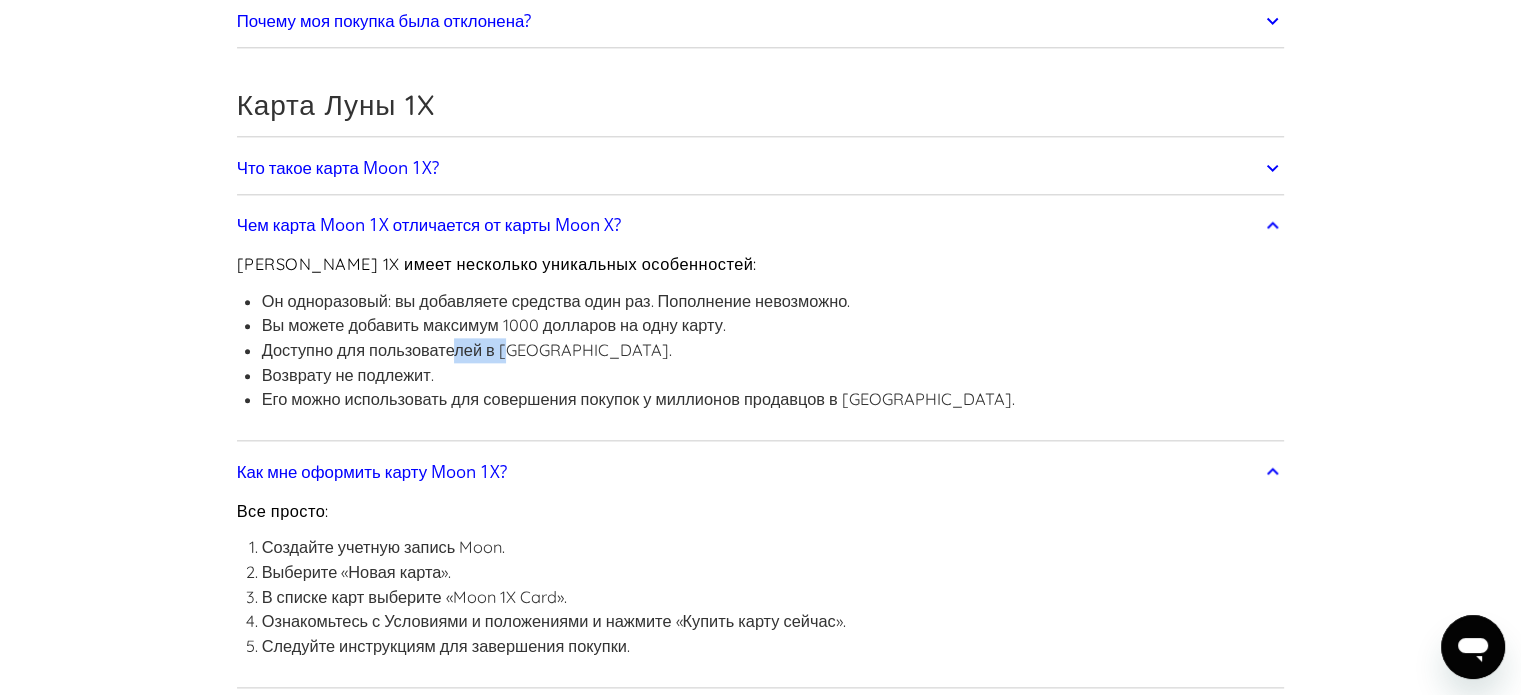 click on "Как мне оформить карту Moon 1X?" at bounding box center (761, -665) 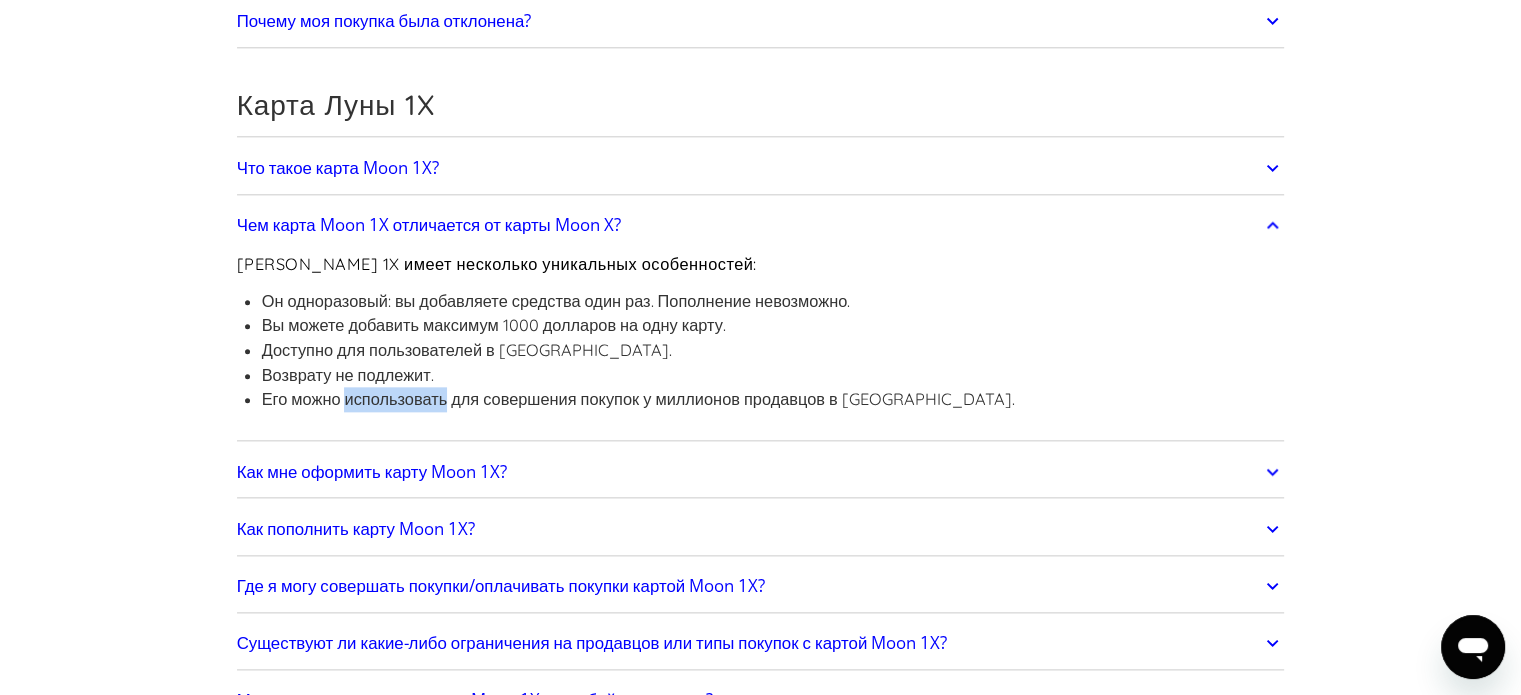 drag, startPoint x: 346, startPoint y: 387, endPoint x: 448, endPoint y: 393, distance: 102.176315 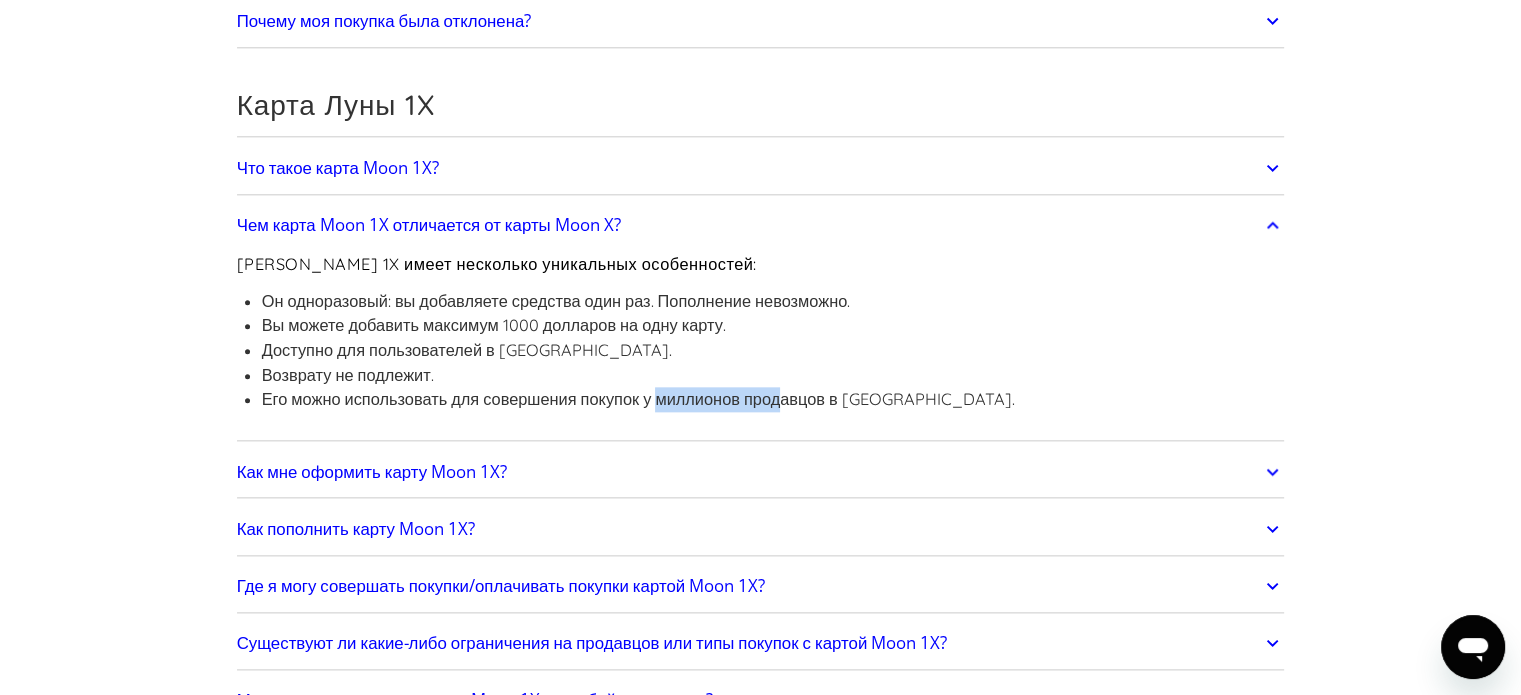 drag, startPoint x: 689, startPoint y: 390, endPoint x: 782, endPoint y: 395, distance: 93.13431 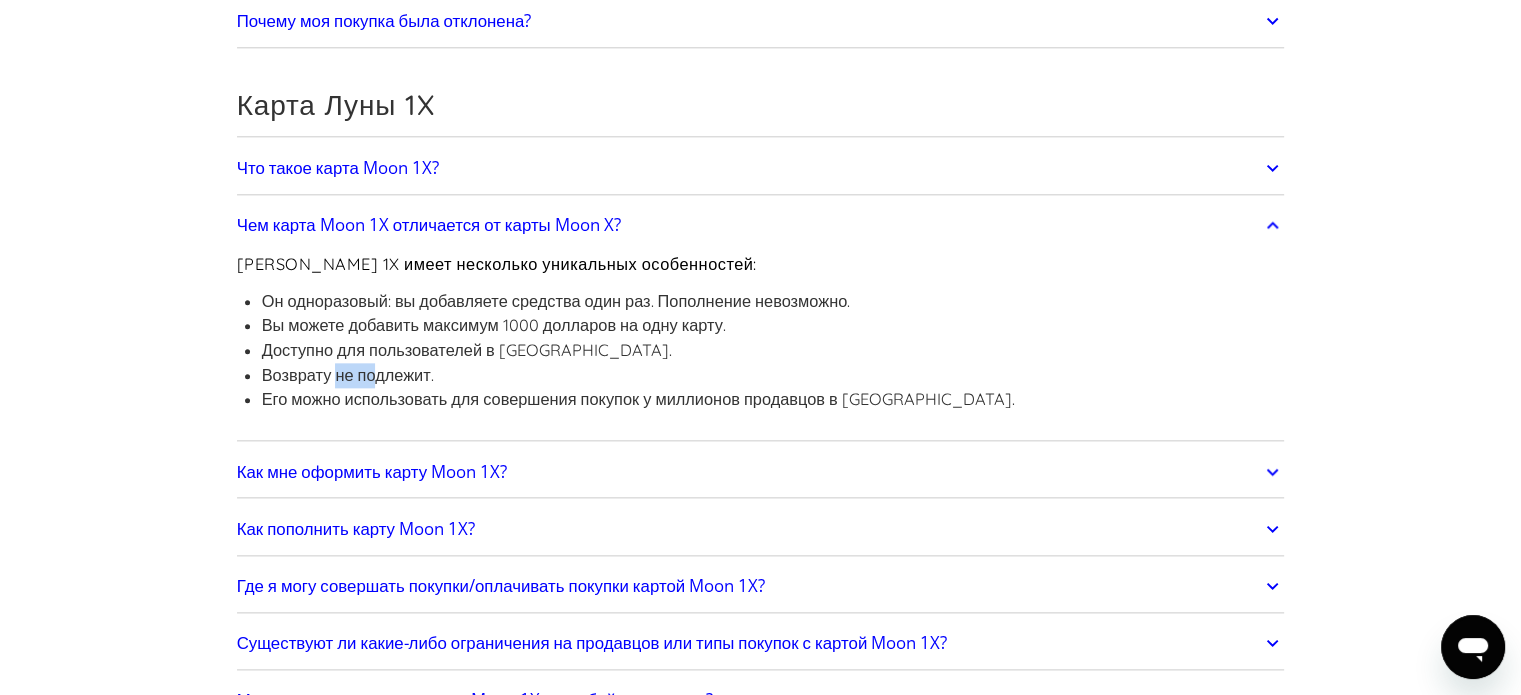 drag, startPoint x: 339, startPoint y: 368, endPoint x: 376, endPoint y: 367, distance: 37.01351 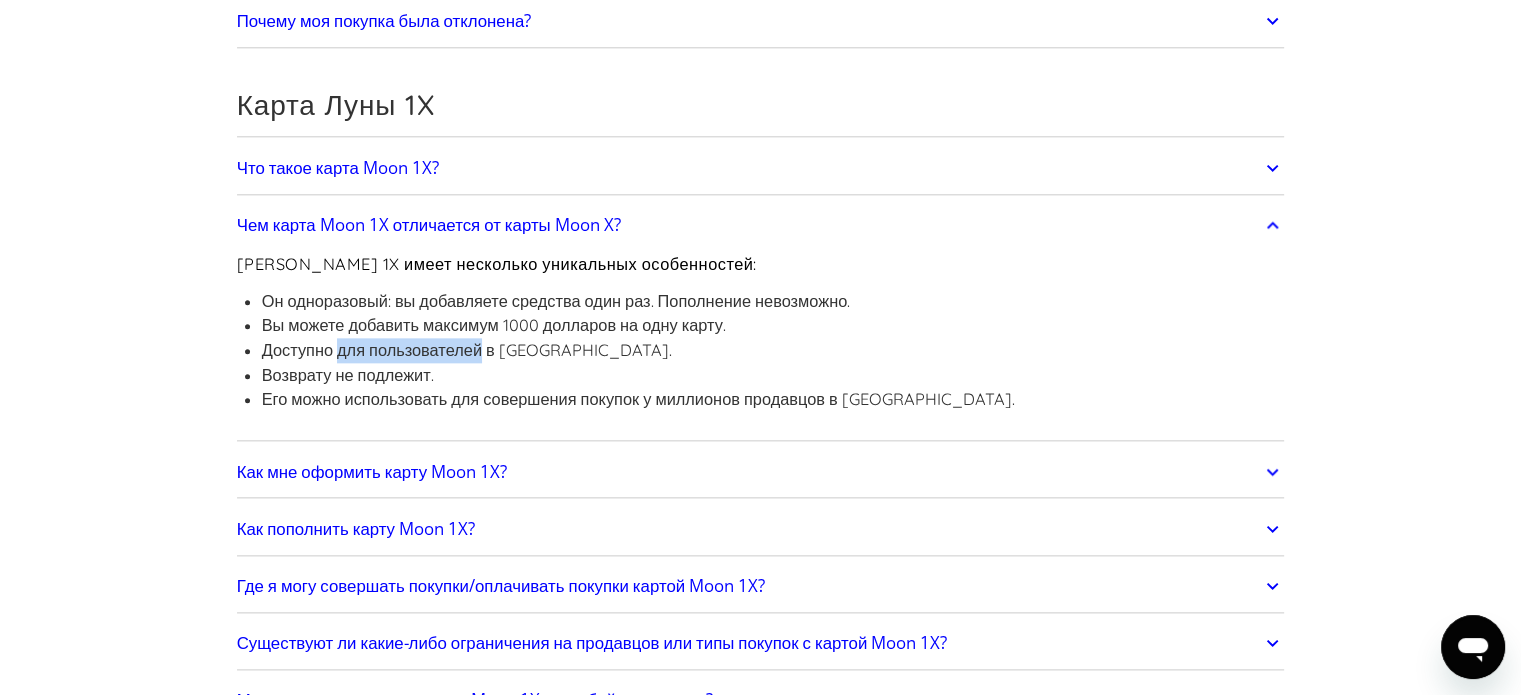 drag, startPoint x: 383, startPoint y: 335, endPoint x: 502, endPoint y: 339, distance: 119.06721 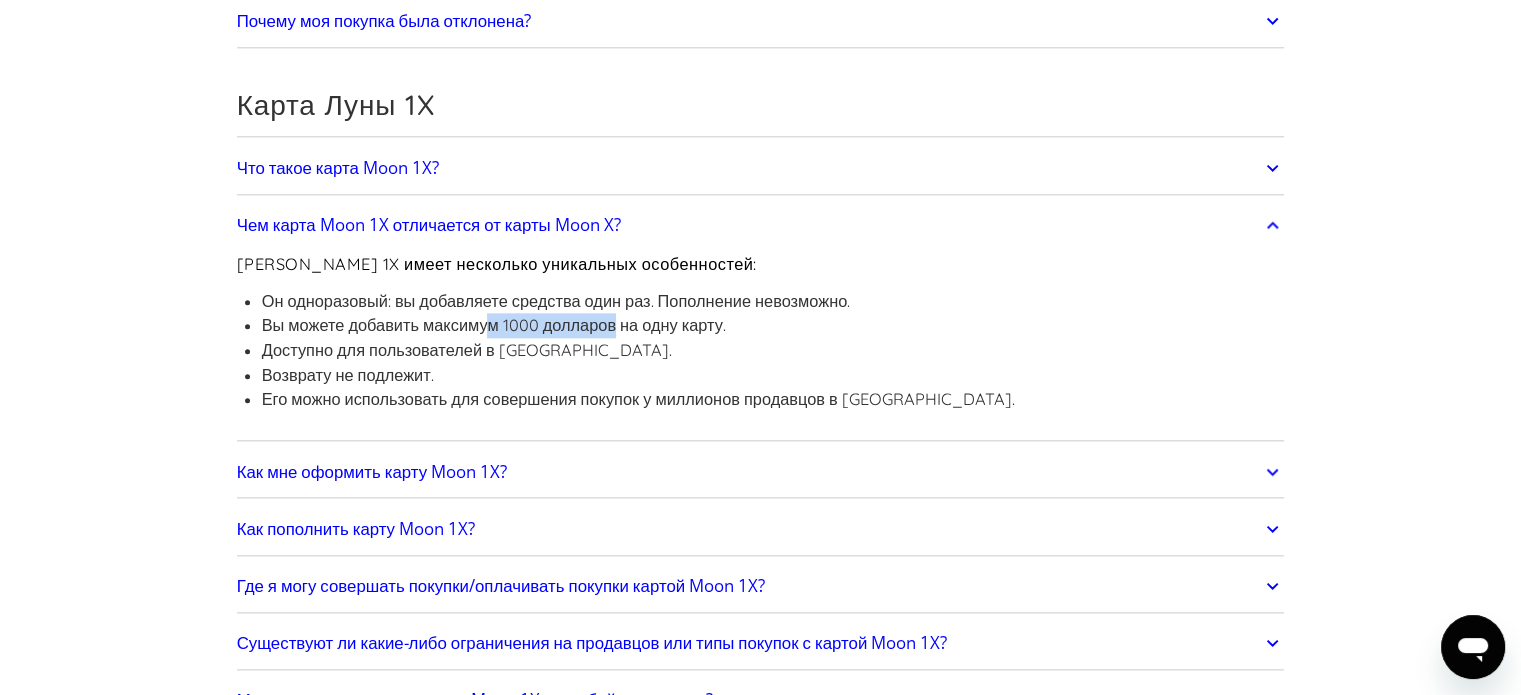 drag, startPoint x: 488, startPoint y: 307, endPoint x: 621, endPoint y: 322, distance: 133.84319 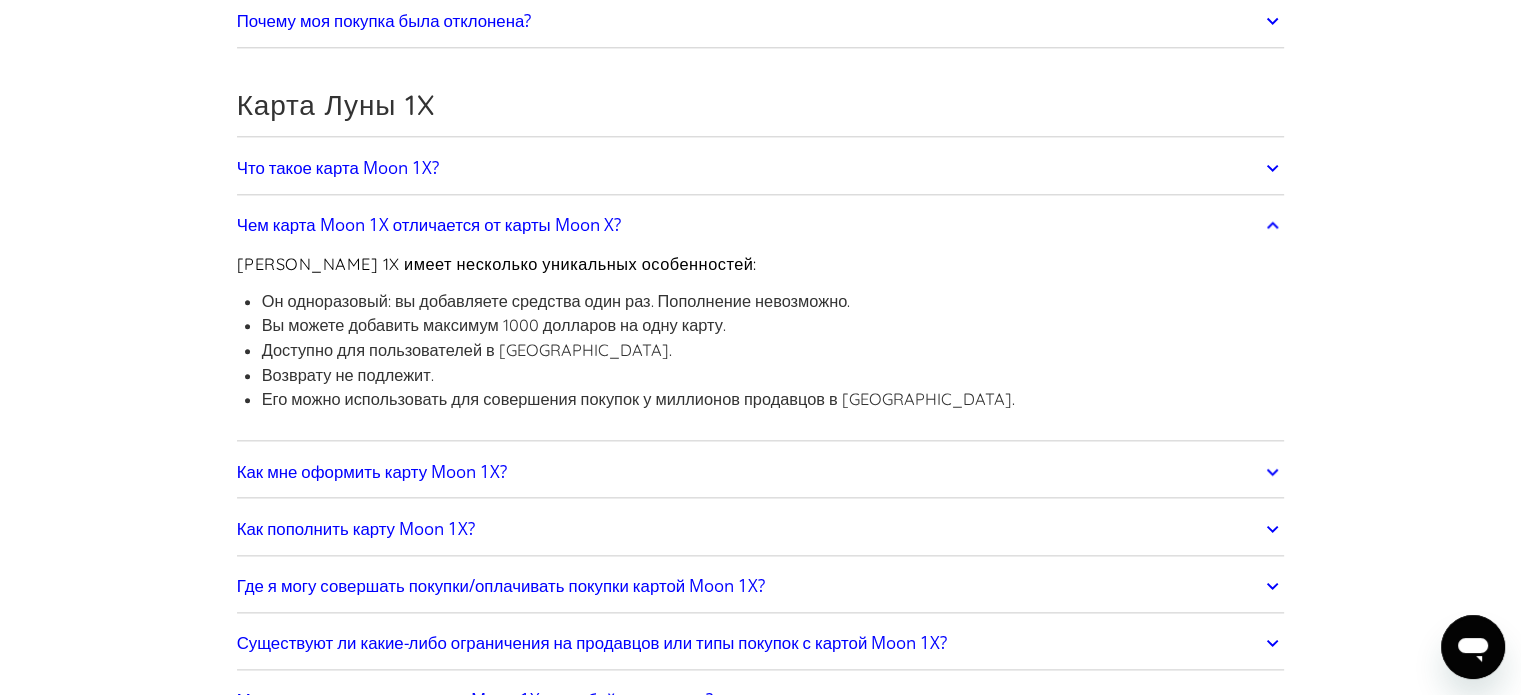 click on "Доступно для пользователей в США." at bounding box center [467, 350] 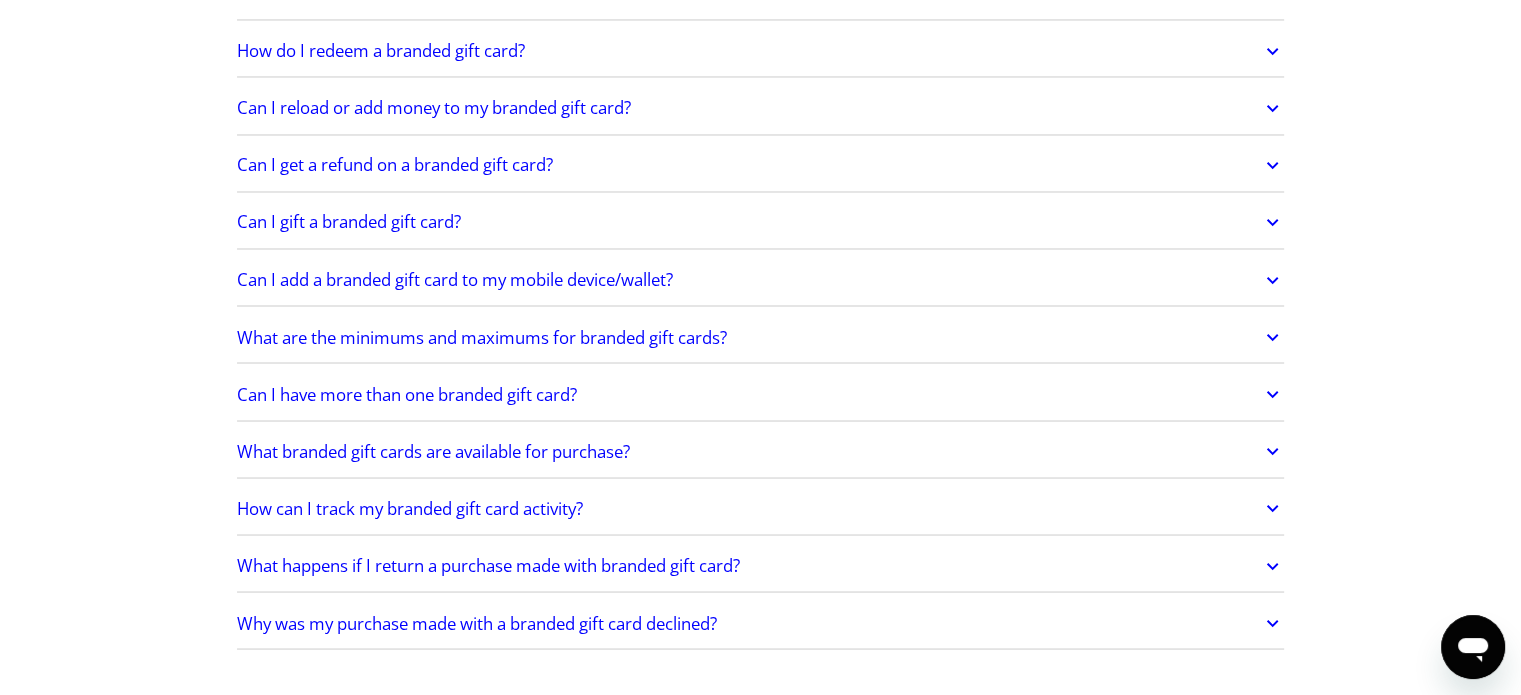 scroll, scrollTop: 3500, scrollLeft: 0, axis: vertical 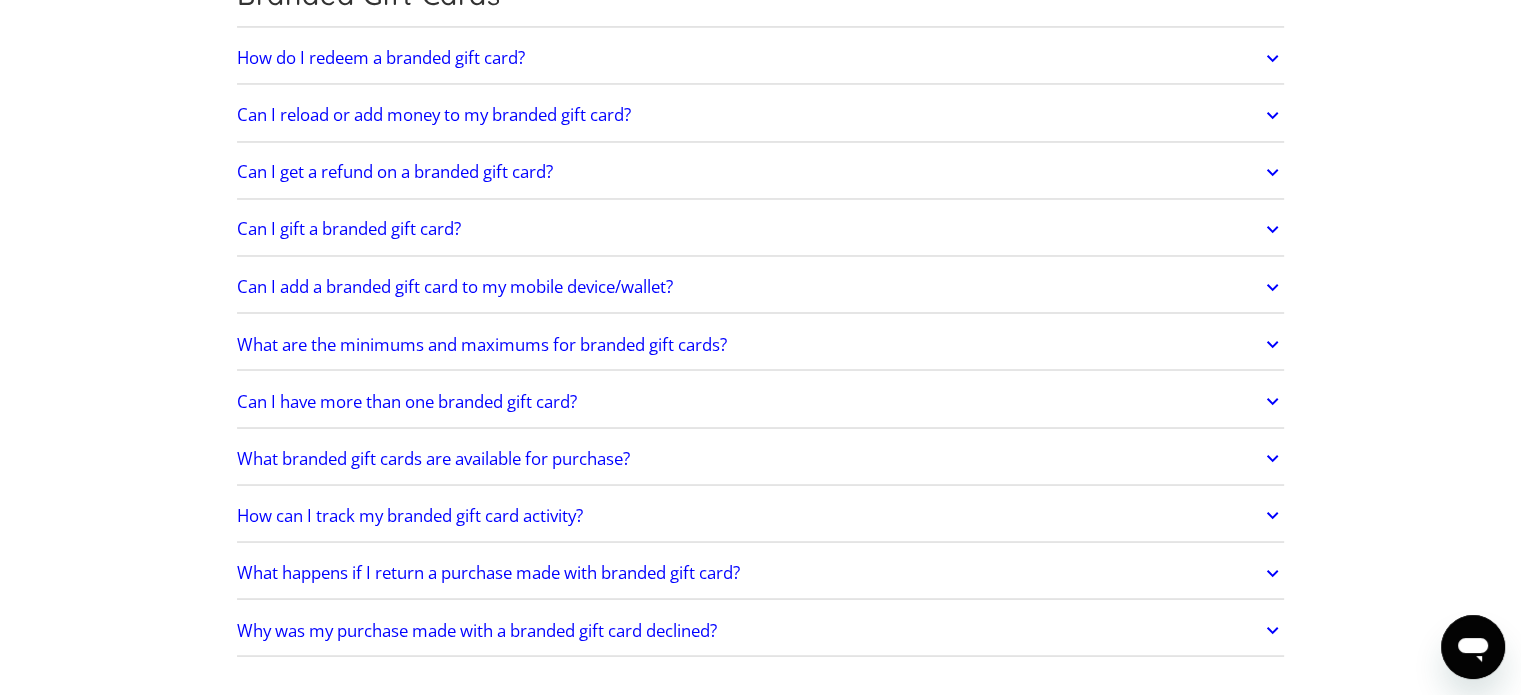 click on "Can I get a refund on a branded gift card?" at bounding box center [395, 172] 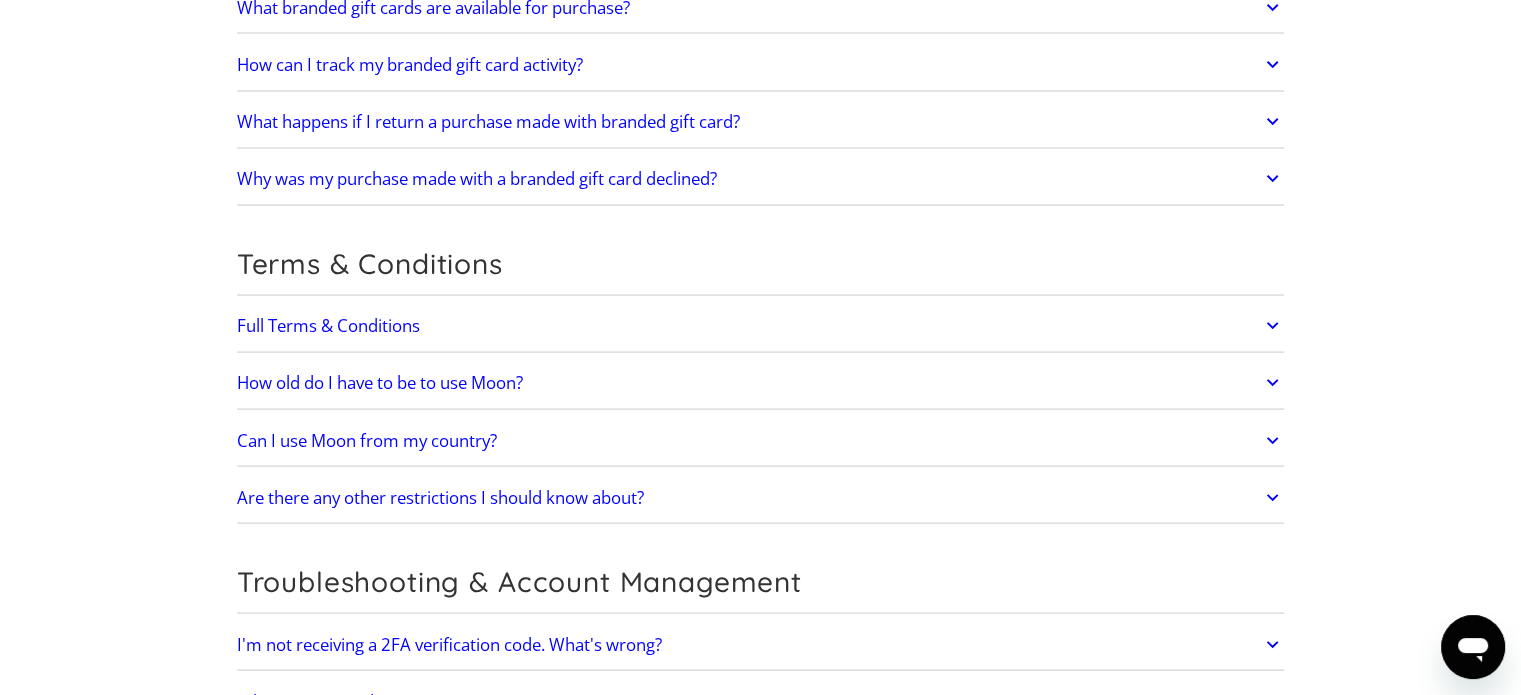 scroll, scrollTop: 4000, scrollLeft: 0, axis: vertical 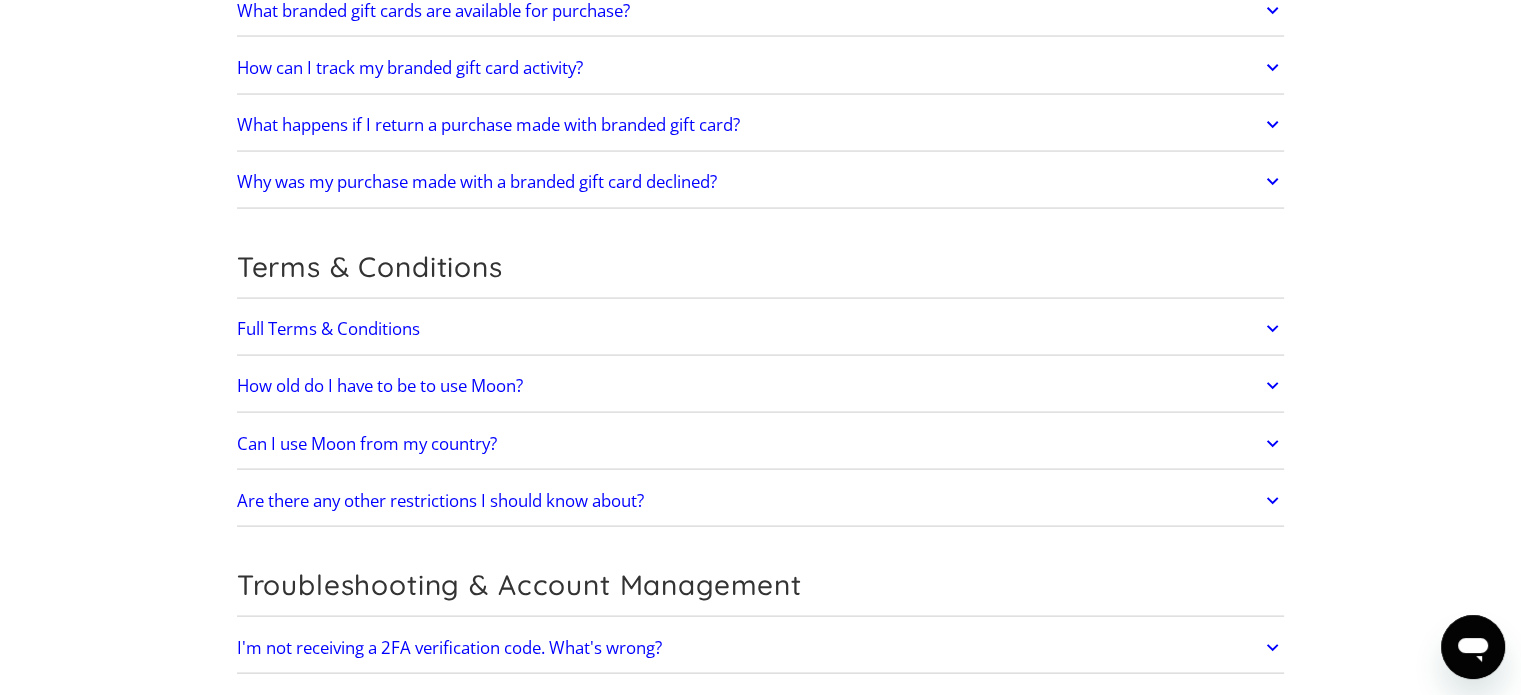 click on "Full Terms & Conditions" at bounding box center [328, 329] 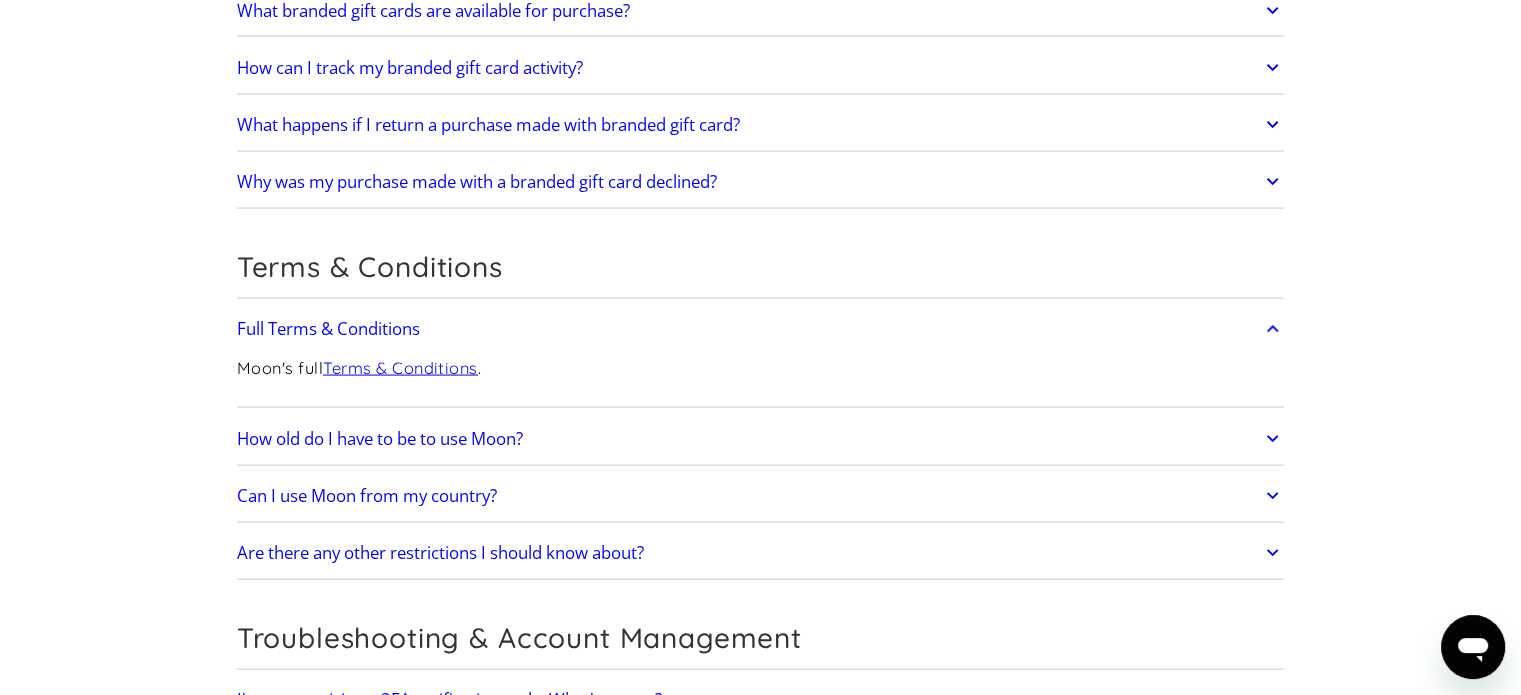 click on "Moon's full  Terms & Conditions ." at bounding box center (359, 368) 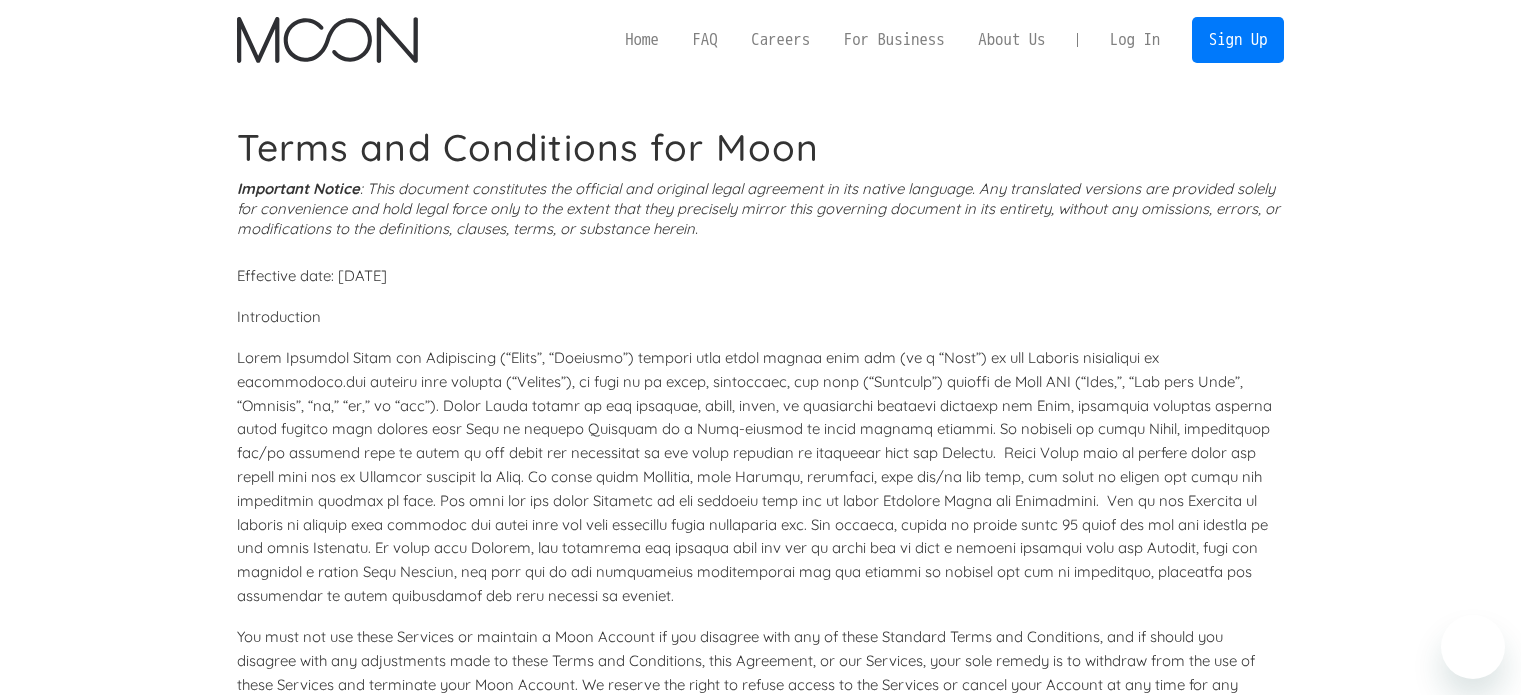 scroll, scrollTop: 0, scrollLeft: 0, axis: both 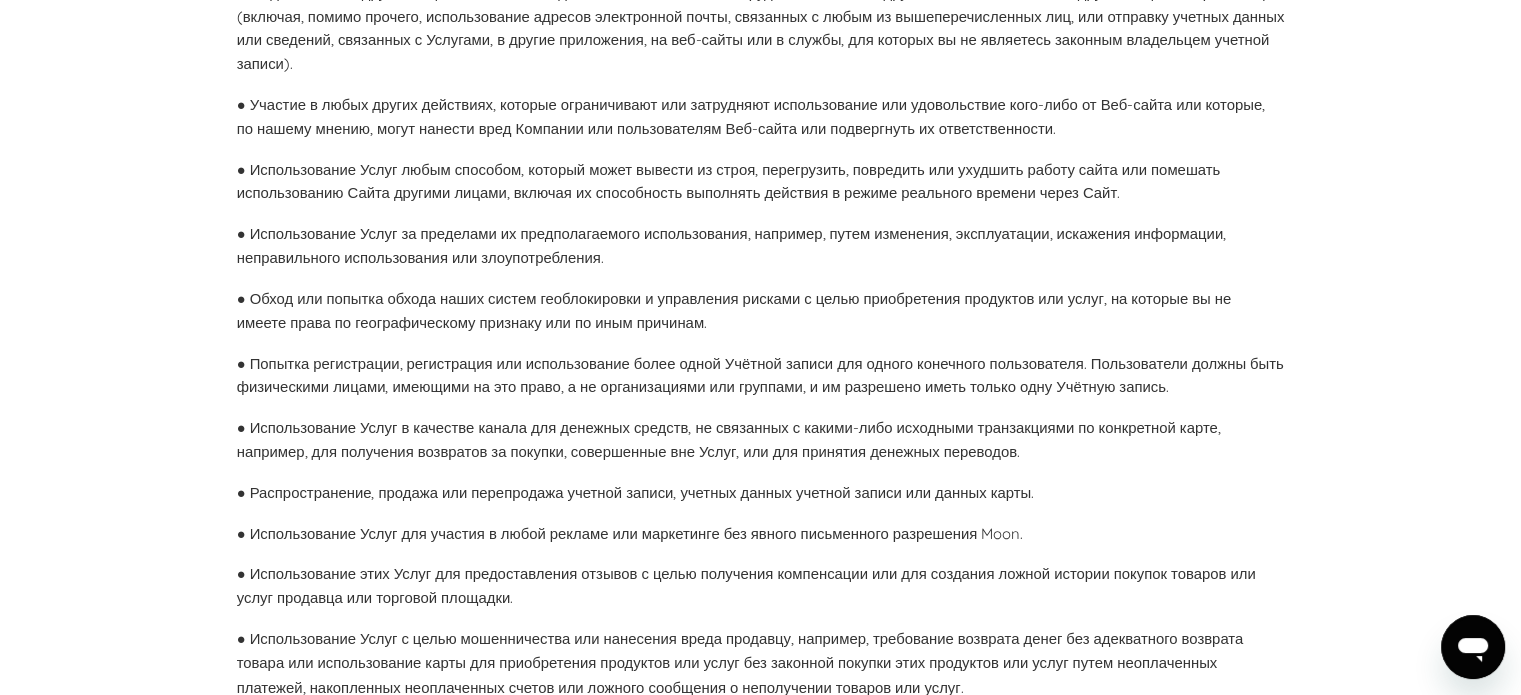 click on "● Использование Услуг любым способом, который может вывести из строя, перегрузить, повредить или ухудшить работу сайта или помешать использованию Сайта другими лицами, включая их способность выполнять действия в режиме реального времени через Сайт." at bounding box center (729, 181) 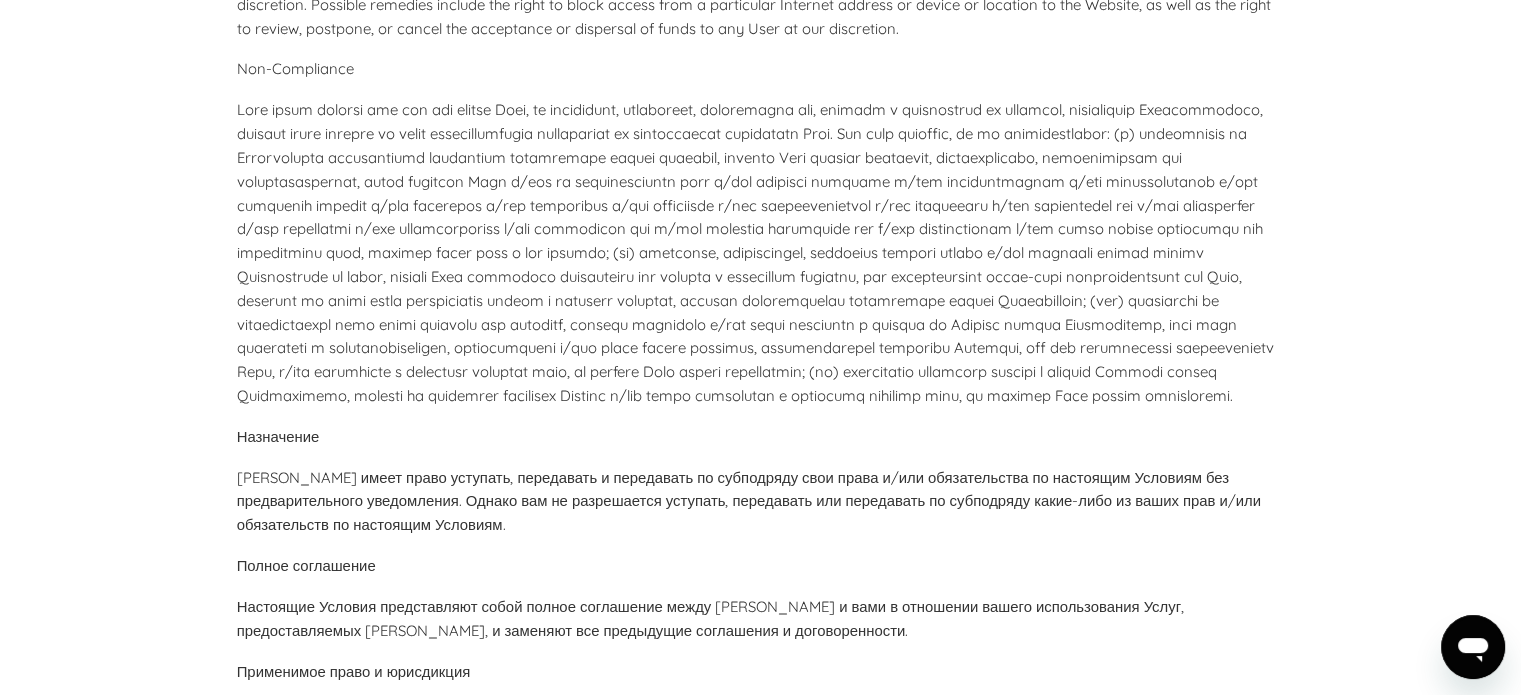scroll, scrollTop: 9411, scrollLeft: 0, axis: vertical 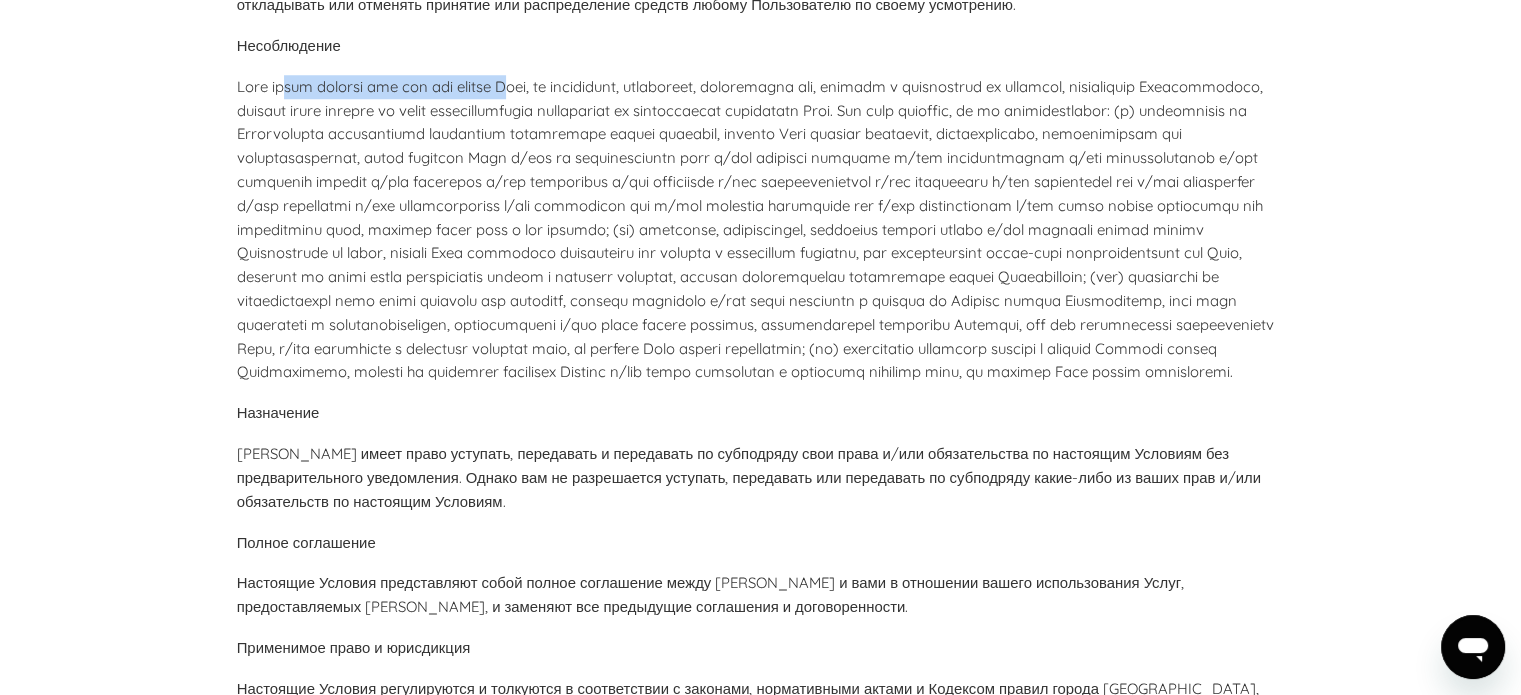 drag, startPoint x: 312, startPoint y: 140, endPoint x: 552, endPoint y: 144, distance: 240.03333 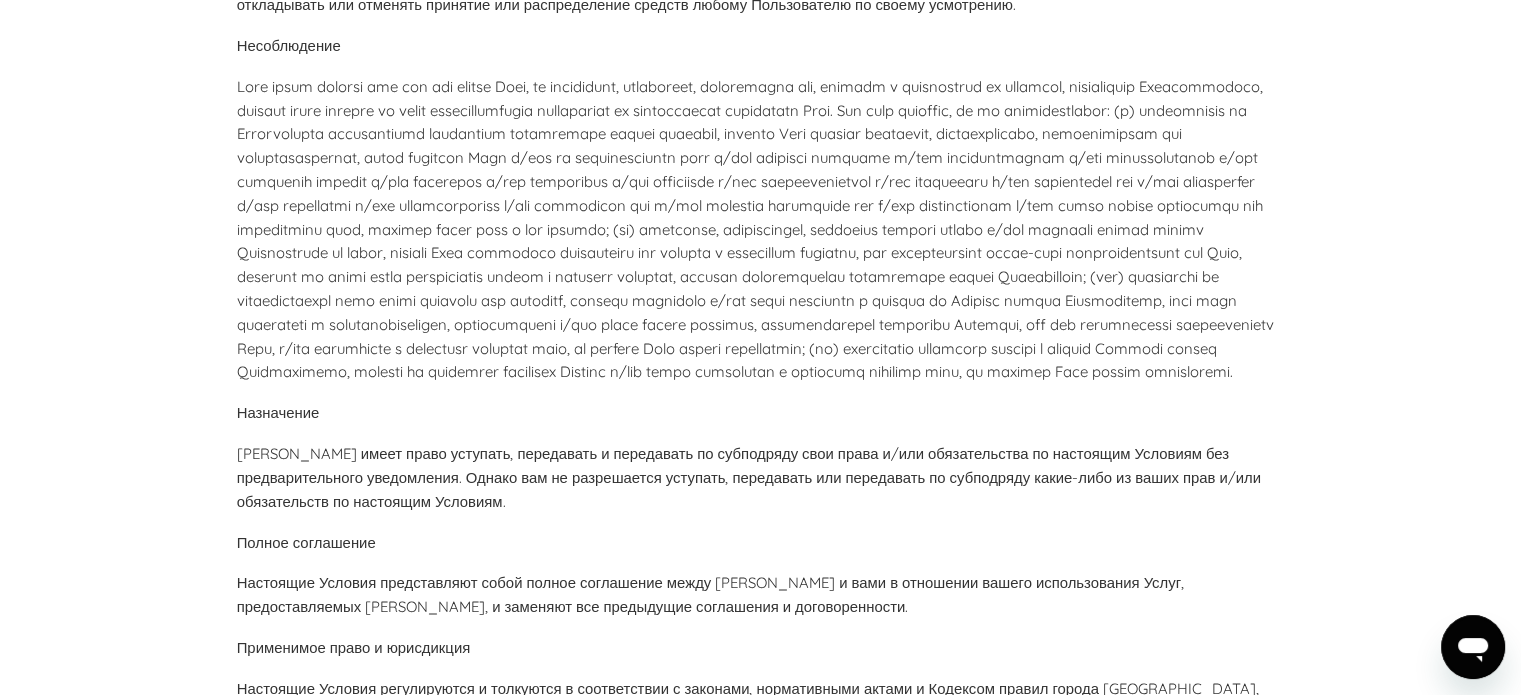 click at bounding box center (755, 229) 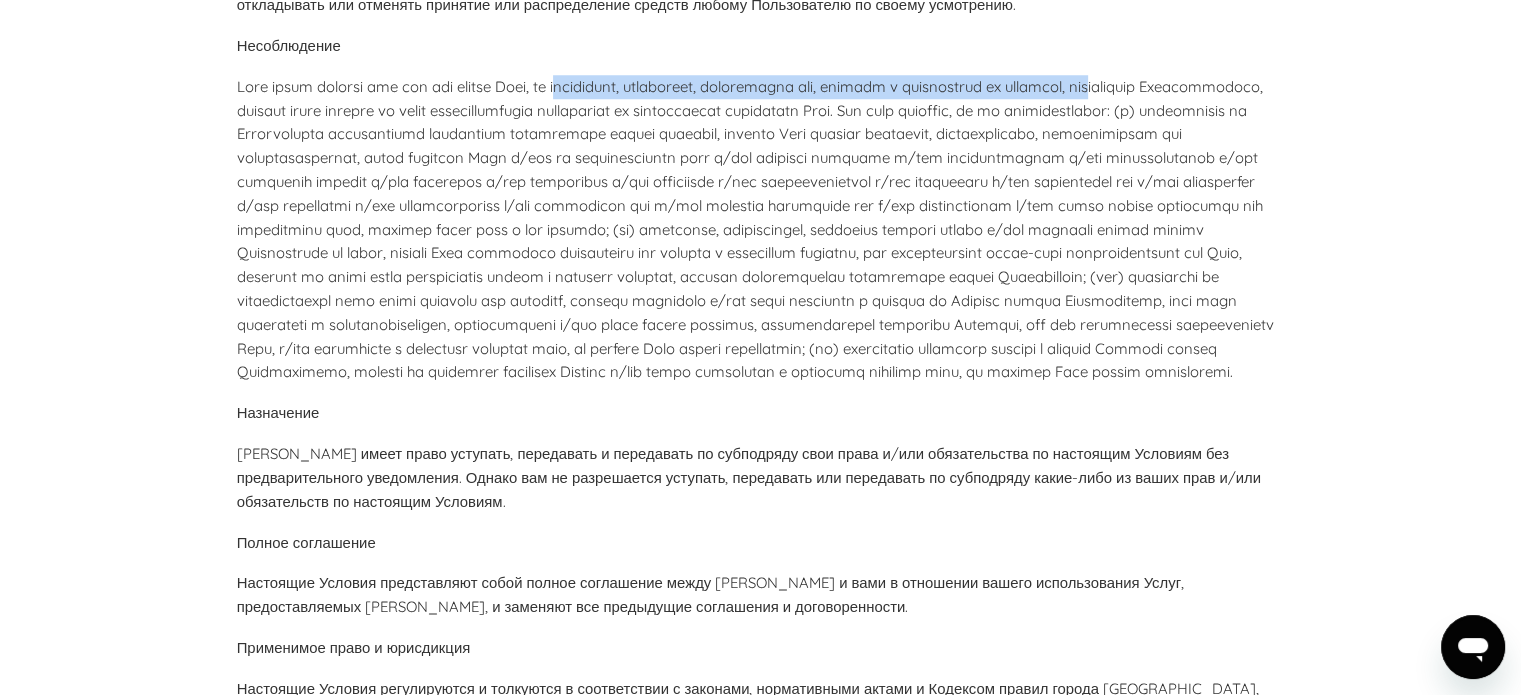 drag, startPoint x: 609, startPoint y: 128, endPoint x: 1181, endPoint y: 143, distance: 572.19666 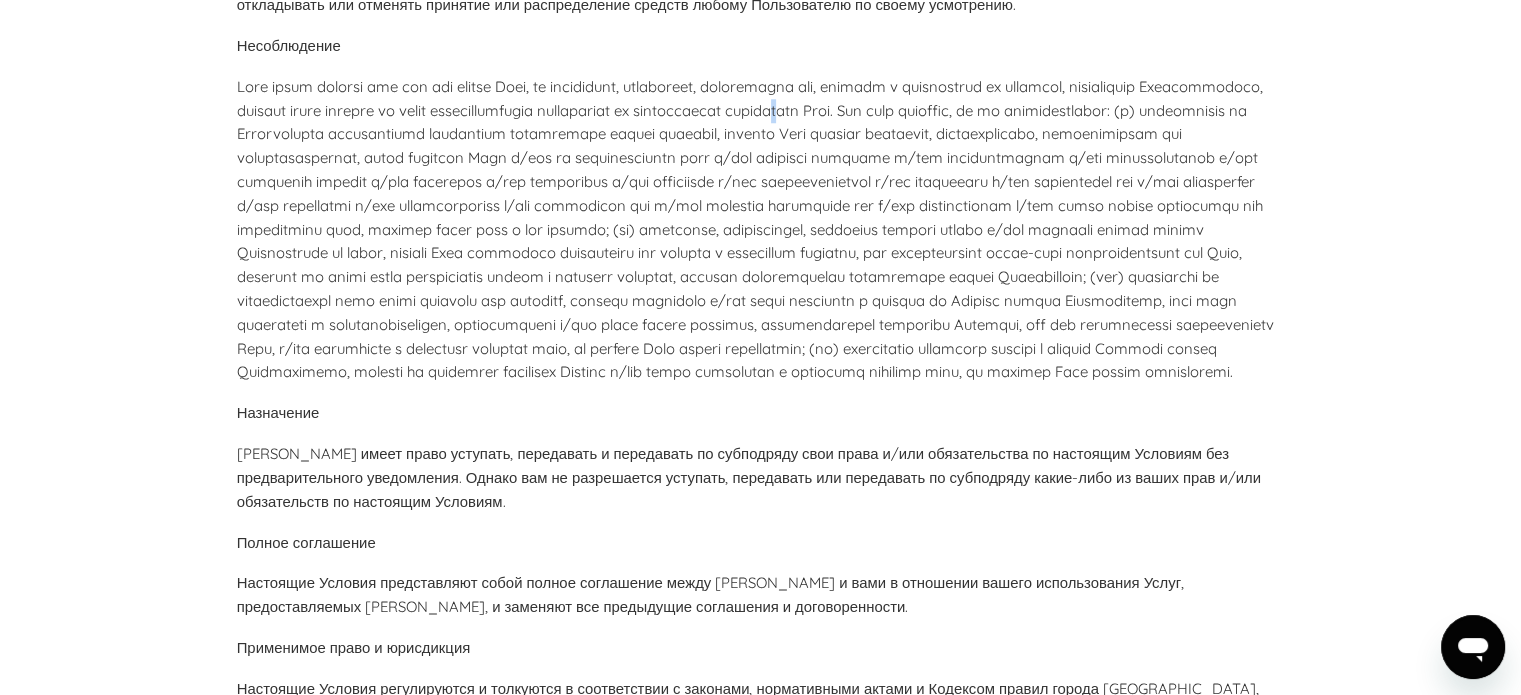 click at bounding box center (755, 229) 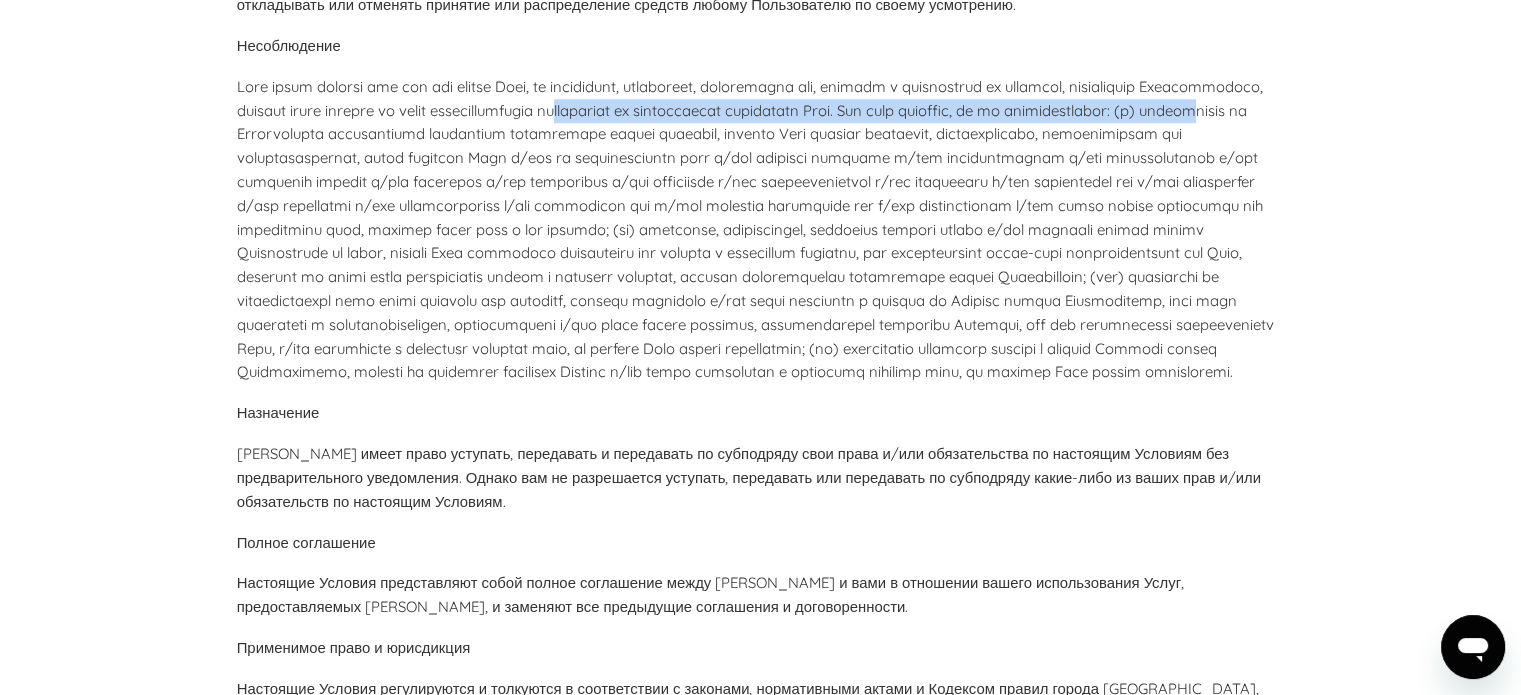 drag, startPoint x: 428, startPoint y: 175, endPoint x: 722, endPoint y: 157, distance: 294.5505 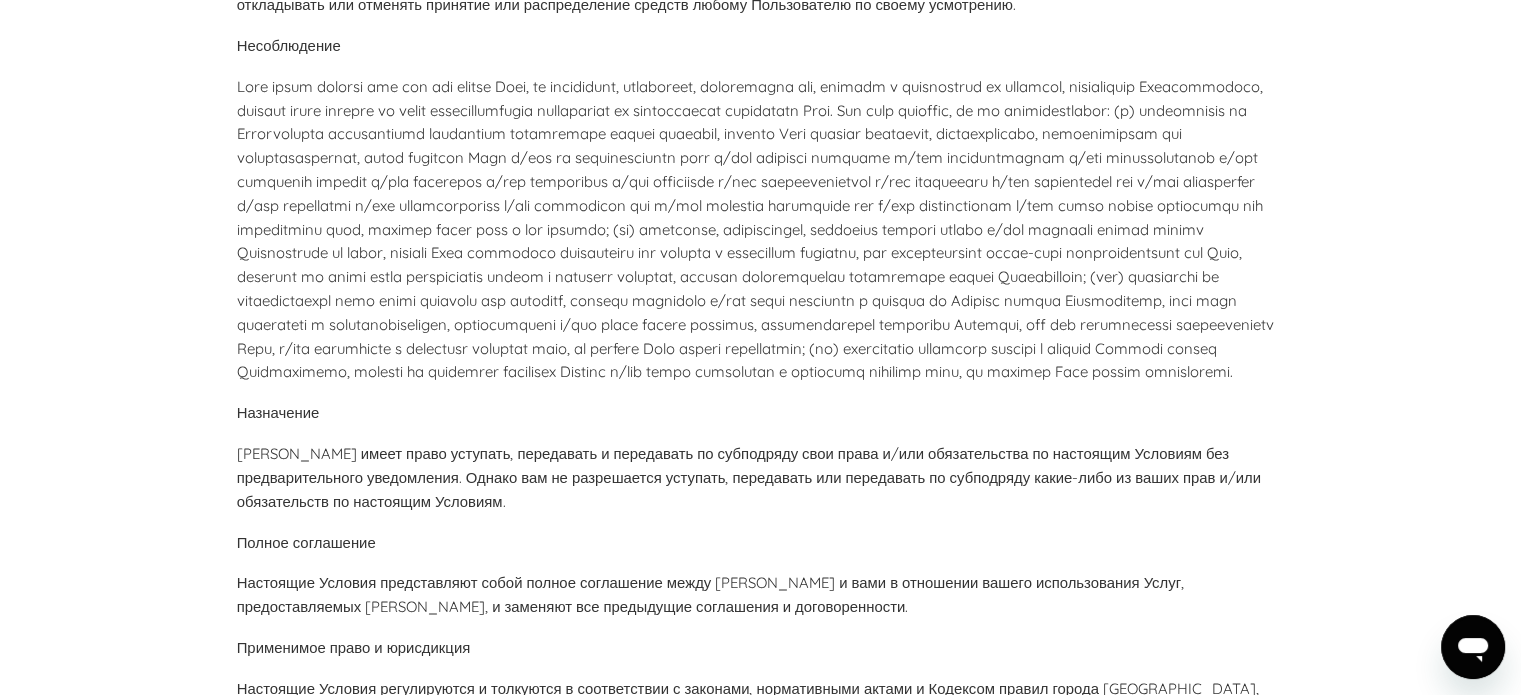 click at bounding box center (755, 229) 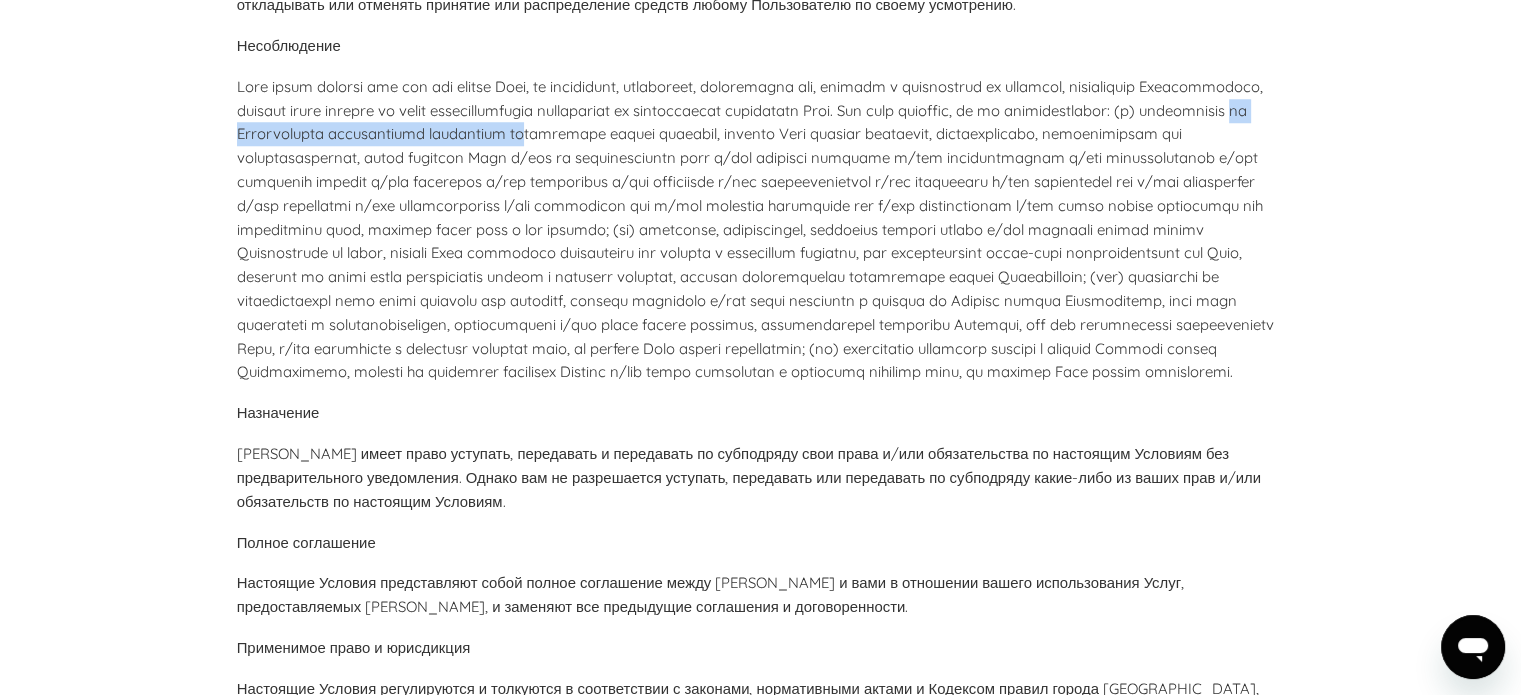 drag, startPoint x: 465, startPoint y: 187, endPoint x: 788, endPoint y: 185, distance: 323.0062 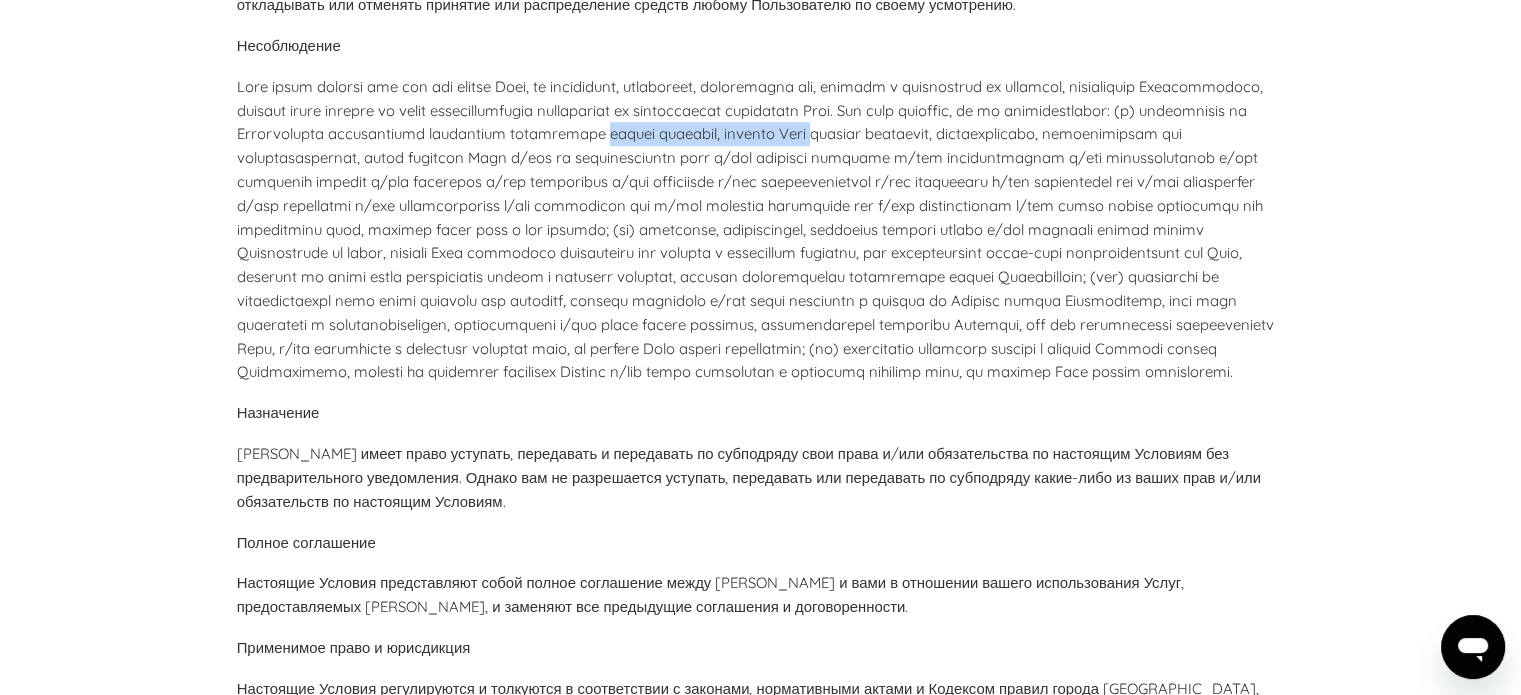 drag, startPoint x: 908, startPoint y: 180, endPoint x: 1072, endPoint y: 178, distance: 164.01219 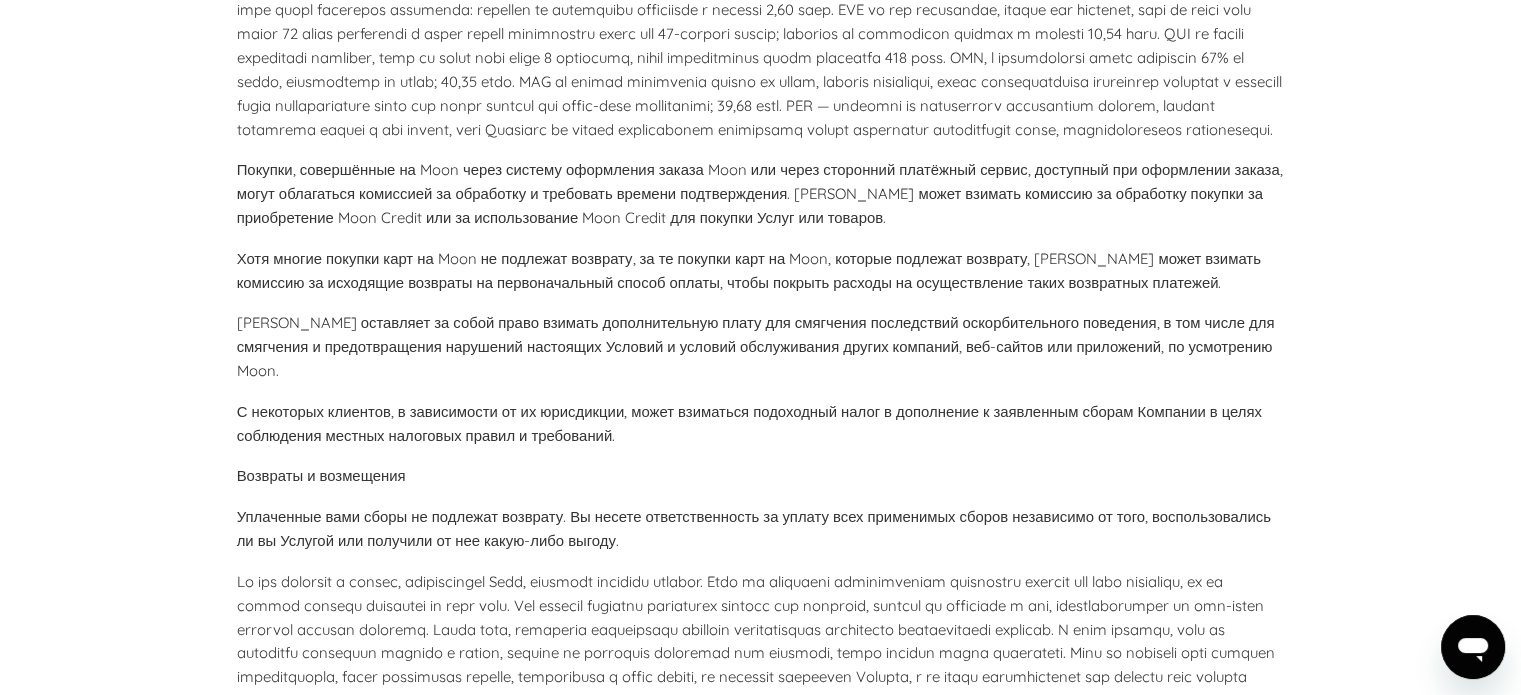scroll, scrollTop: 6293, scrollLeft: 0, axis: vertical 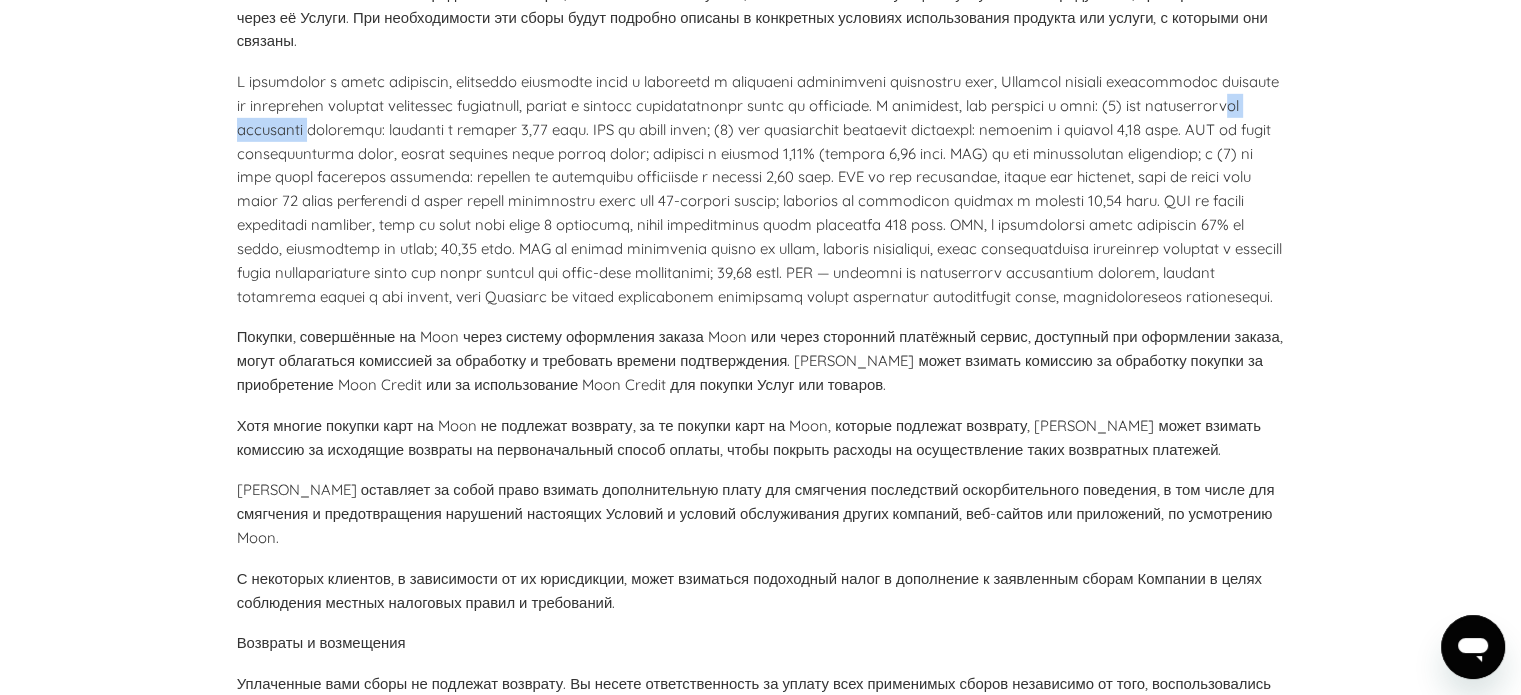 drag, startPoint x: 512, startPoint y: 155, endPoint x: 600, endPoint y: 164, distance: 88.45903 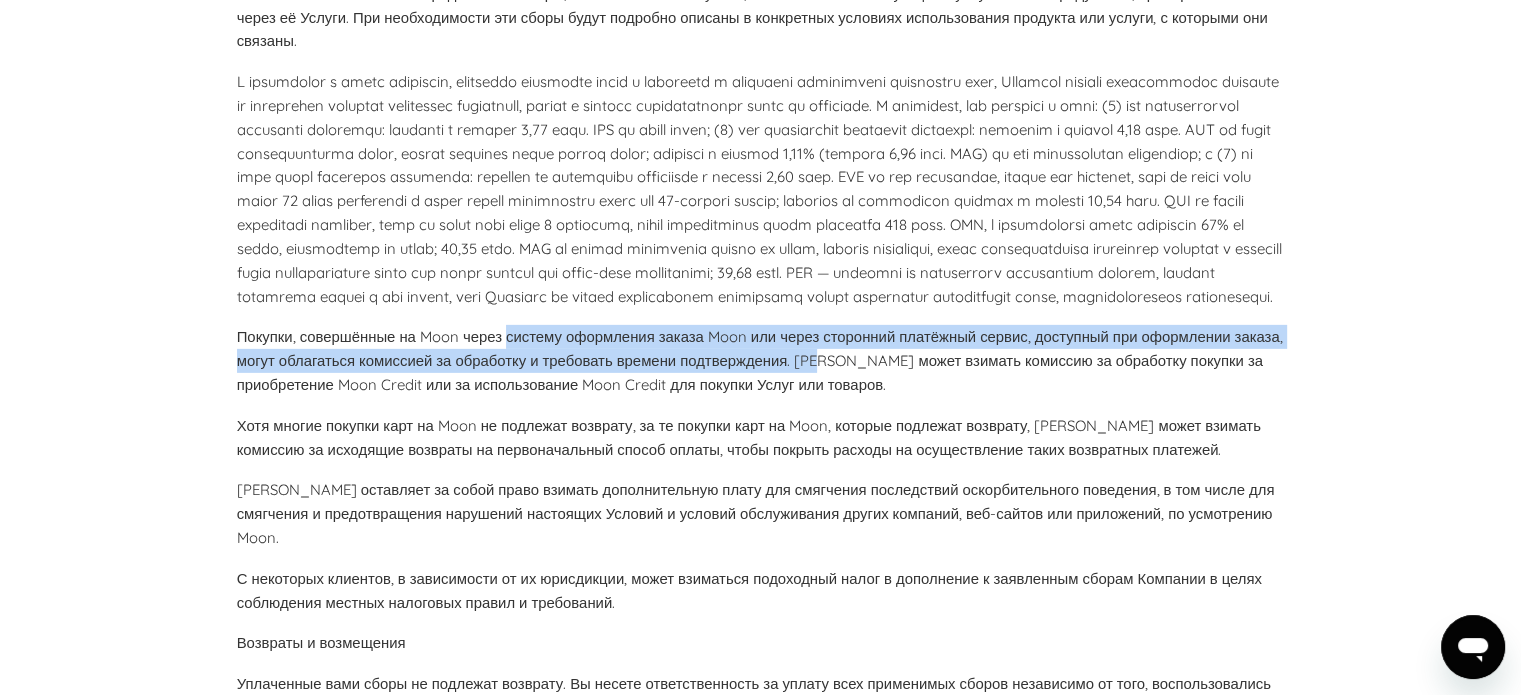 drag, startPoint x: 508, startPoint y: 405, endPoint x: 837, endPoint y: 433, distance: 330.18933 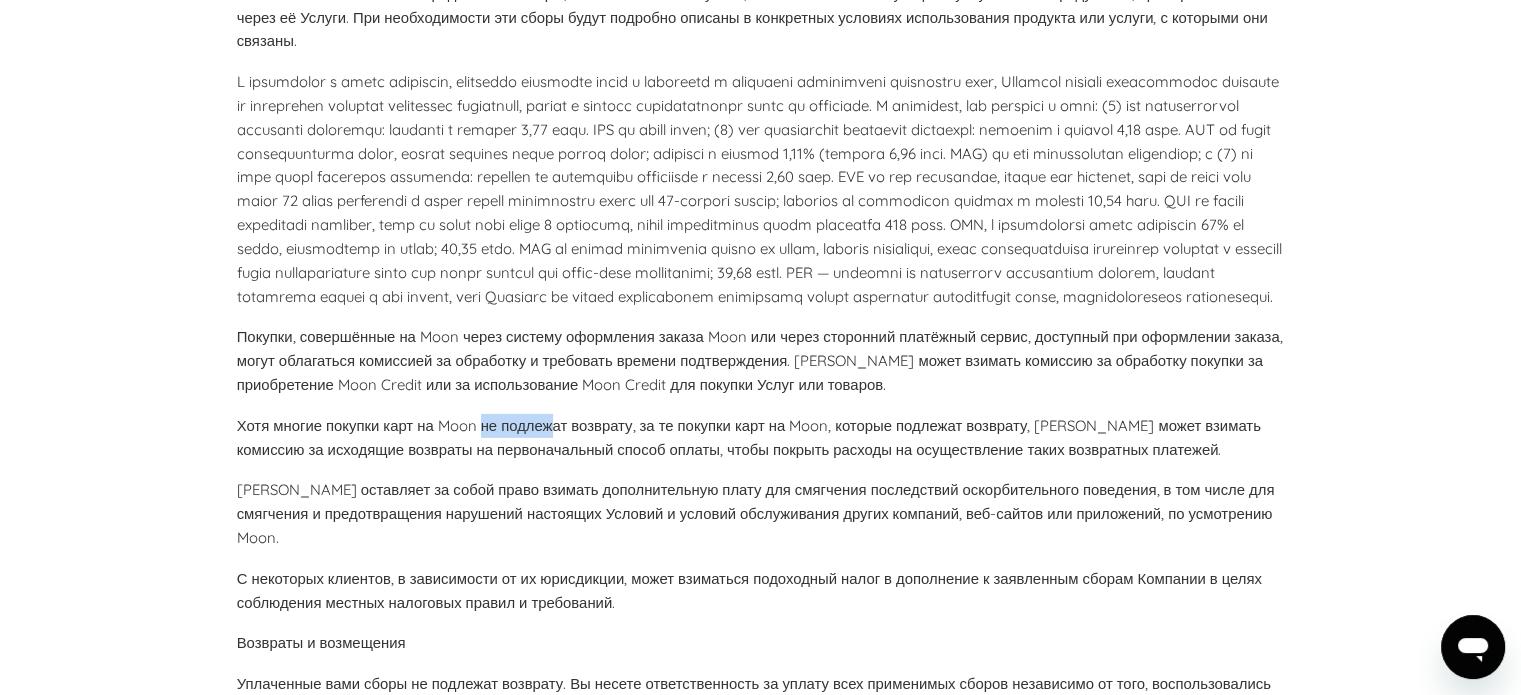 drag, startPoint x: 491, startPoint y: 499, endPoint x: 560, endPoint y: 497, distance: 69.02898 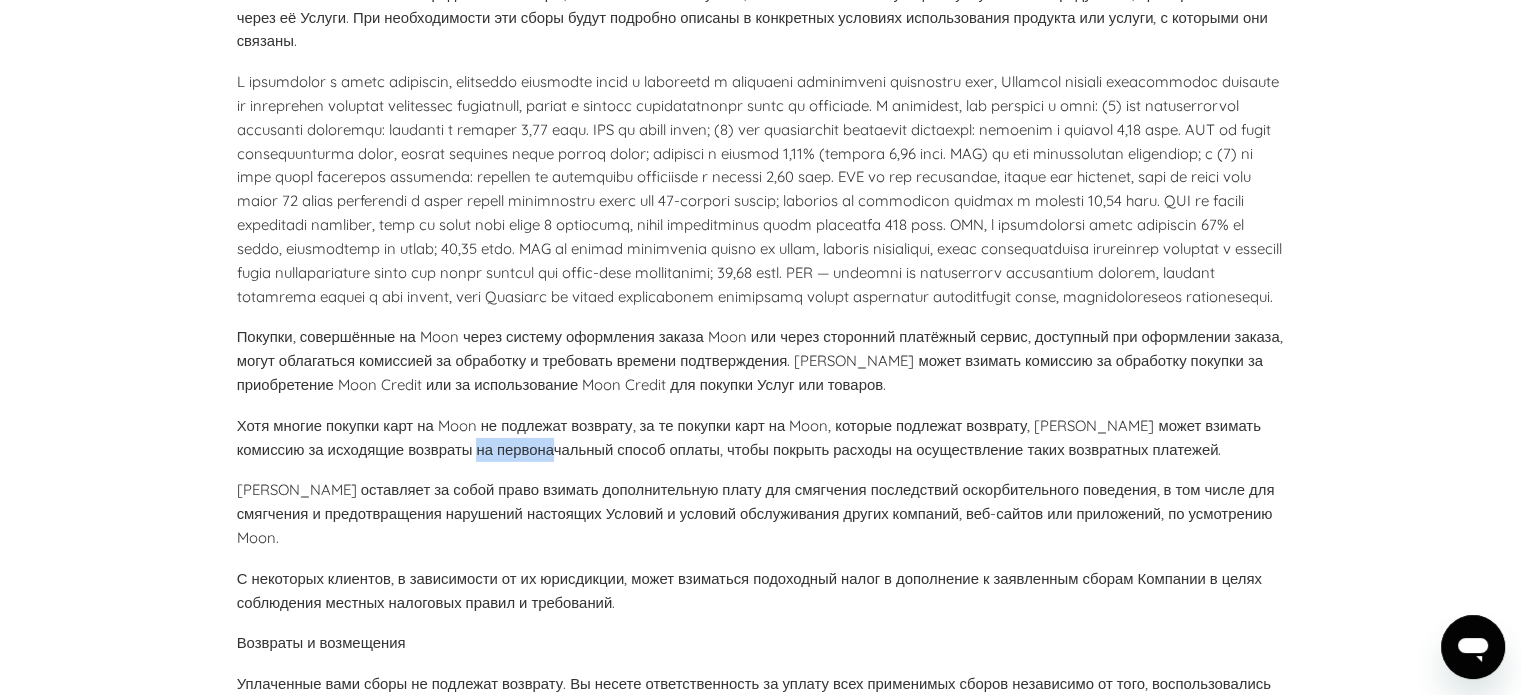 drag, startPoint x: 456, startPoint y: 523, endPoint x: 533, endPoint y: 524, distance: 77.00649 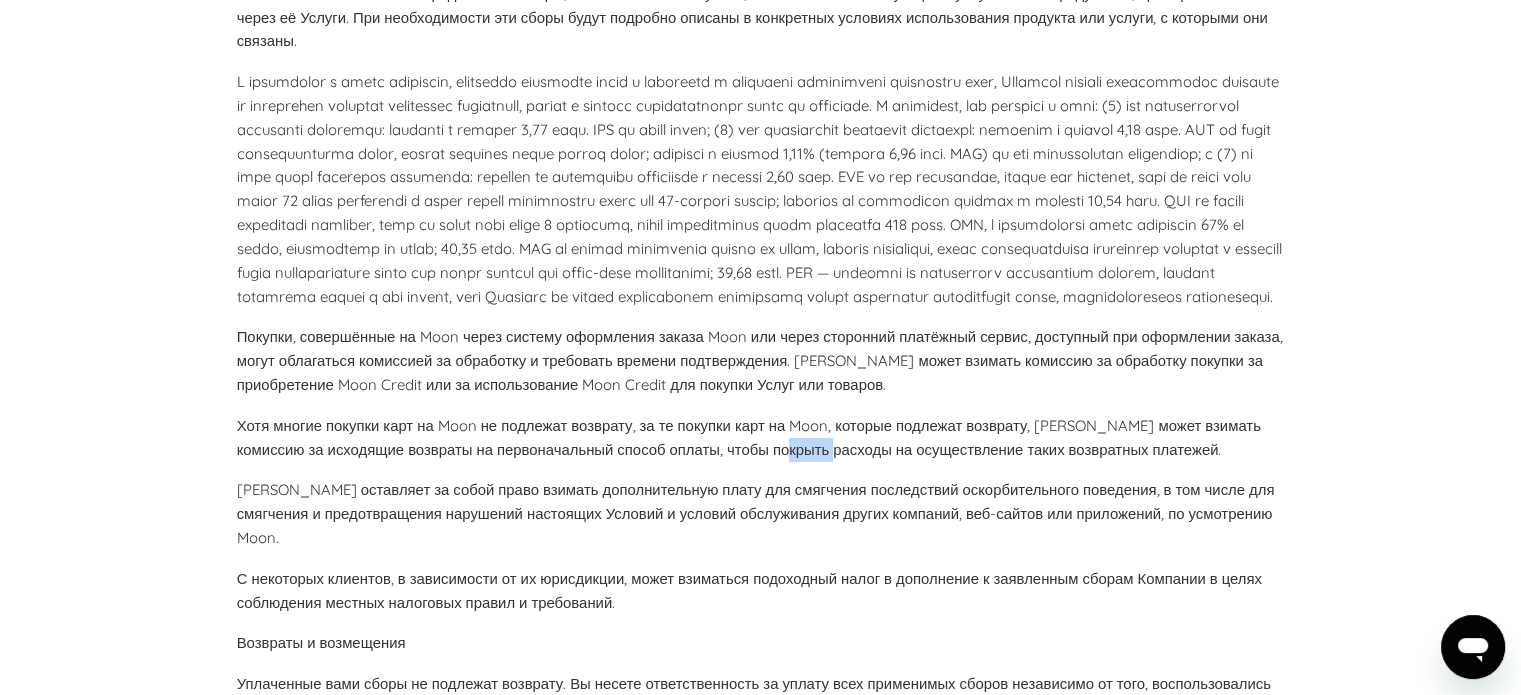 drag, startPoint x: 776, startPoint y: 519, endPoint x: 837, endPoint y: 519, distance: 61 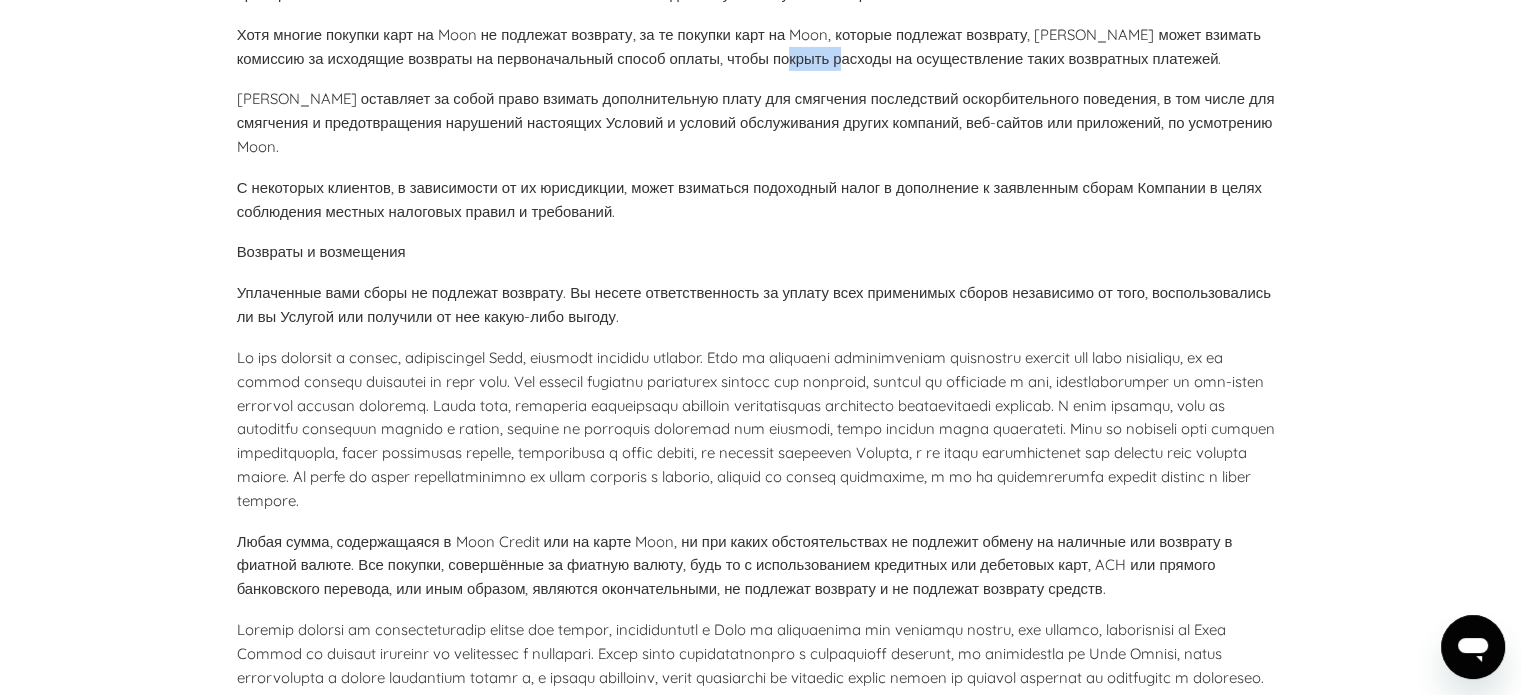 scroll, scrollTop: 6693, scrollLeft: 0, axis: vertical 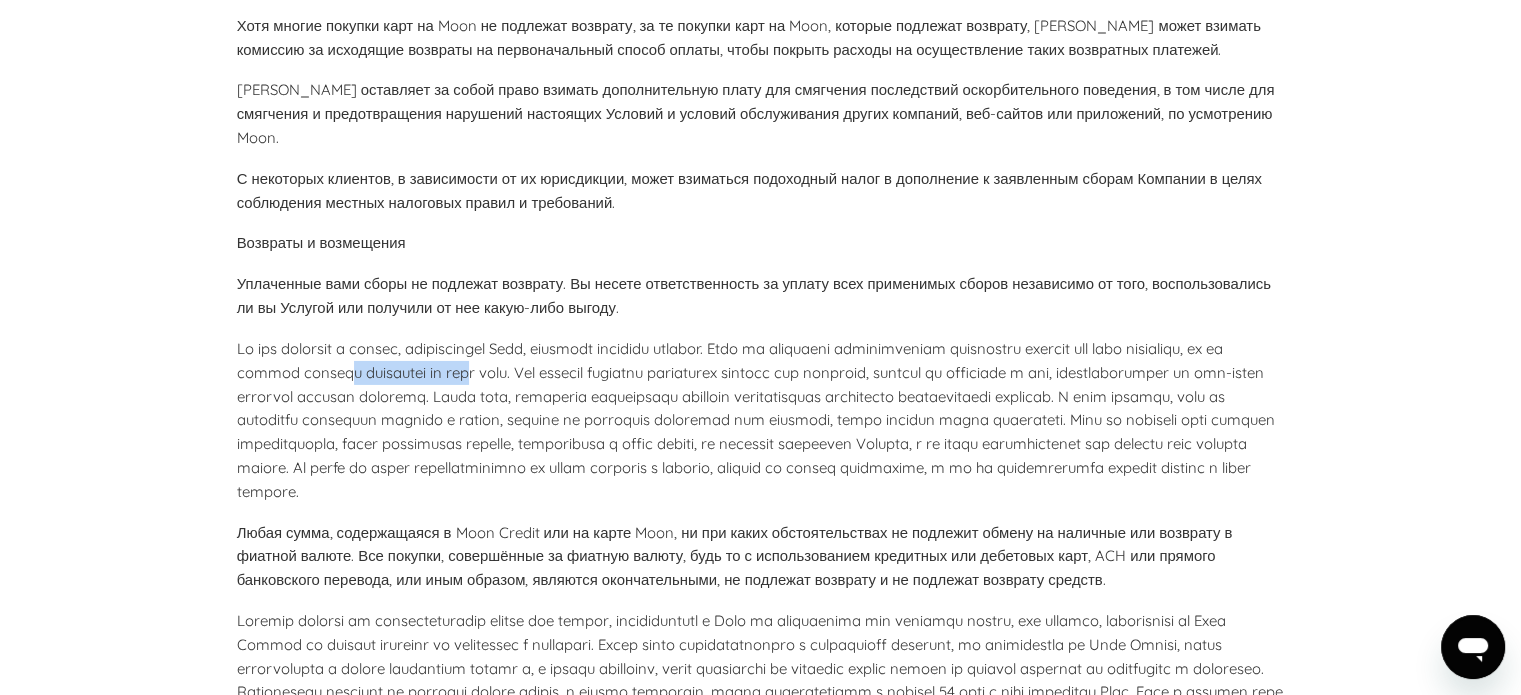 drag, startPoint x: 482, startPoint y: 420, endPoint x: 624, endPoint y: 430, distance: 142.35168 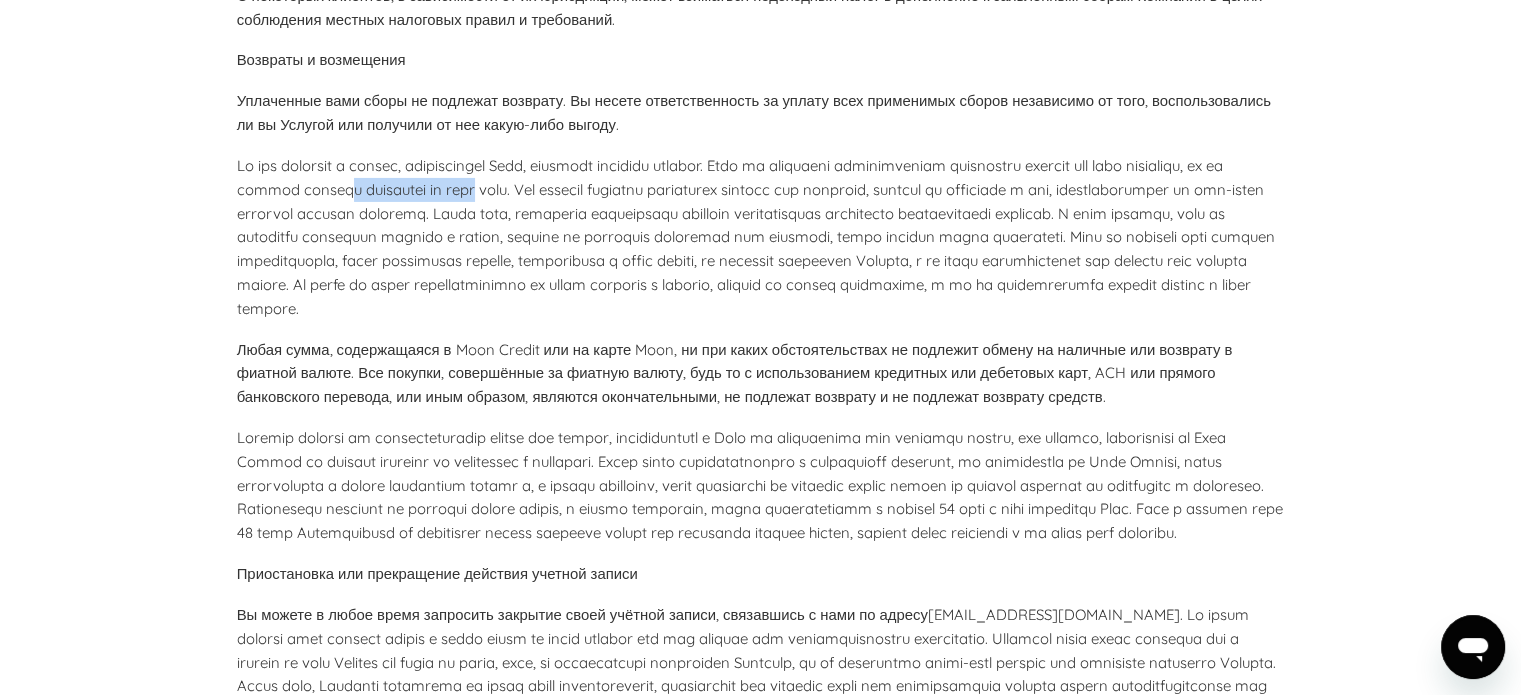 scroll, scrollTop: 6893, scrollLeft: 0, axis: vertical 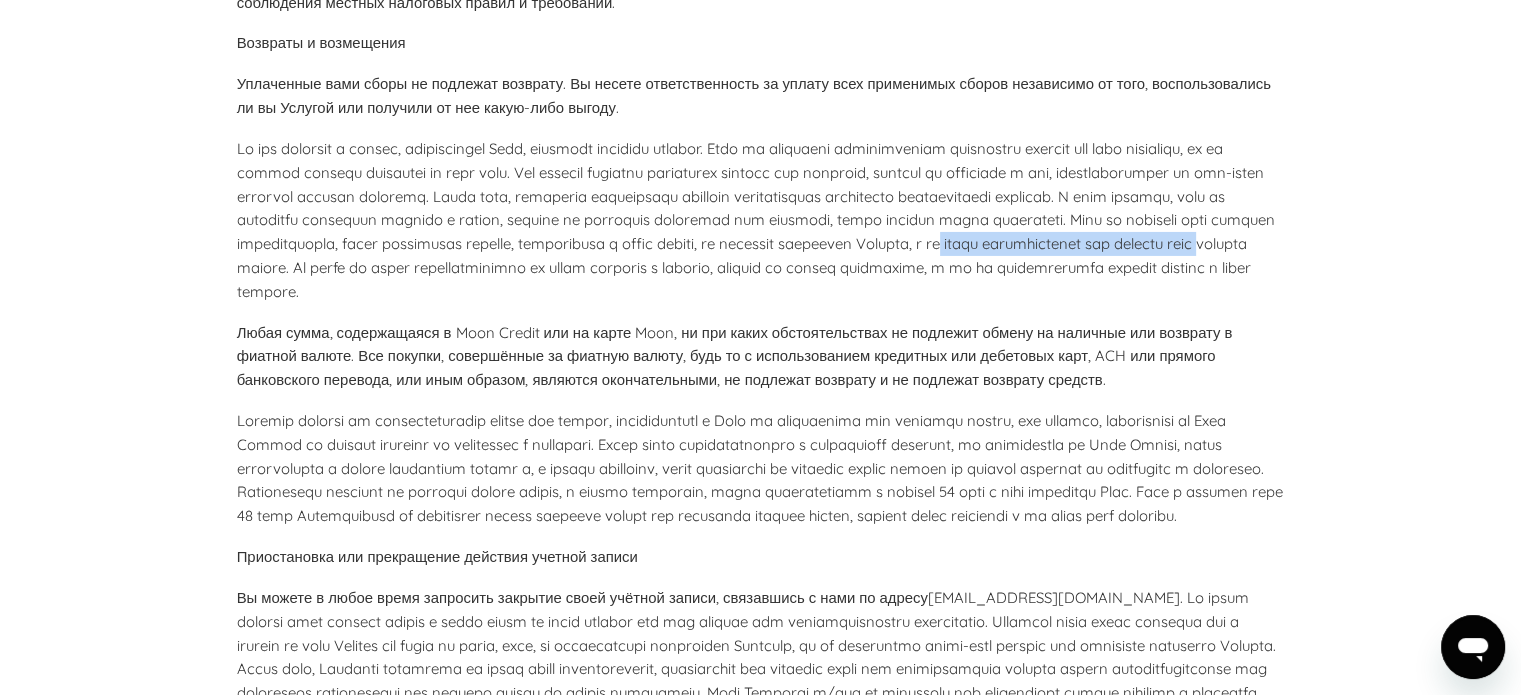 drag, startPoint x: 351, startPoint y: 319, endPoint x: 632, endPoint y: 316, distance: 281.01602 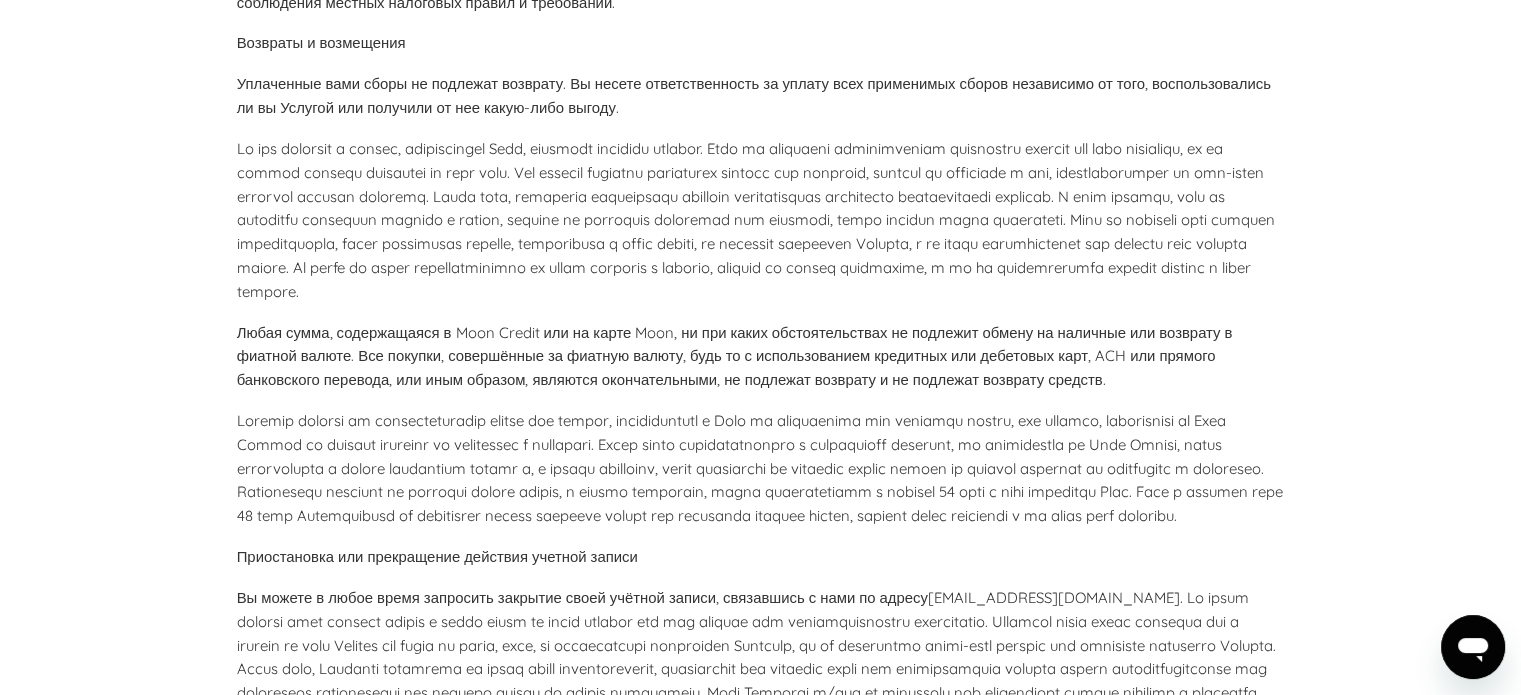 click at bounding box center (756, 220) 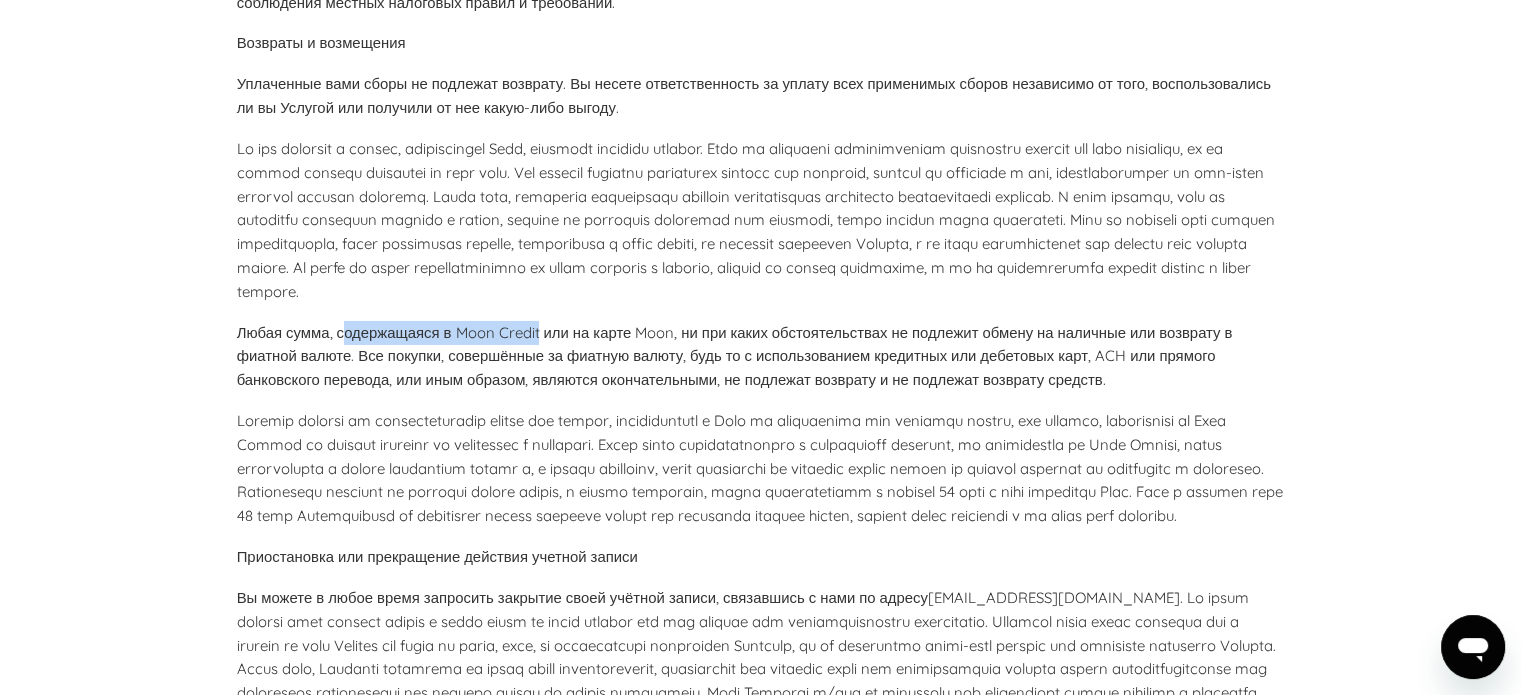 drag, startPoint x: 345, startPoint y: 370, endPoint x: 546, endPoint y: 387, distance: 201.71762 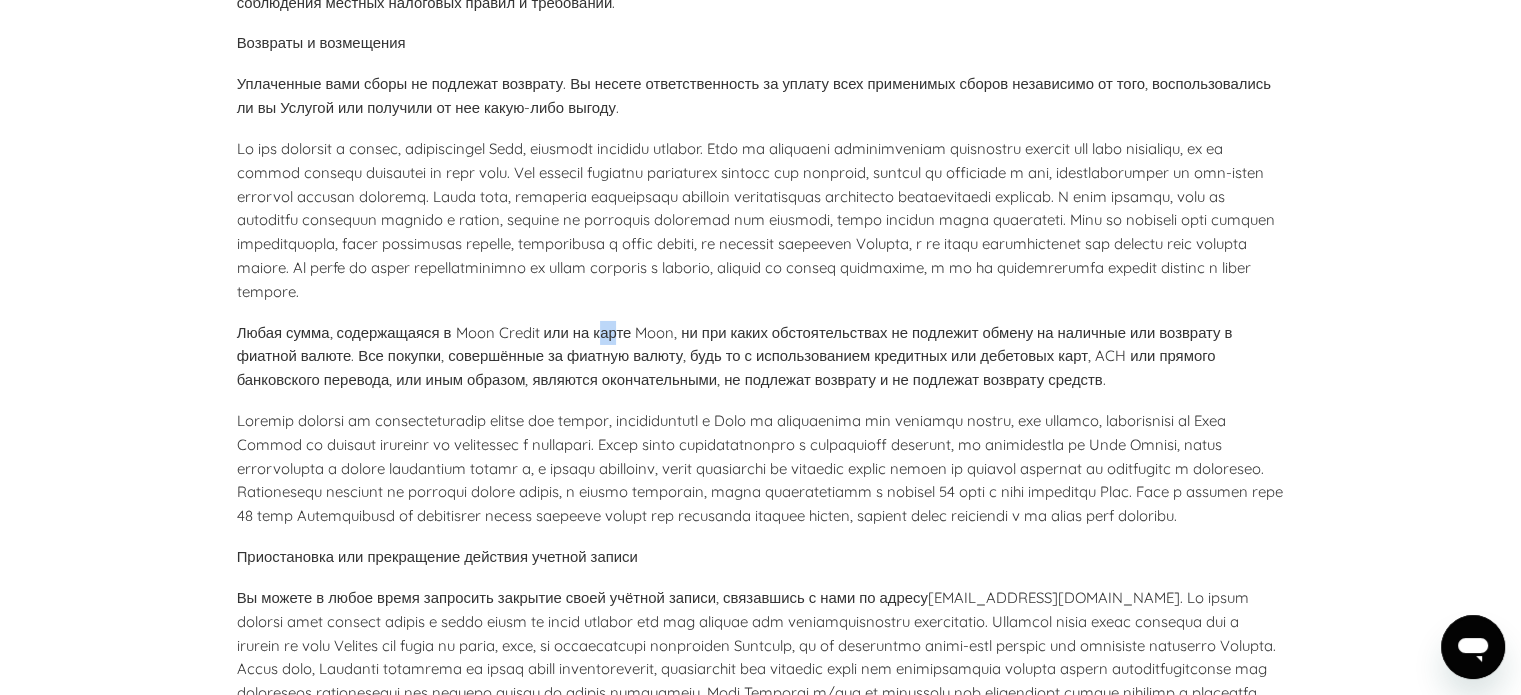 click on "Любая сумма, содержащаяся в Moon Credit или на карте Moon, ни при каких обстоятельствах не подлежит обмену на наличные или возврату в фиатной валюте. Все покупки, совершённые за фиатную валюту, будь то с использованием кредитных или дебетовых карт, ACH или прямого банковского перевода, или иным образом, являются окончательными, не подлежат возврату и не подлежат возврату средств." at bounding box center [735, 356] 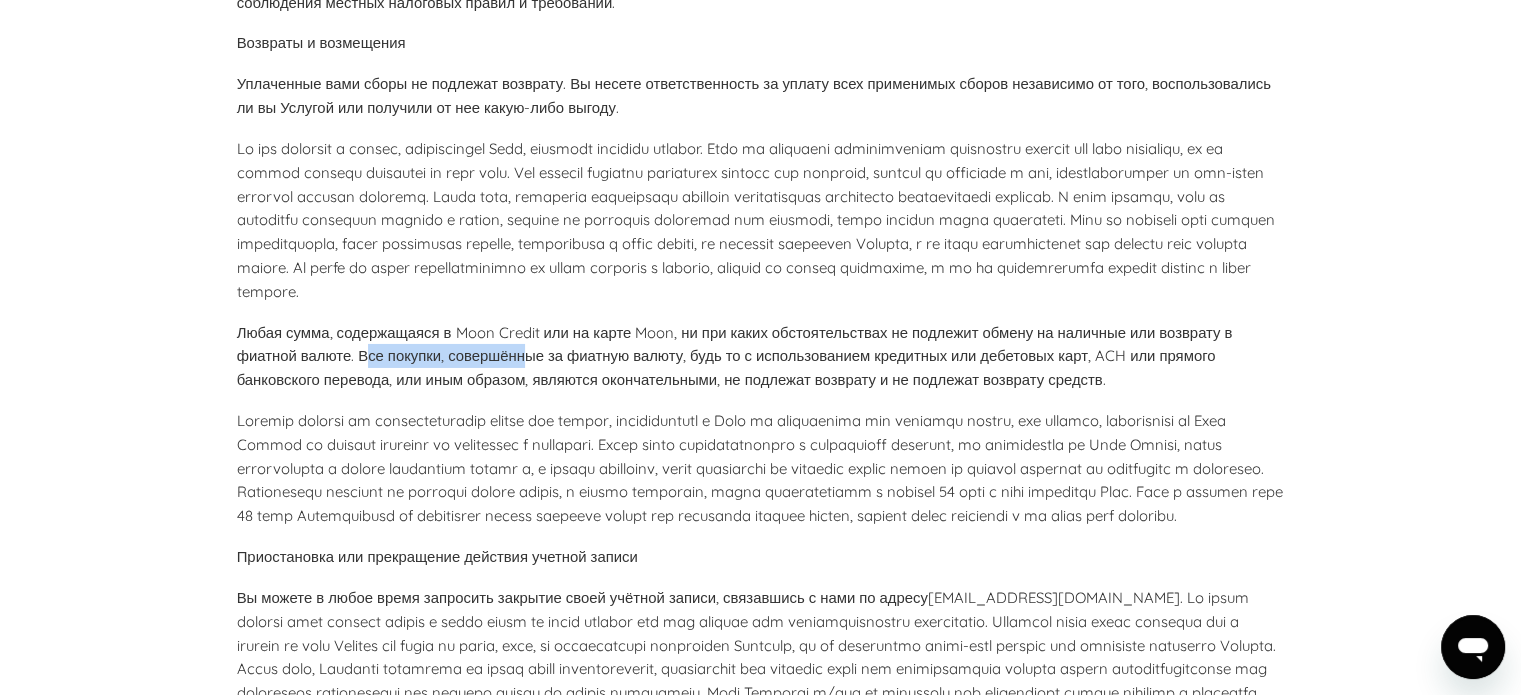 drag, startPoint x: 368, startPoint y: 400, endPoint x: 528, endPoint y: 403, distance: 160.02812 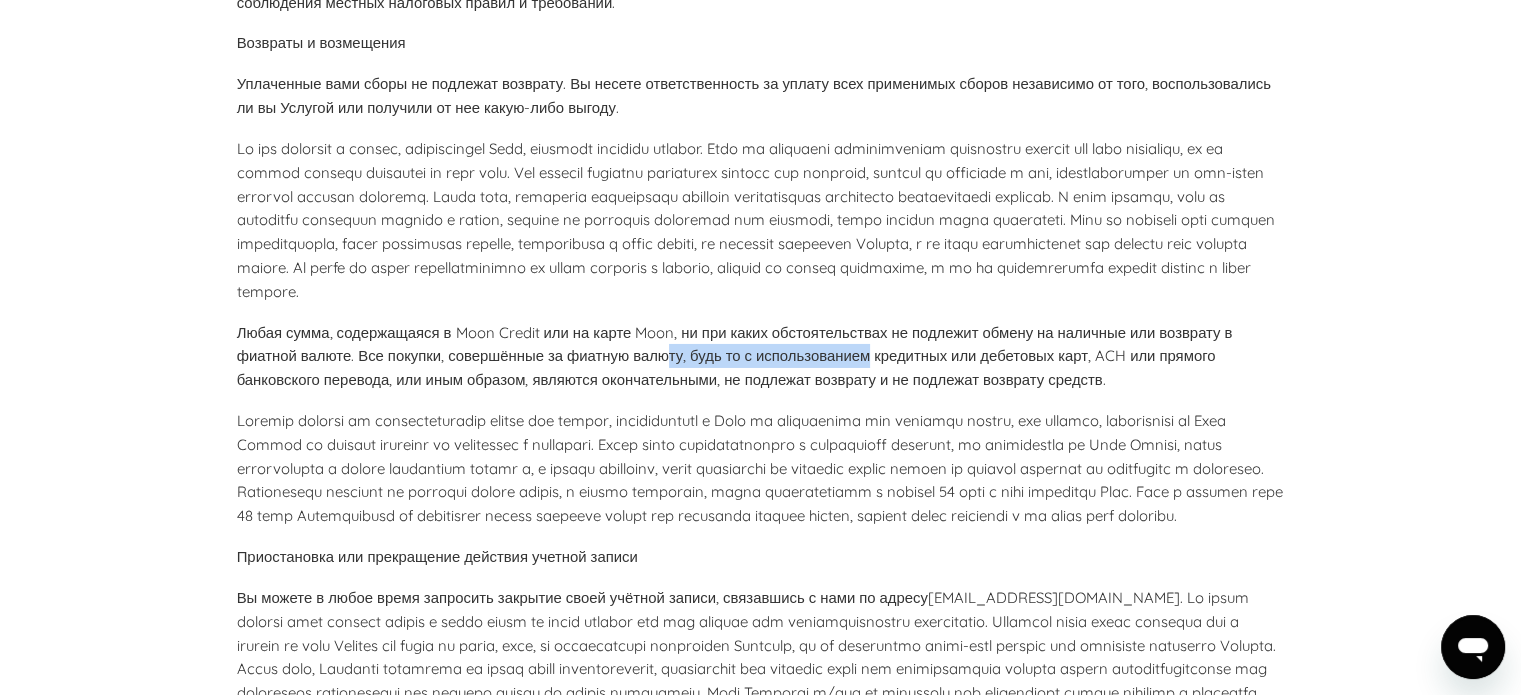 drag, startPoint x: 668, startPoint y: 402, endPoint x: 868, endPoint y: 401, distance: 200.0025 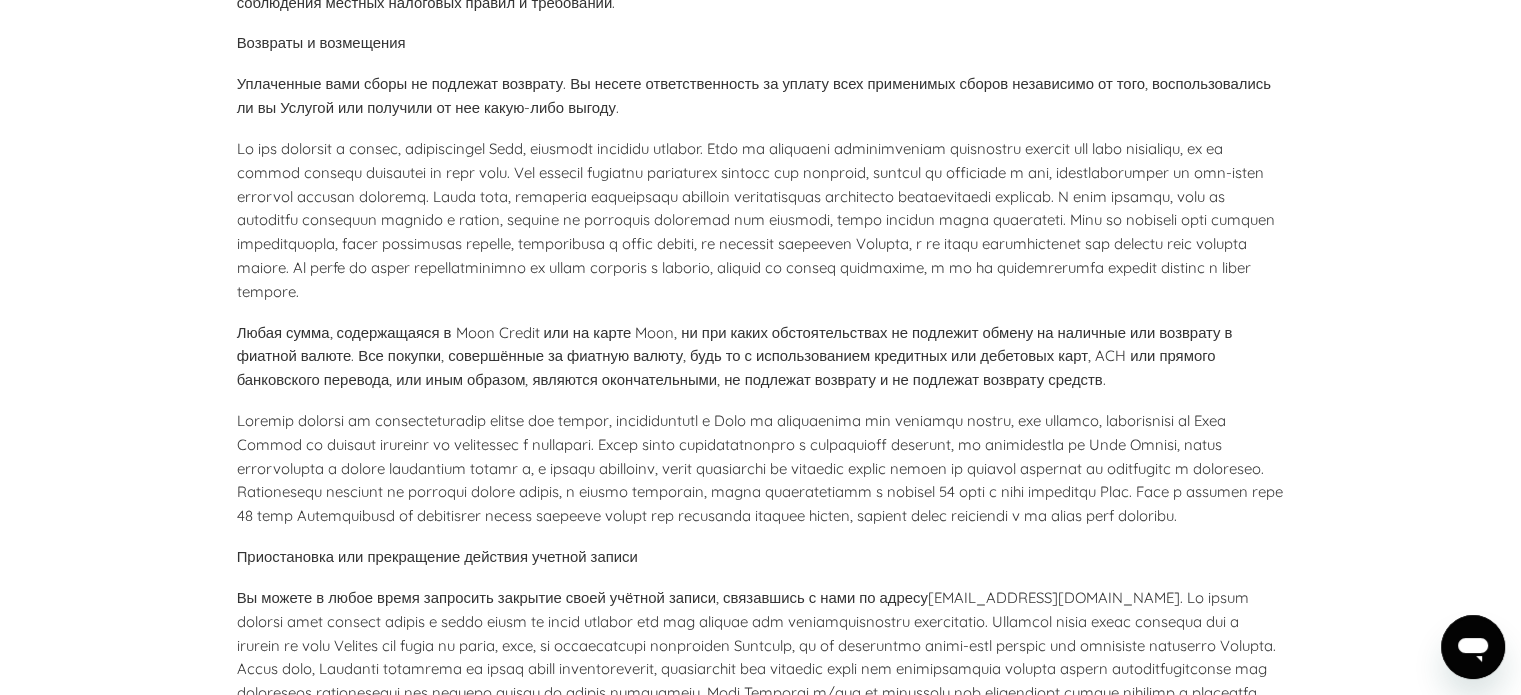 click on "Любая сумма, содержащаяся в Moon Credit или на карте Moon, ни при каких обстоятельствах не подлежит обмену на наличные или возврату в фиатной валюте. Все покупки, совершённые за фиатную валюту, будь то с использованием кредитных или дебетовых карт, ACH или прямого банковского перевода, или иным образом, являются окончательными, не подлежат возврату и не подлежат возврату средств." at bounding box center [735, 356] 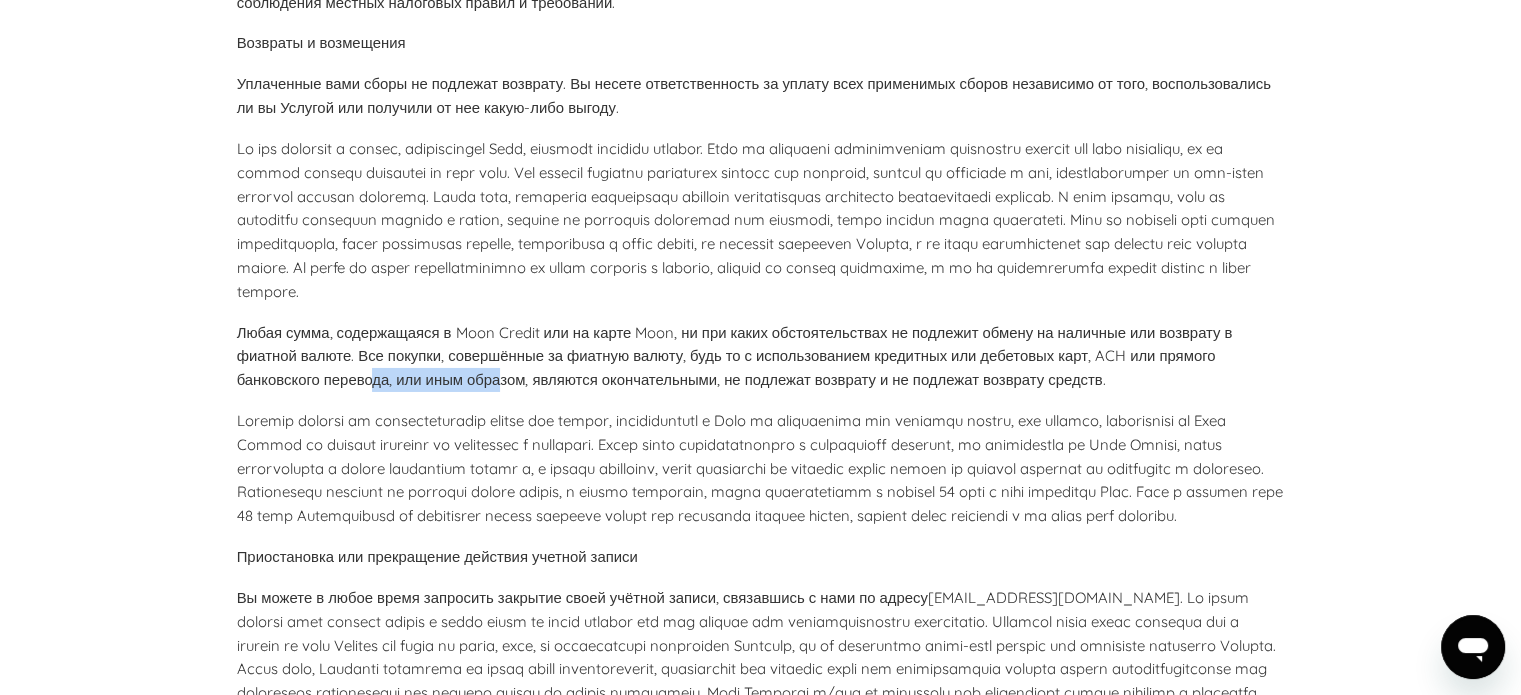 drag, startPoint x: 394, startPoint y: 427, endPoint x: 511, endPoint y: 426, distance: 117.00427 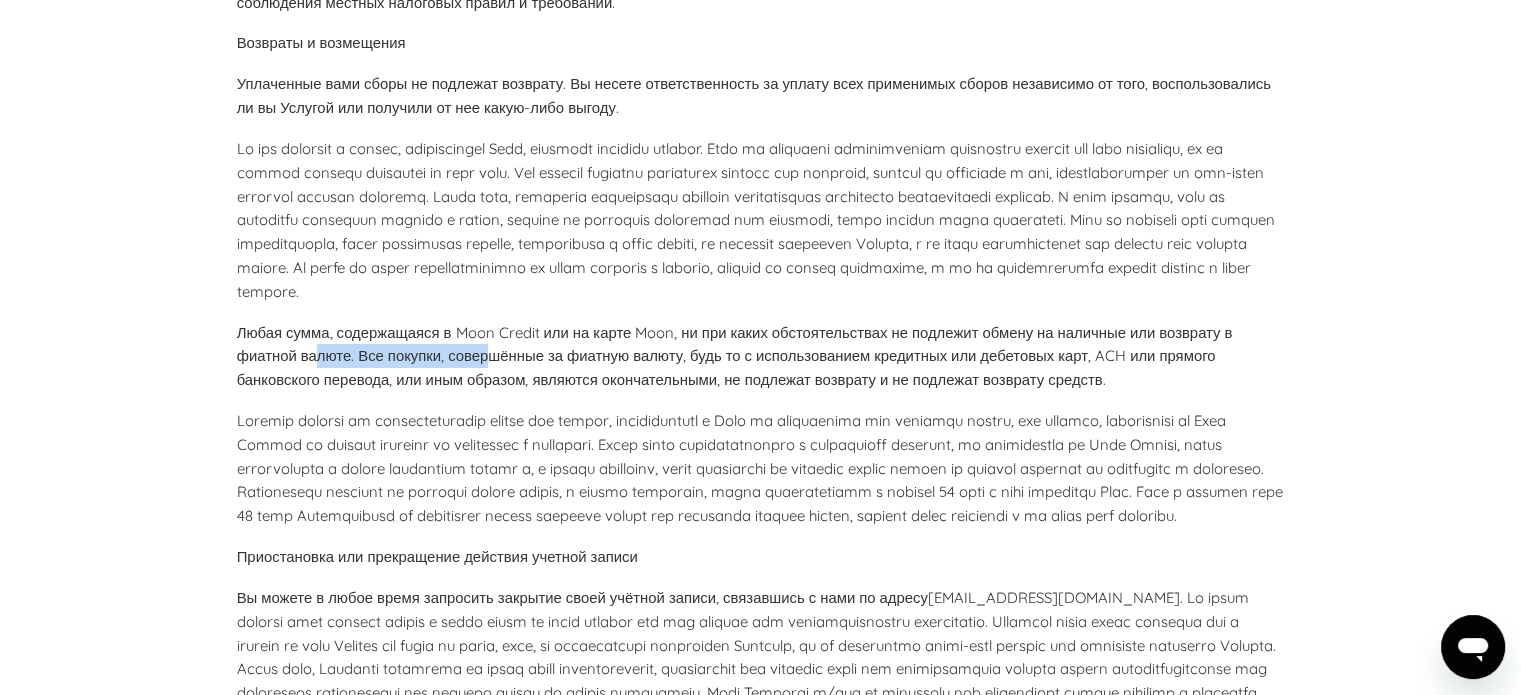 drag, startPoint x: 319, startPoint y: 406, endPoint x: 504, endPoint y: 411, distance: 185.06755 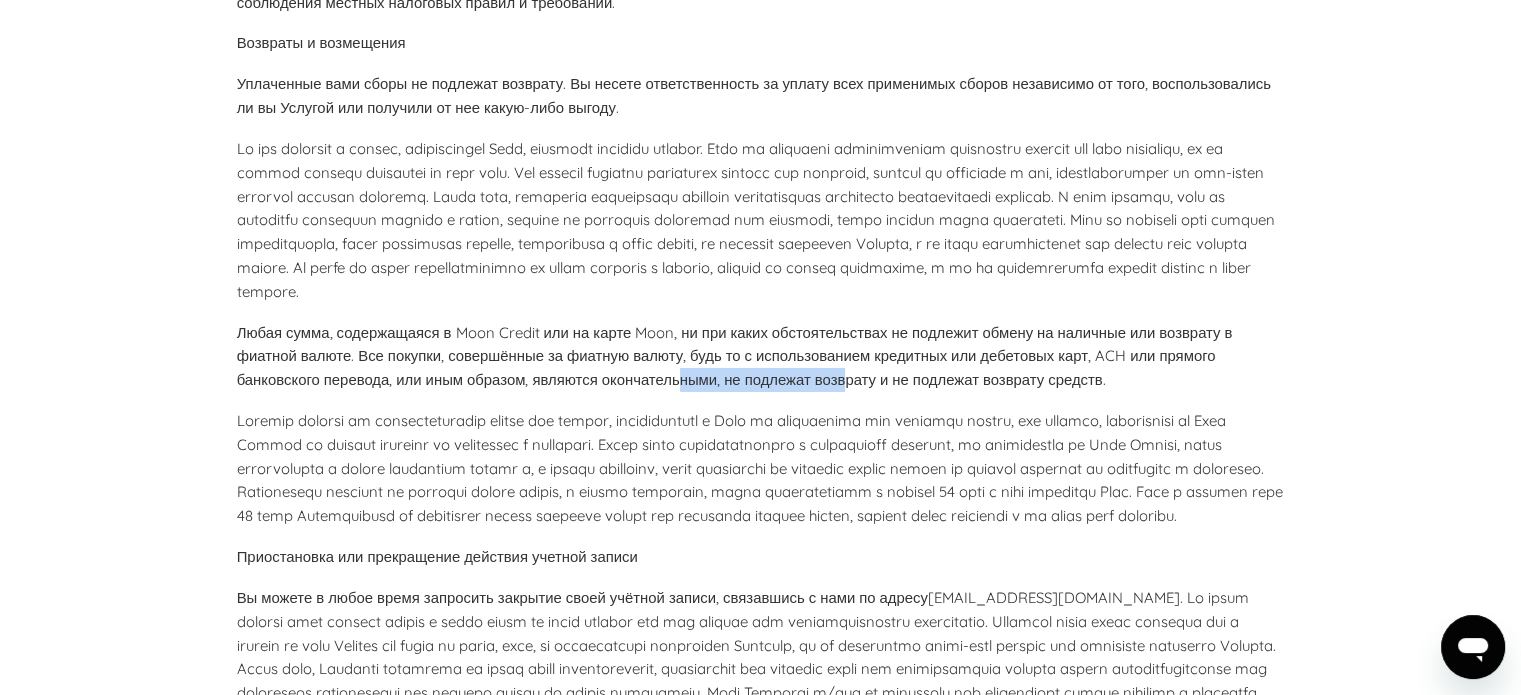 drag, startPoint x: 682, startPoint y: 420, endPoint x: 840, endPoint y: 431, distance: 158.38245 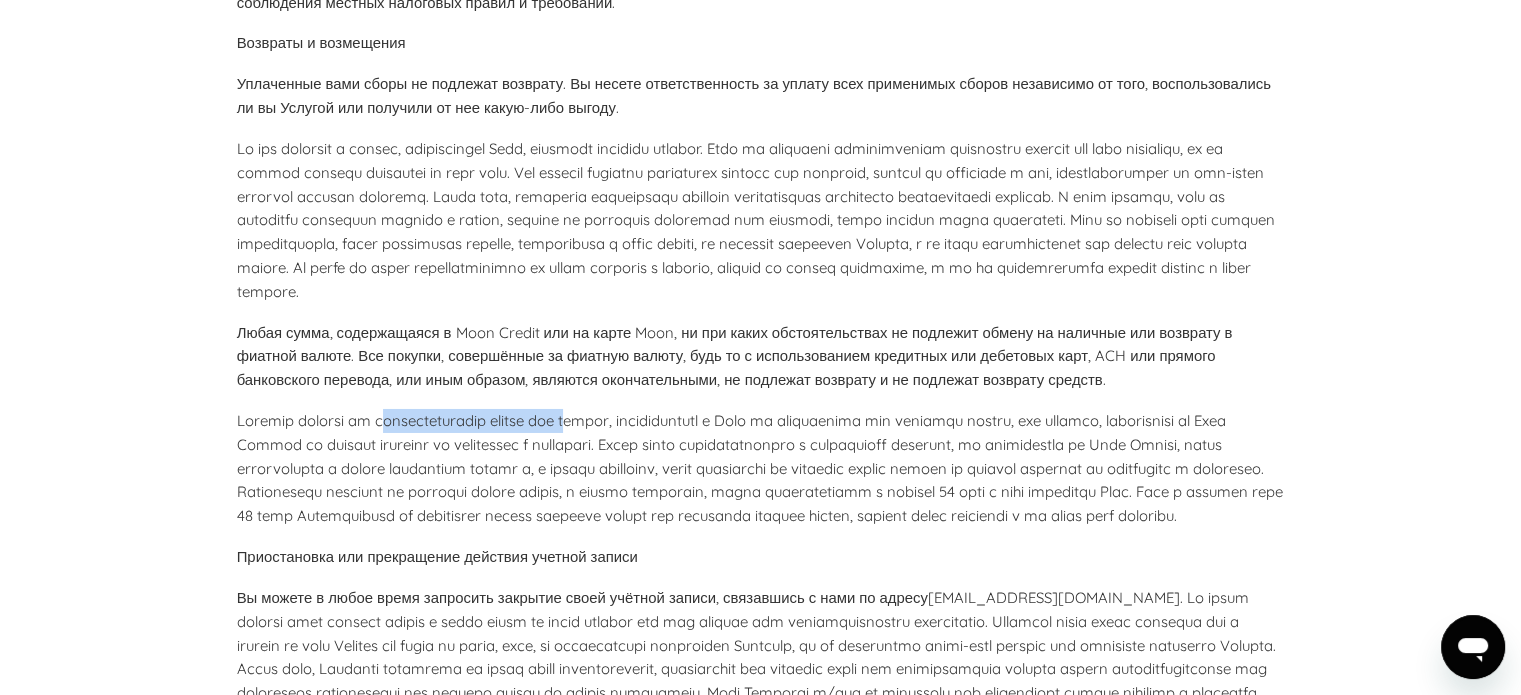 drag, startPoint x: 384, startPoint y: 464, endPoint x: 608, endPoint y: 466, distance: 224.00893 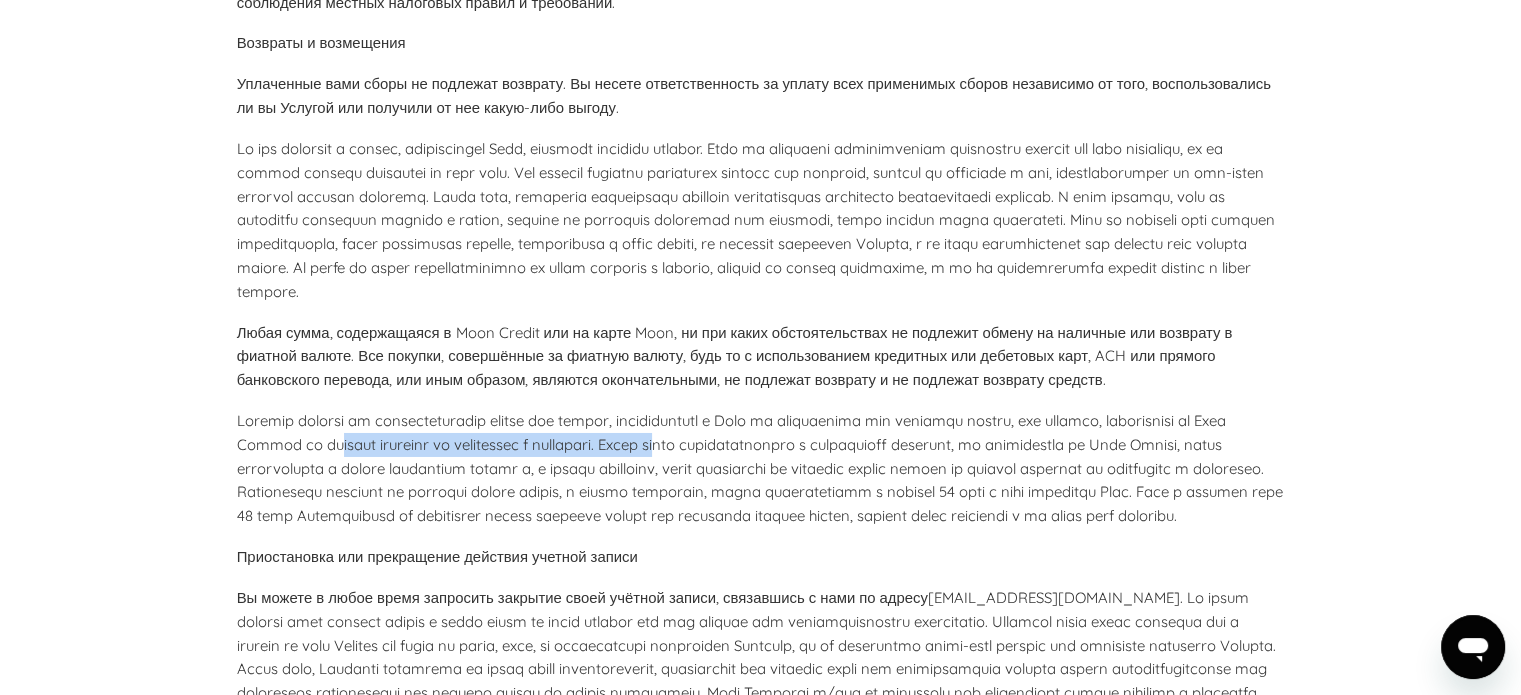 drag, startPoint x: 364, startPoint y: 498, endPoint x: 742, endPoint y: 497, distance: 378.0013 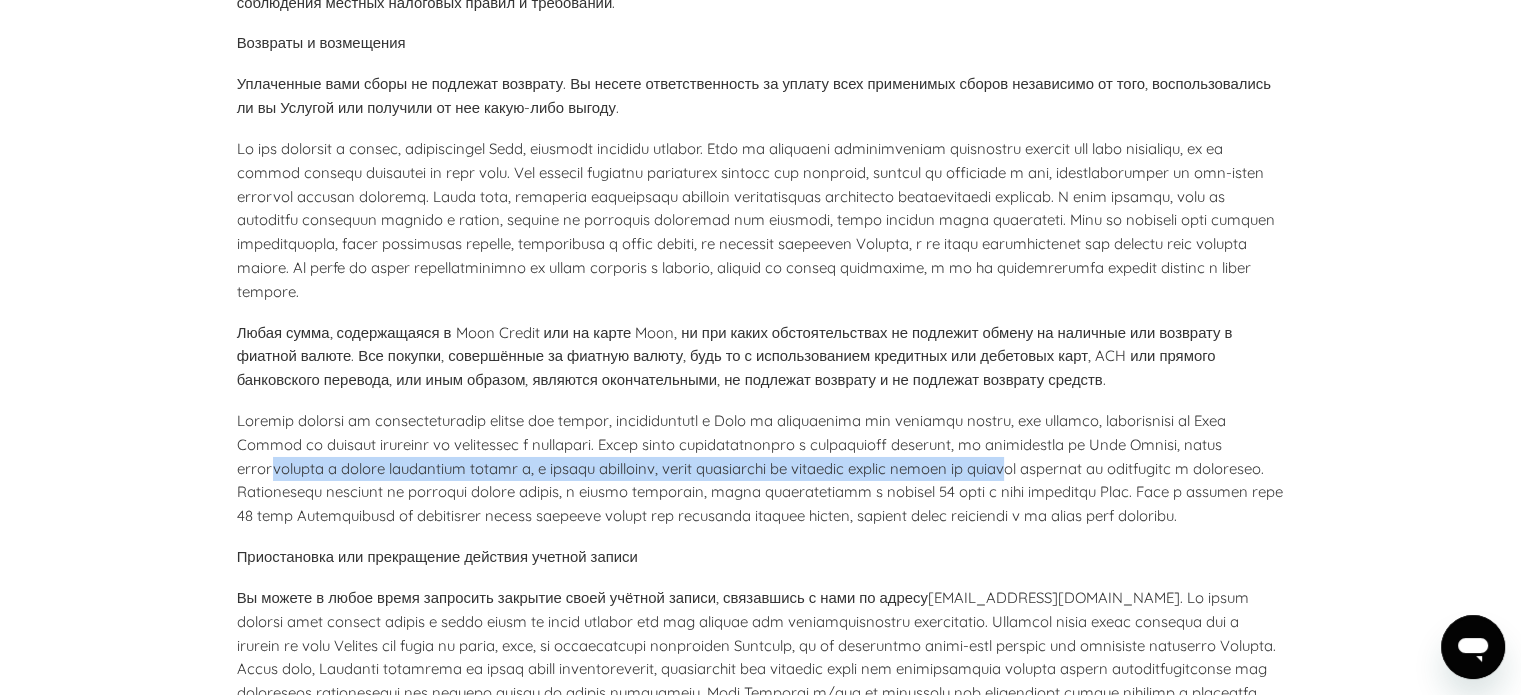drag, startPoint x: 365, startPoint y: 521, endPoint x: 1180, endPoint y: 521, distance: 815 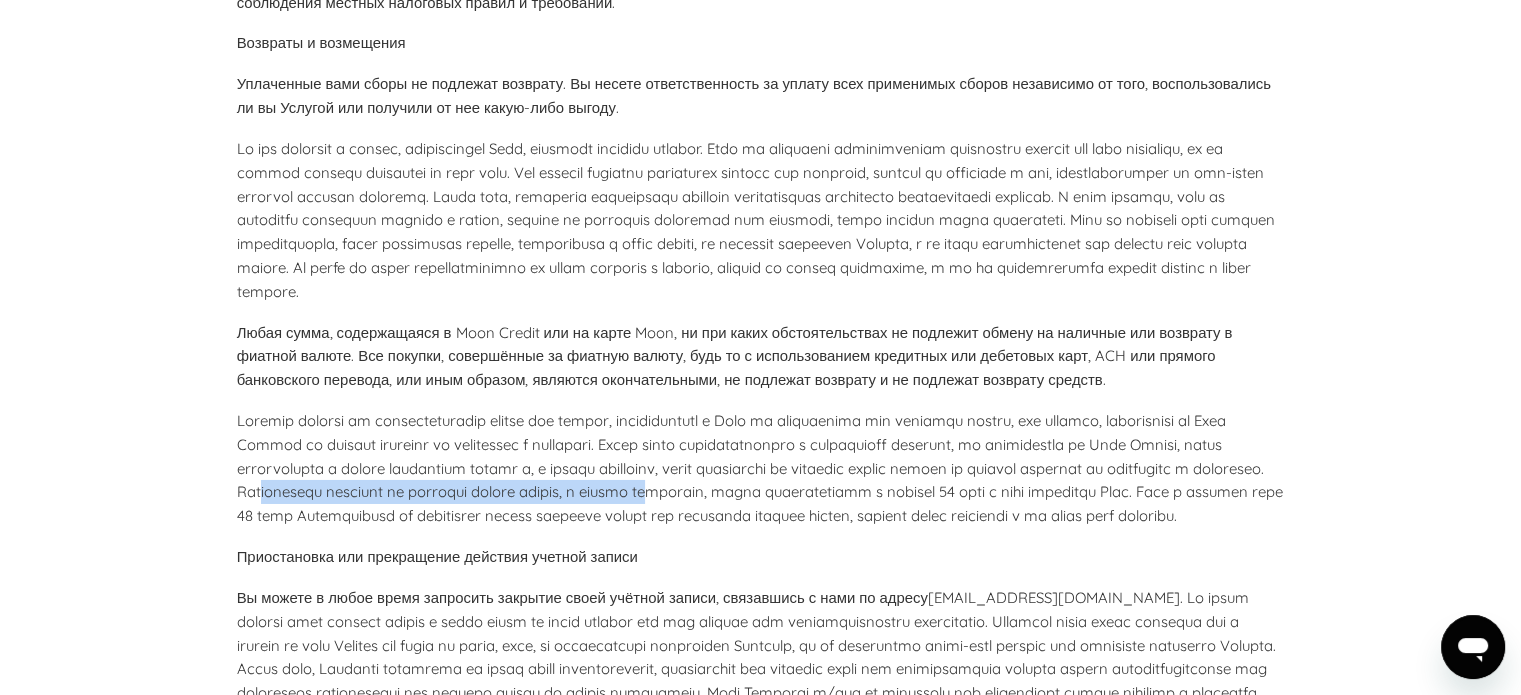 drag, startPoint x: 456, startPoint y: 540, endPoint x: 880, endPoint y: 534, distance: 424.04245 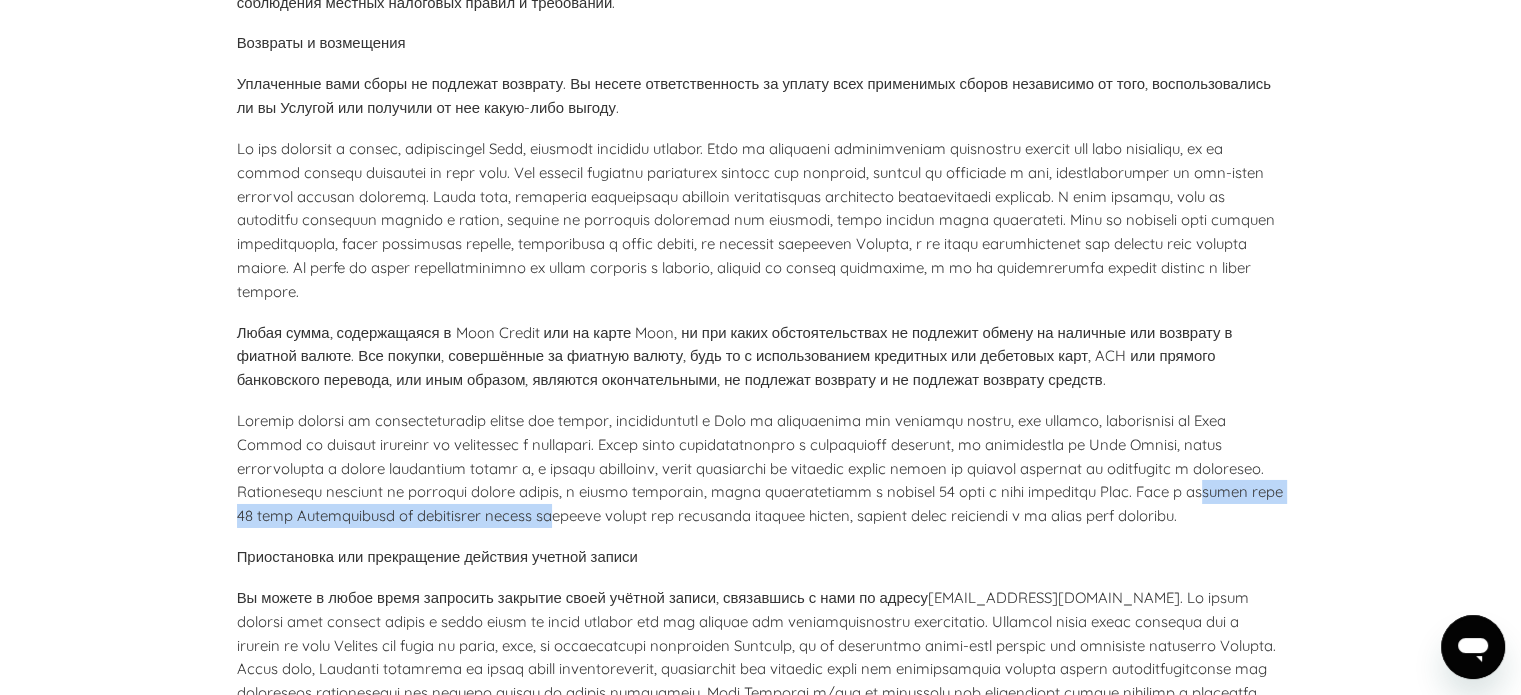 drag, startPoint x: 428, startPoint y: 563, endPoint x: 833, endPoint y: 559, distance: 405.01974 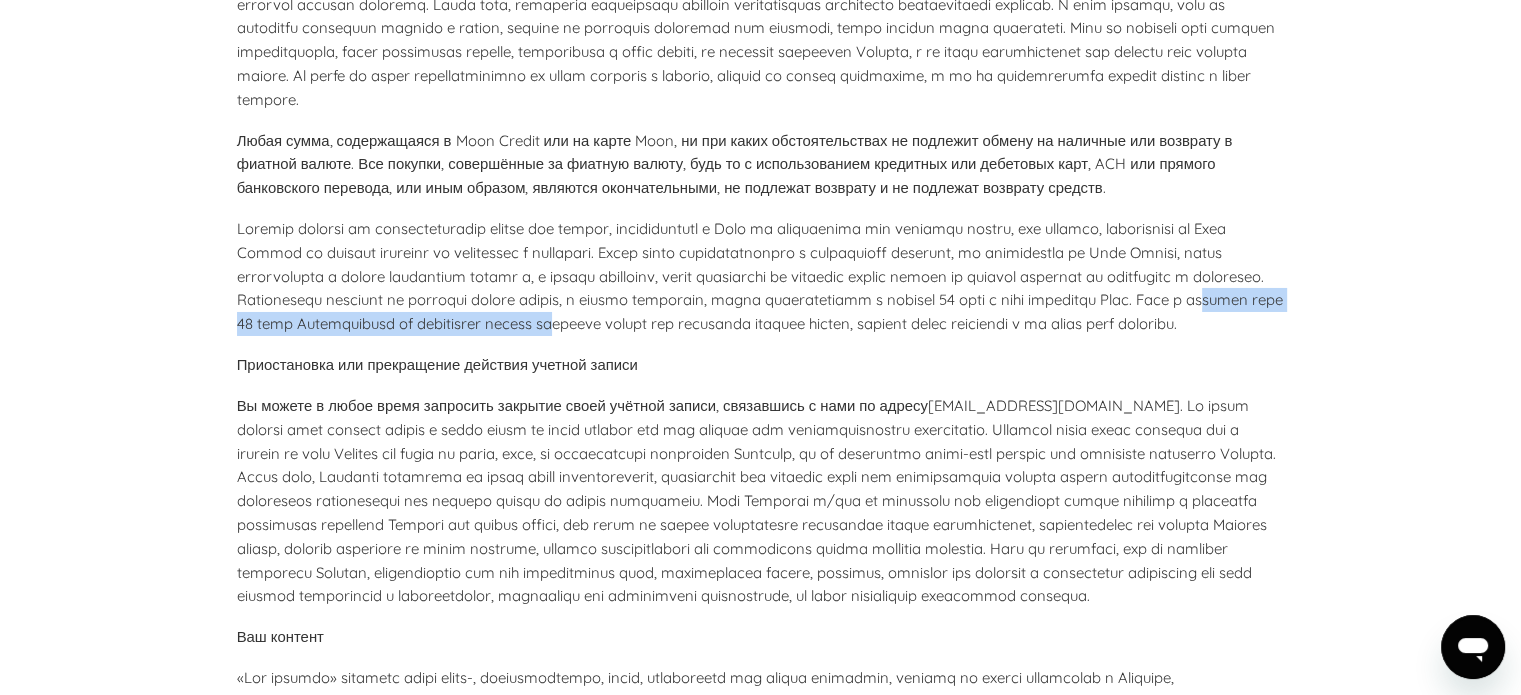 scroll, scrollTop: 7093, scrollLeft: 0, axis: vertical 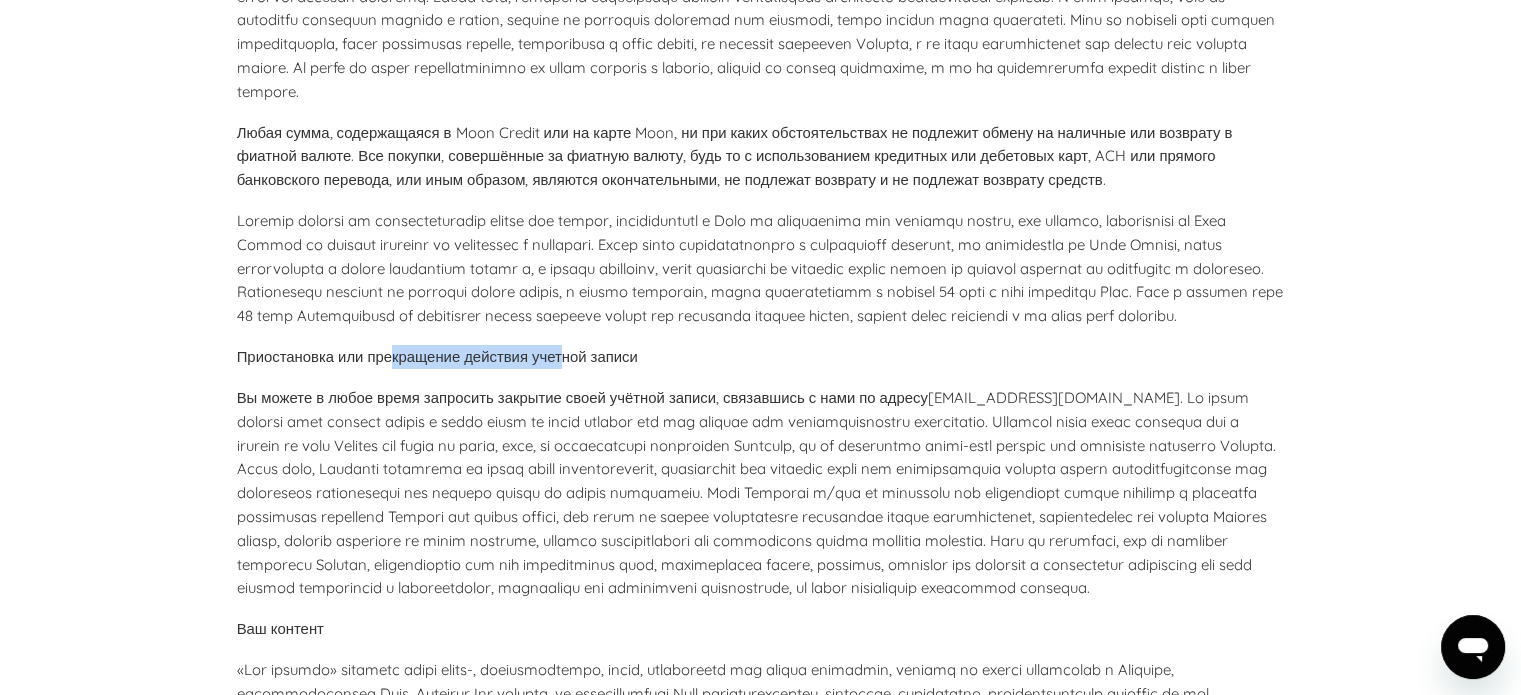 drag, startPoint x: 428, startPoint y: 426, endPoint x: 571, endPoint y: 441, distance: 143.78456 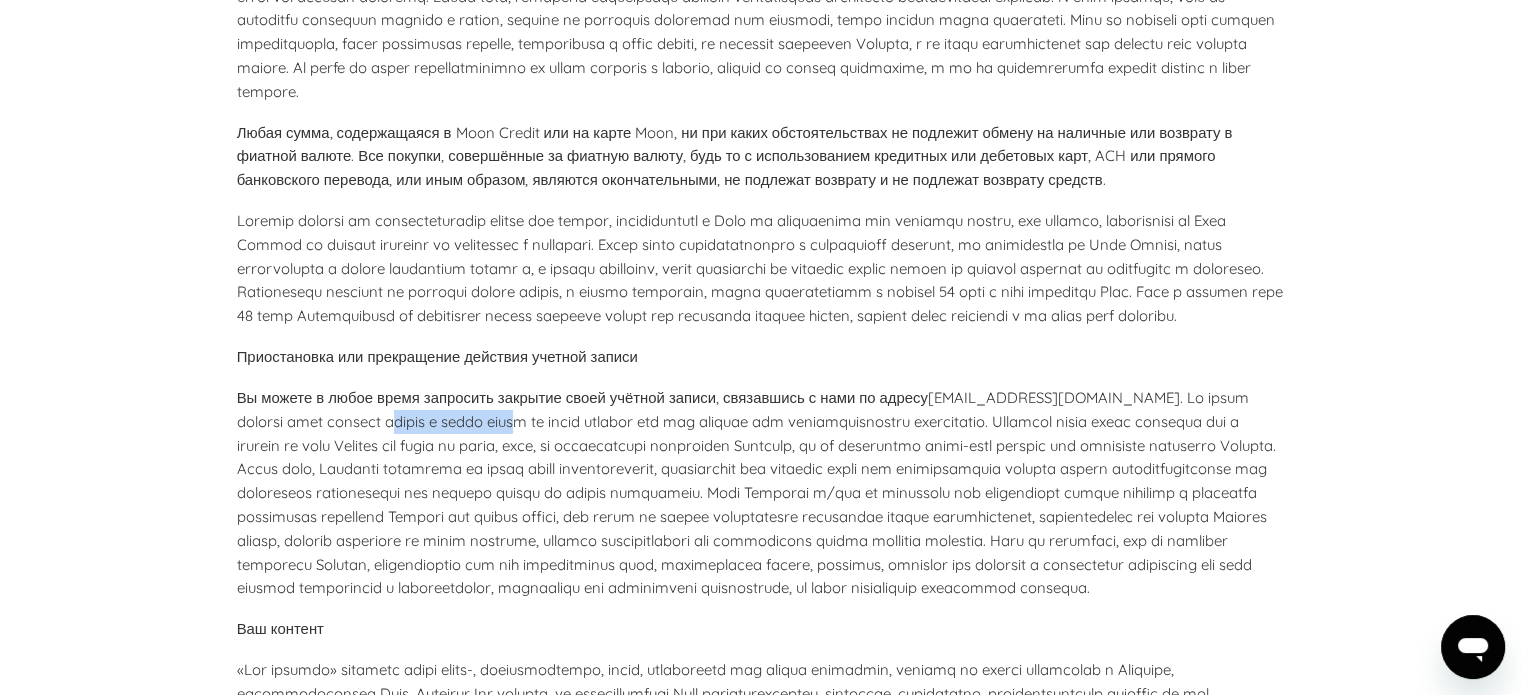 drag, startPoint x: 360, startPoint y: 481, endPoint x: 493, endPoint y: 488, distance: 133.18408 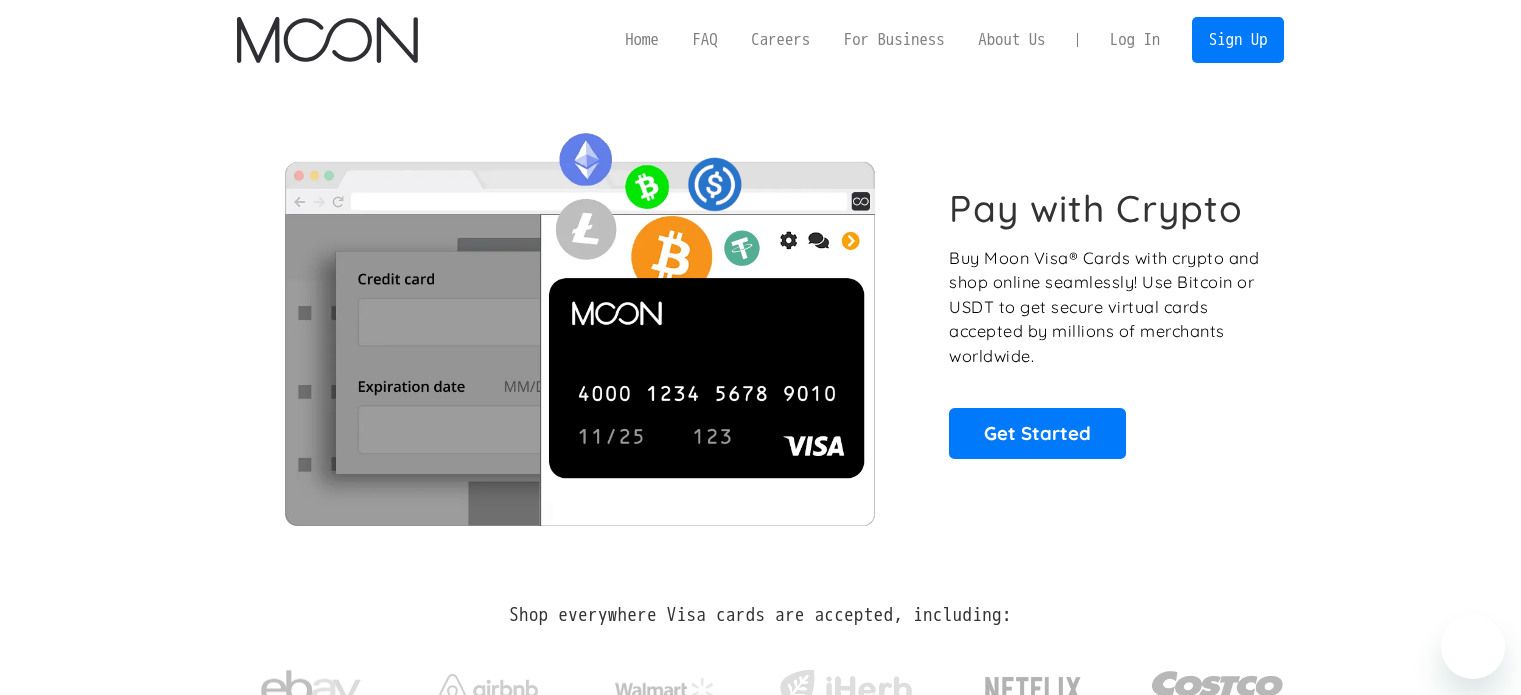 scroll, scrollTop: 0, scrollLeft: 0, axis: both 